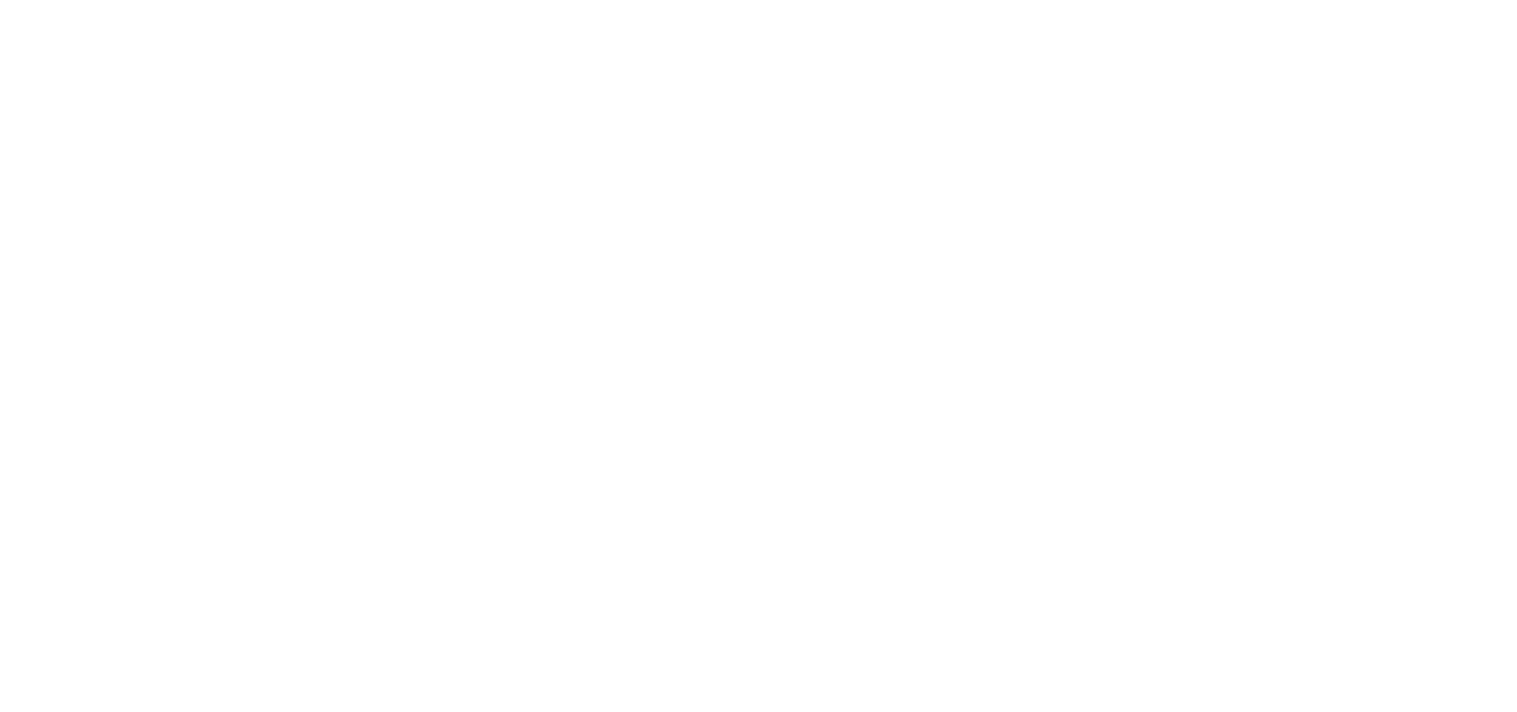 type on "x" 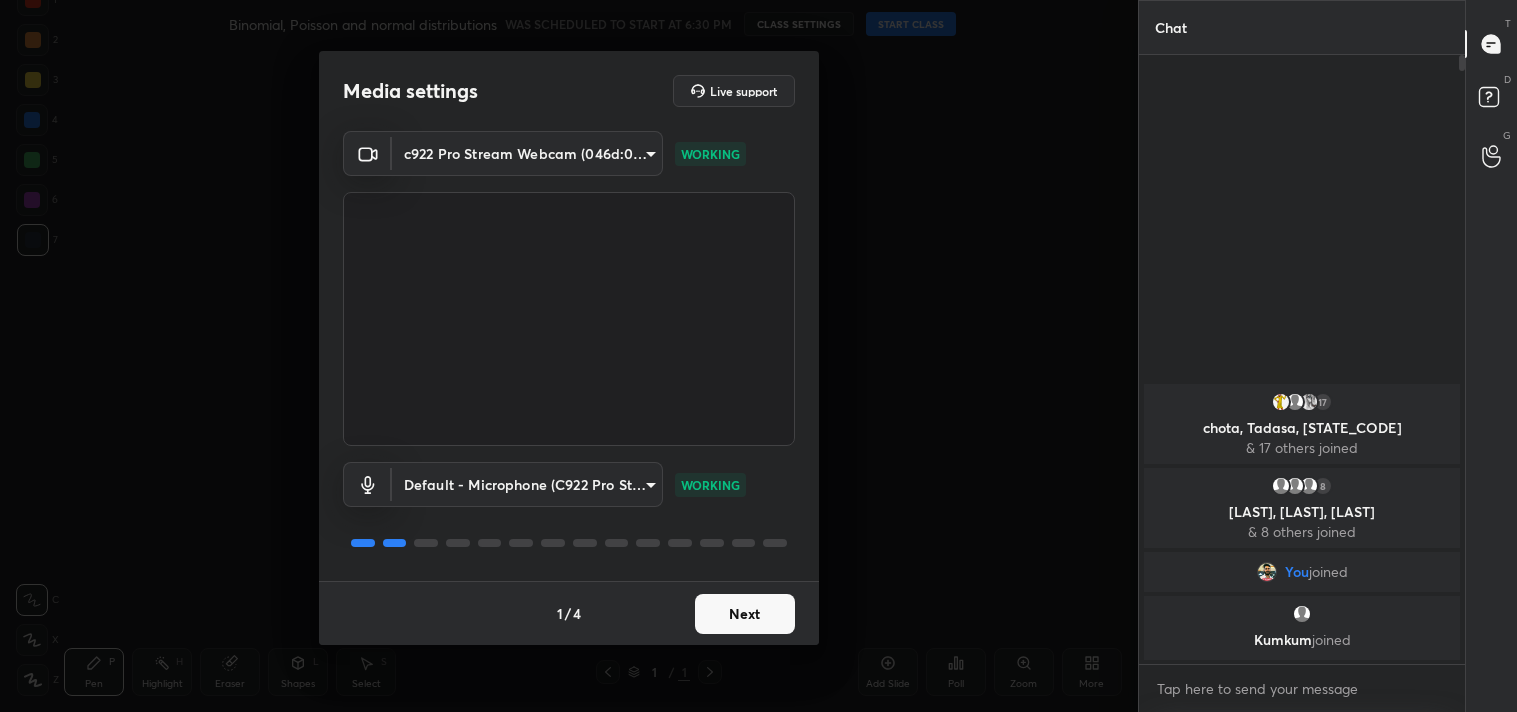 scroll, scrollTop: 6, scrollLeft: 5, axis: both 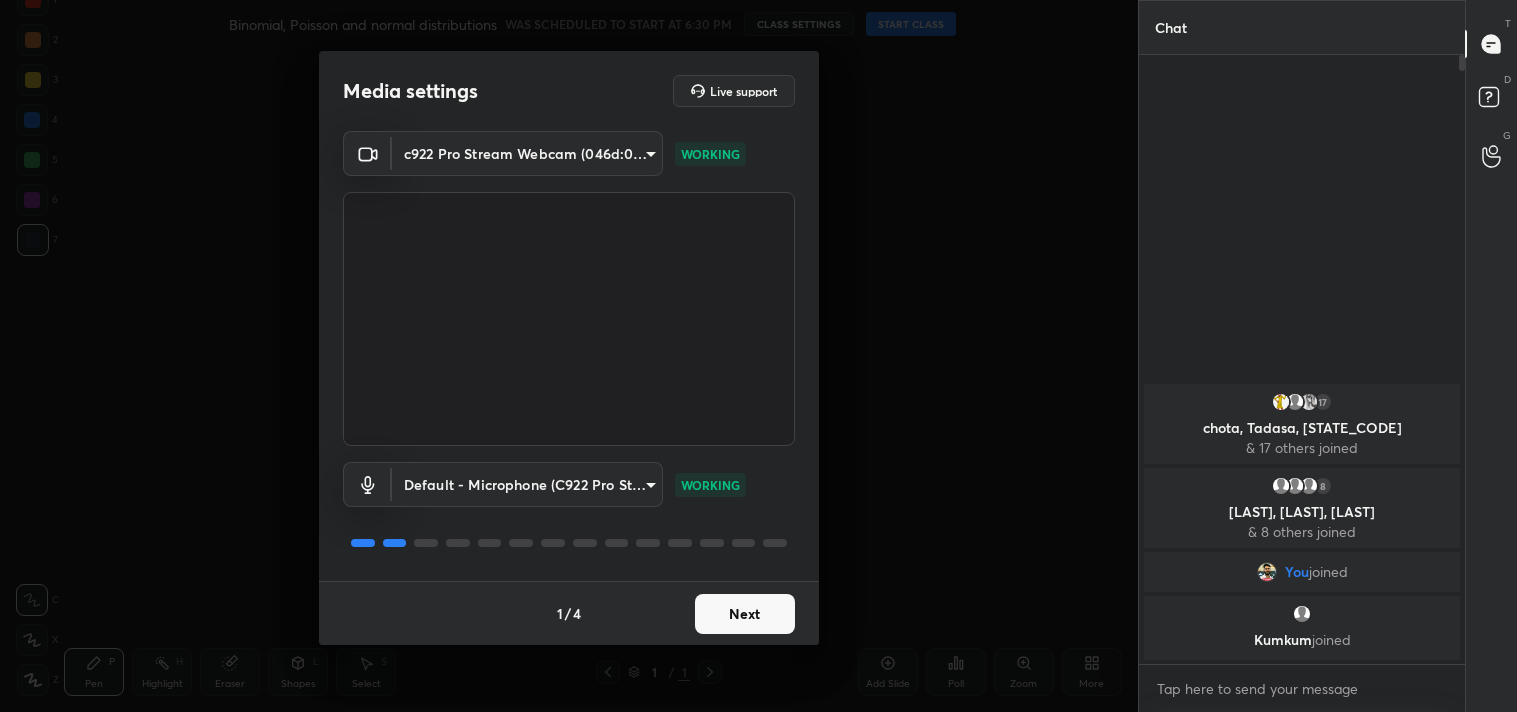 click on "Next" at bounding box center [745, 614] 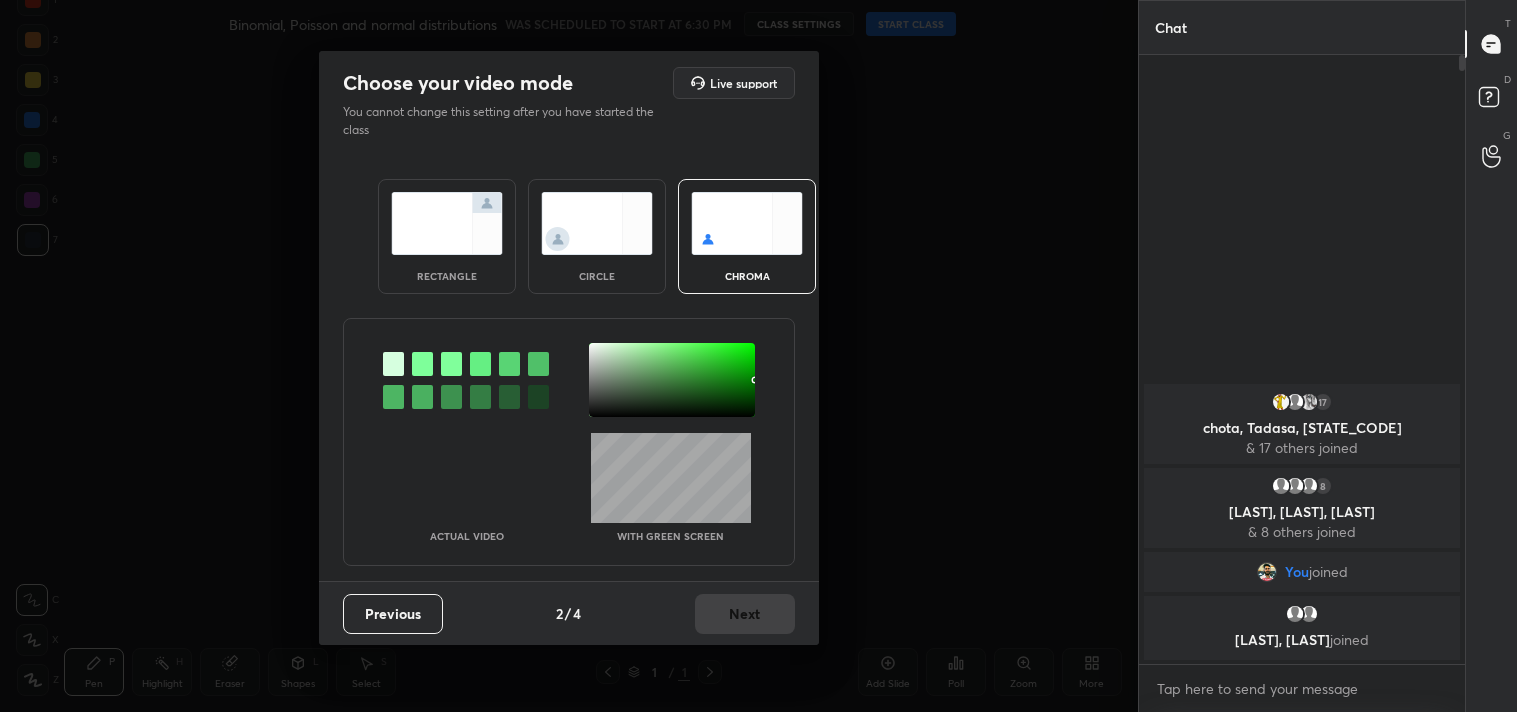 click at bounding box center [447, 223] 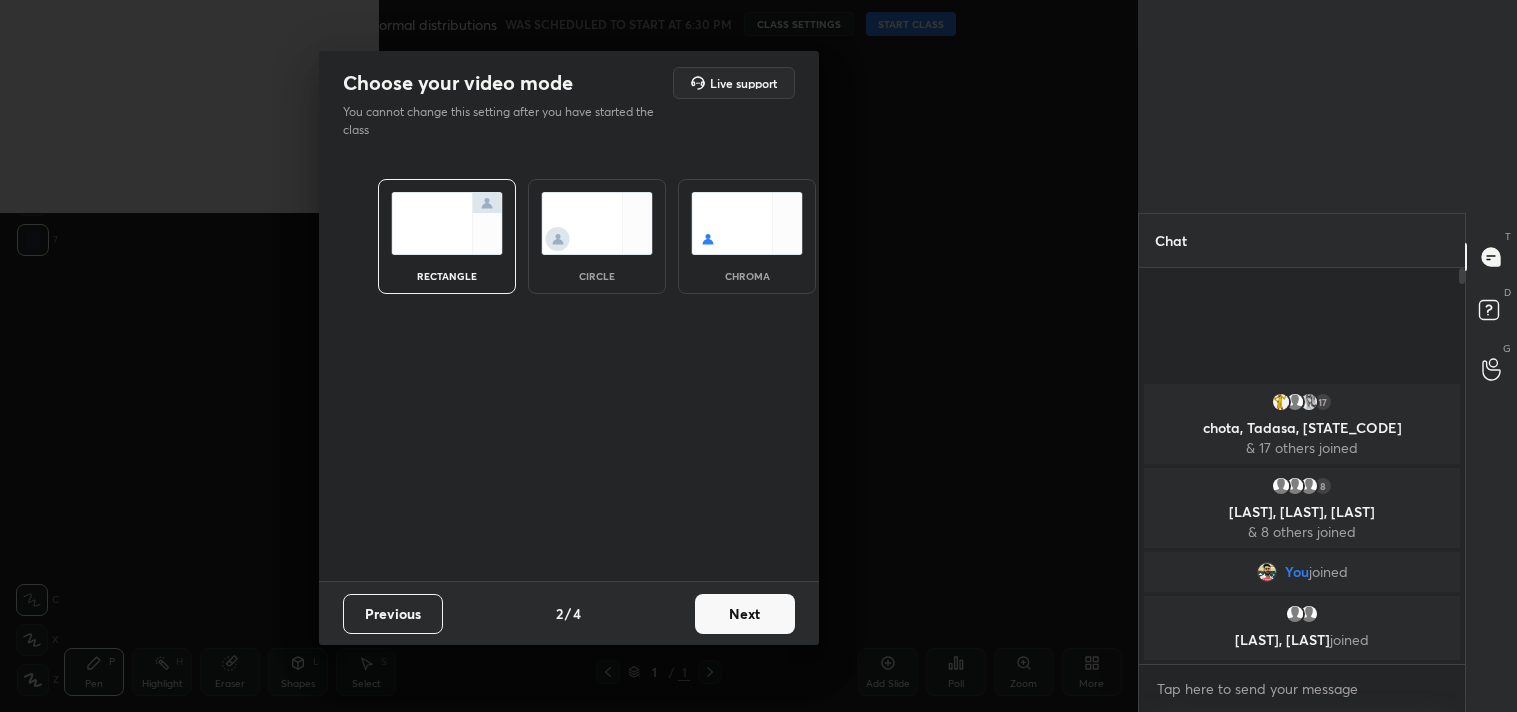 scroll, scrollTop: 390, scrollLeft: 320, axis: both 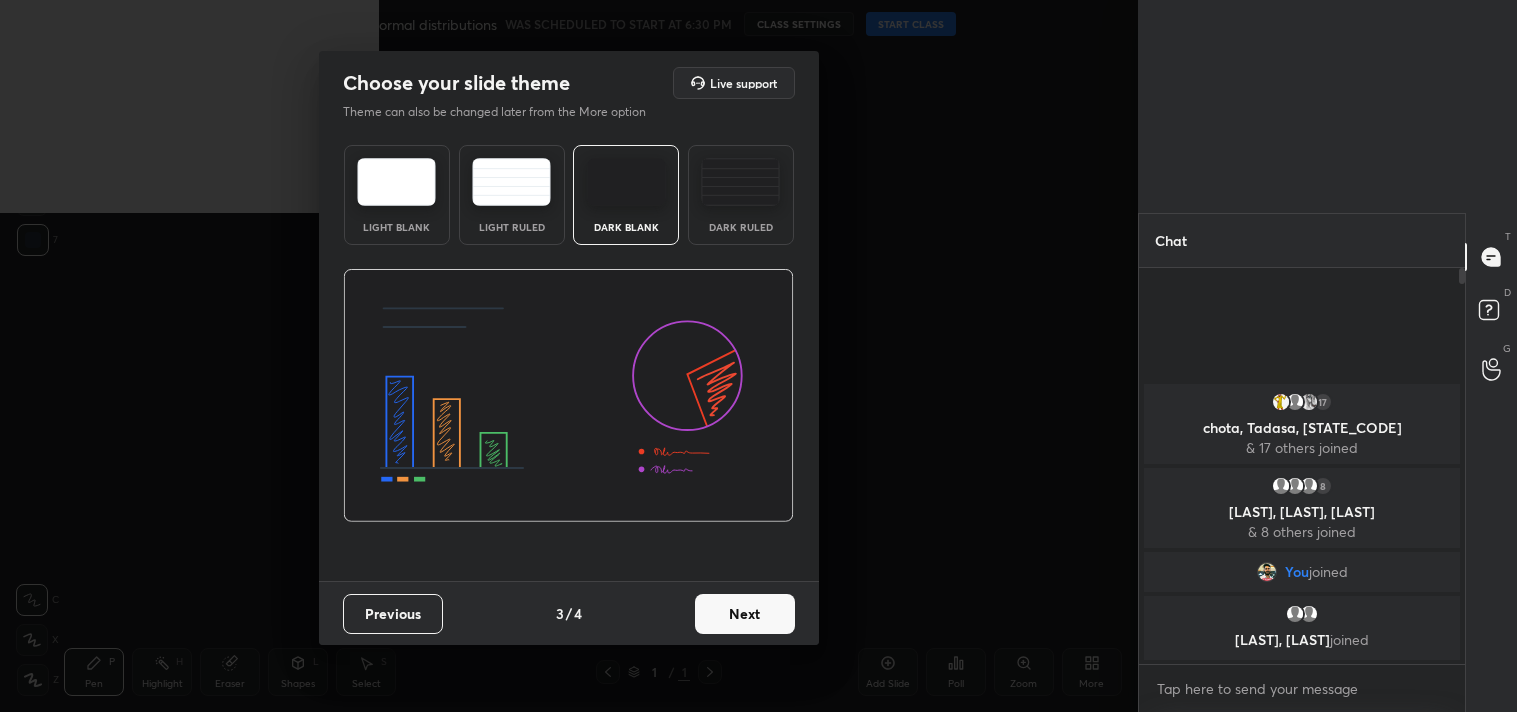 click at bounding box center (740, 182) 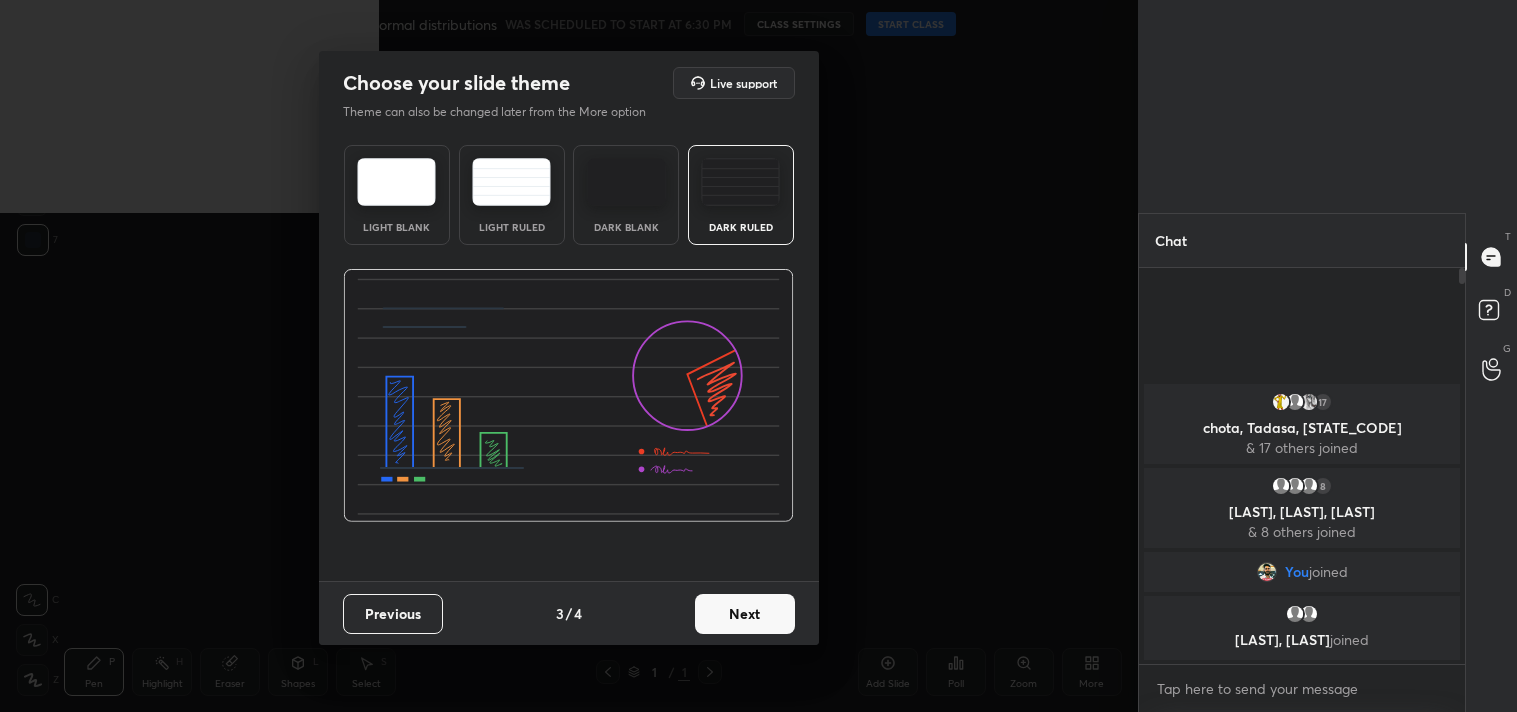 click on "Next" at bounding box center (745, 614) 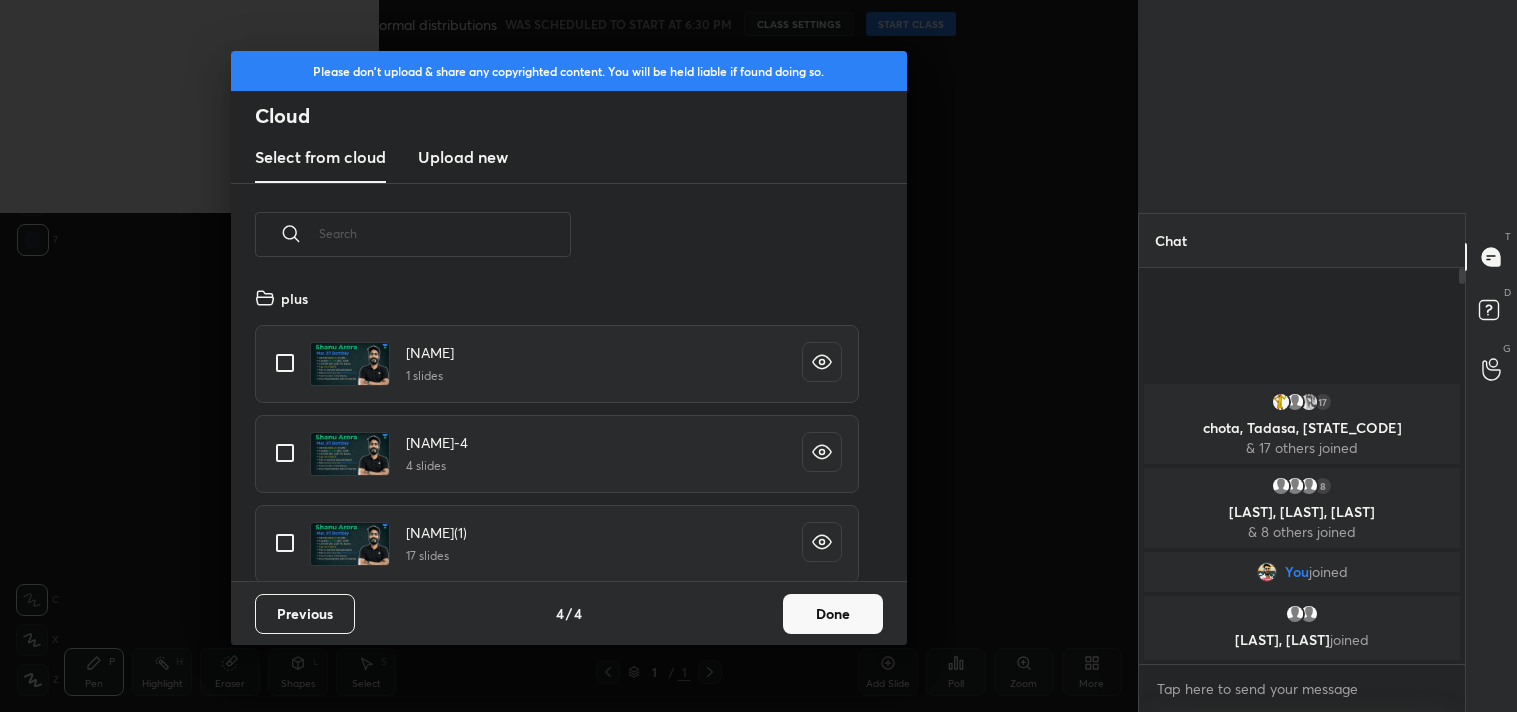scroll, scrollTop: 6, scrollLeft: 11, axis: both 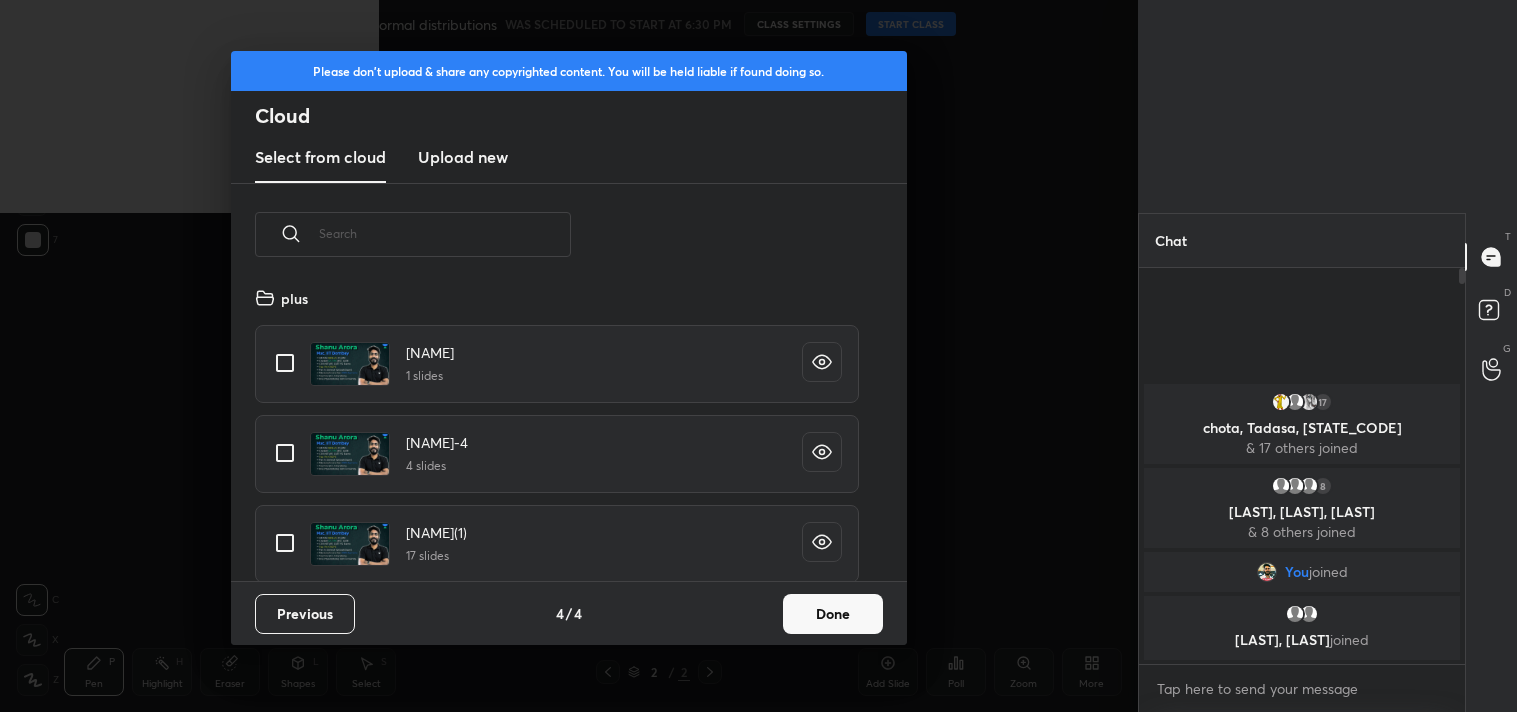 drag, startPoint x: 286, startPoint y: 356, endPoint x: 380, endPoint y: 388, distance: 99.29753 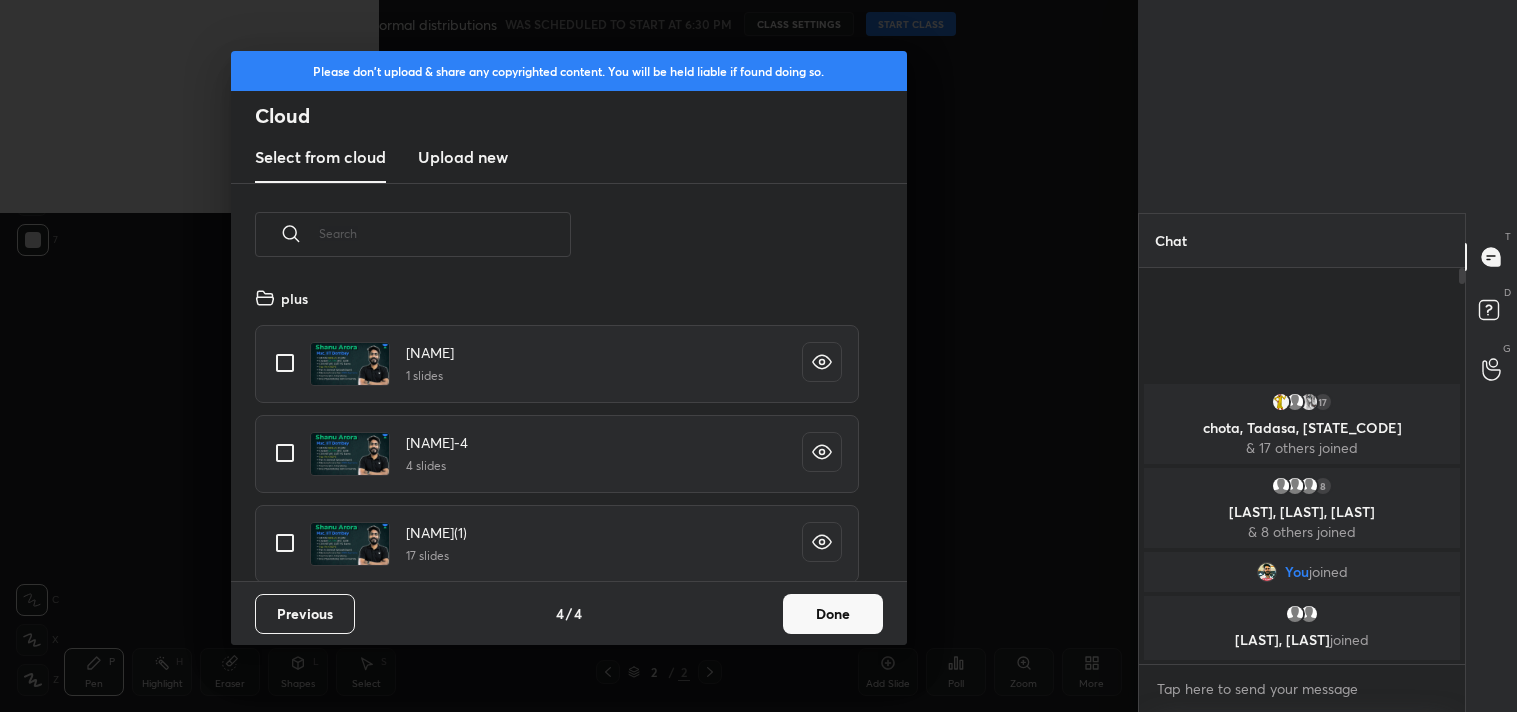 click at bounding box center (285, 363) 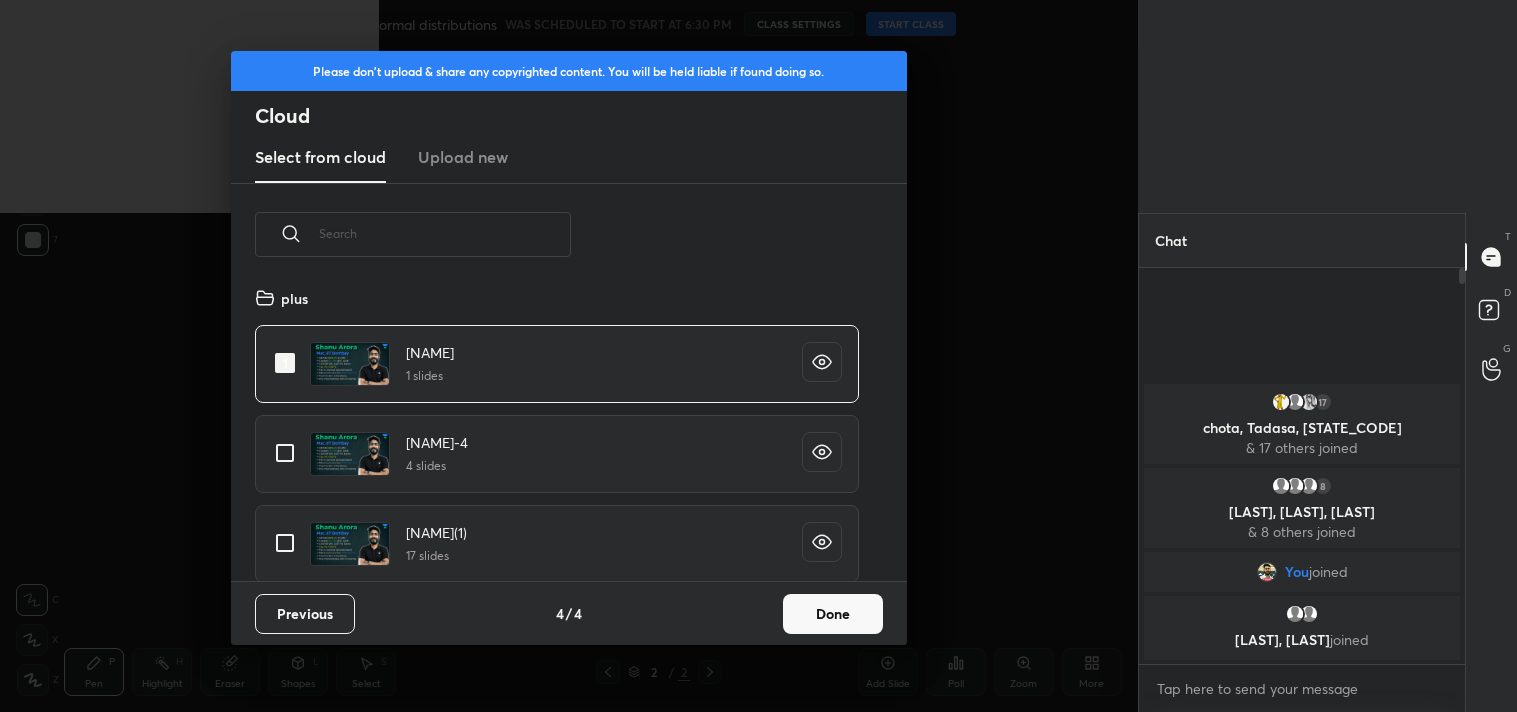 click on "Done" at bounding box center [833, 614] 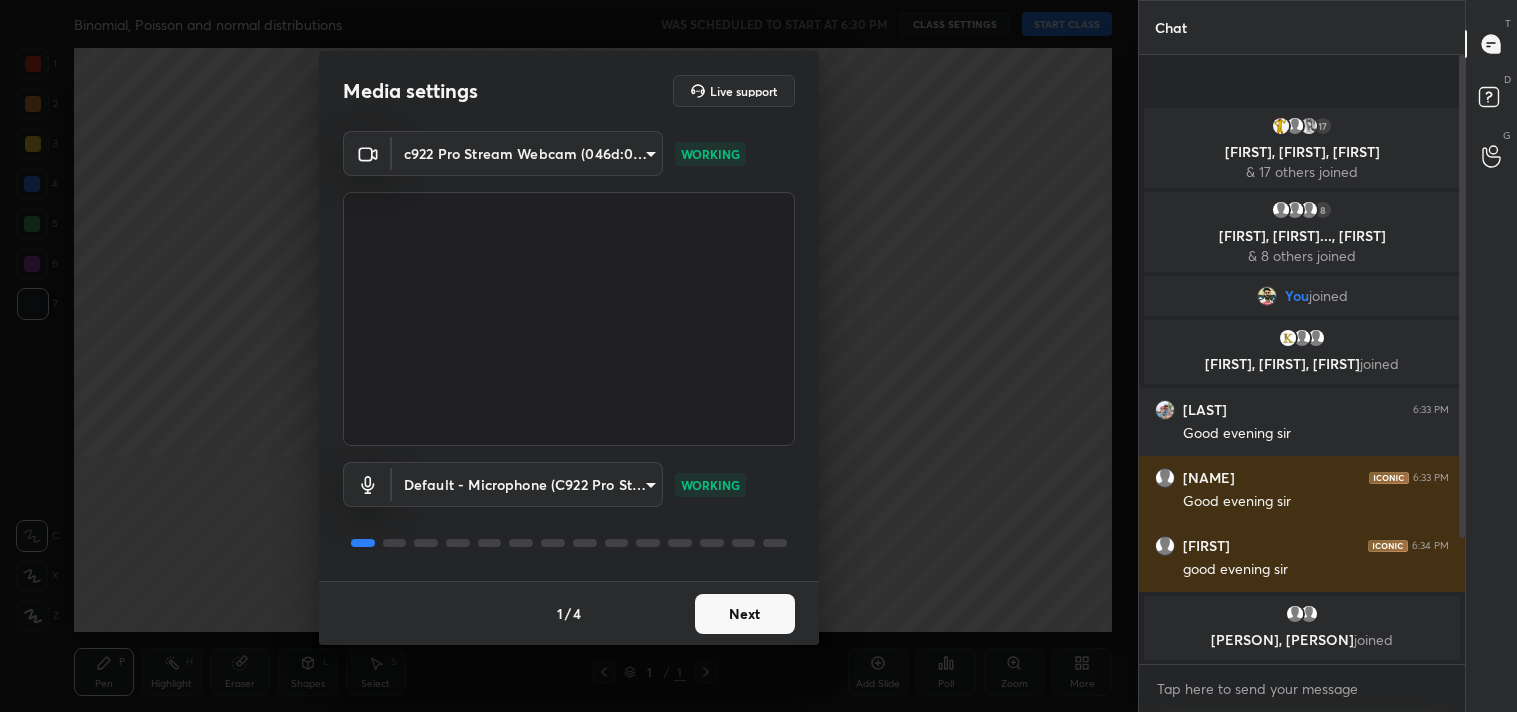scroll, scrollTop: 0, scrollLeft: 0, axis: both 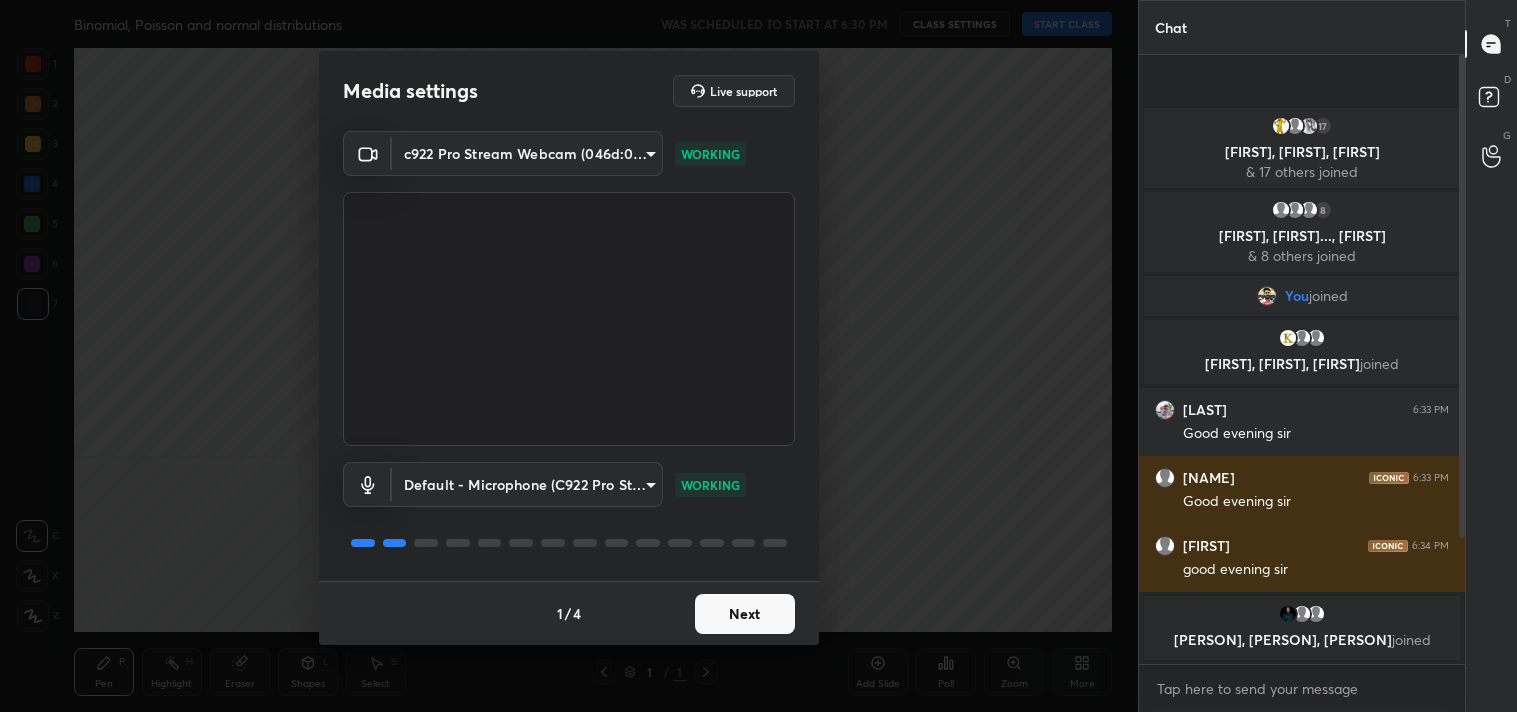 click on "Next" at bounding box center (745, 614) 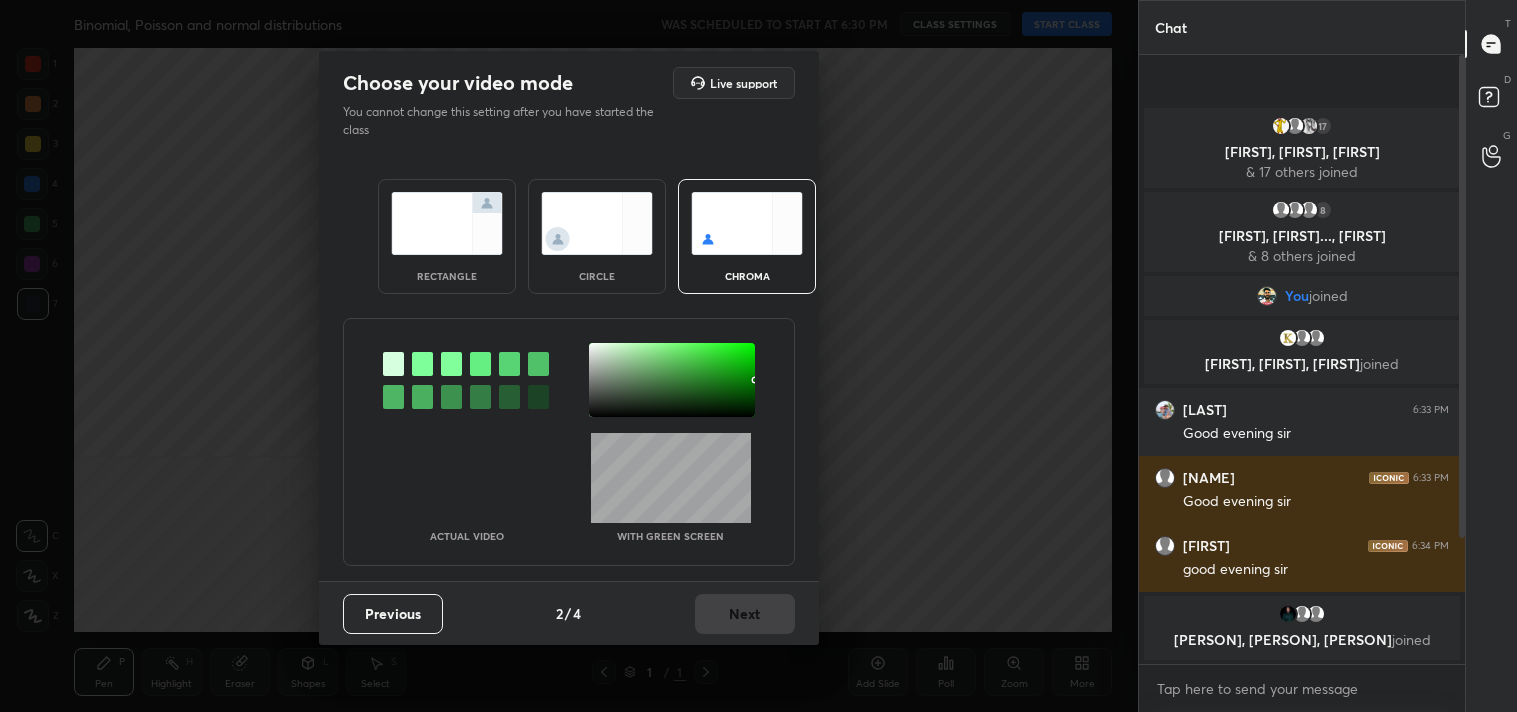 click at bounding box center [447, 223] 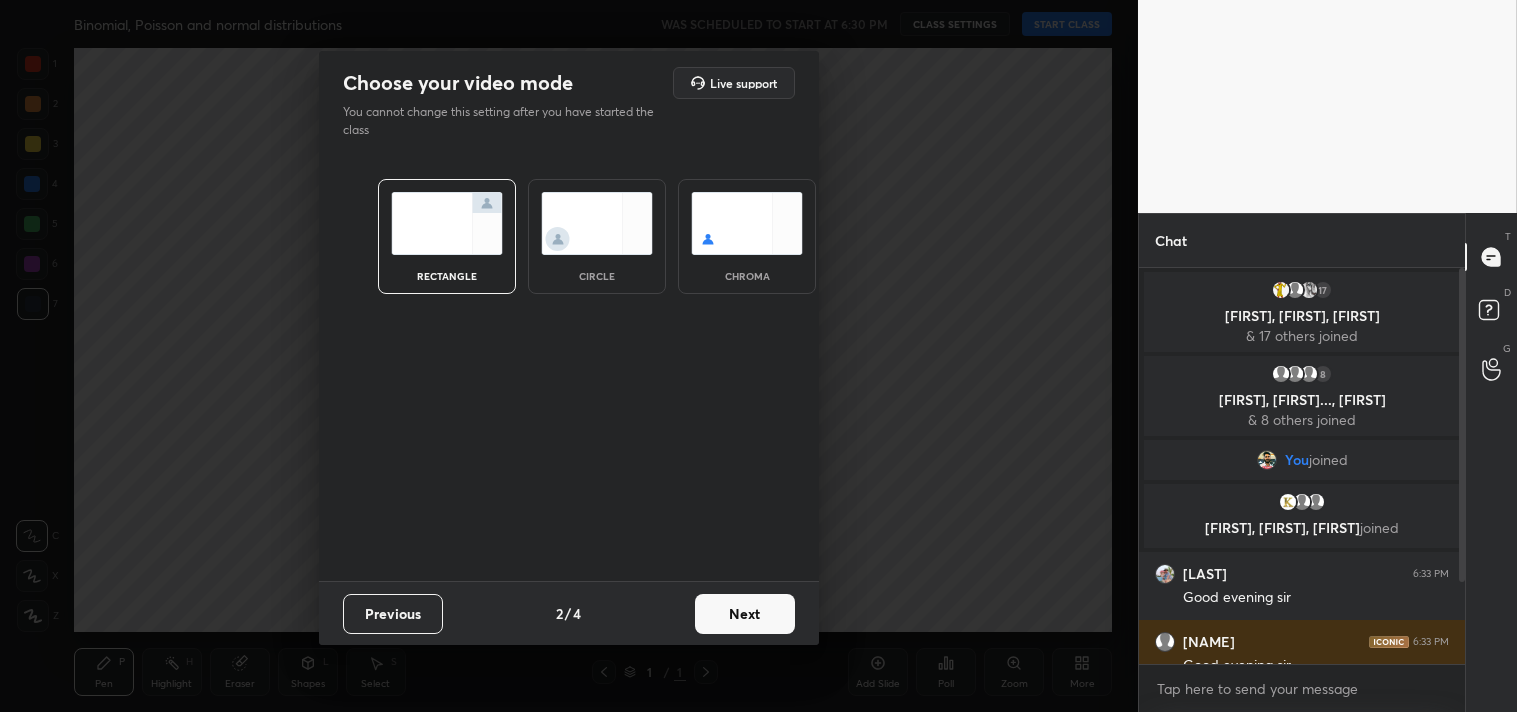 scroll, scrollTop: 390, scrollLeft: 320, axis: both 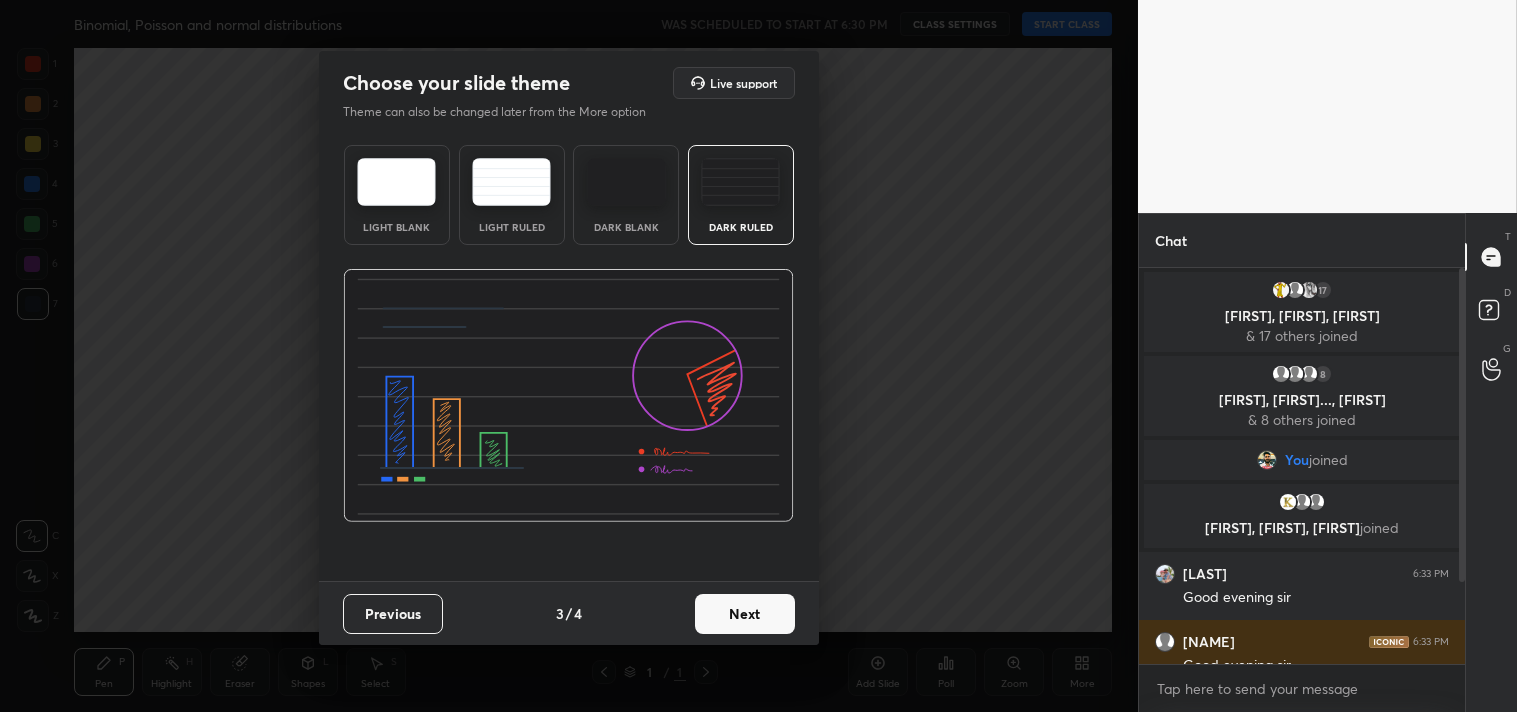 click on "Next" at bounding box center (745, 614) 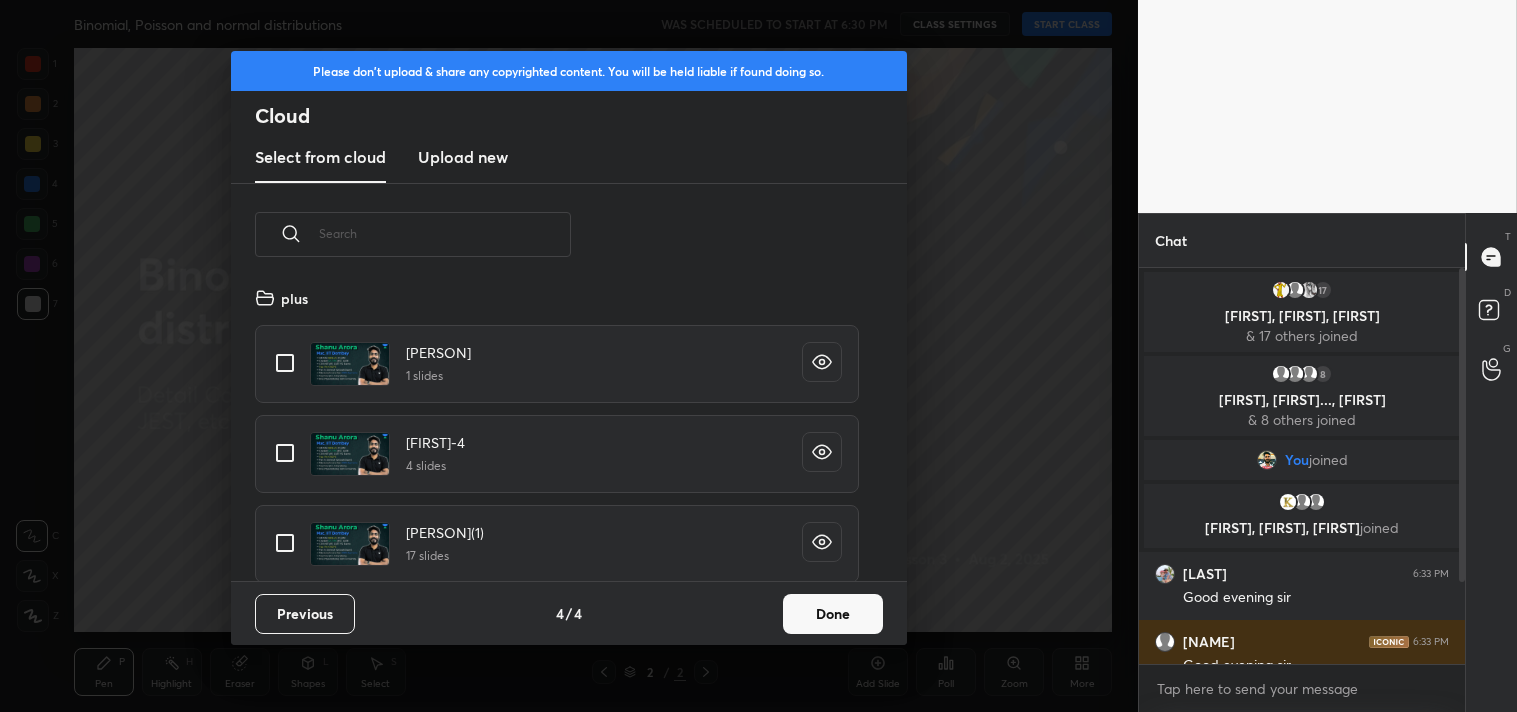 scroll, scrollTop: 6, scrollLeft: 11, axis: both 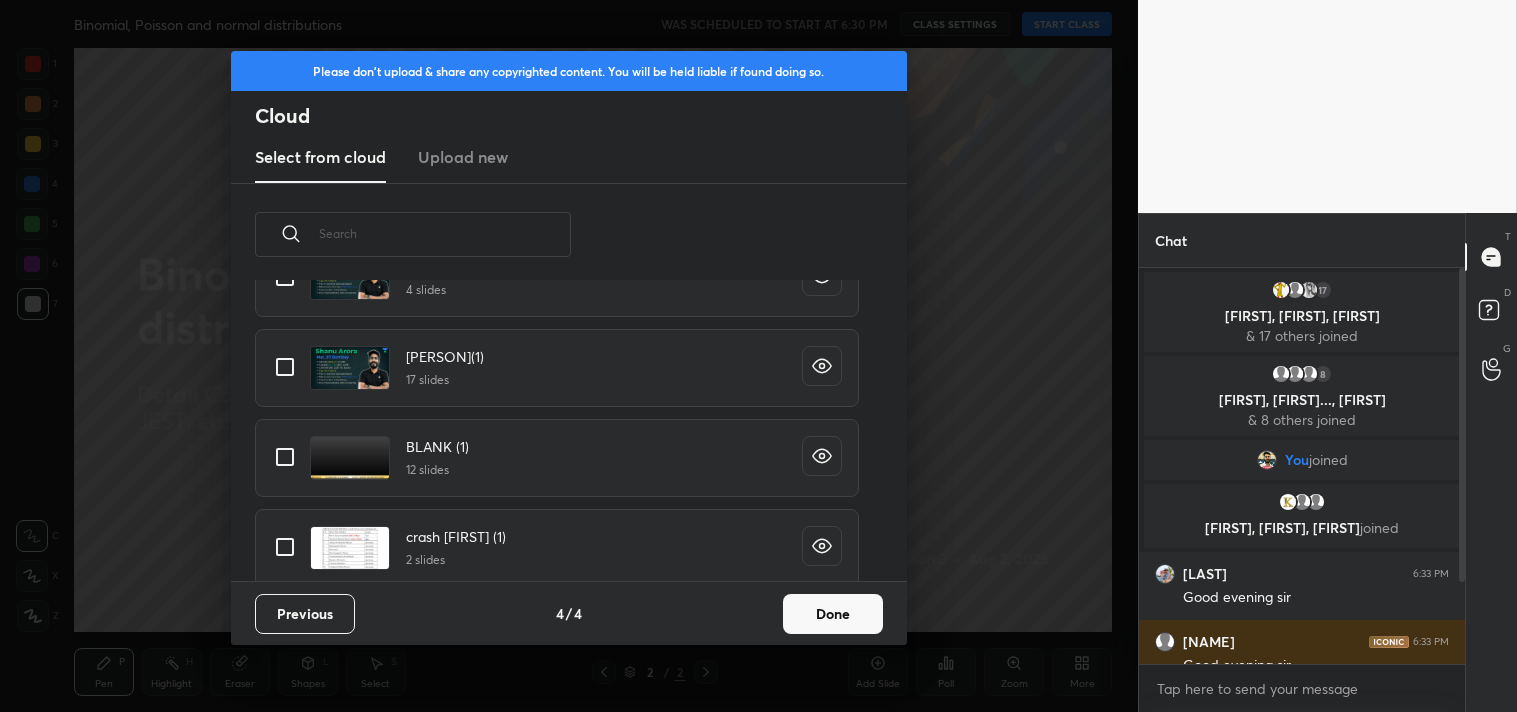 click at bounding box center (285, 457) 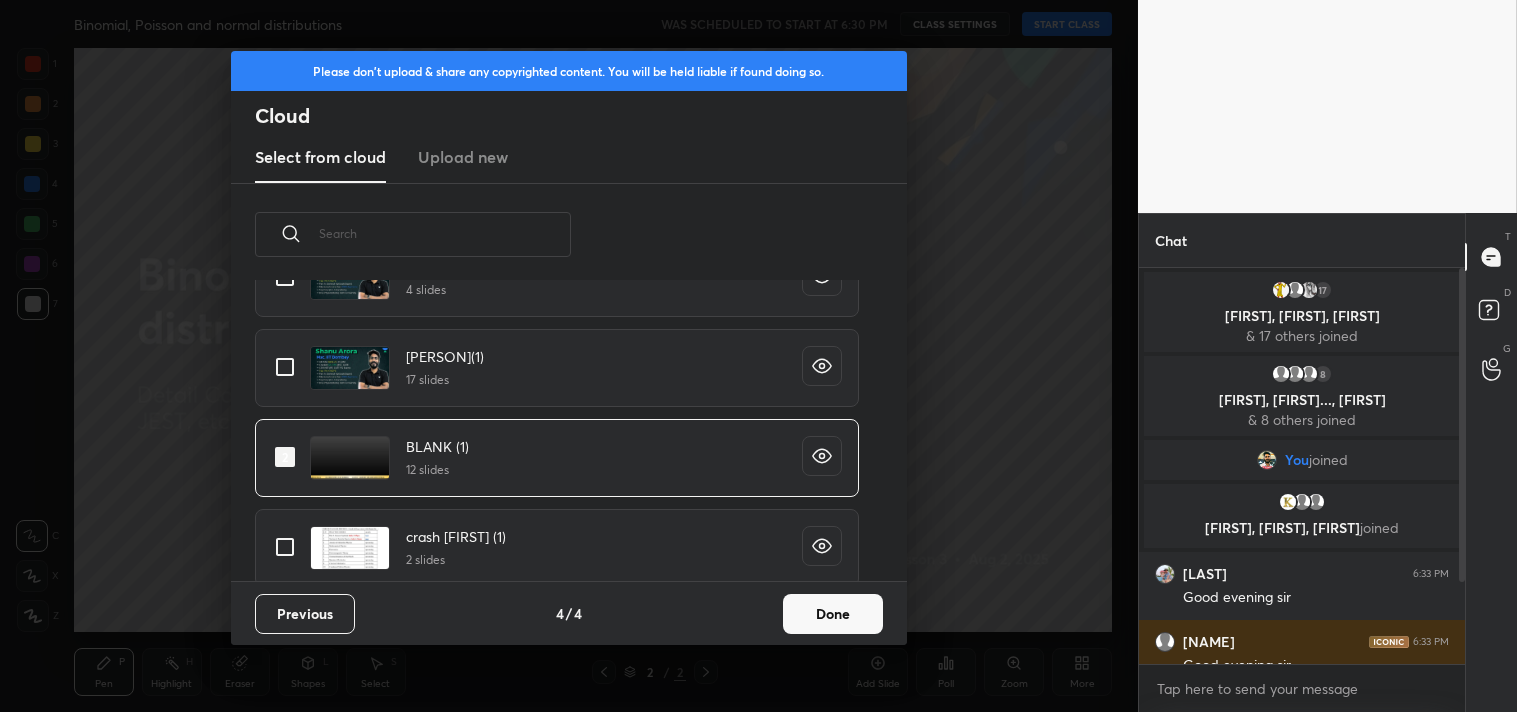 click on "Done" at bounding box center (833, 614) 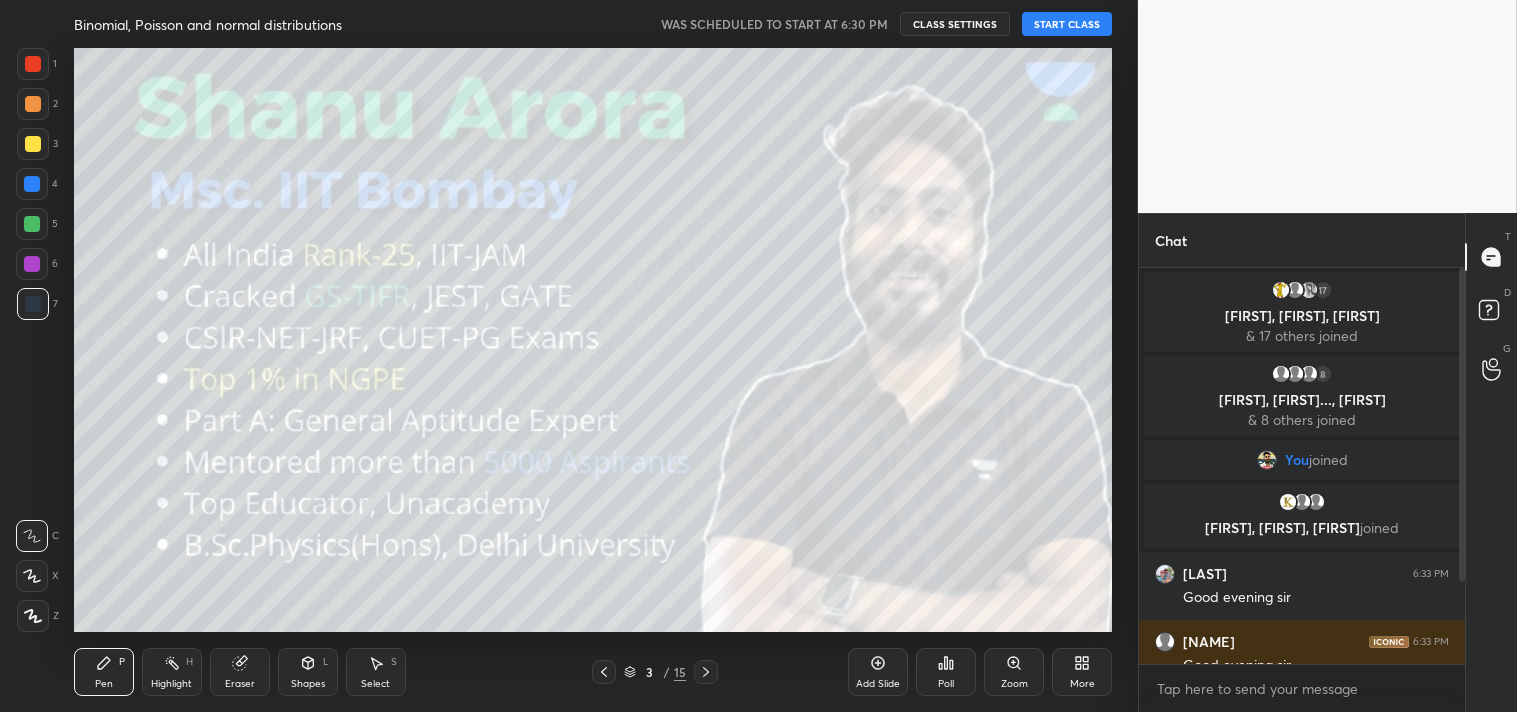 click on "START CLASS" at bounding box center [1067, 24] 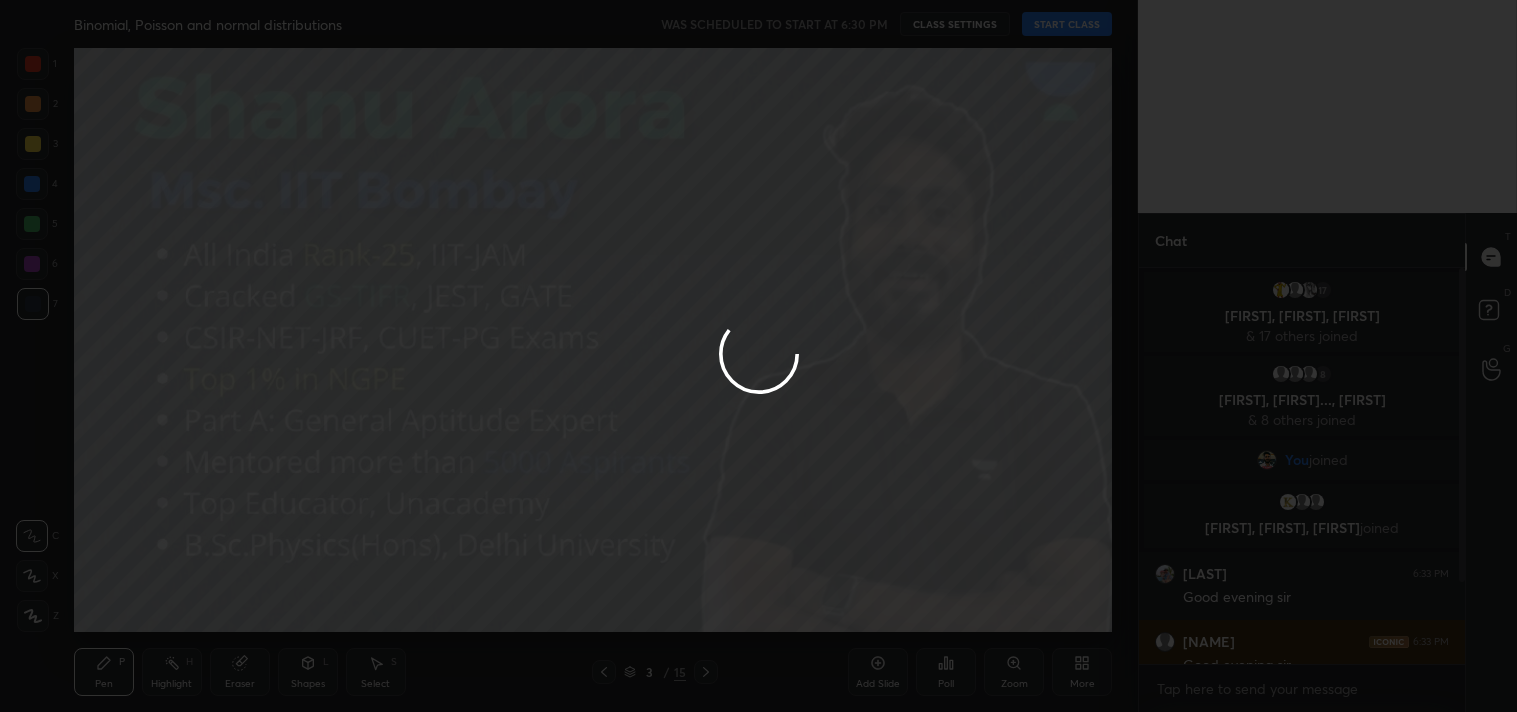 type on "x" 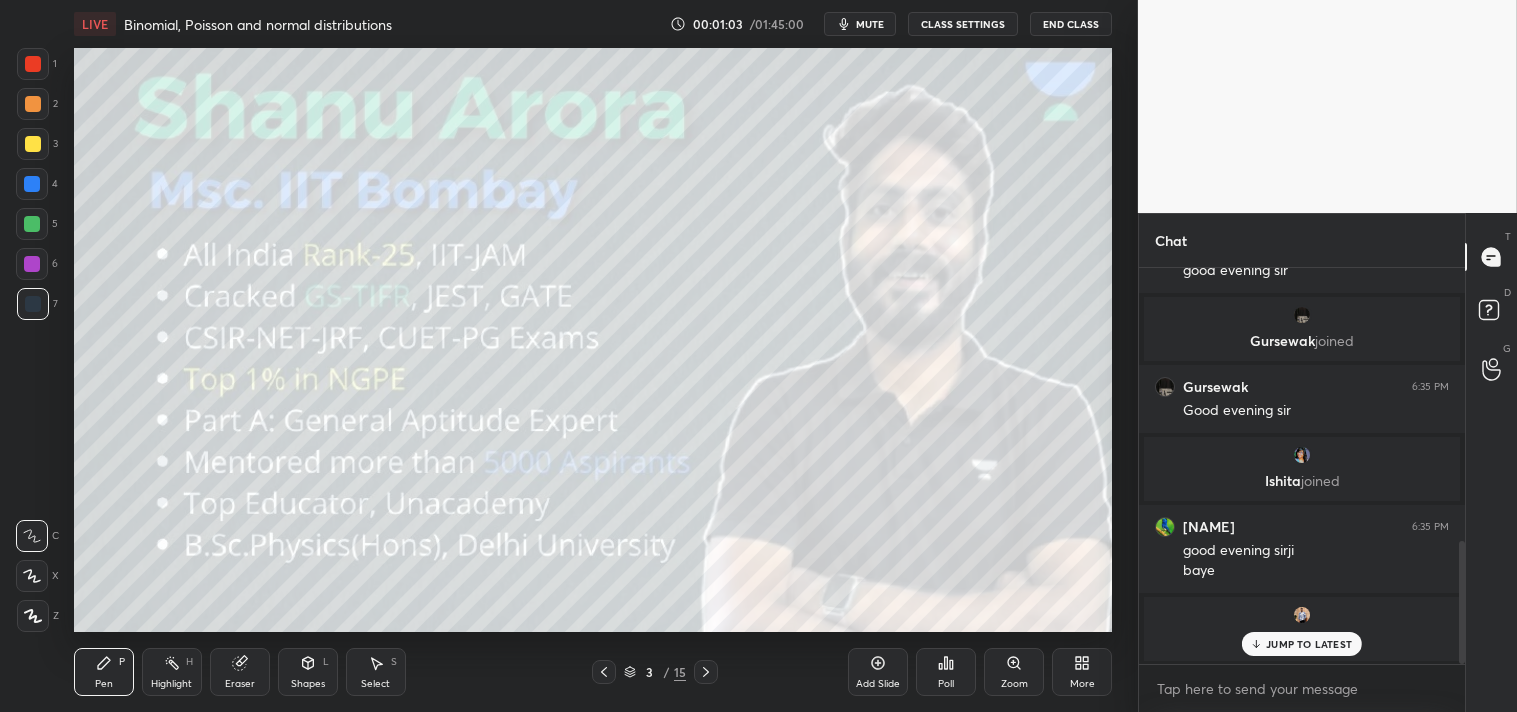 scroll, scrollTop: 875, scrollLeft: 0, axis: vertical 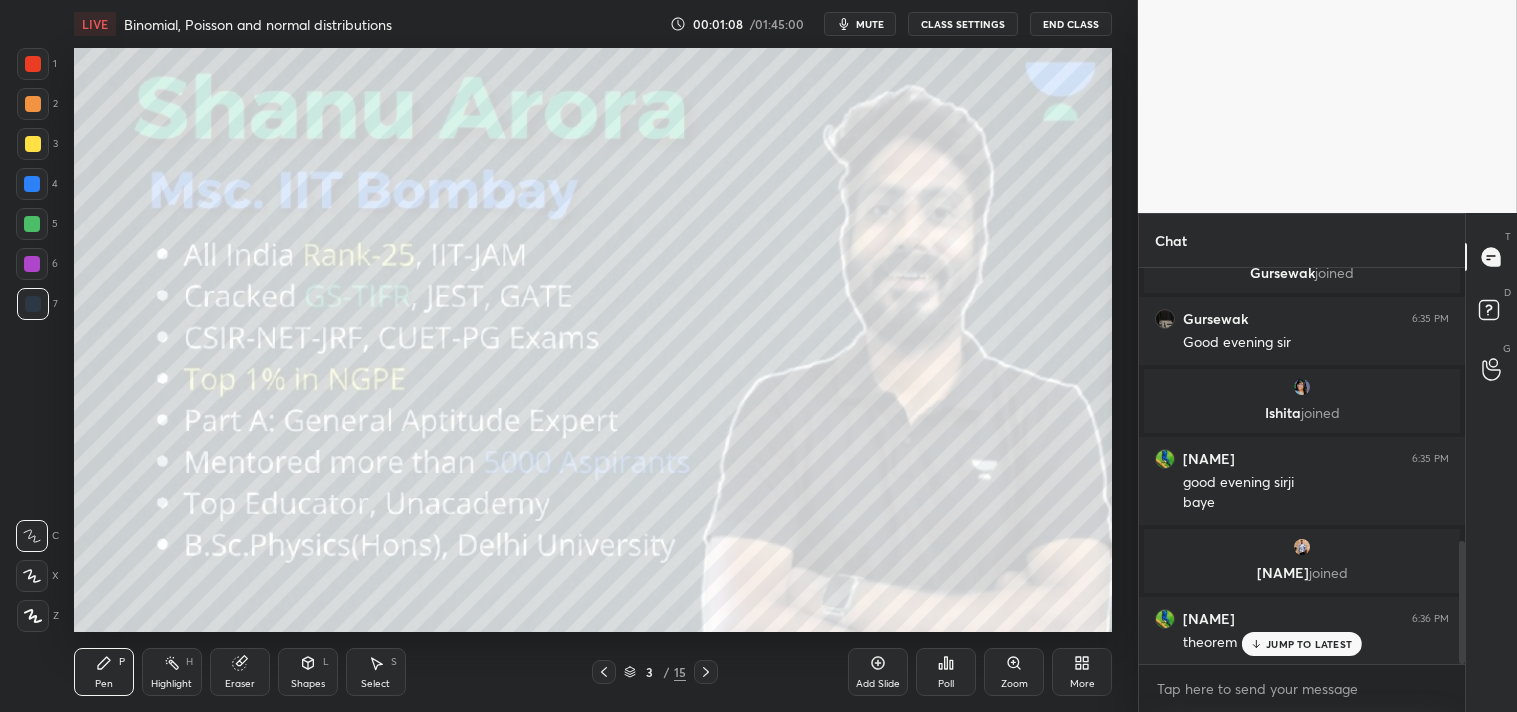 type 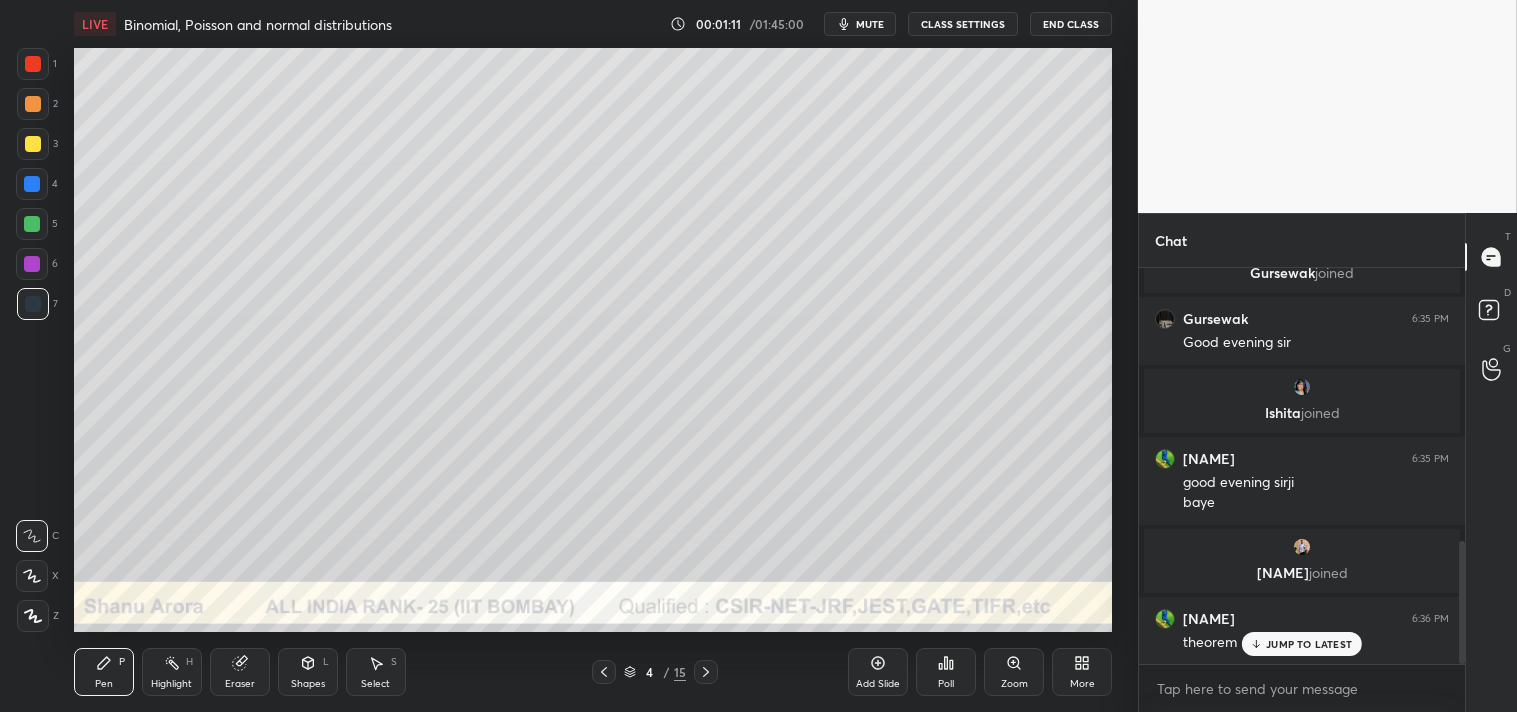 click at bounding box center [33, 144] 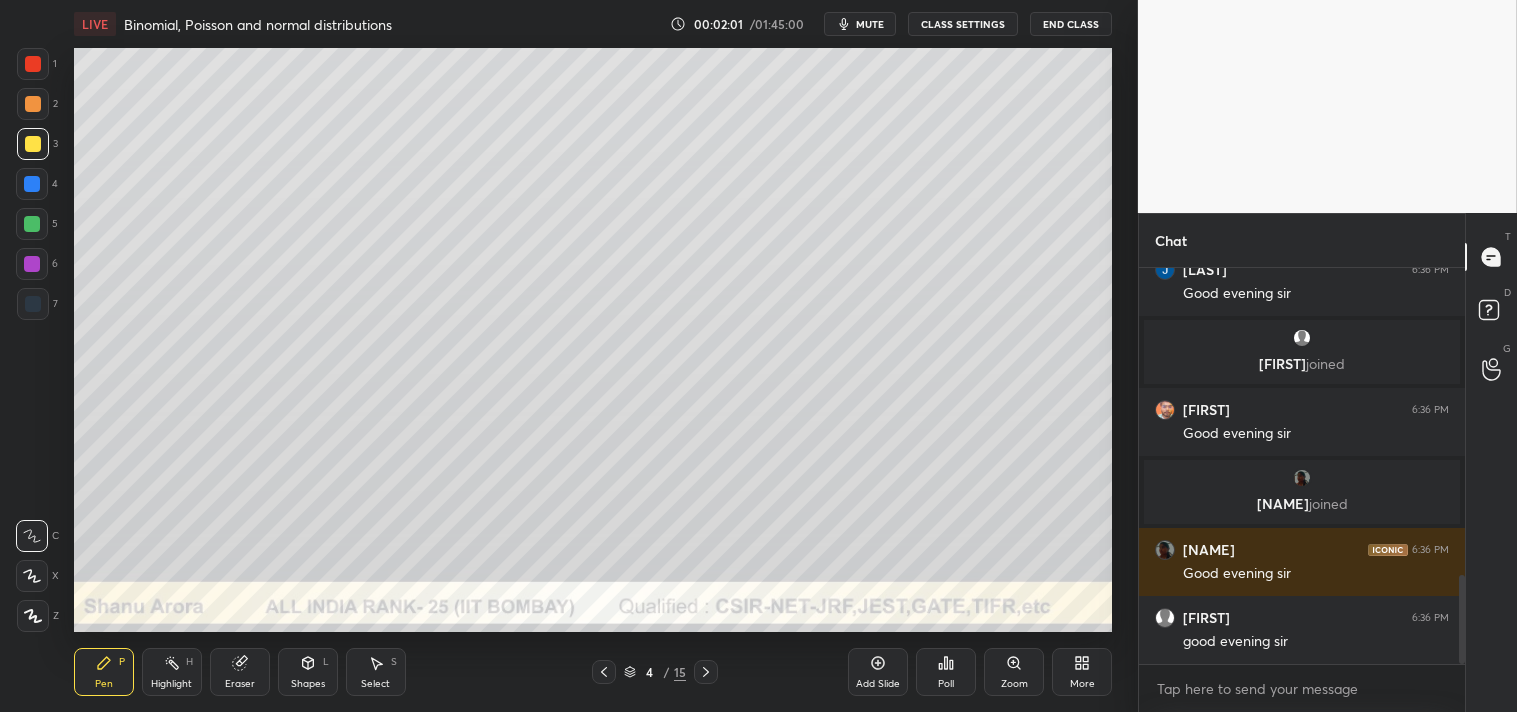 scroll, scrollTop: 1432, scrollLeft: 0, axis: vertical 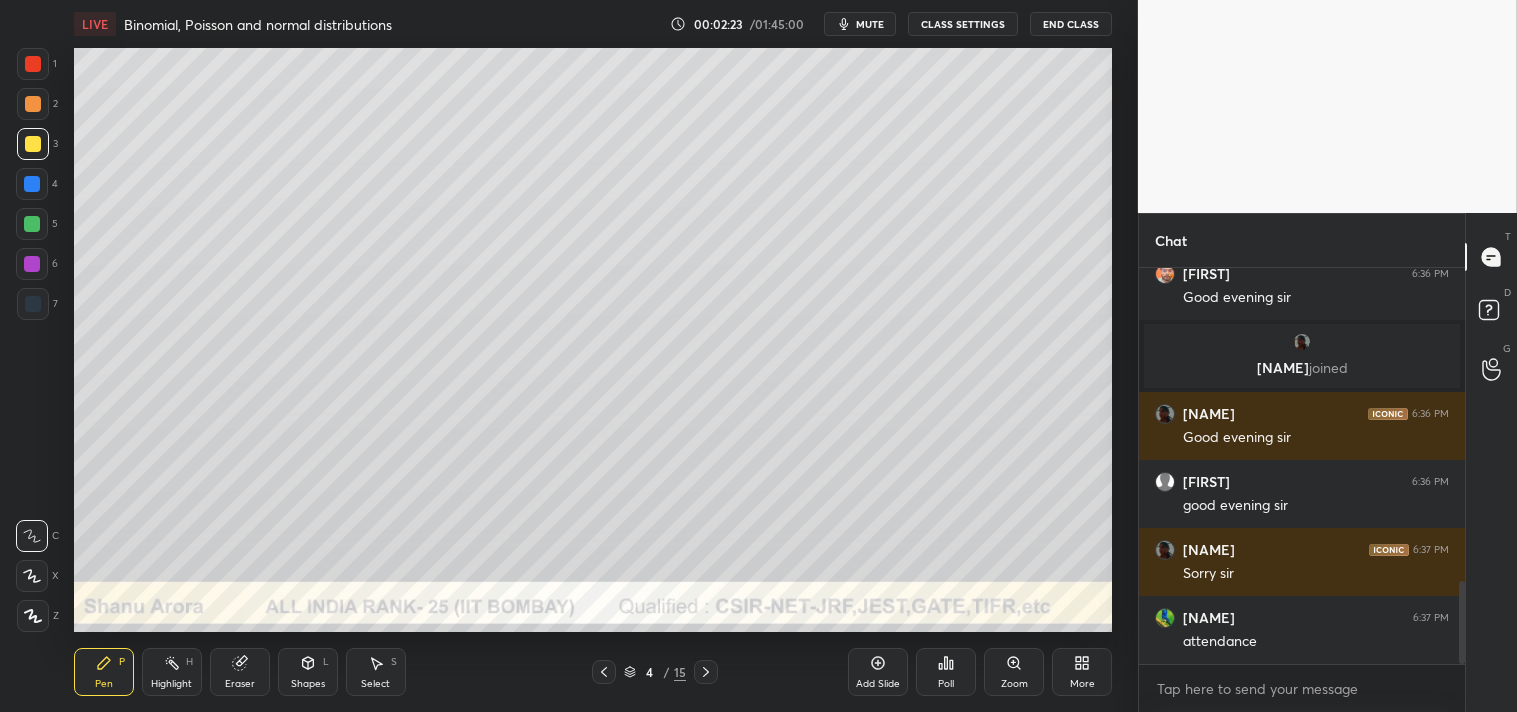 click 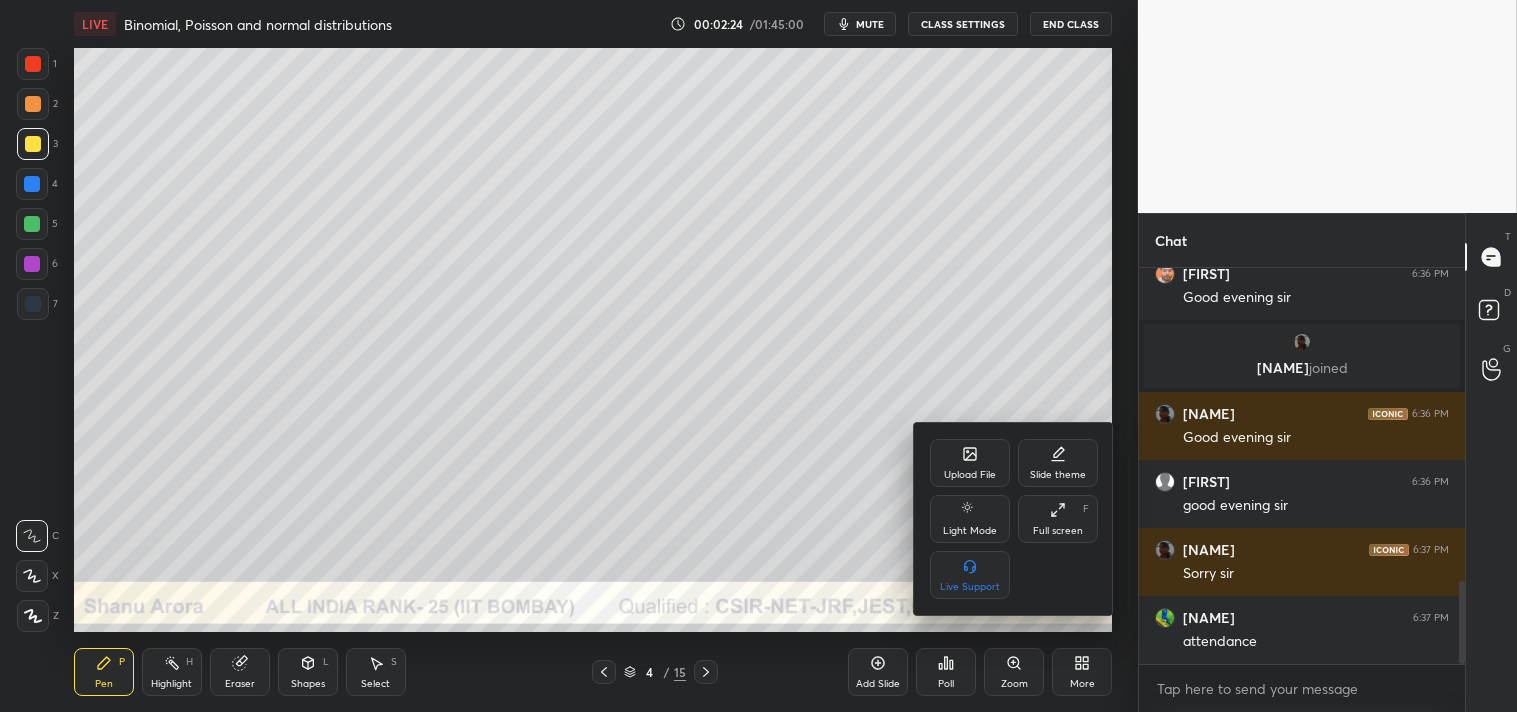 click on "Upload File" at bounding box center [970, 463] 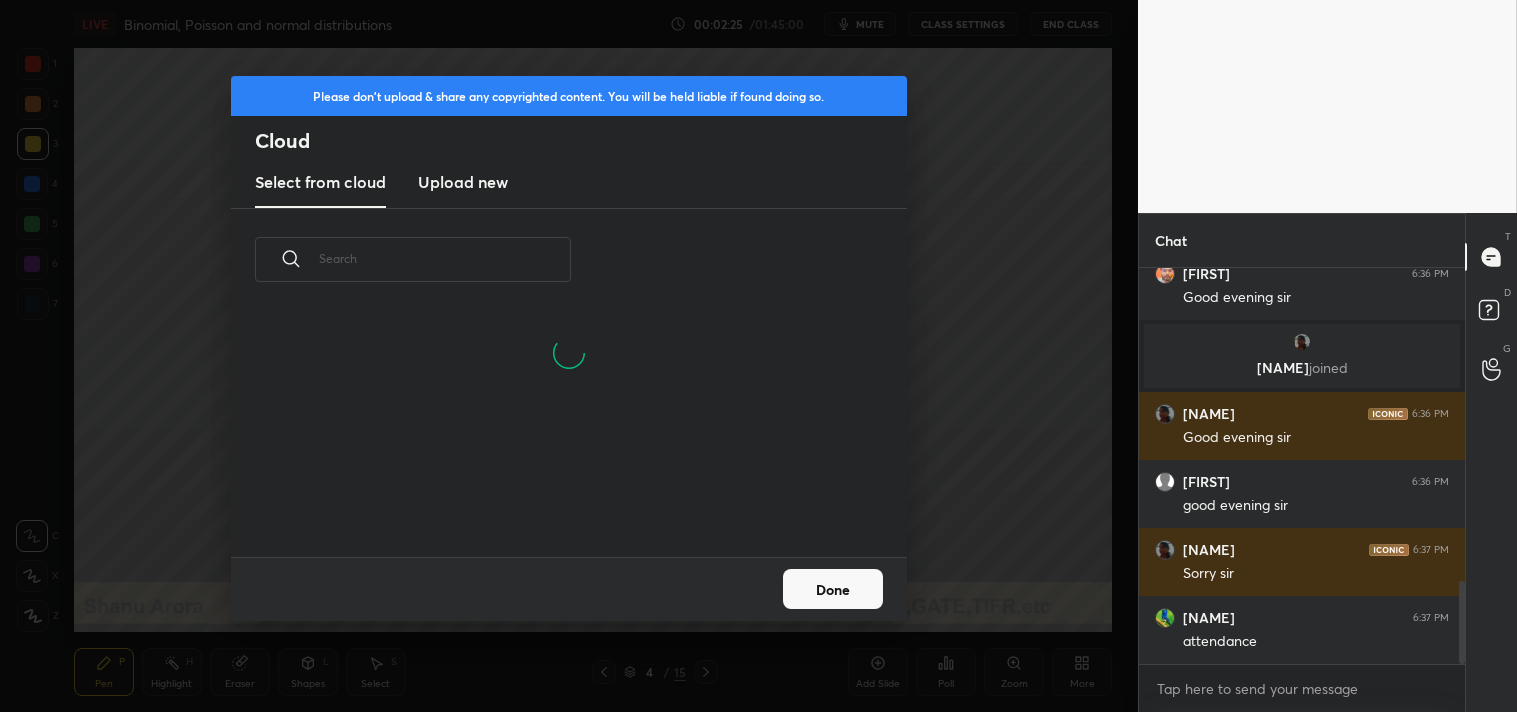 scroll, scrollTop: 6, scrollLeft: 11, axis: both 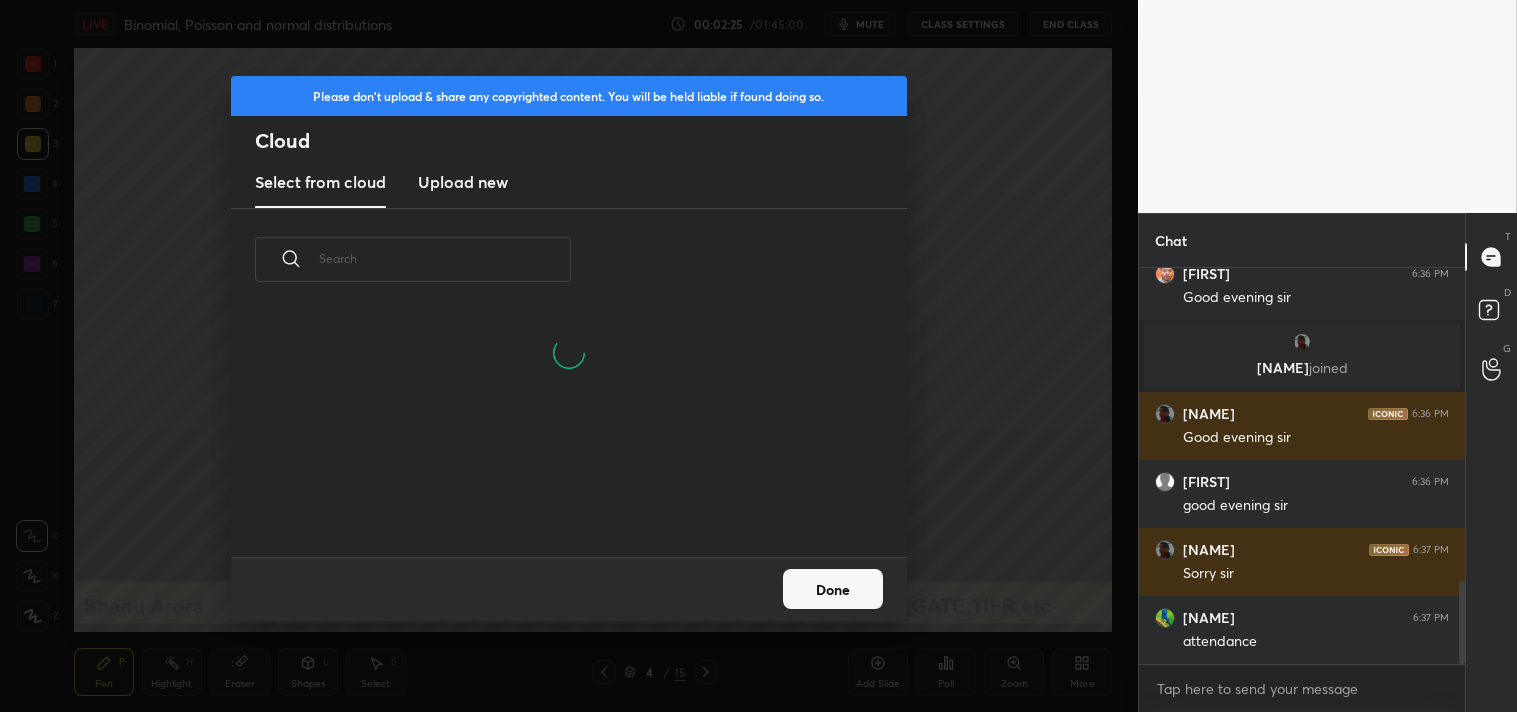 click on "Upload new" at bounding box center [463, 183] 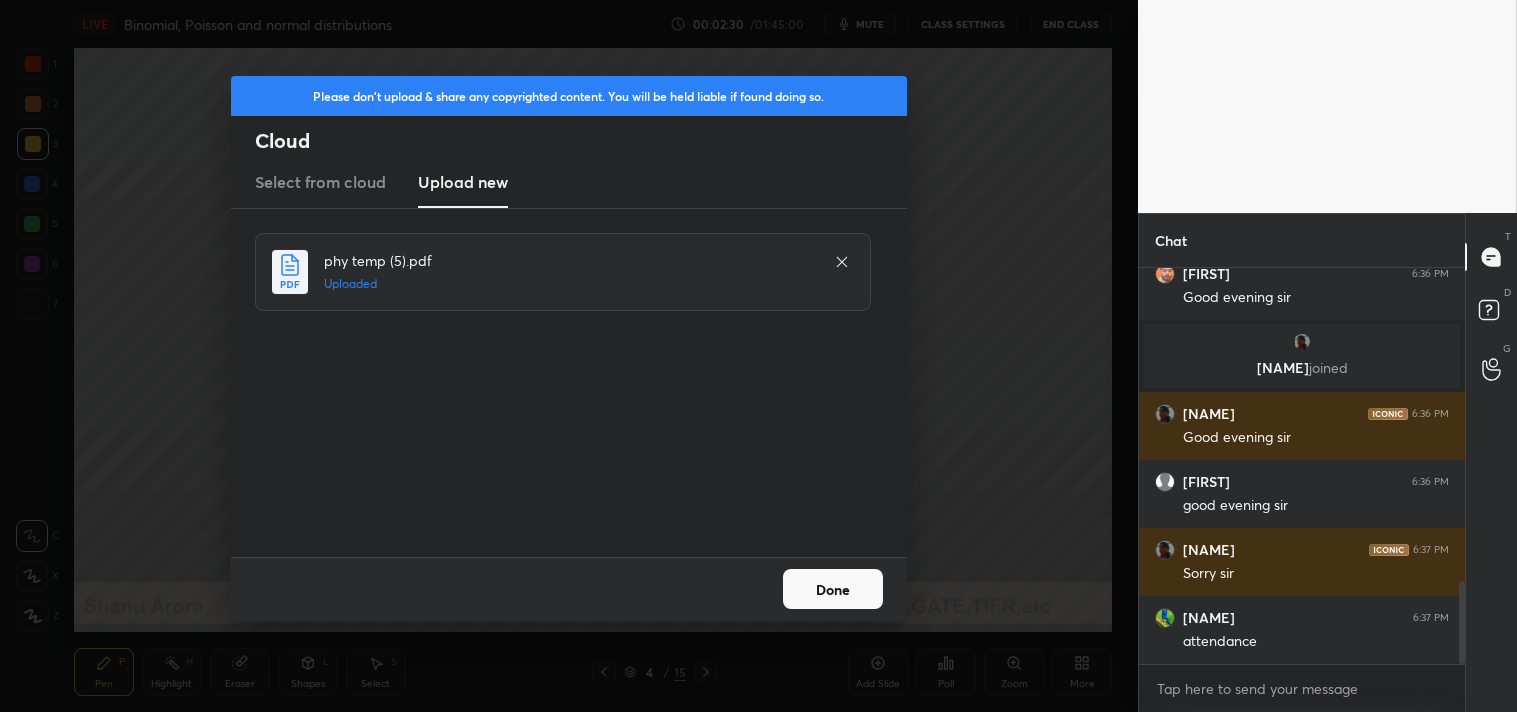 click on "Done" at bounding box center (833, 589) 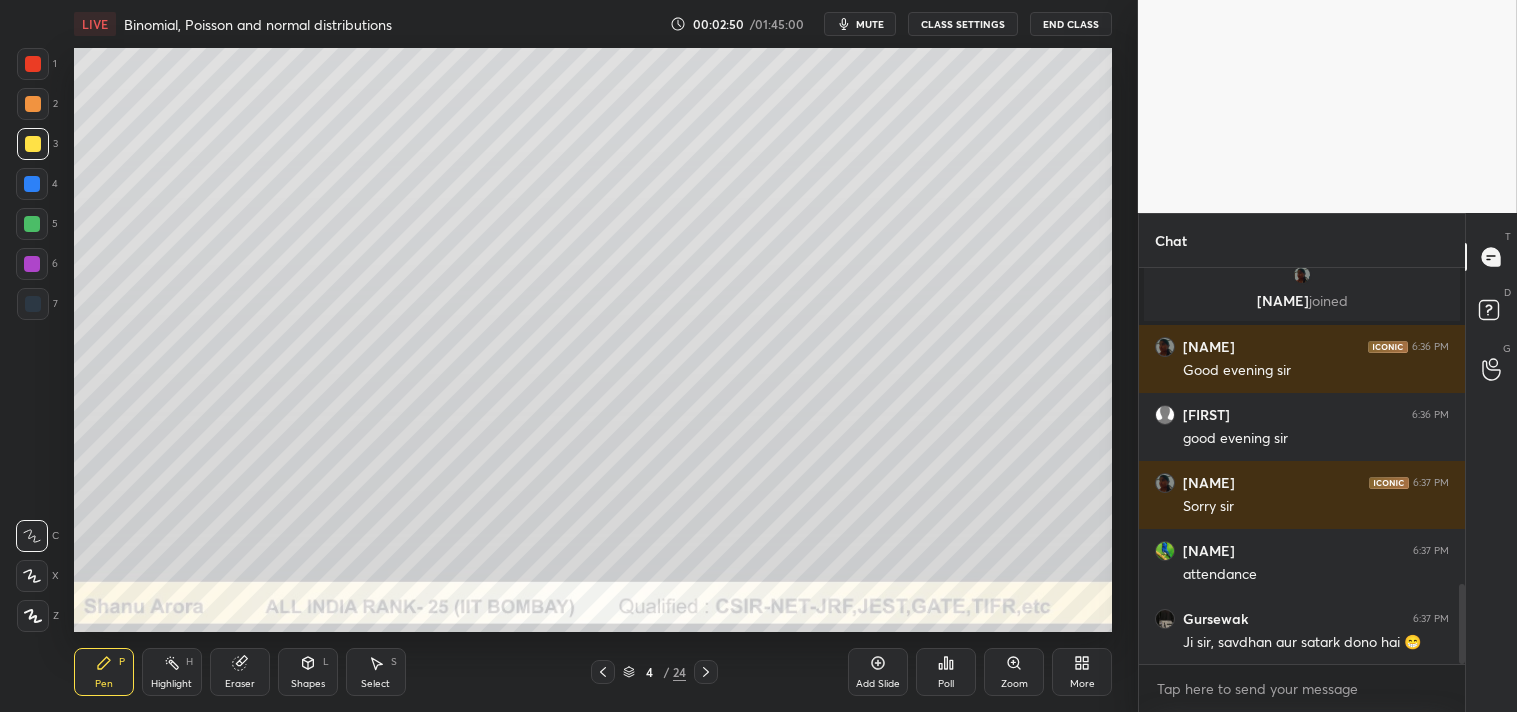 scroll, scrollTop: 1640, scrollLeft: 0, axis: vertical 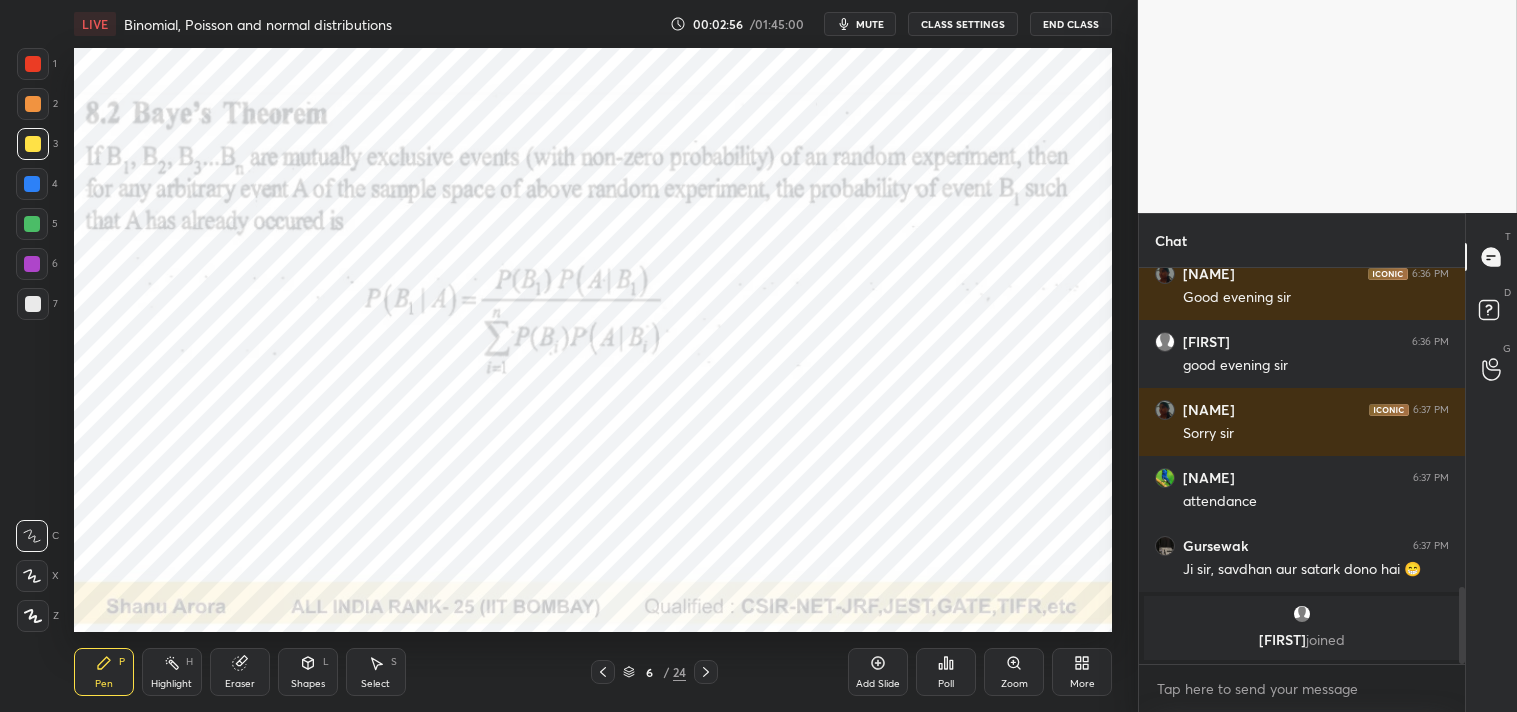 click at bounding box center [33, 64] 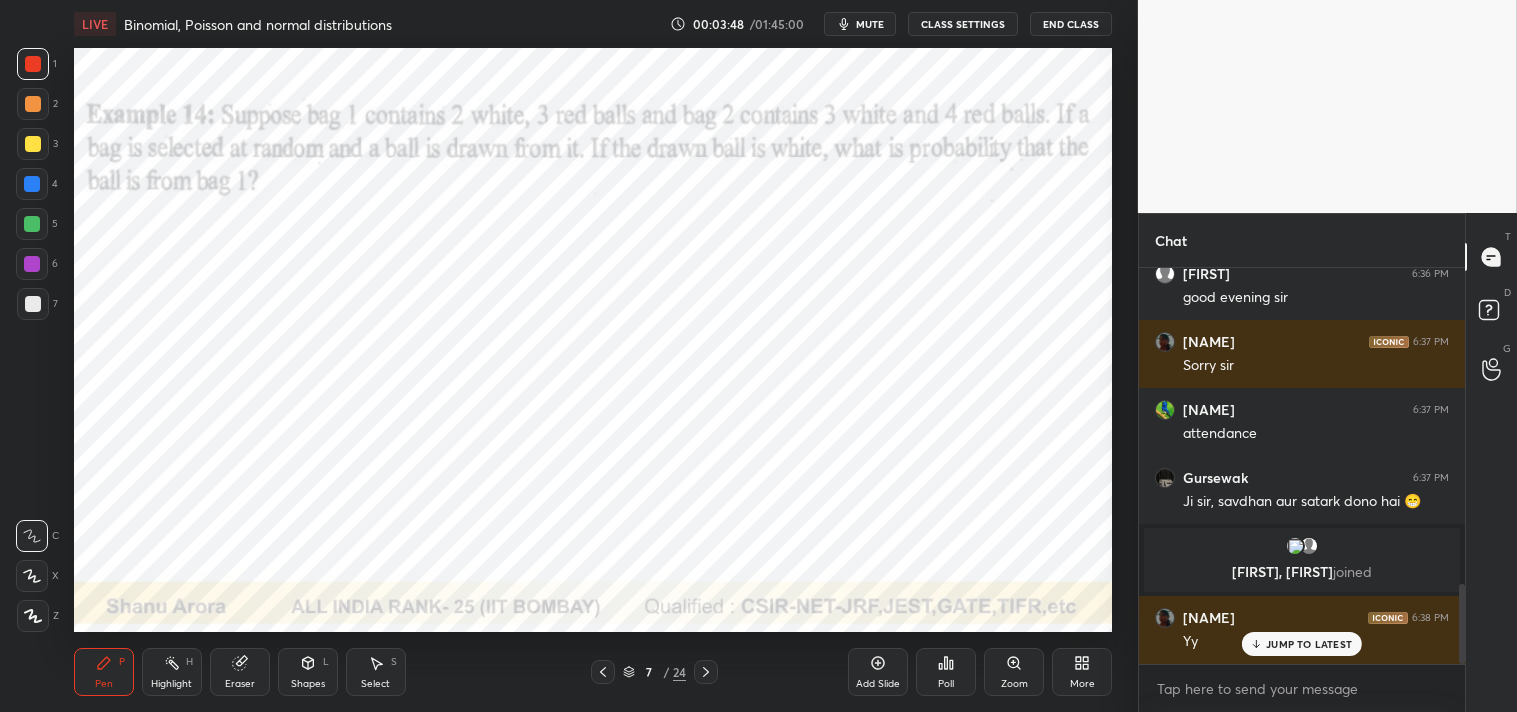 scroll, scrollTop: 1565, scrollLeft: 0, axis: vertical 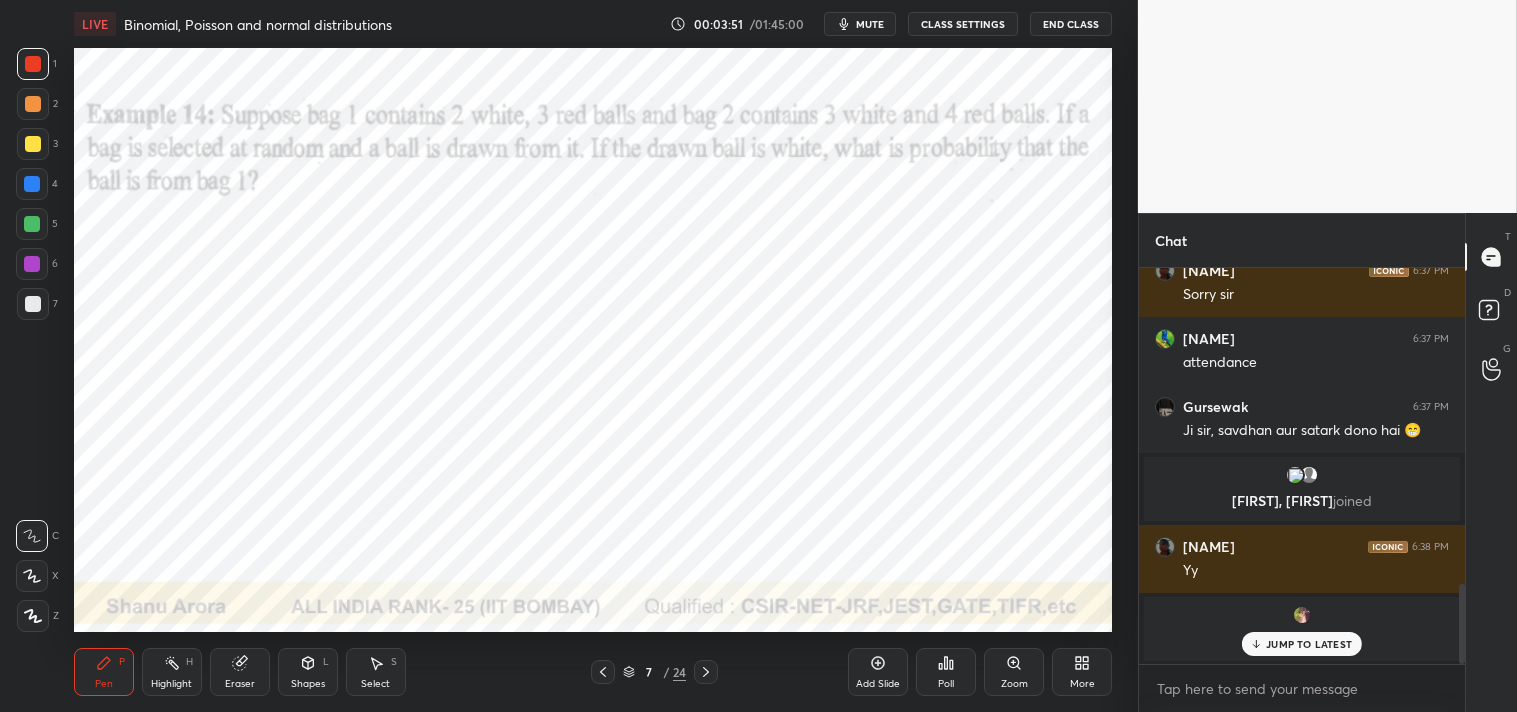 click on "JUMP TO LATEST" at bounding box center (1309, 644) 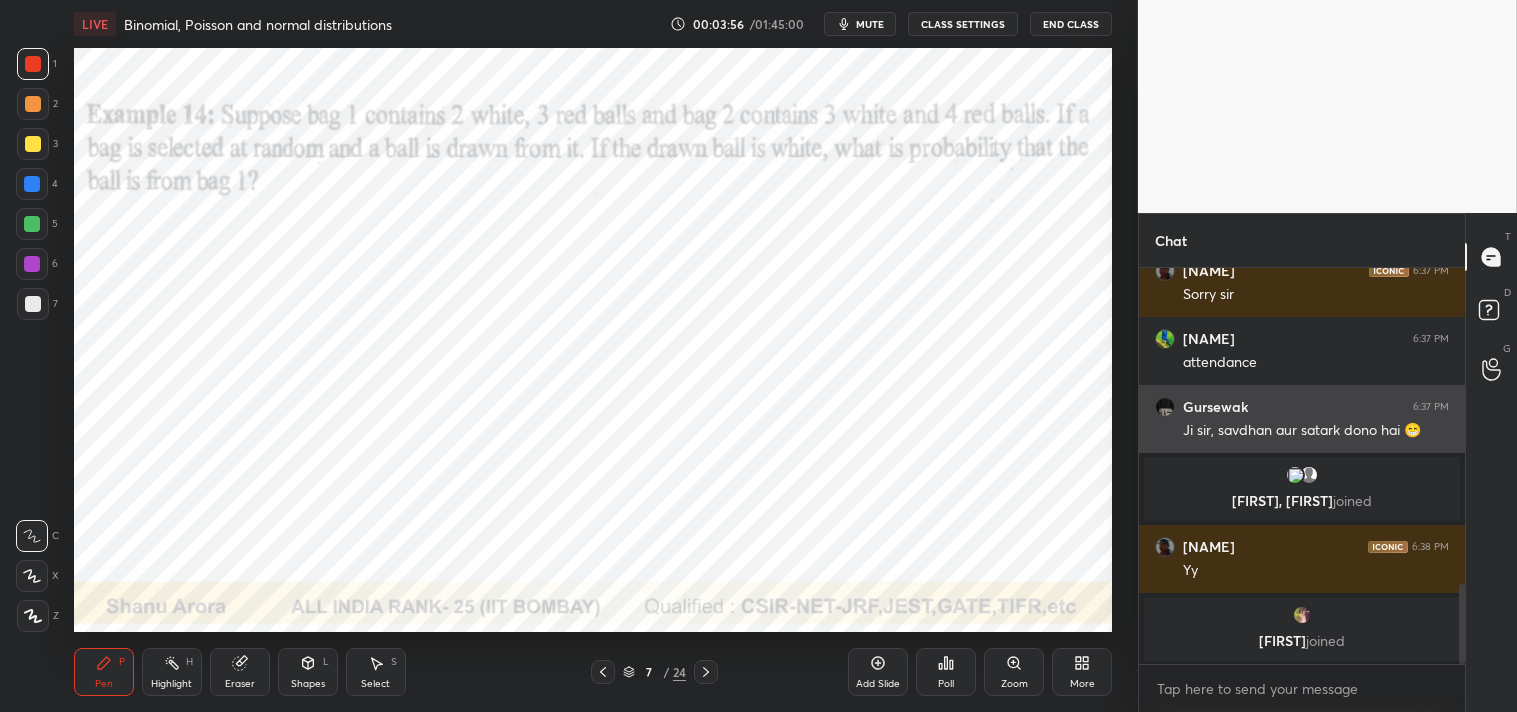 click on "Gursewak" at bounding box center [1215, 407] 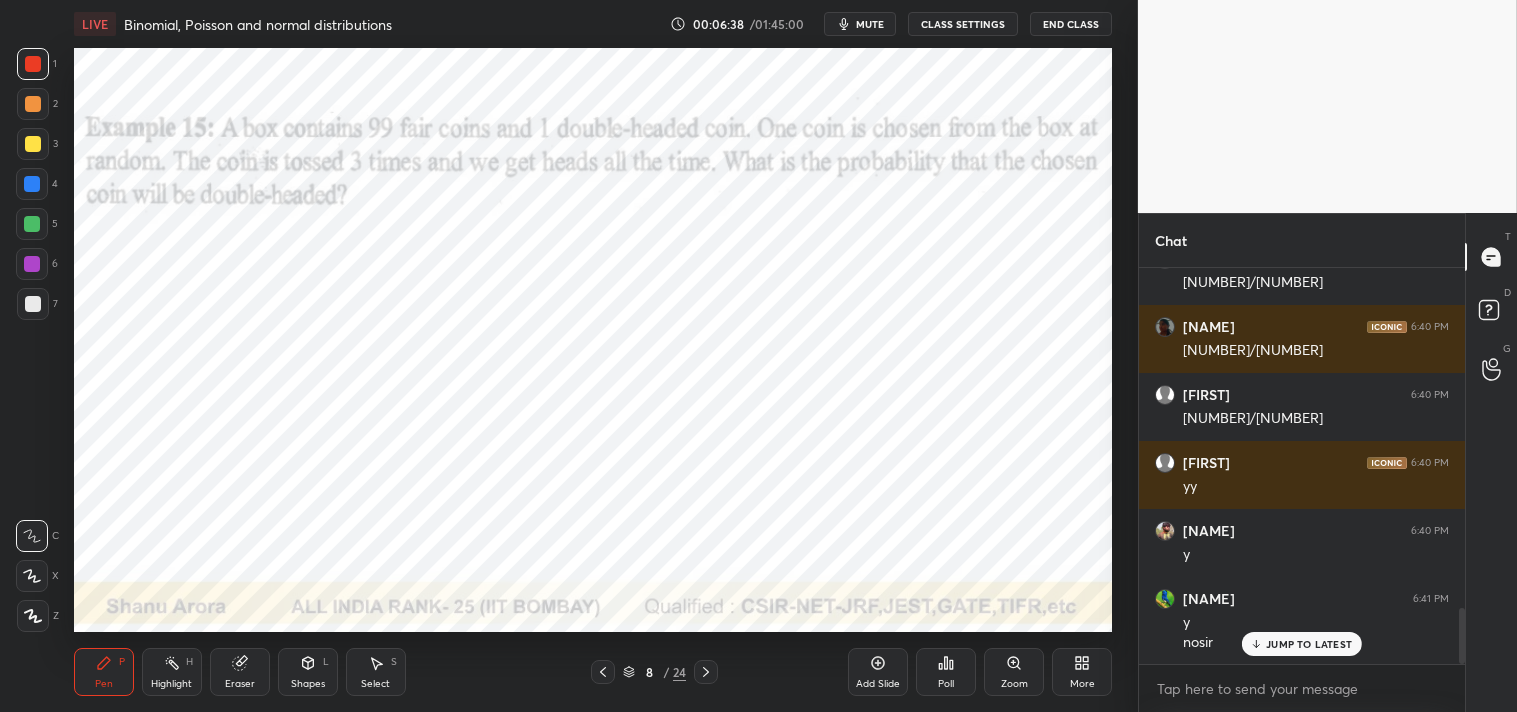 scroll, scrollTop: 2385, scrollLeft: 0, axis: vertical 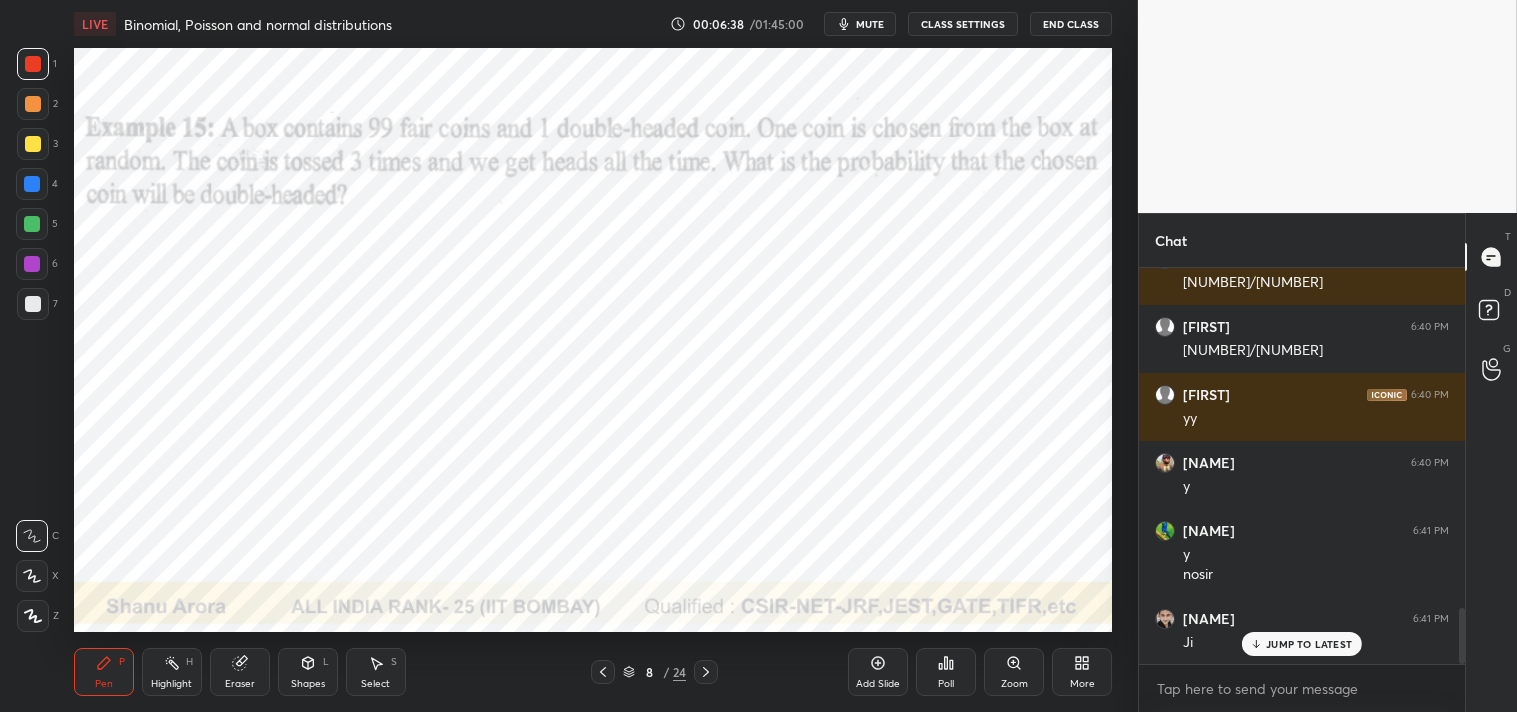 click on "mute" at bounding box center (870, 24) 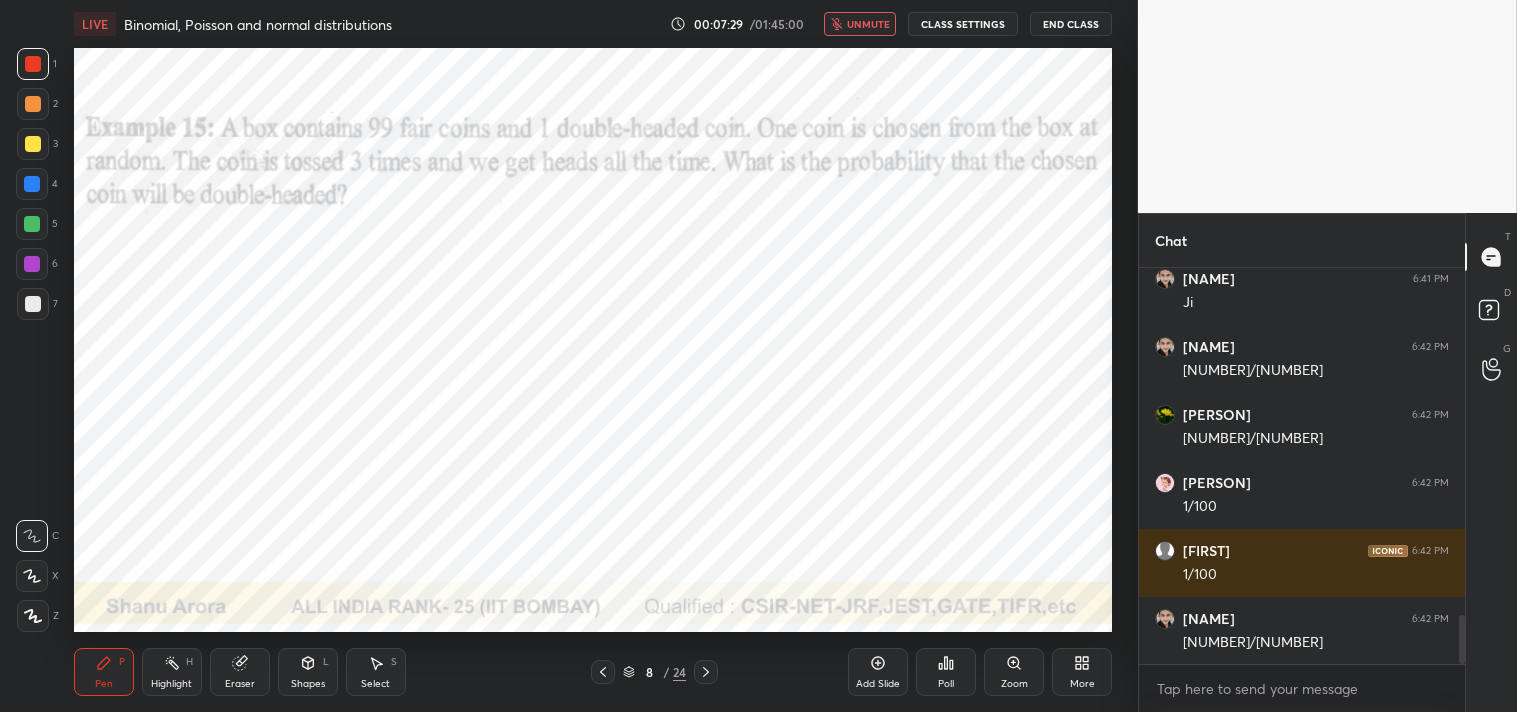 scroll, scrollTop: 2794, scrollLeft: 0, axis: vertical 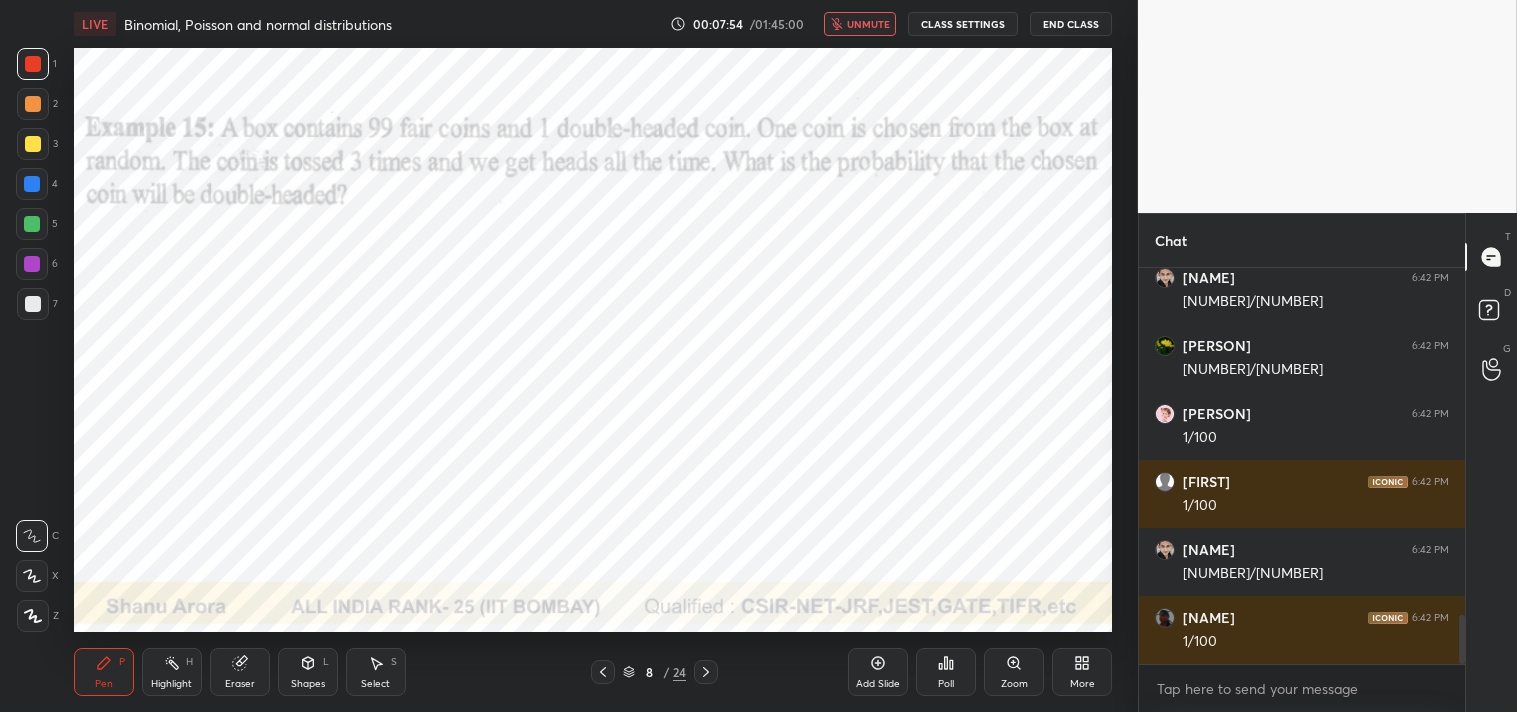 click on "unmute" at bounding box center [860, 24] 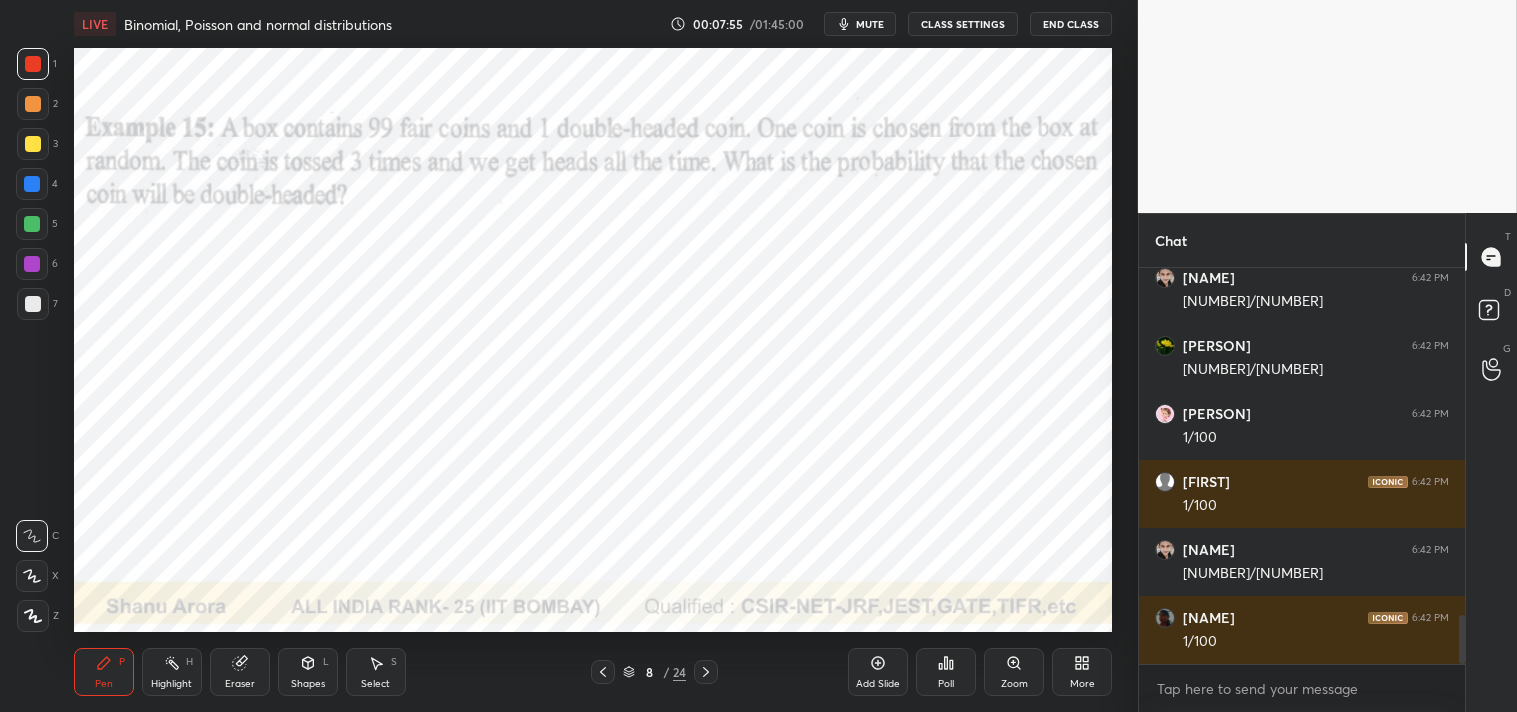 type 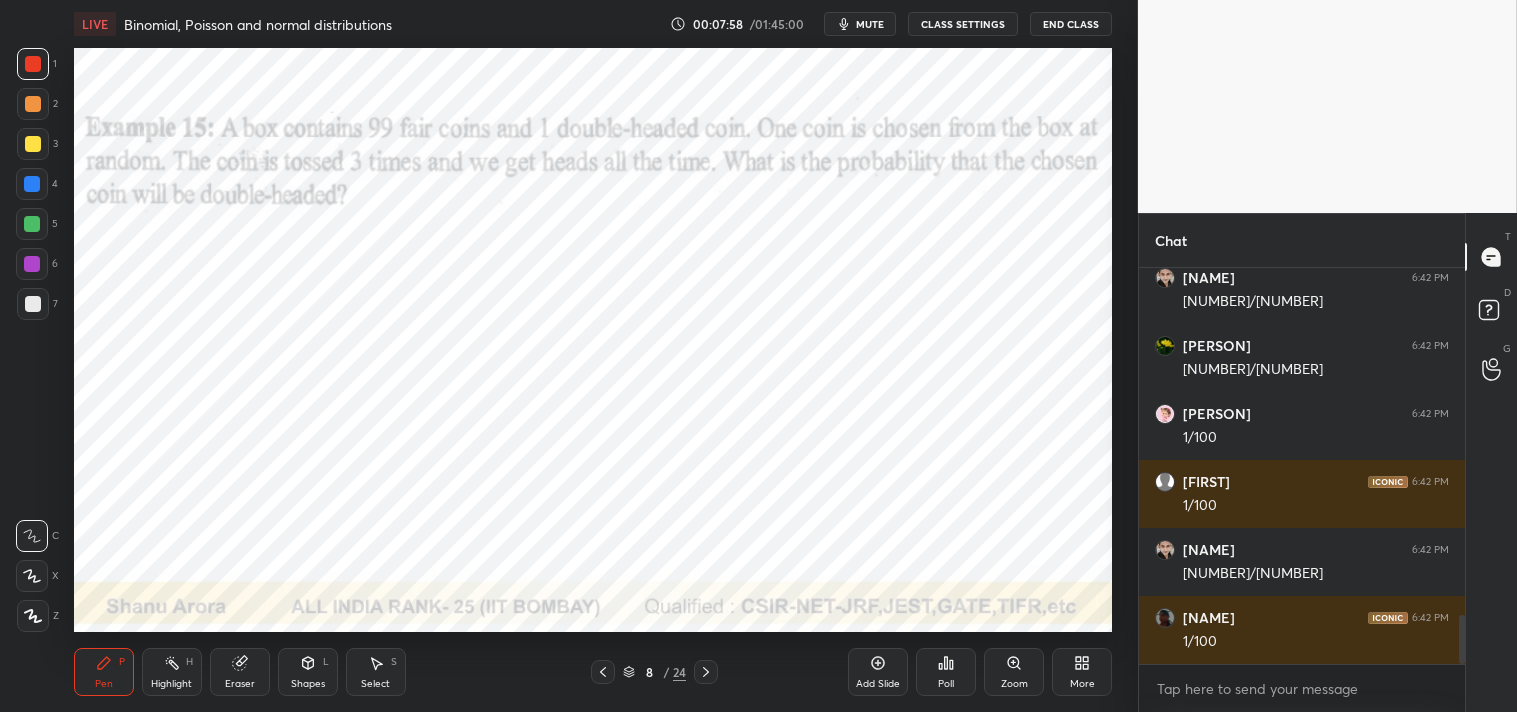 scroll, scrollTop: 2865, scrollLeft: 0, axis: vertical 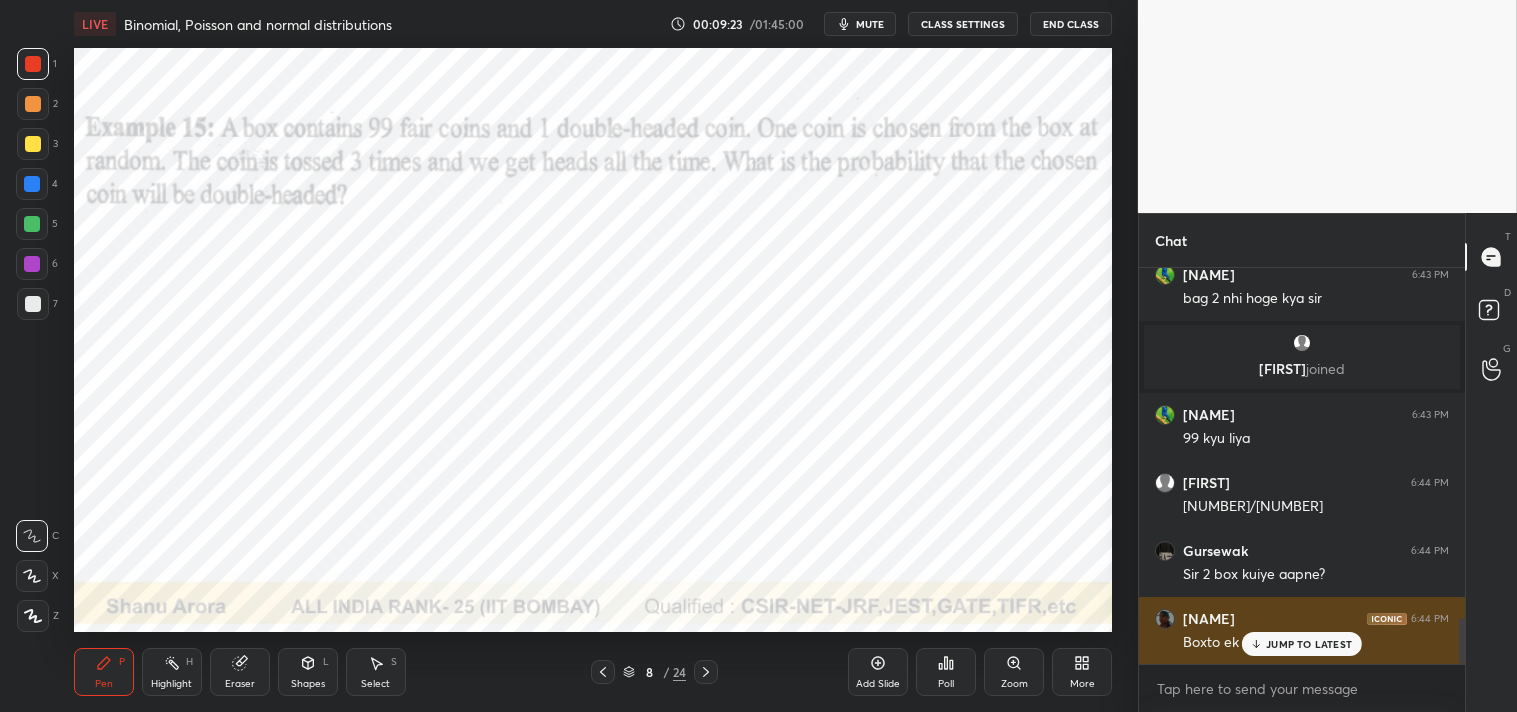 click on "JUMP TO LATEST" at bounding box center [1309, 644] 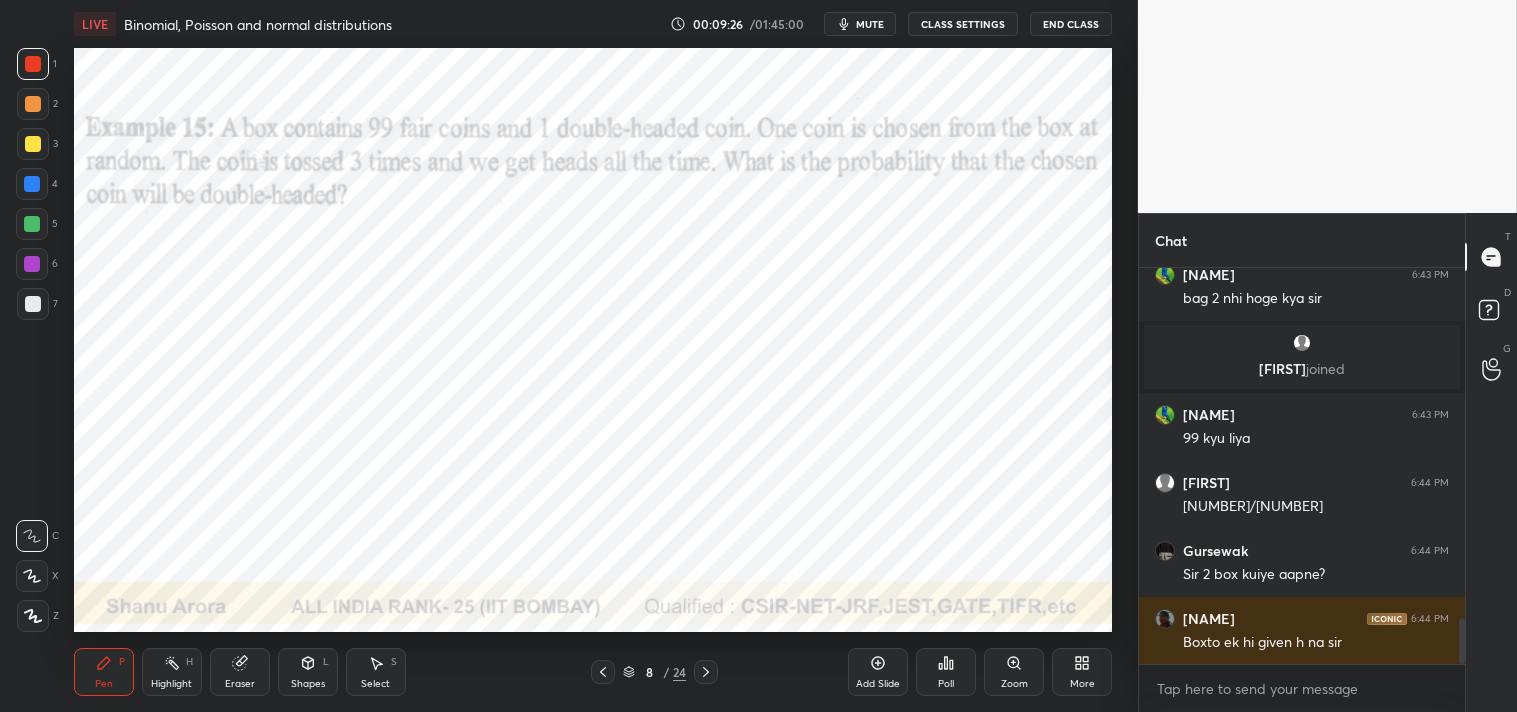 scroll, scrollTop: 3095, scrollLeft: 0, axis: vertical 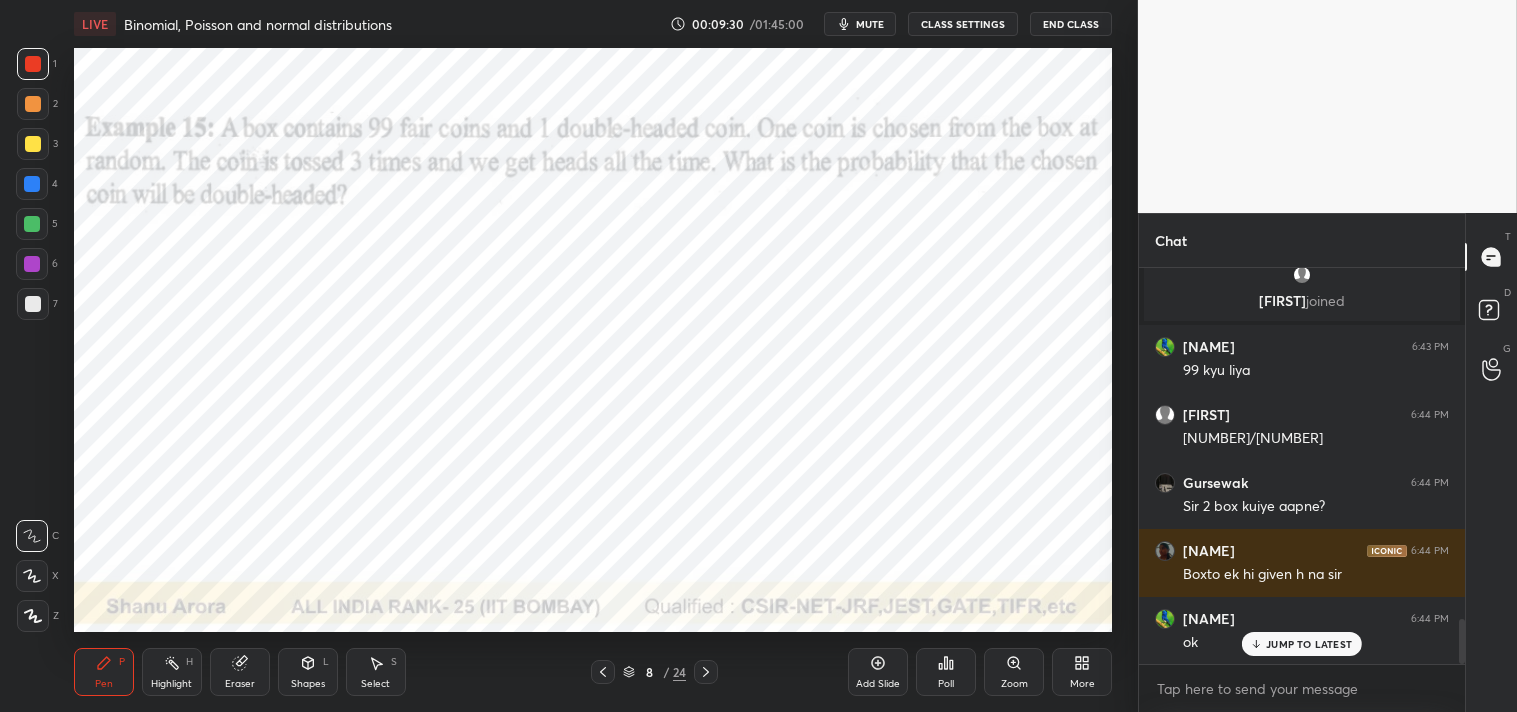 click on "Highlight H" at bounding box center (172, 672) 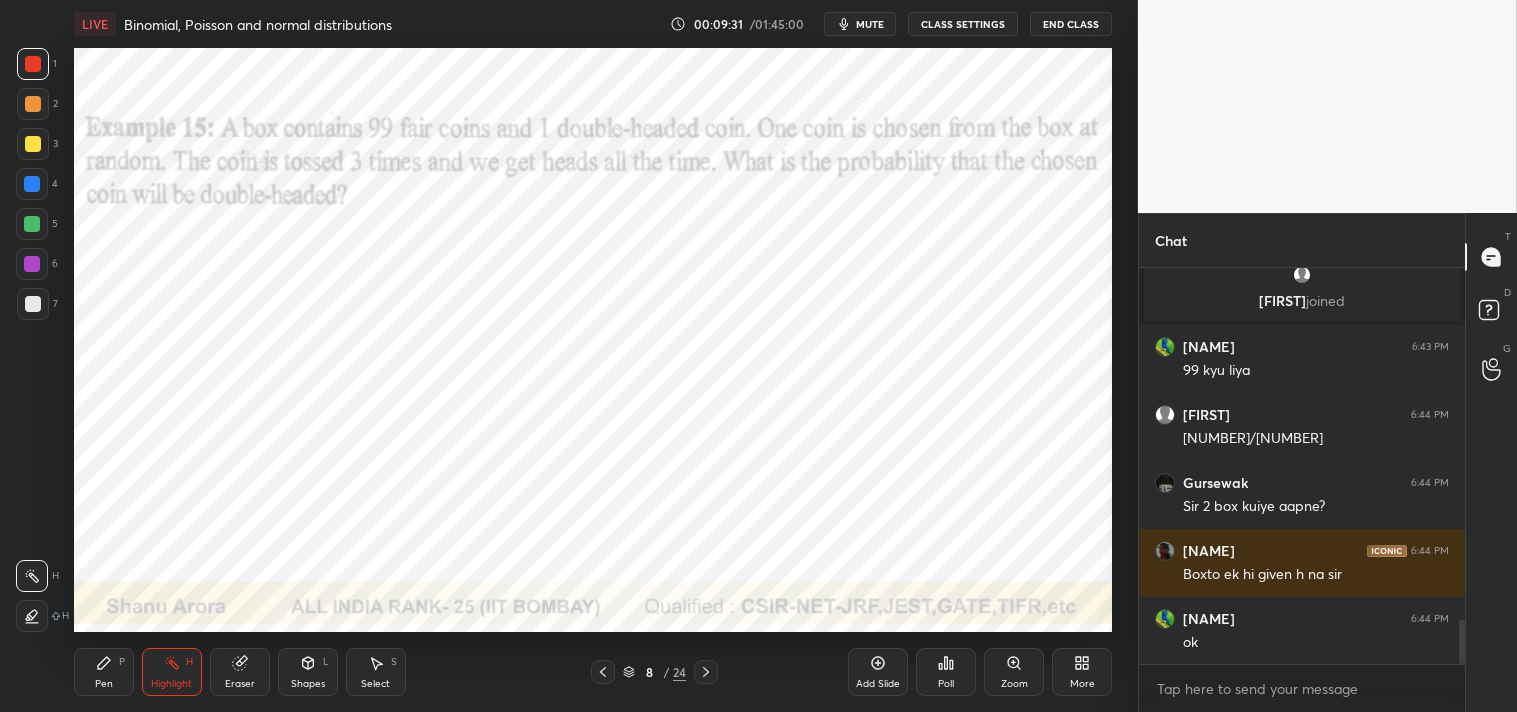 scroll, scrollTop: 3164, scrollLeft: 0, axis: vertical 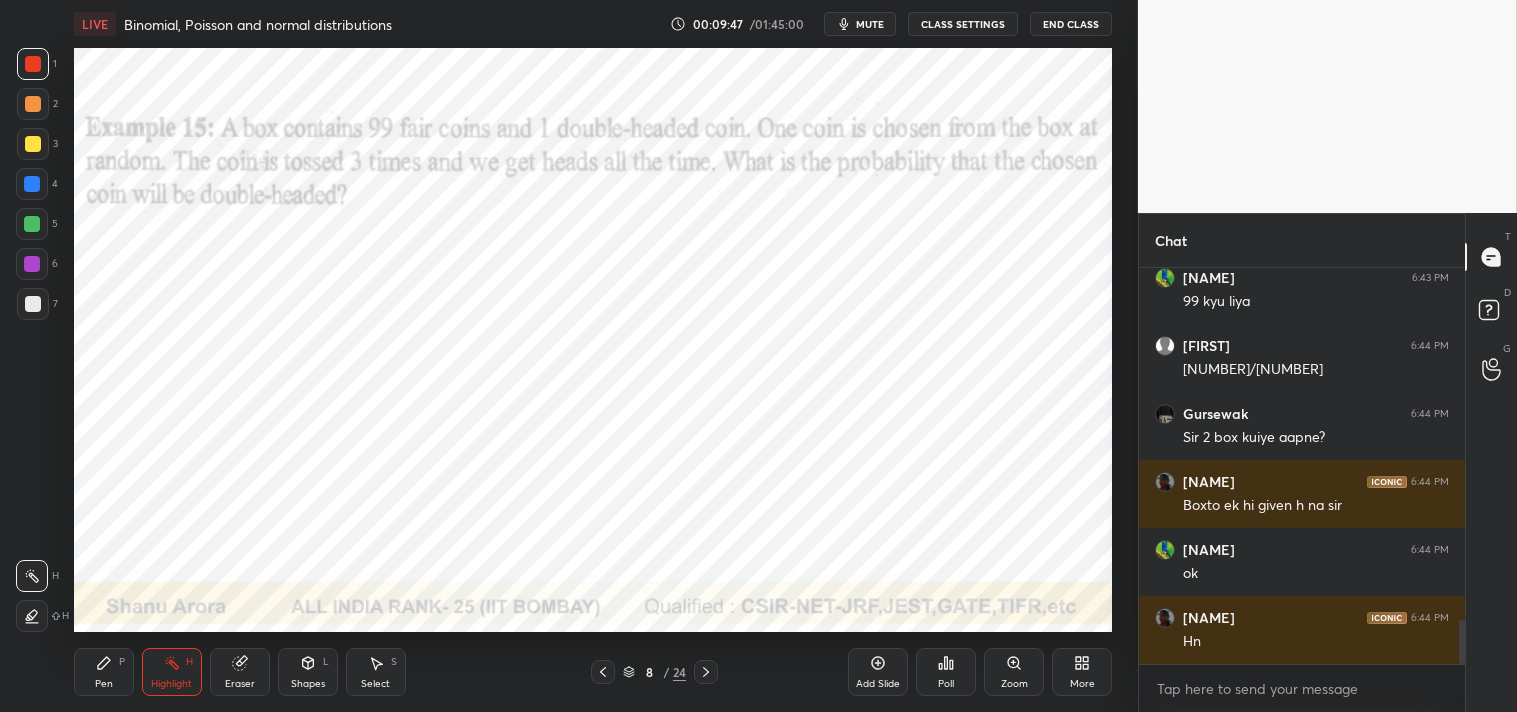 click on "Pen P" at bounding box center [104, 672] 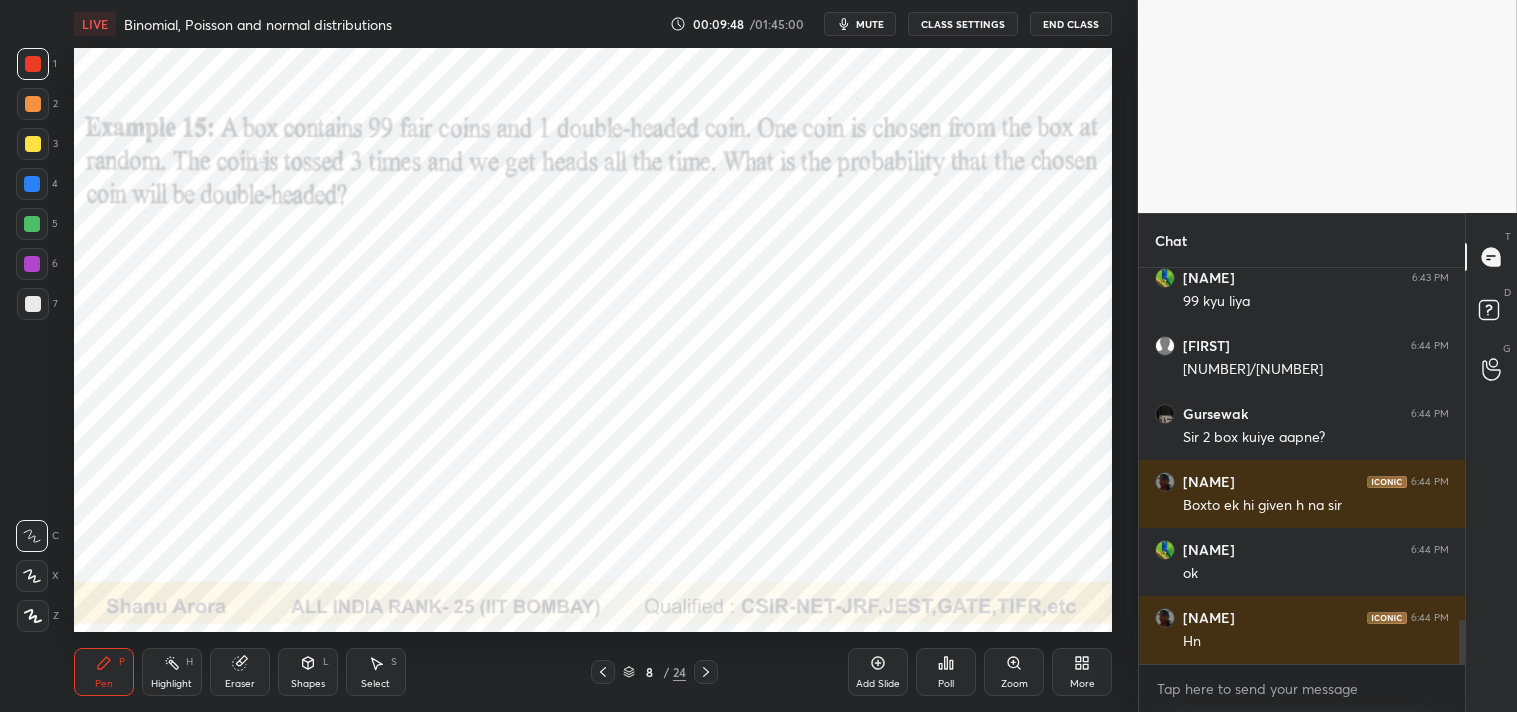 click 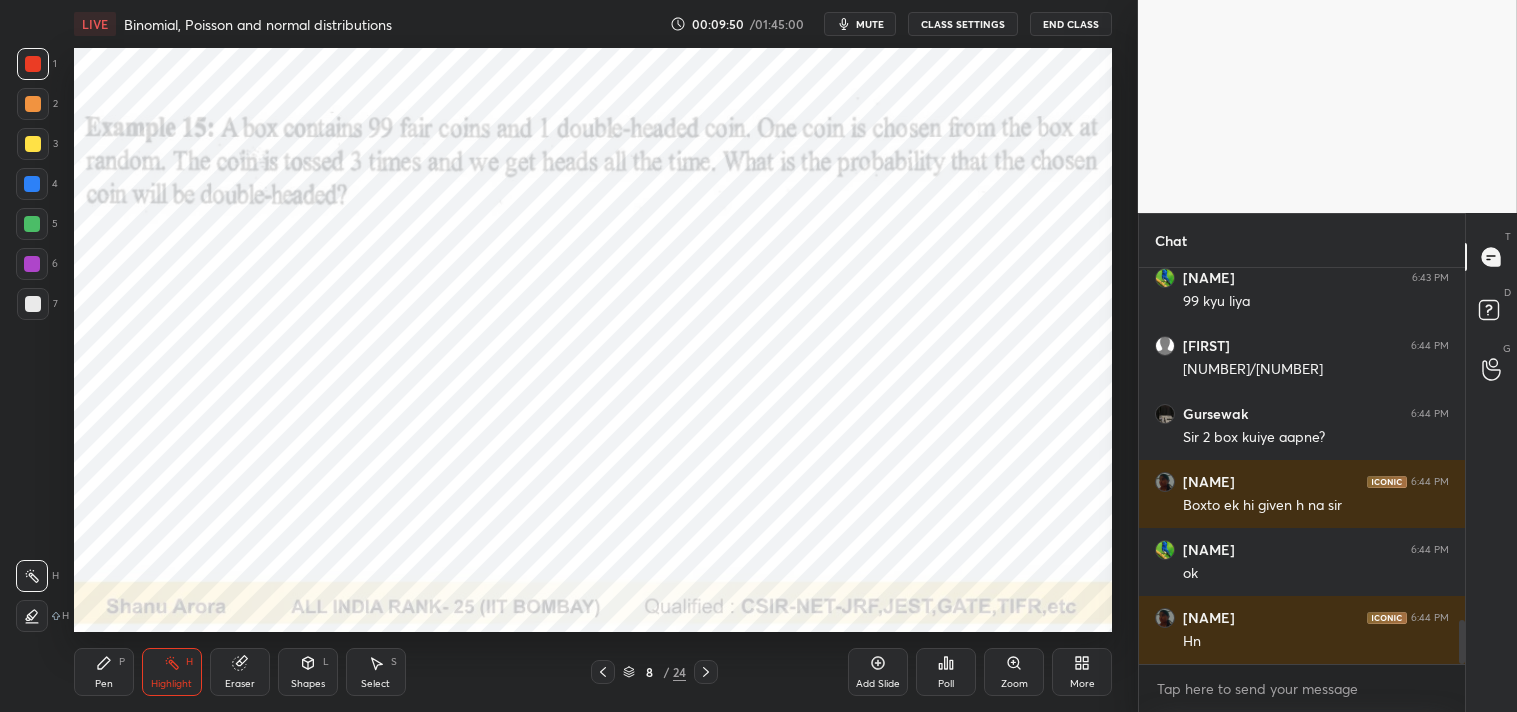 click on "Pen P" at bounding box center (104, 672) 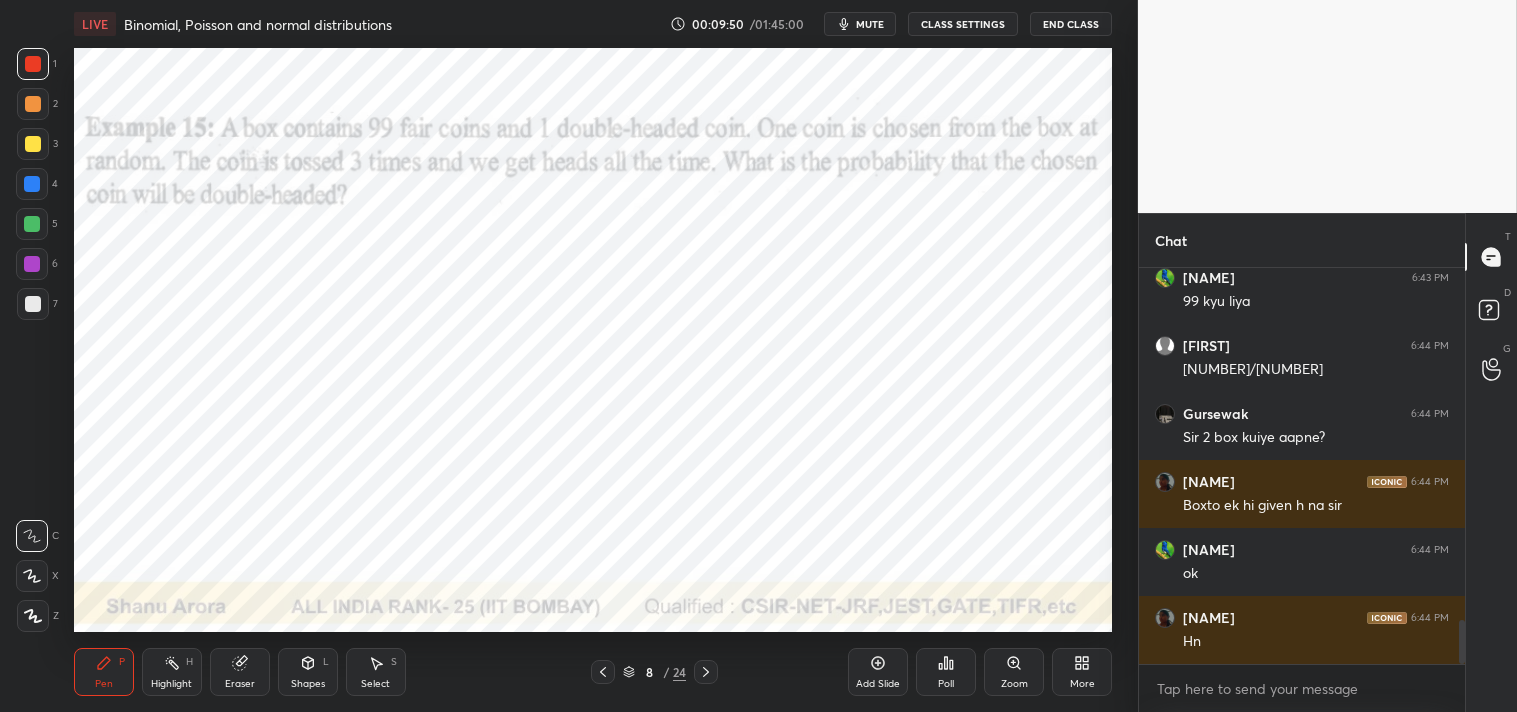 click 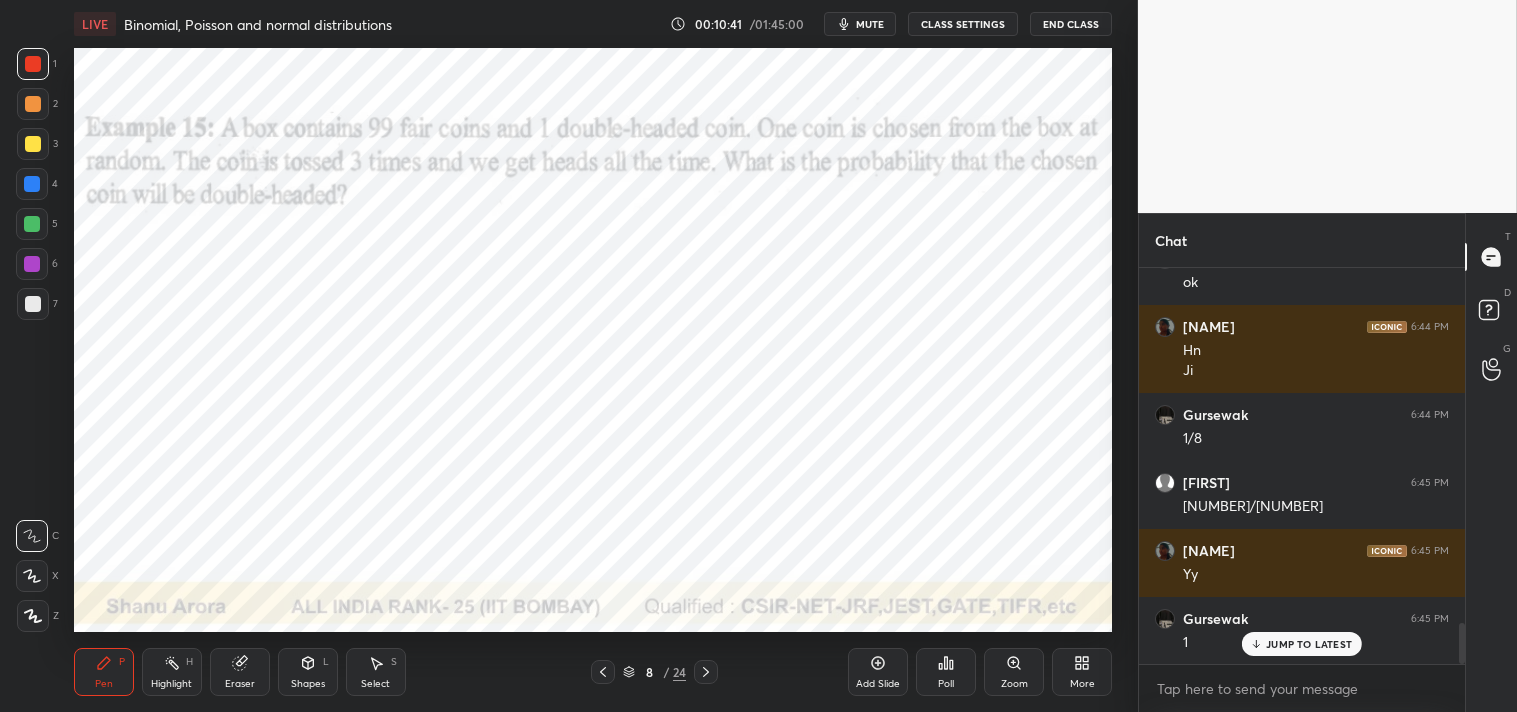scroll, scrollTop: 3524, scrollLeft: 0, axis: vertical 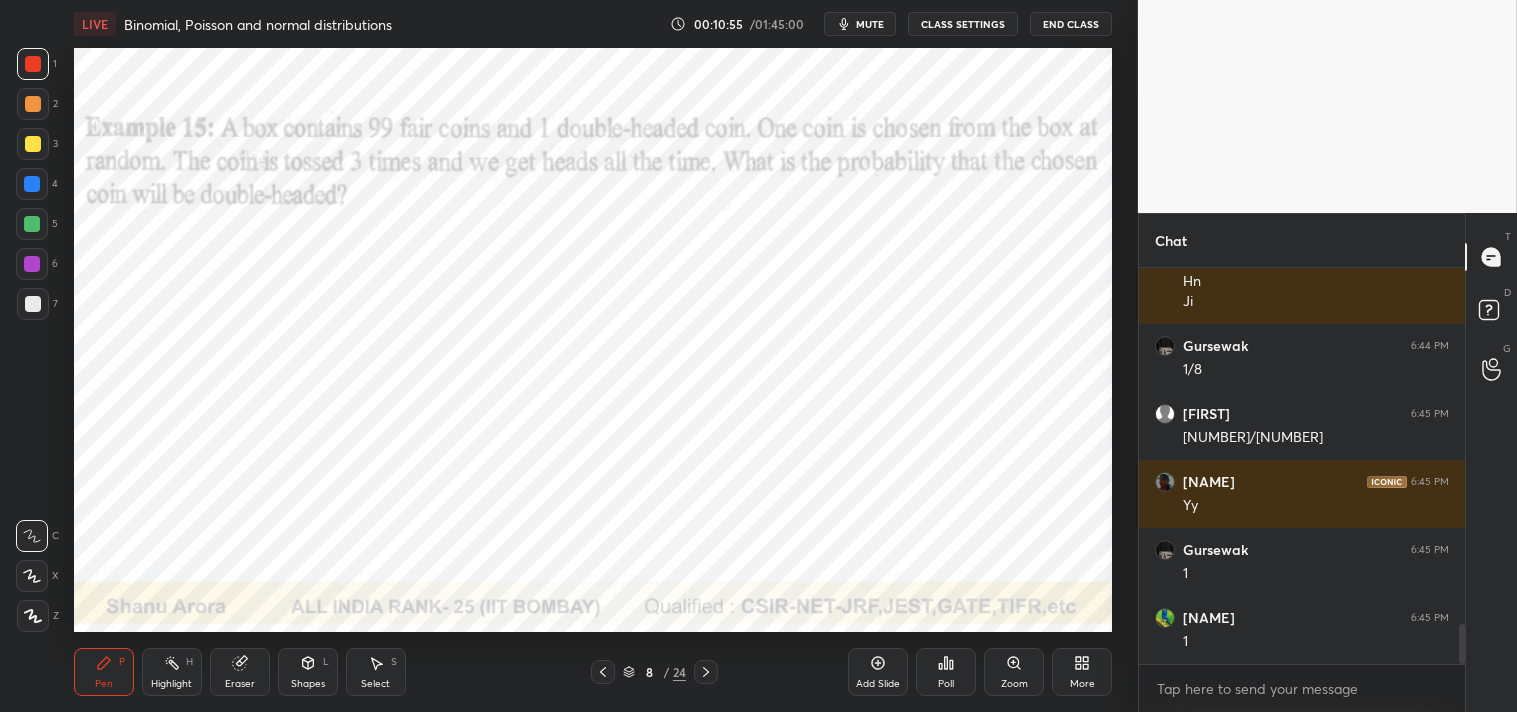 click on "Shapes L" at bounding box center [308, 672] 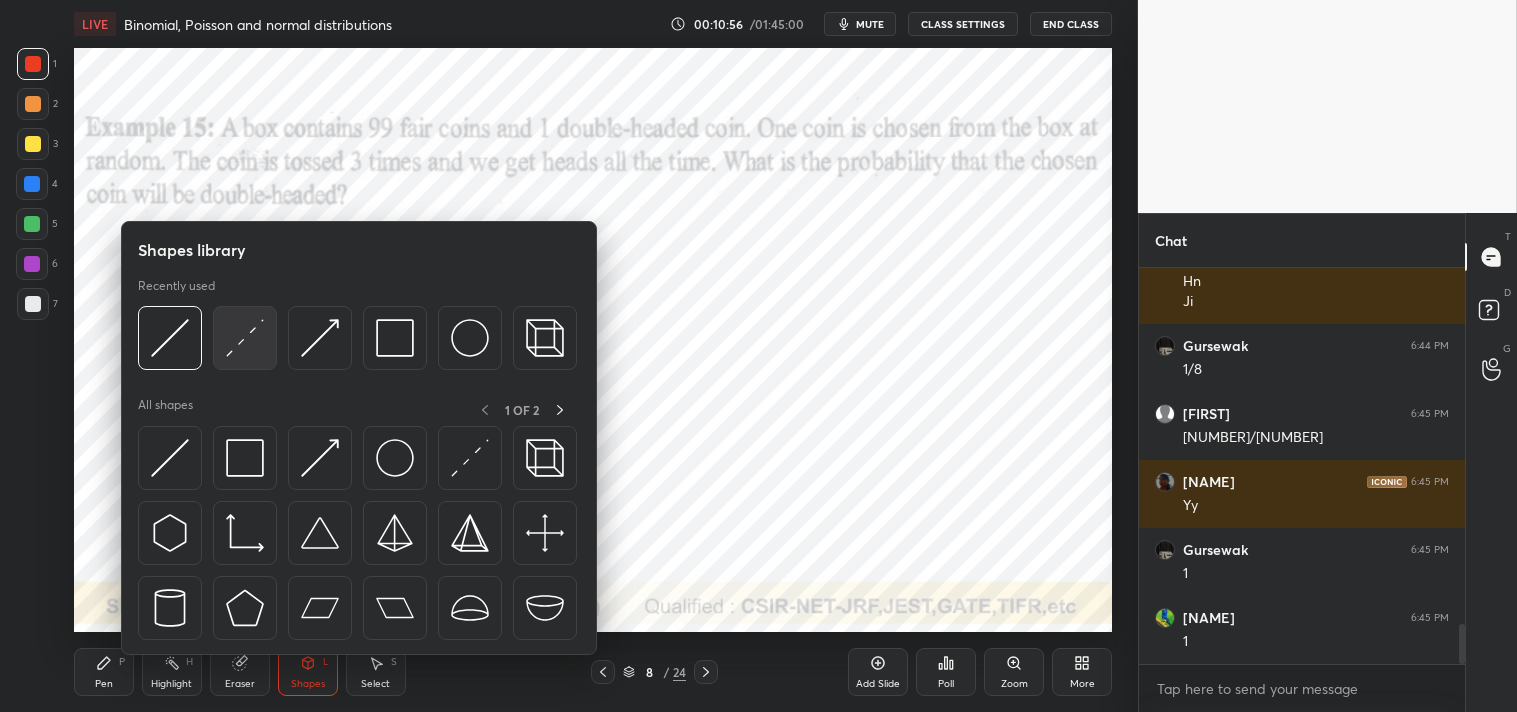 click at bounding box center [245, 338] 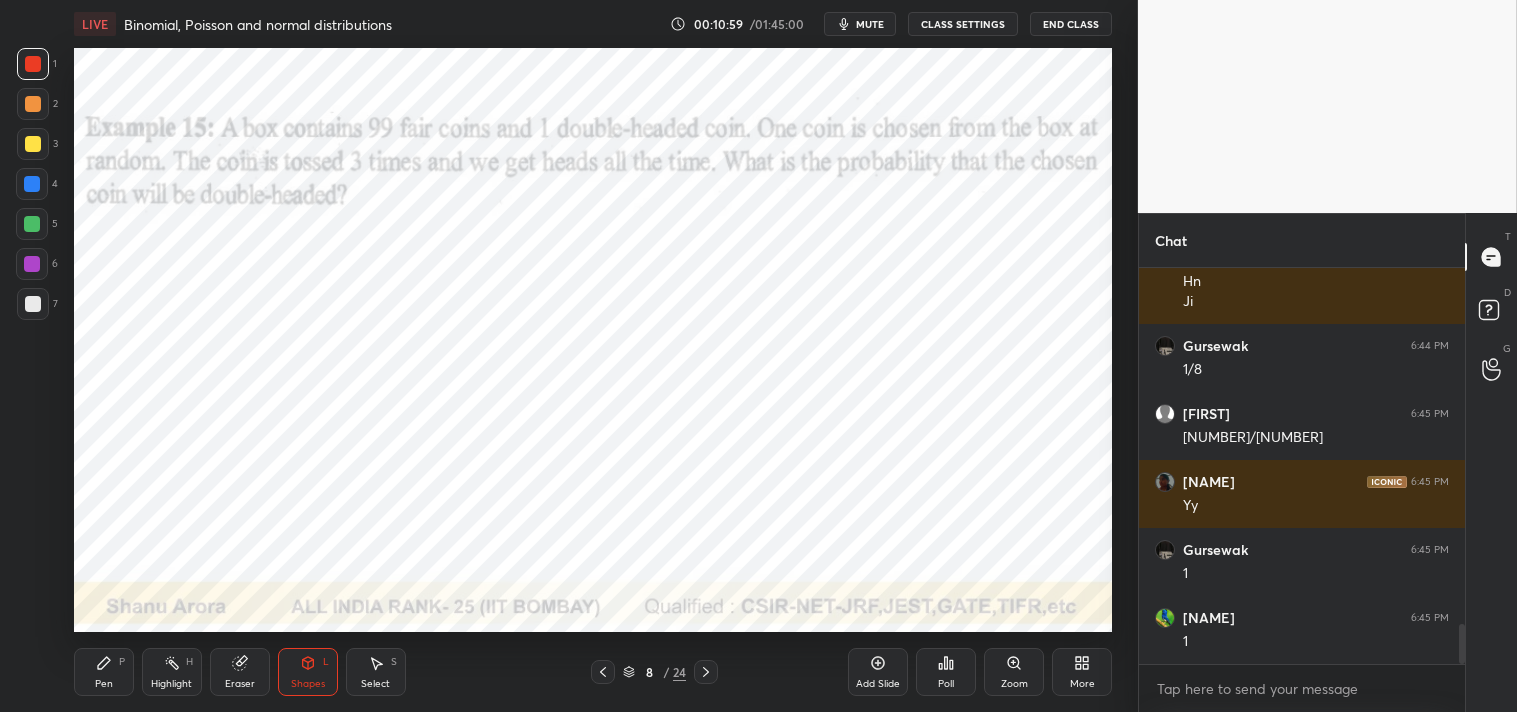 click 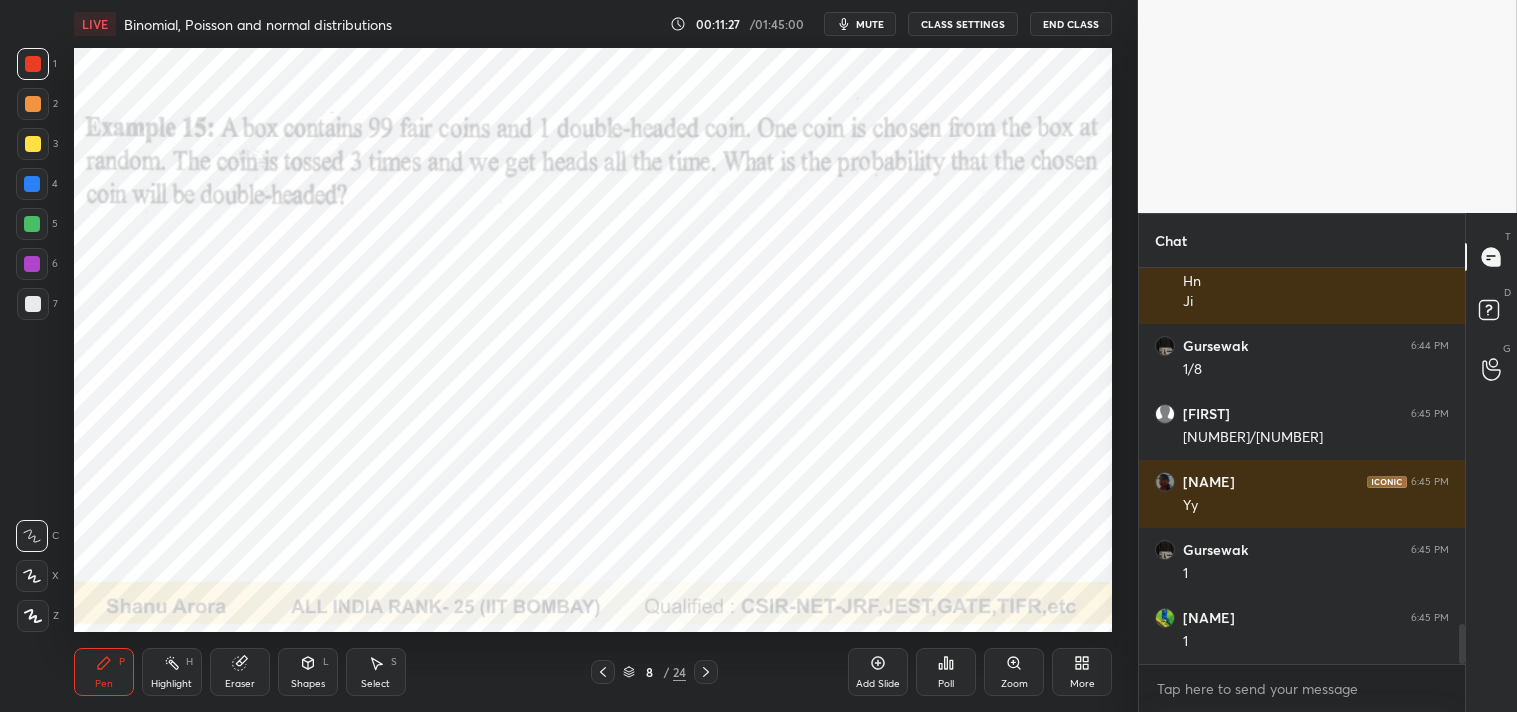 click on "Setting up your live class Poll for   secs No correct answer Start poll" at bounding box center [593, 340] 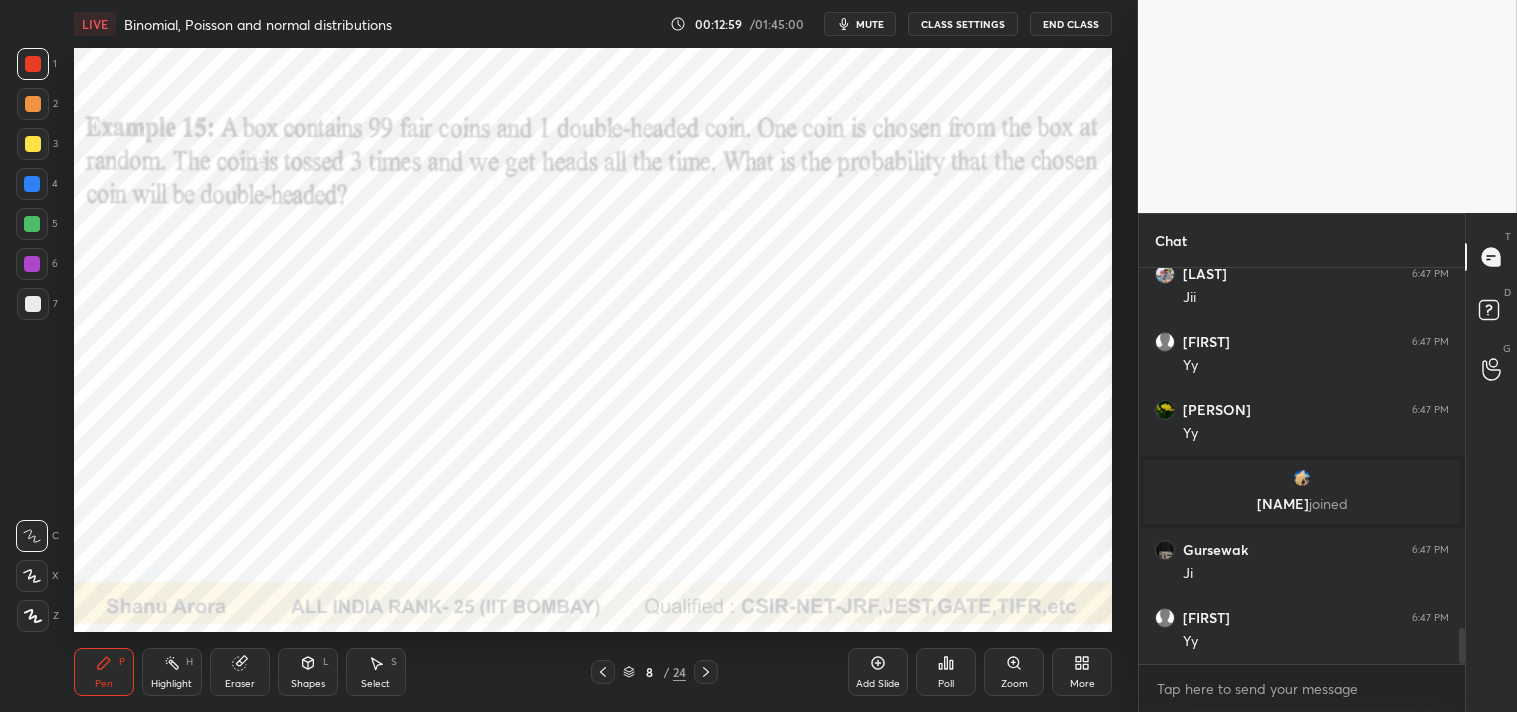 scroll, scrollTop: 4000, scrollLeft: 0, axis: vertical 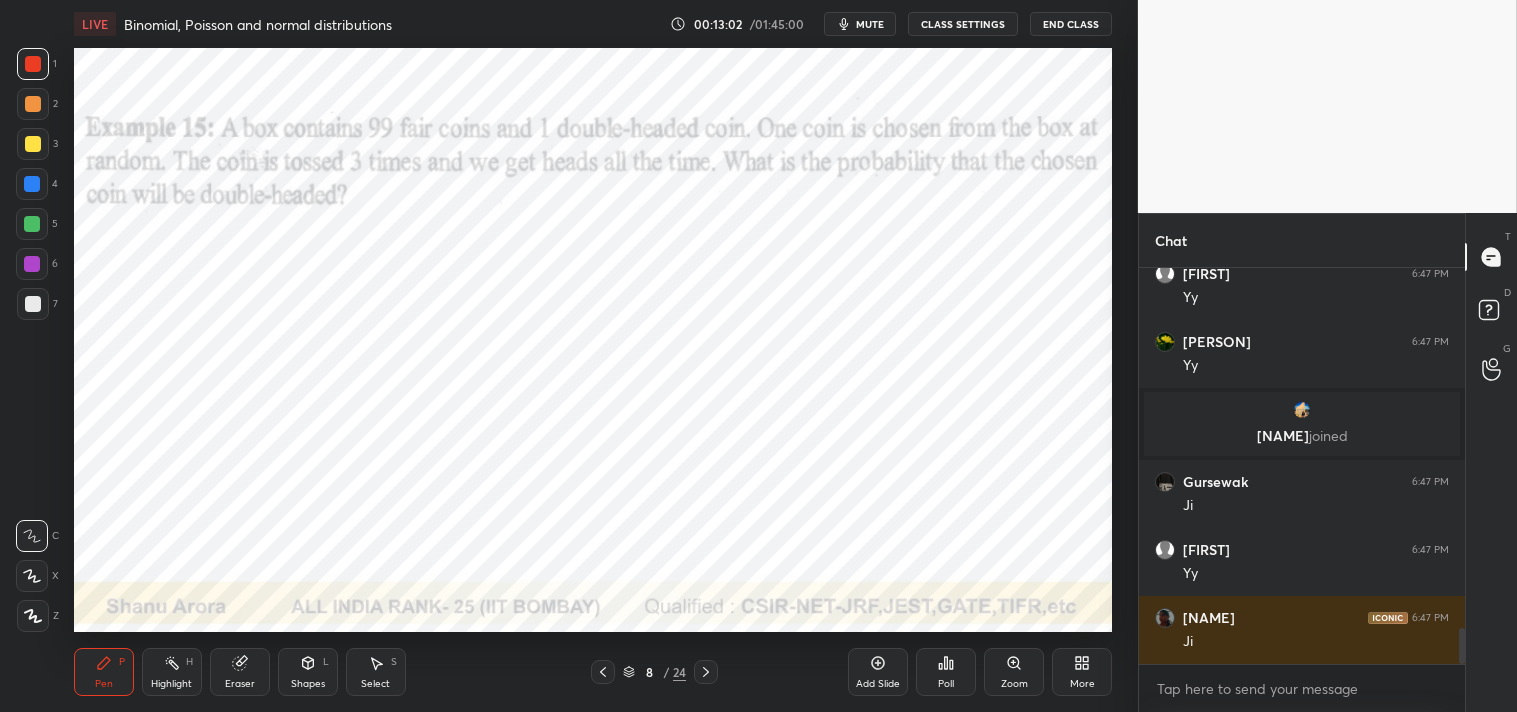click on "Add Slide" at bounding box center (878, 672) 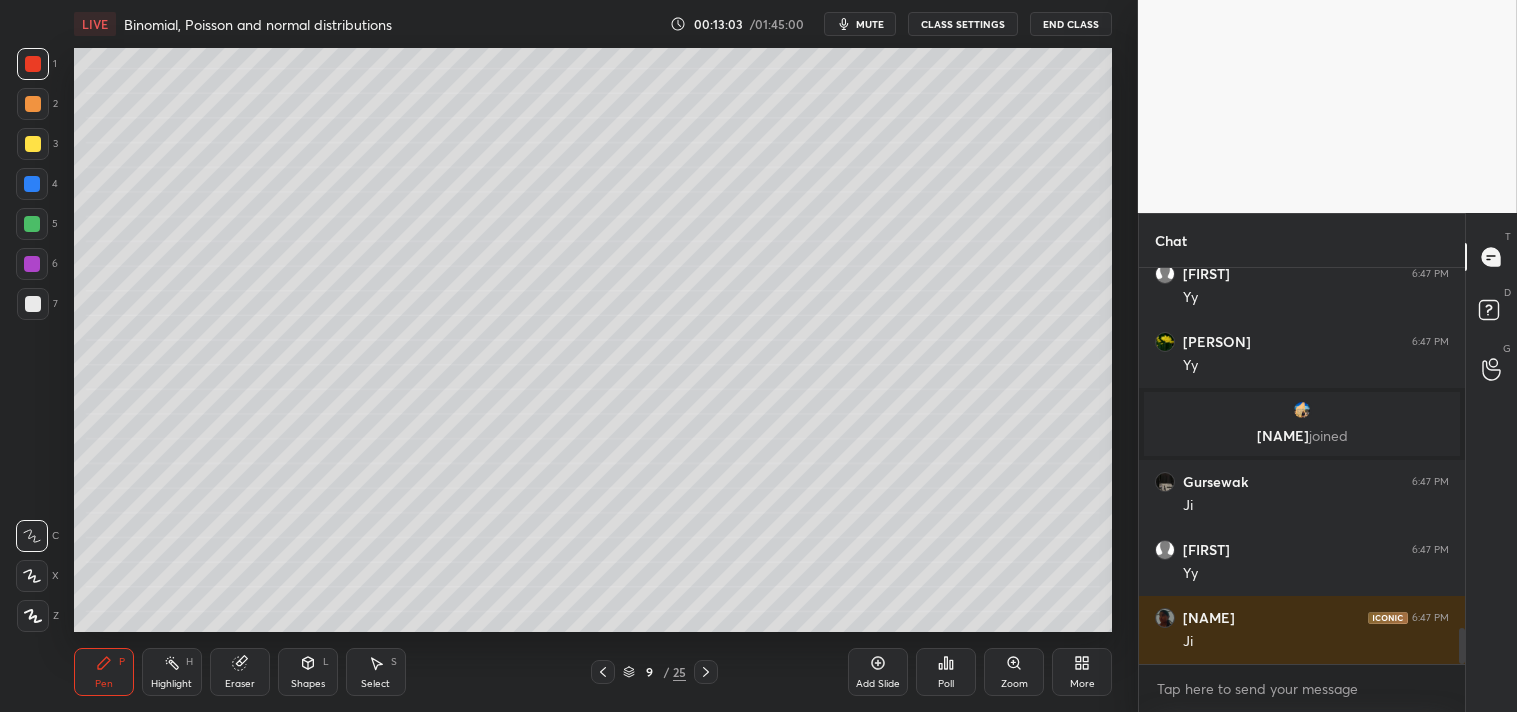 click on "Shapes L" at bounding box center [308, 672] 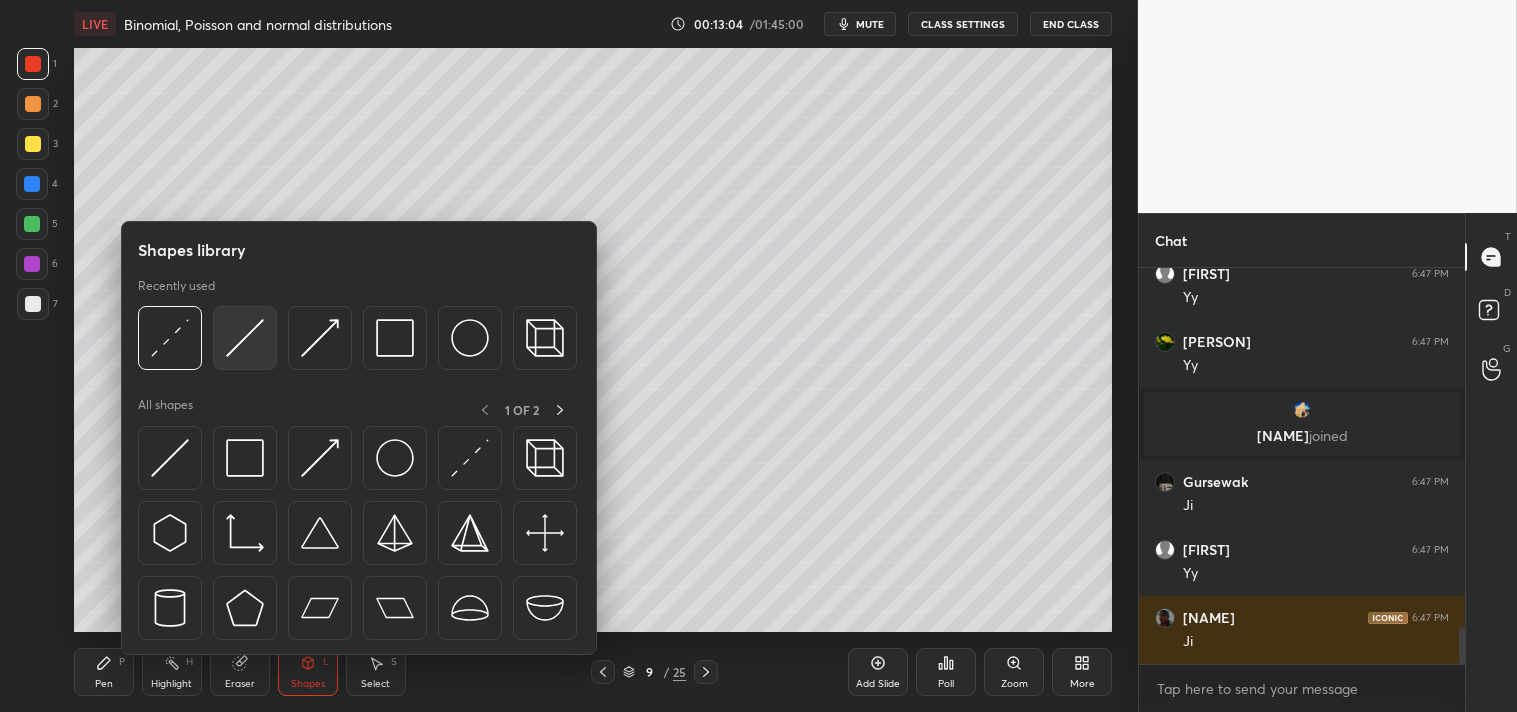 click at bounding box center [245, 338] 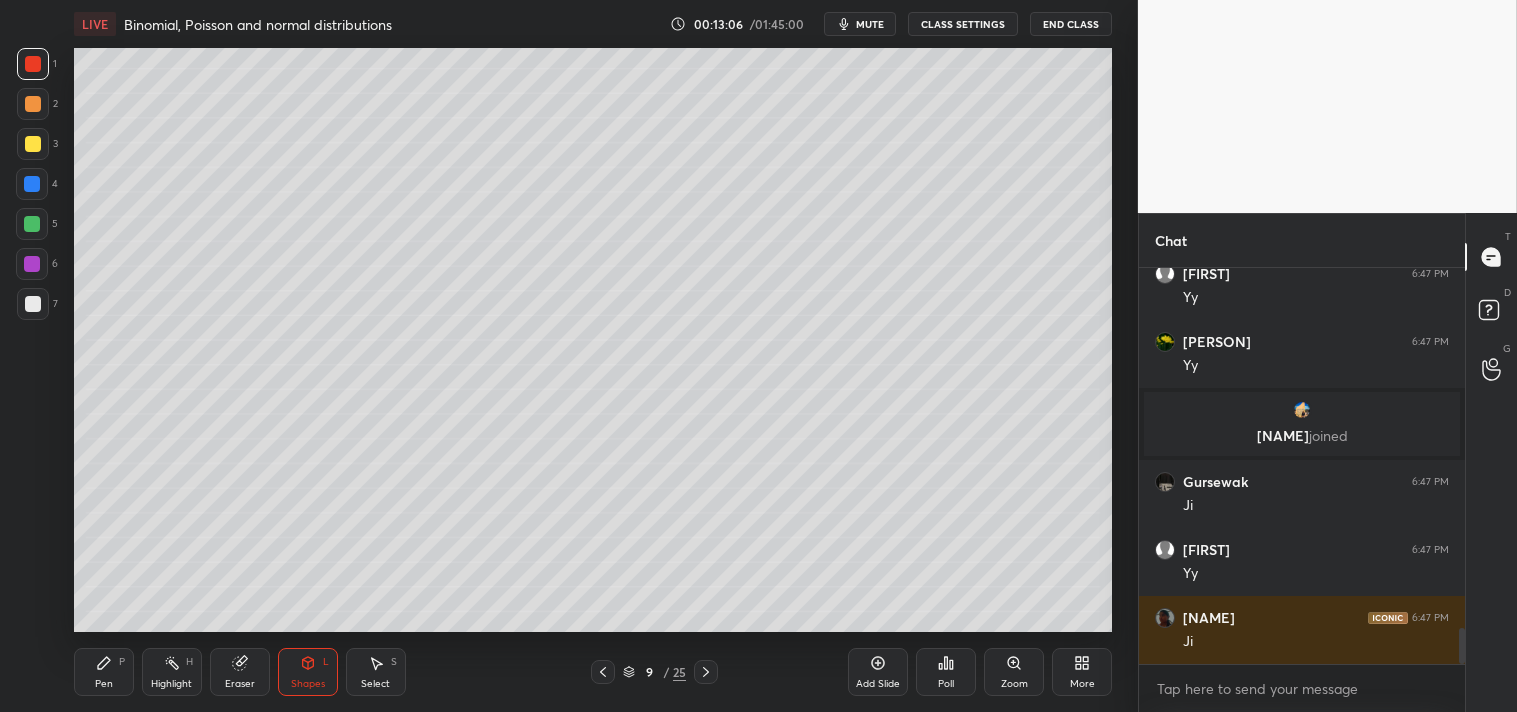 click at bounding box center (33, 304) 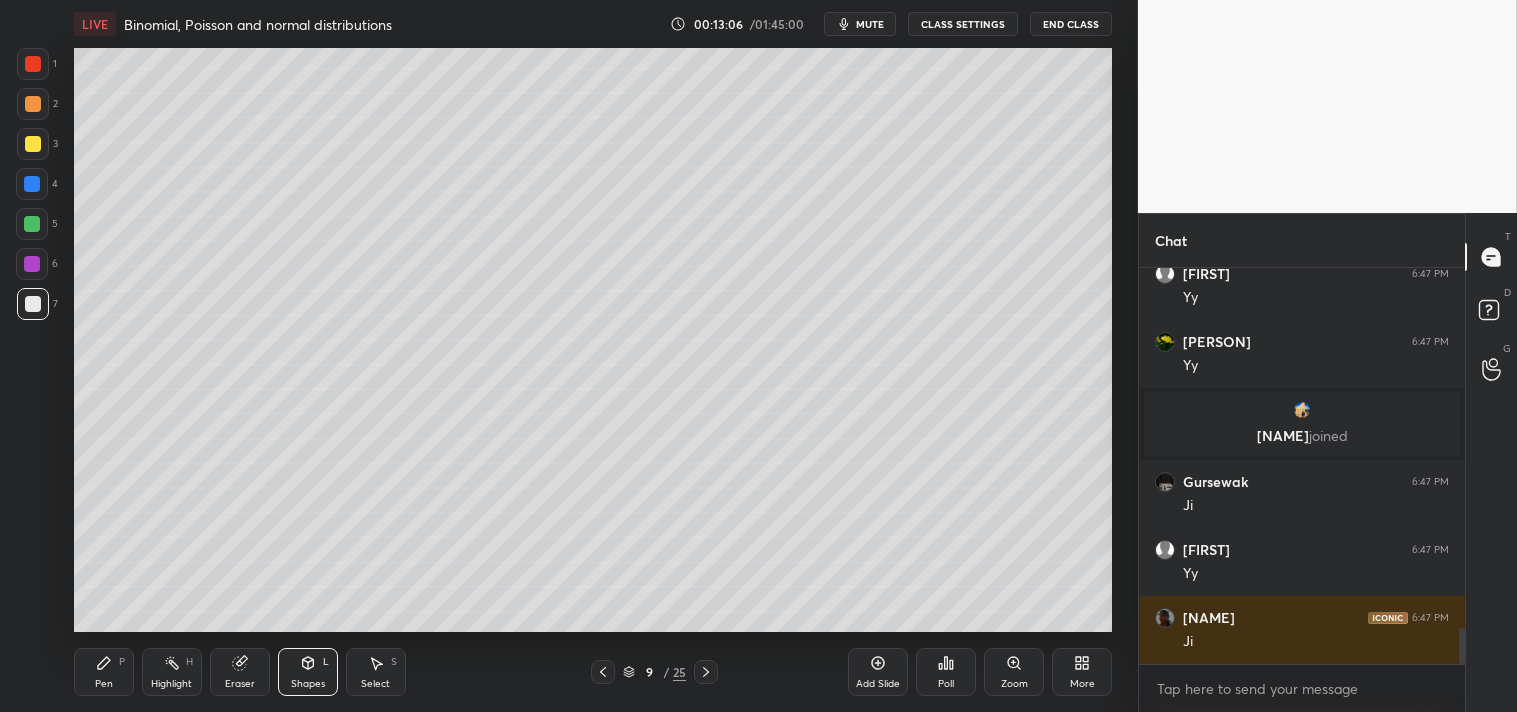 click on "Zoom" at bounding box center [1014, 672] 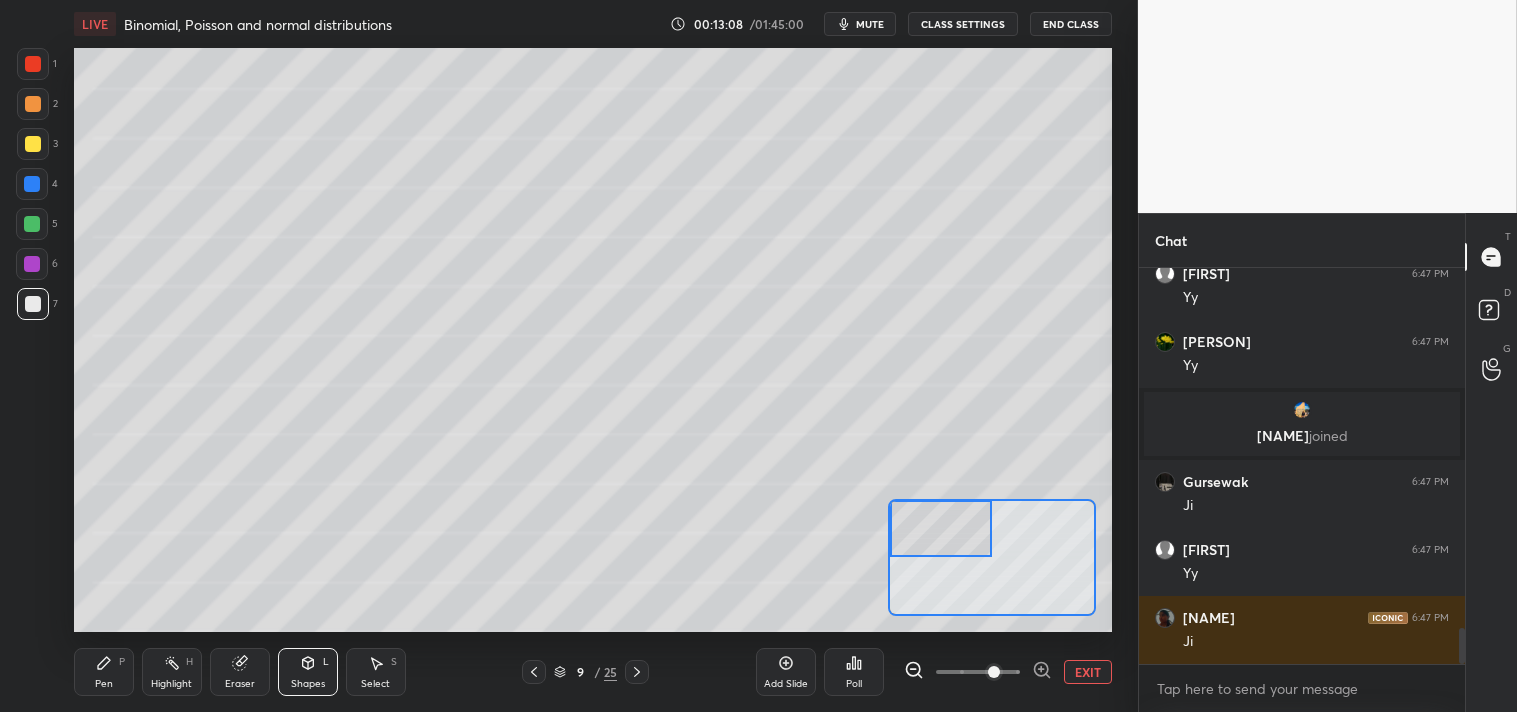 click on "Pen P" at bounding box center (104, 672) 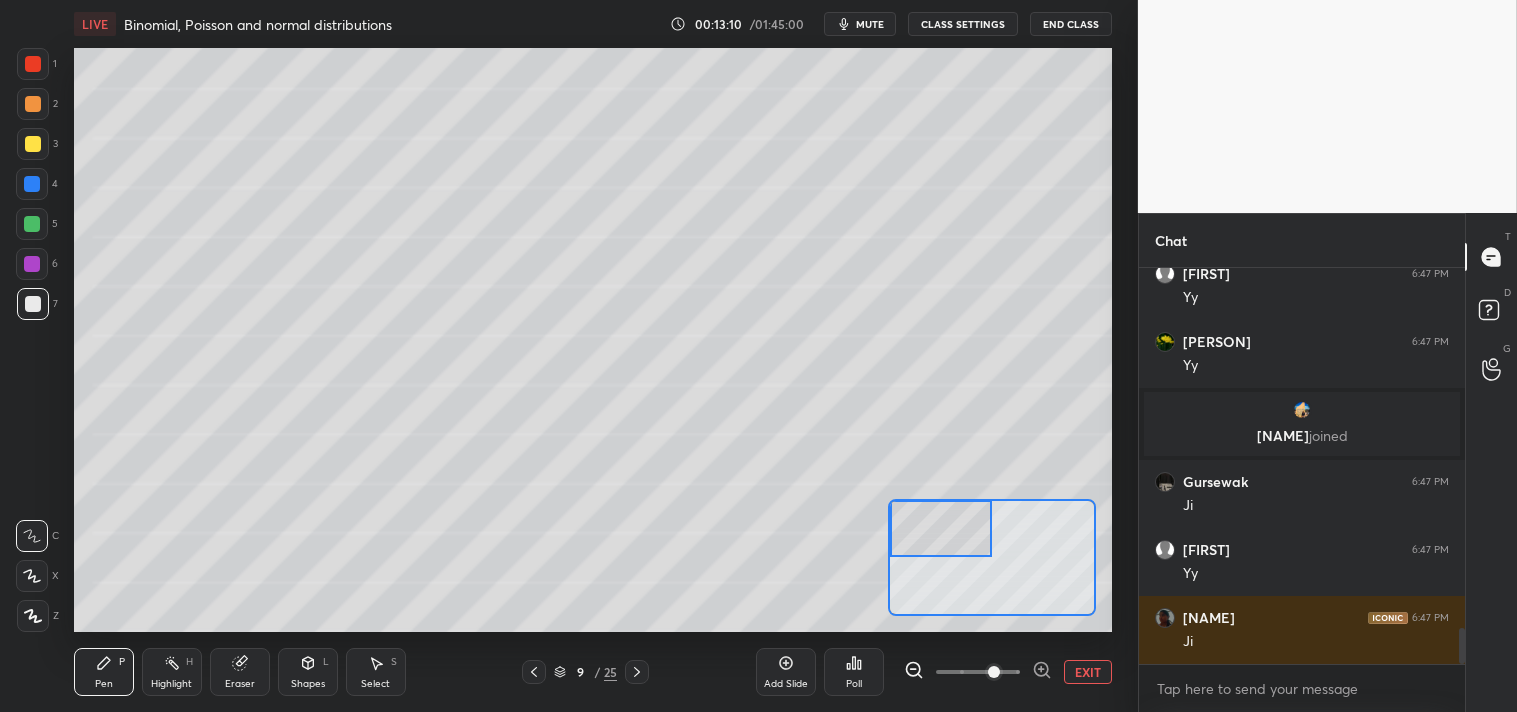 scroll, scrollTop: 4067, scrollLeft: 0, axis: vertical 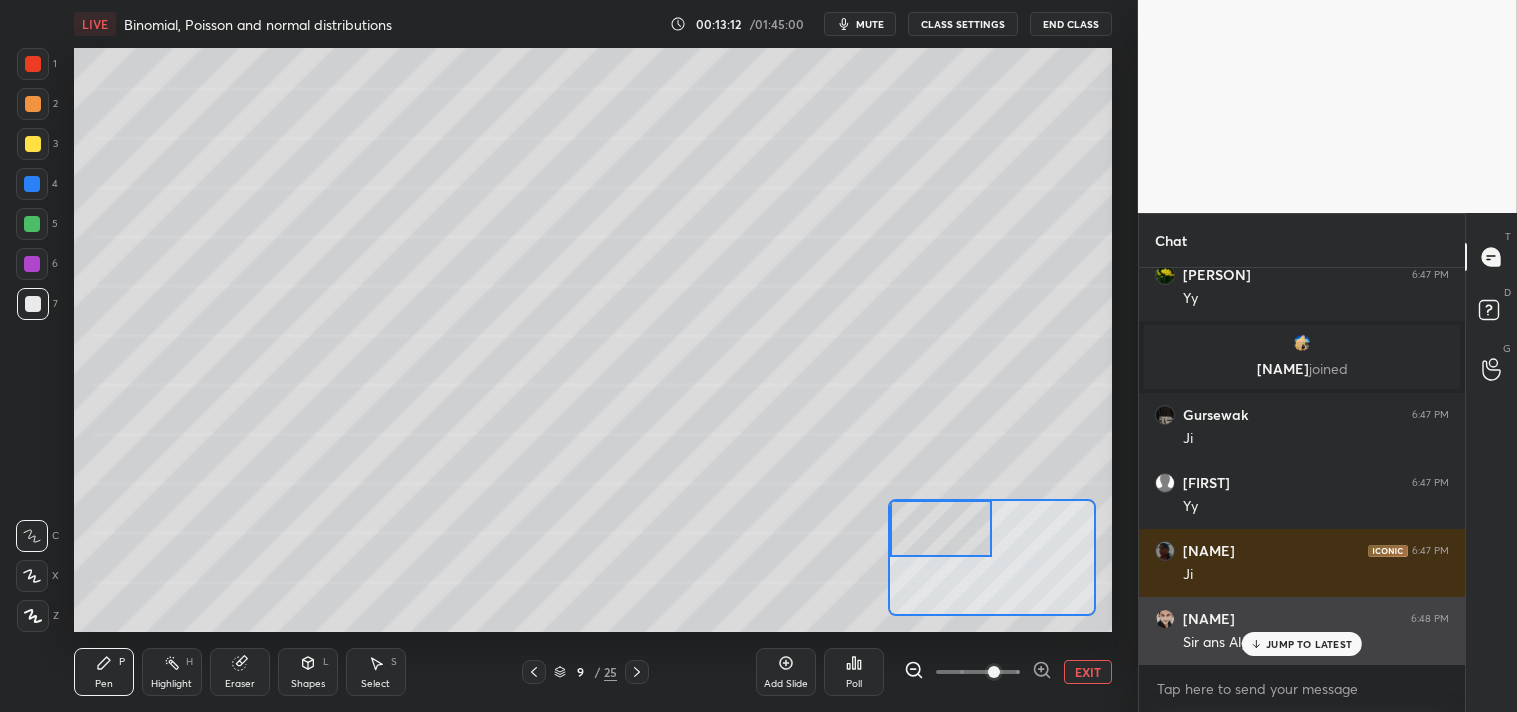 click on "JUMP TO LATEST" at bounding box center [1302, 644] 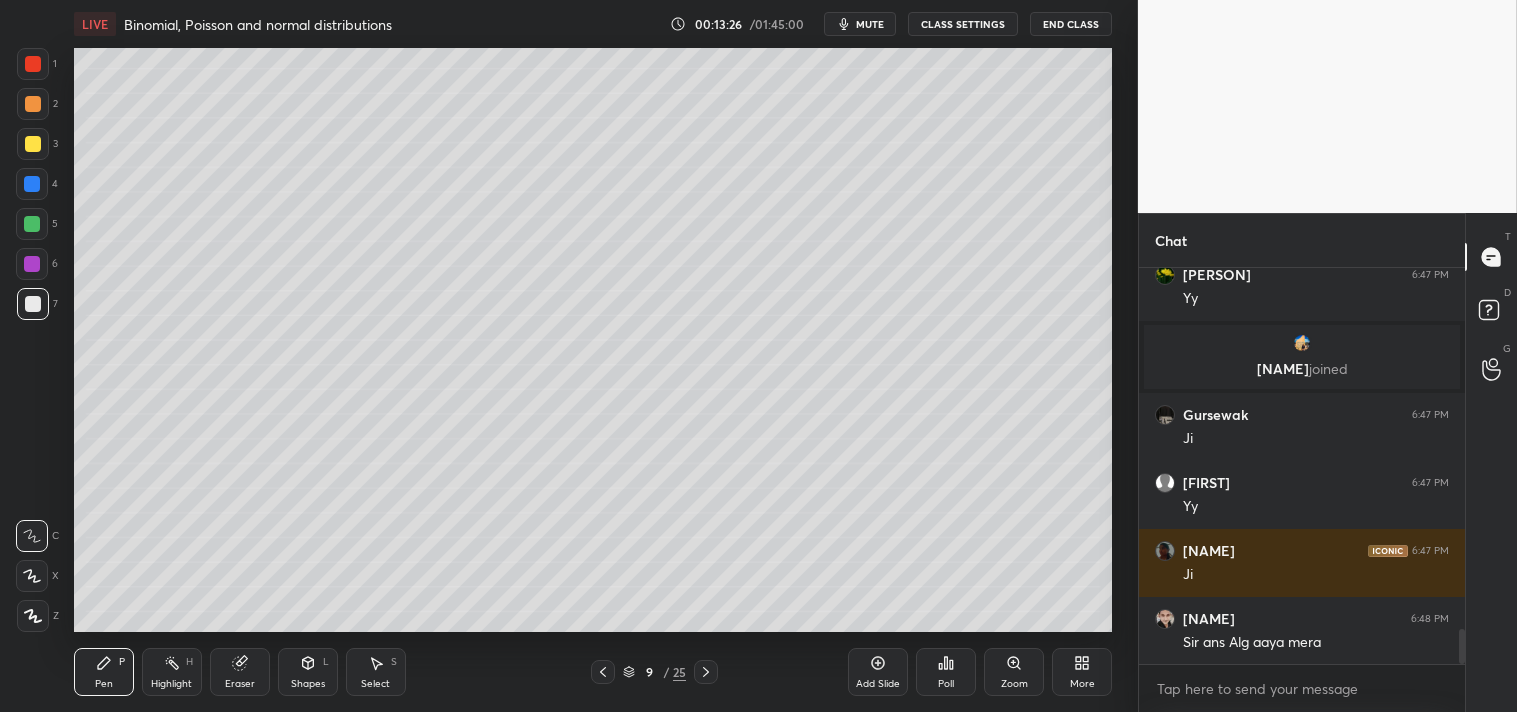 scroll, scrollTop: 4087, scrollLeft: 0, axis: vertical 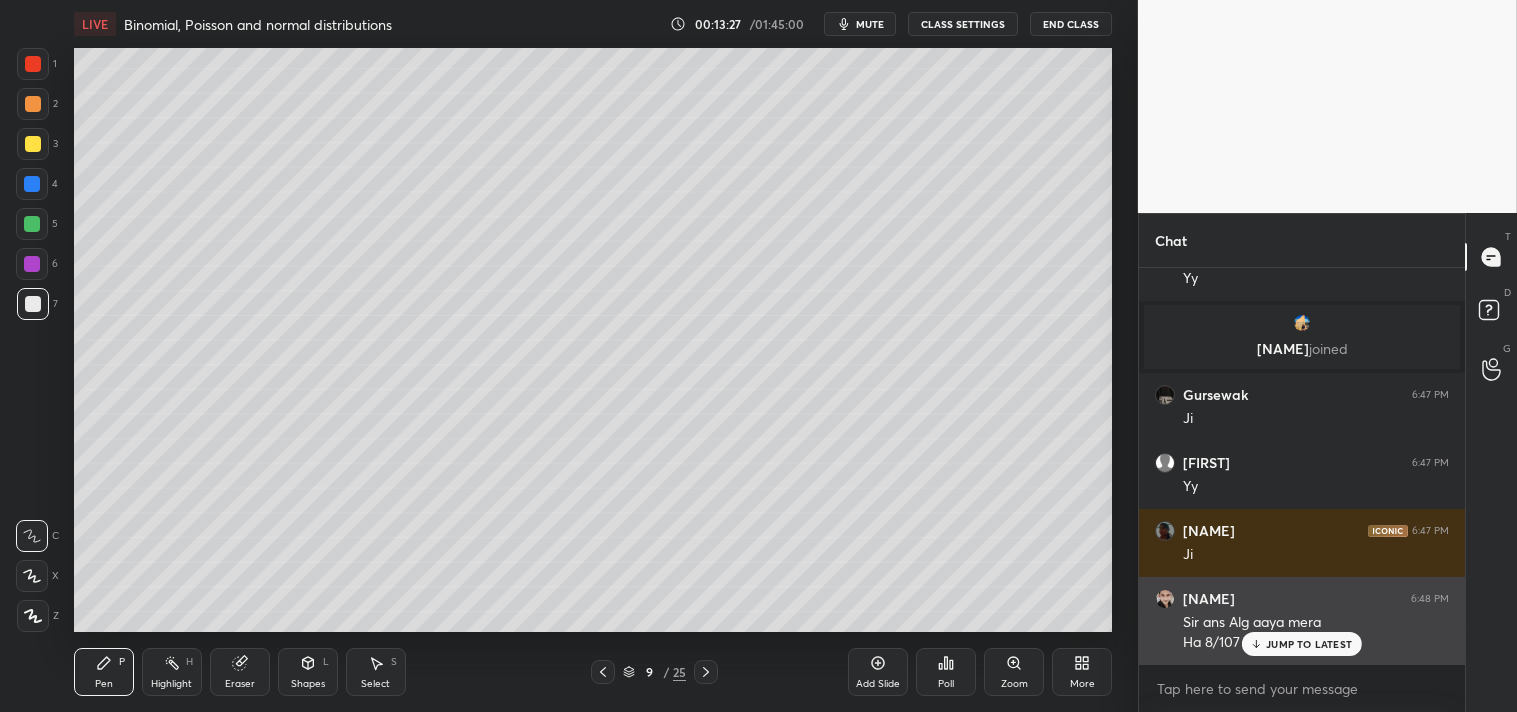 click on "JUMP TO LATEST" at bounding box center (1309, 644) 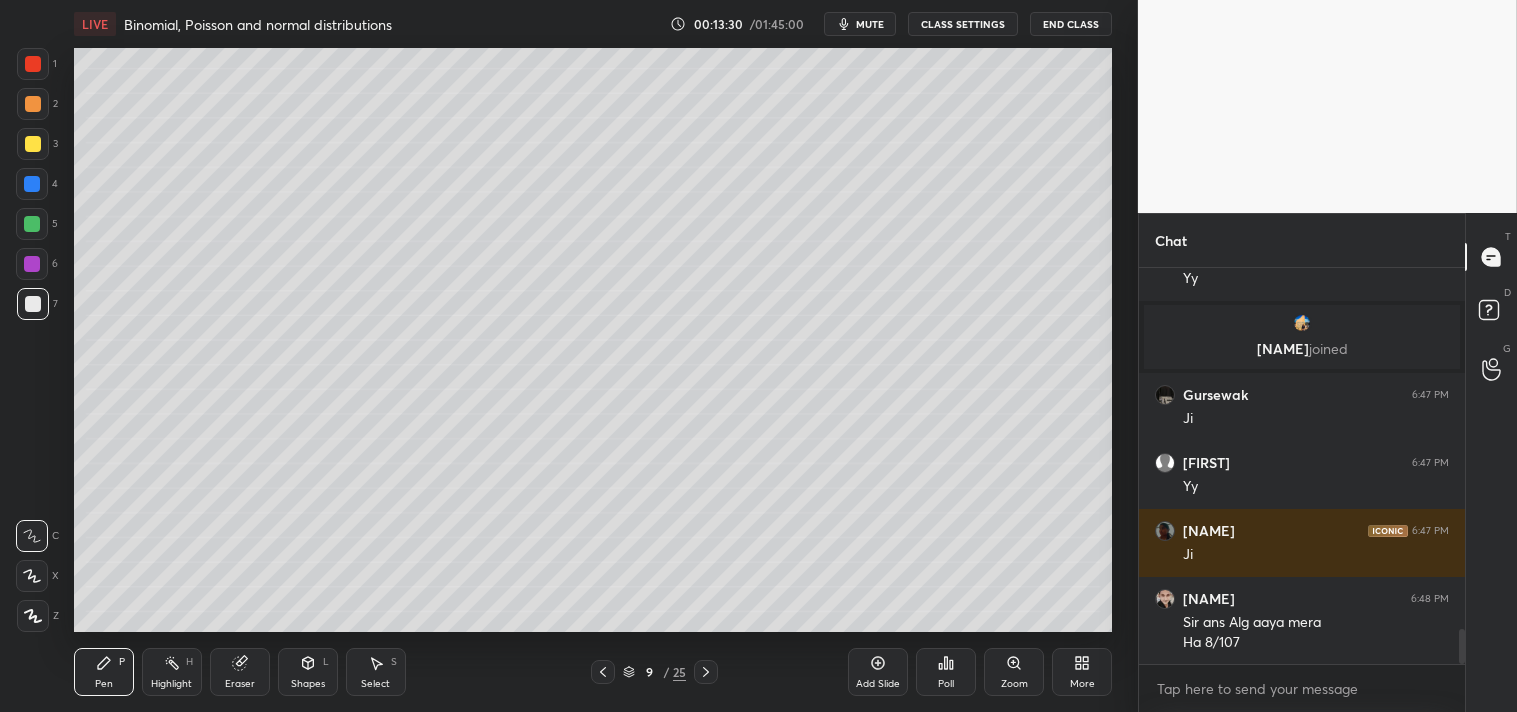 click on "Zoom" at bounding box center [1014, 672] 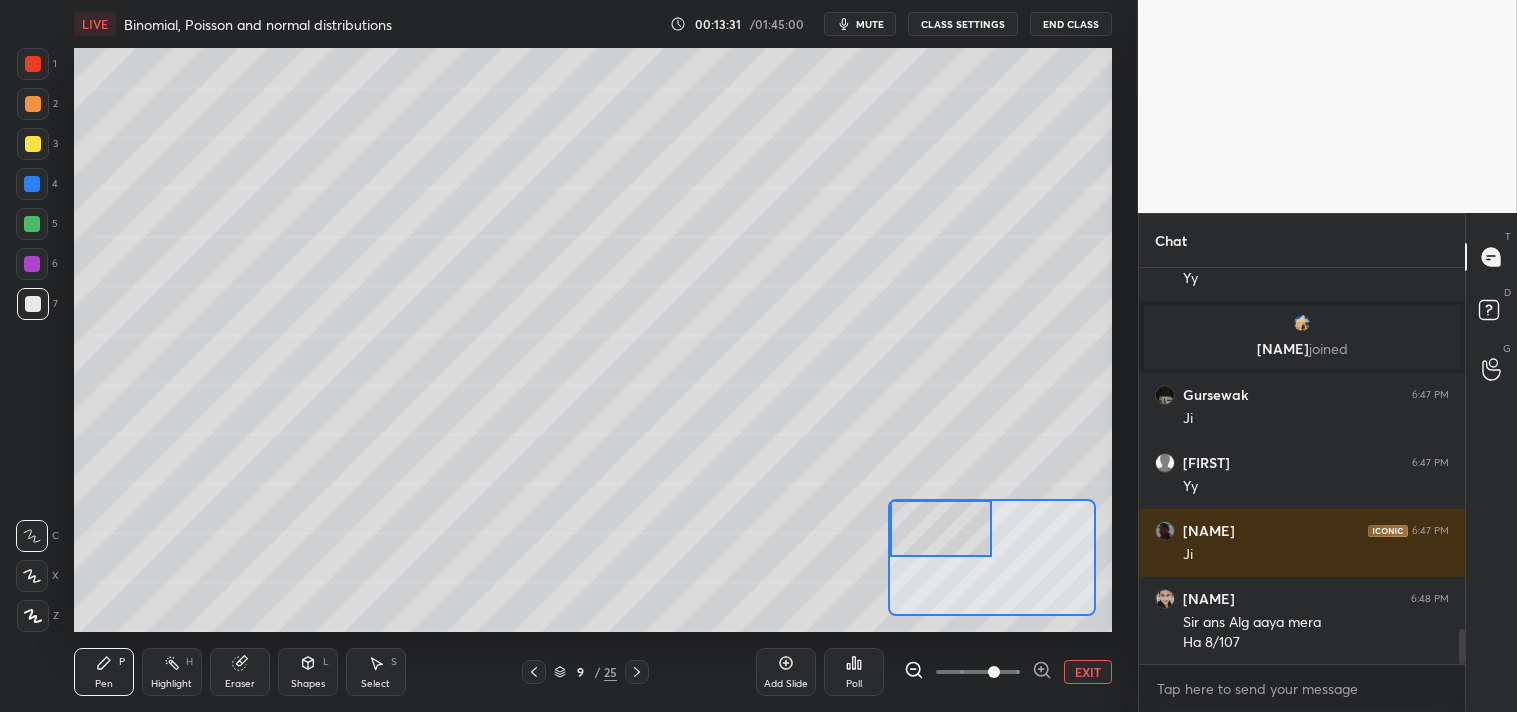 click 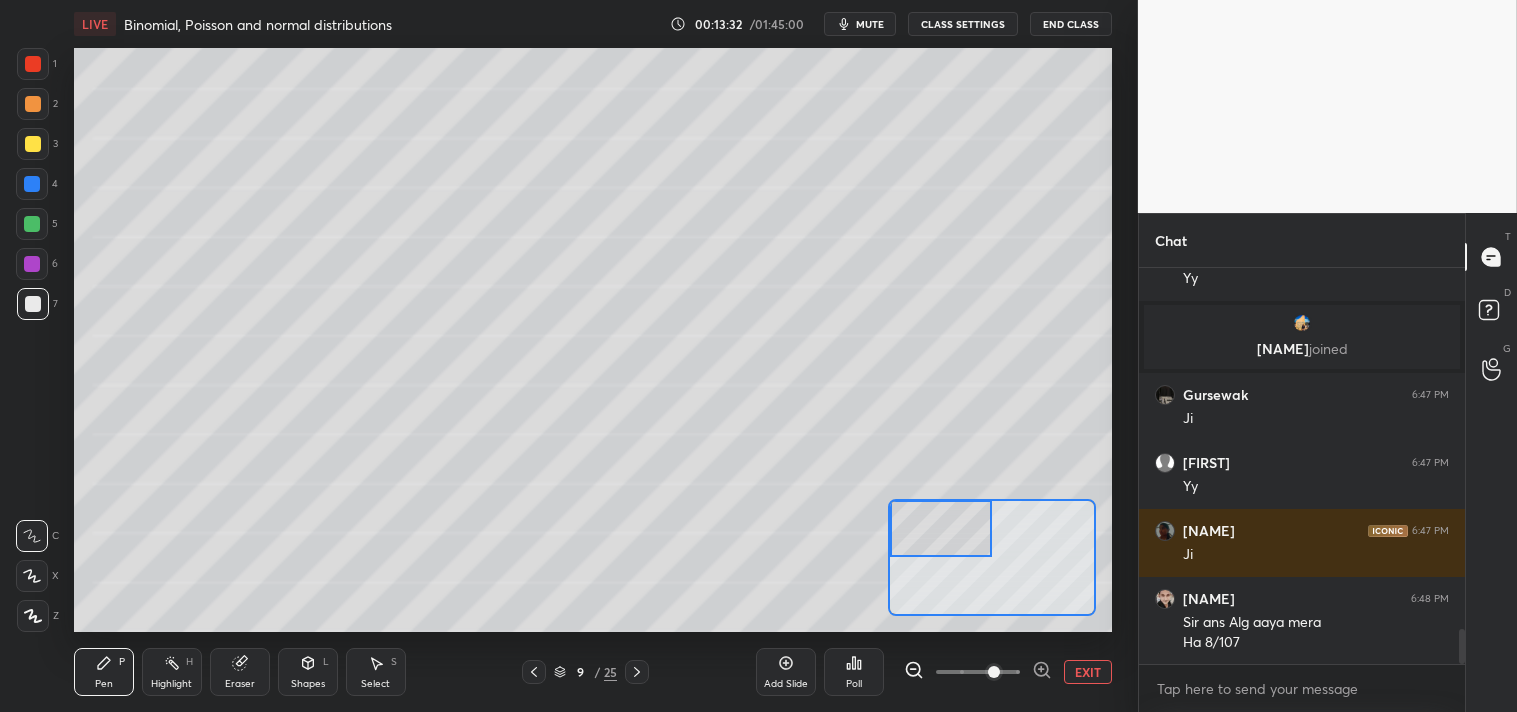 click at bounding box center (33, 144) 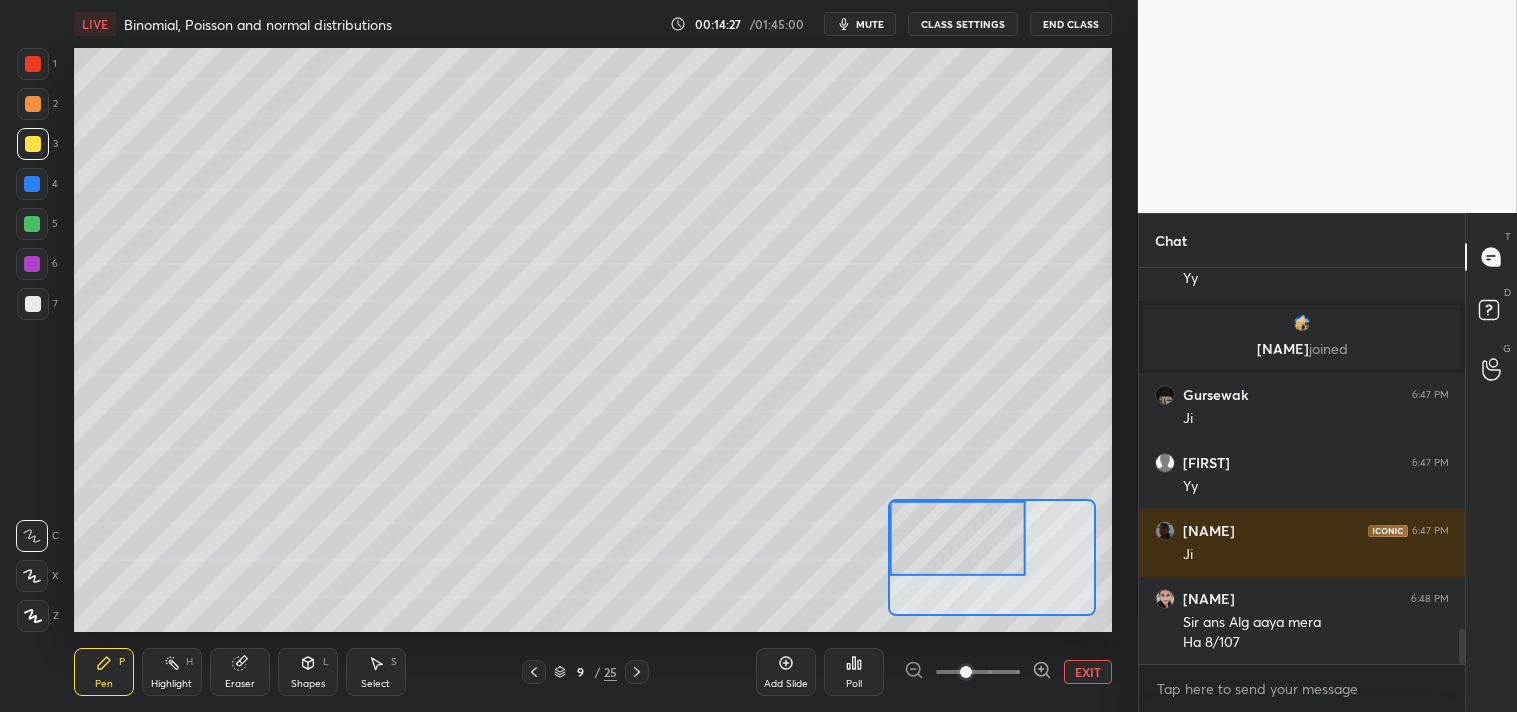 scroll, scrollTop: 4155, scrollLeft: 0, axis: vertical 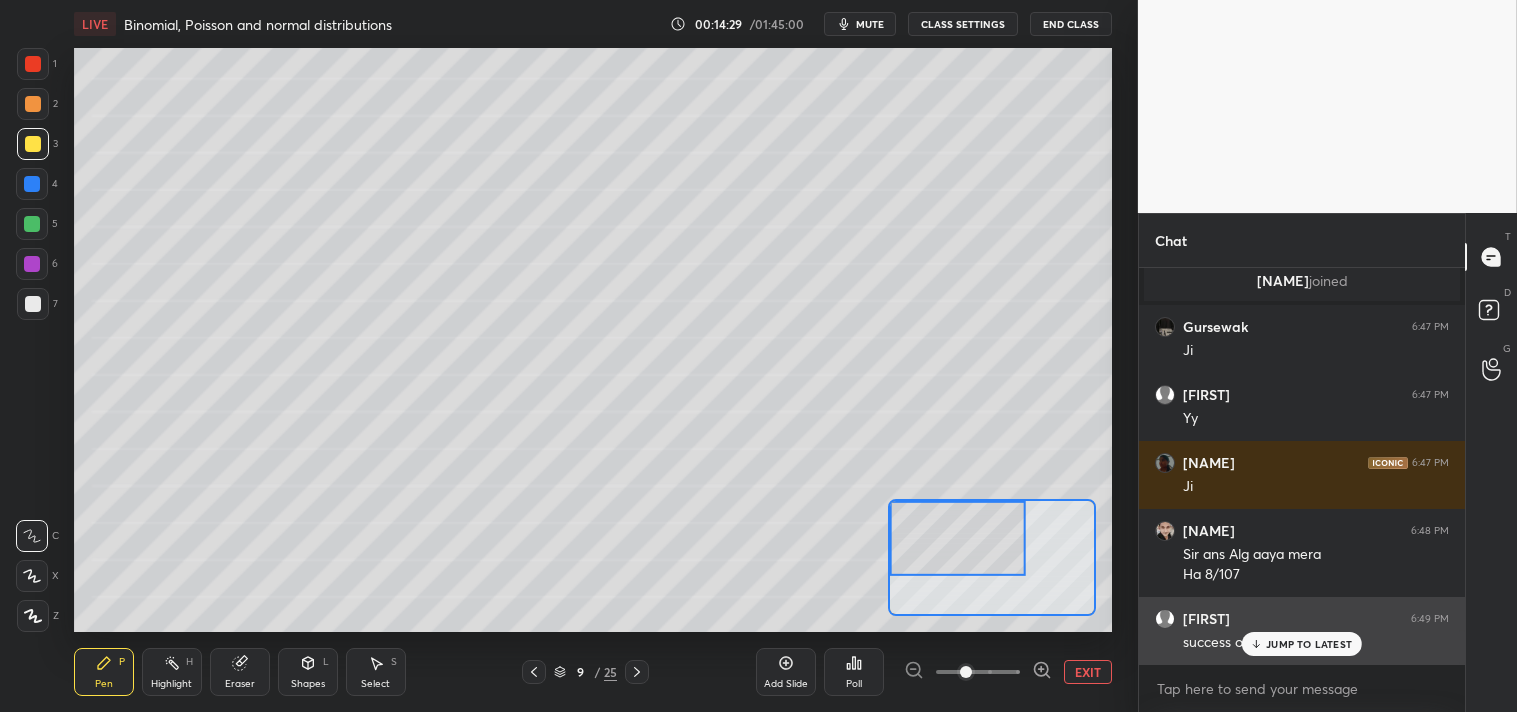 click on "JUMP TO LATEST" at bounding box center (1309, 644) 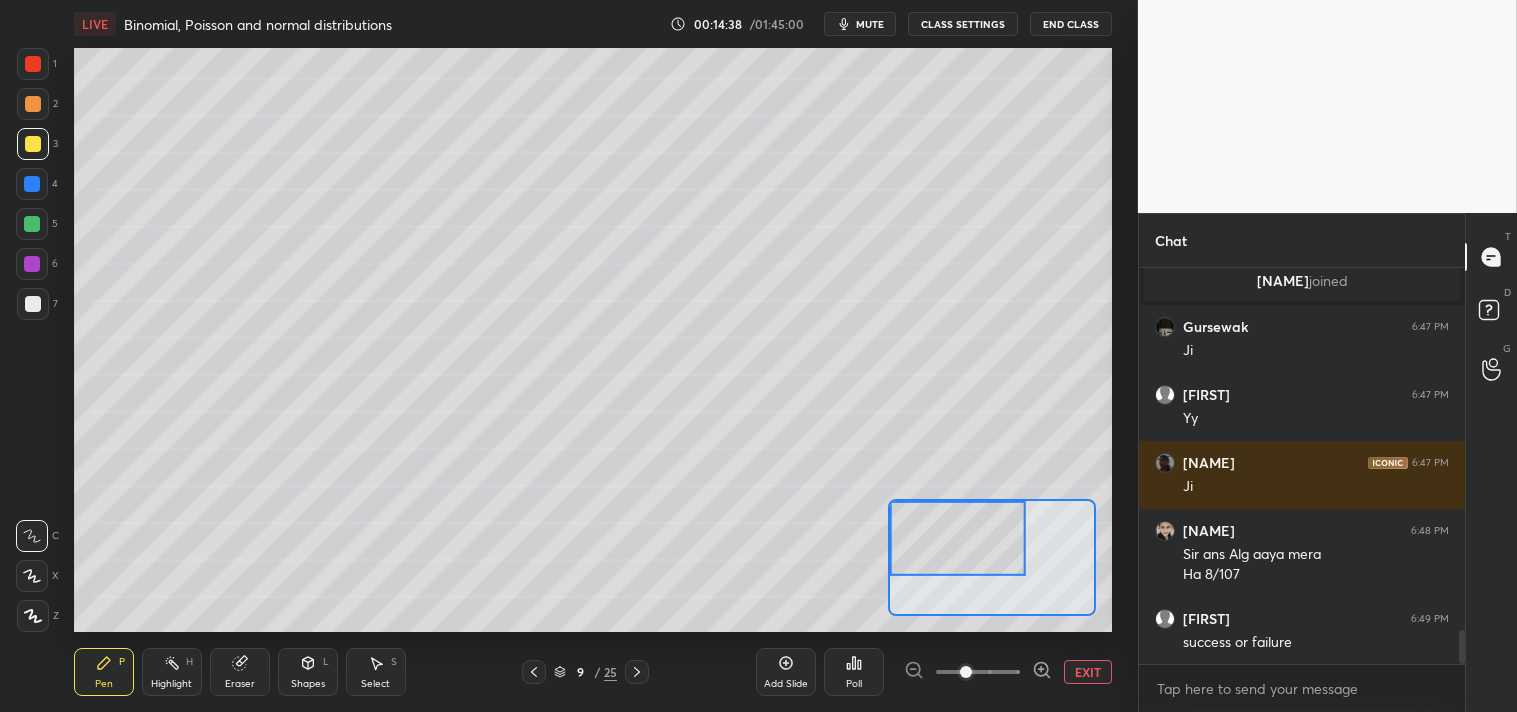 click on "EXIT" at bounding box center (1088, 672) 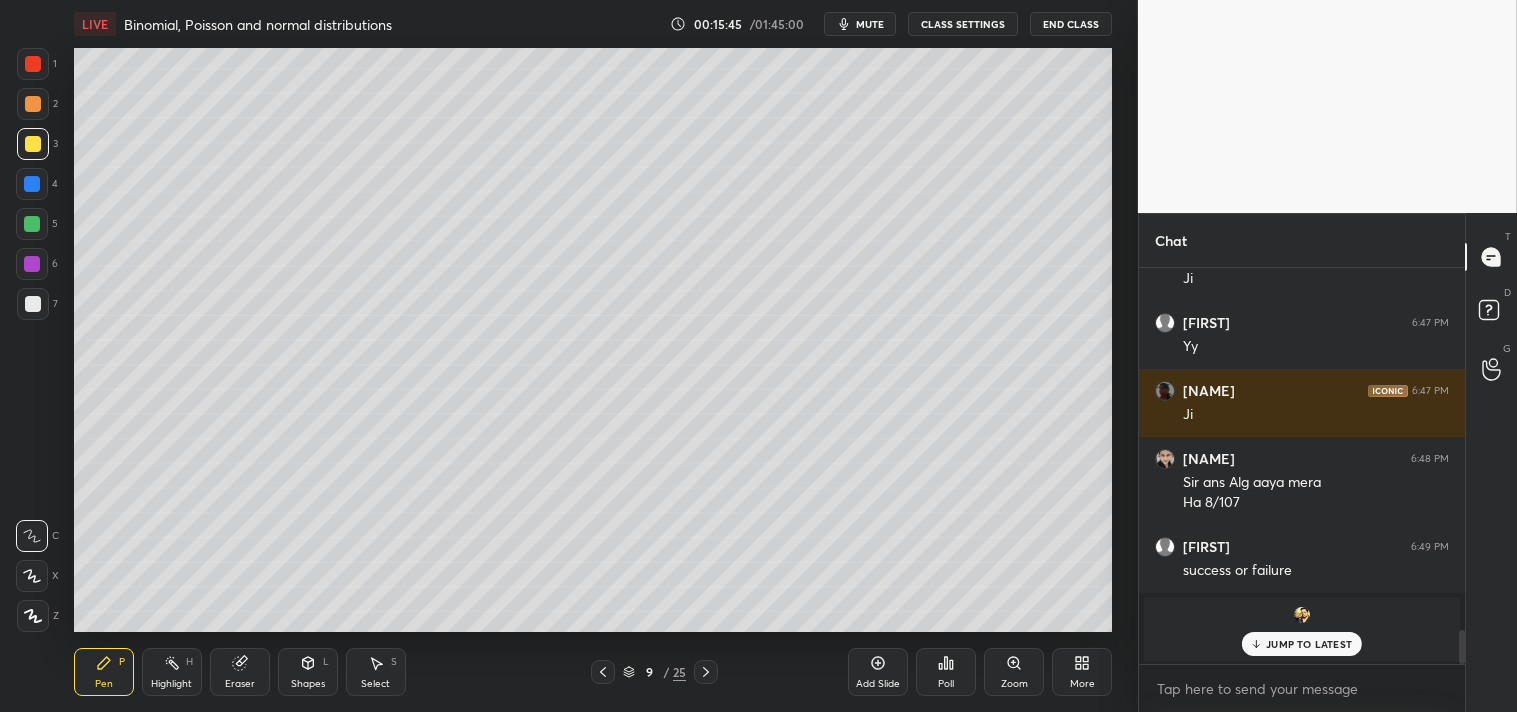 scroll, scrollTop: 4187, scrollLeft: 0, axis: vertical 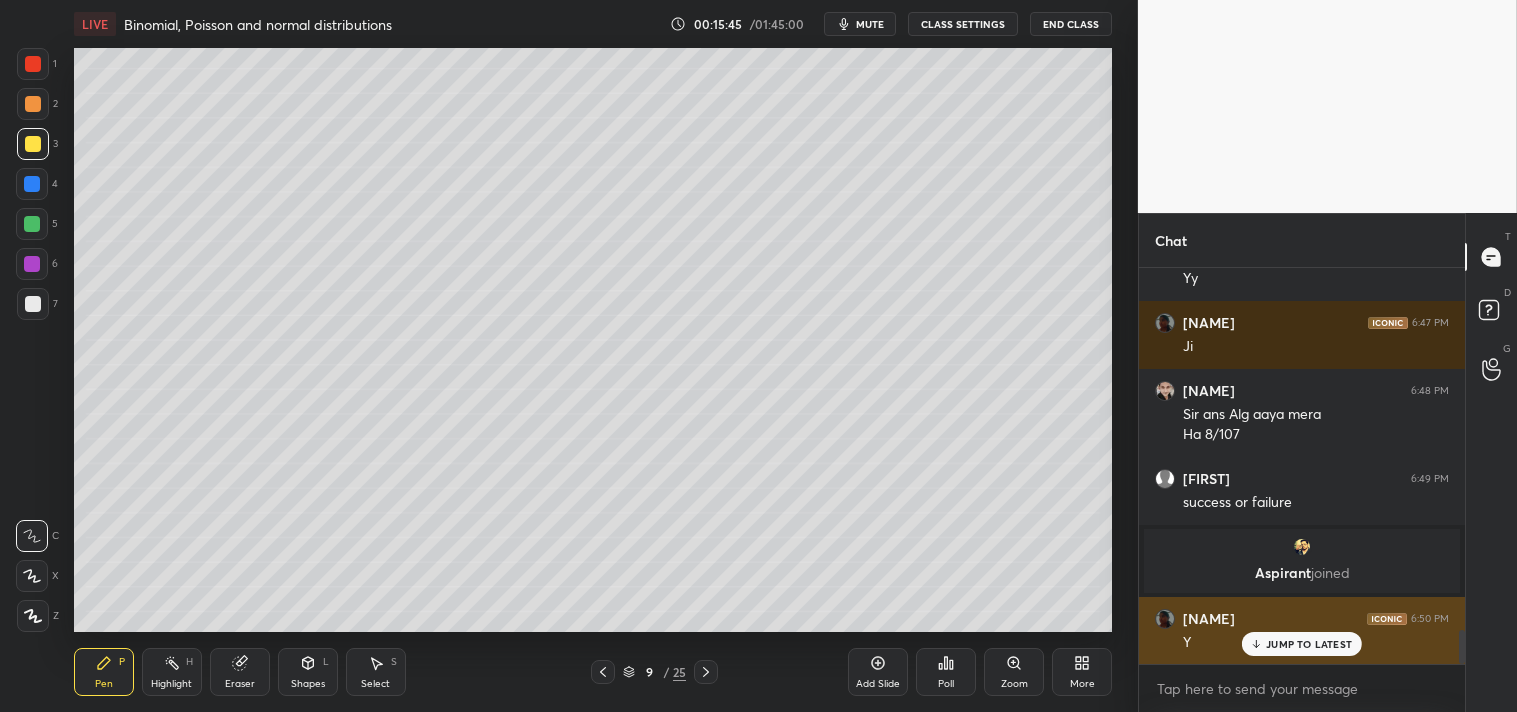 click on "JUMP TO LATEST" at bounding box center [1309, 644] 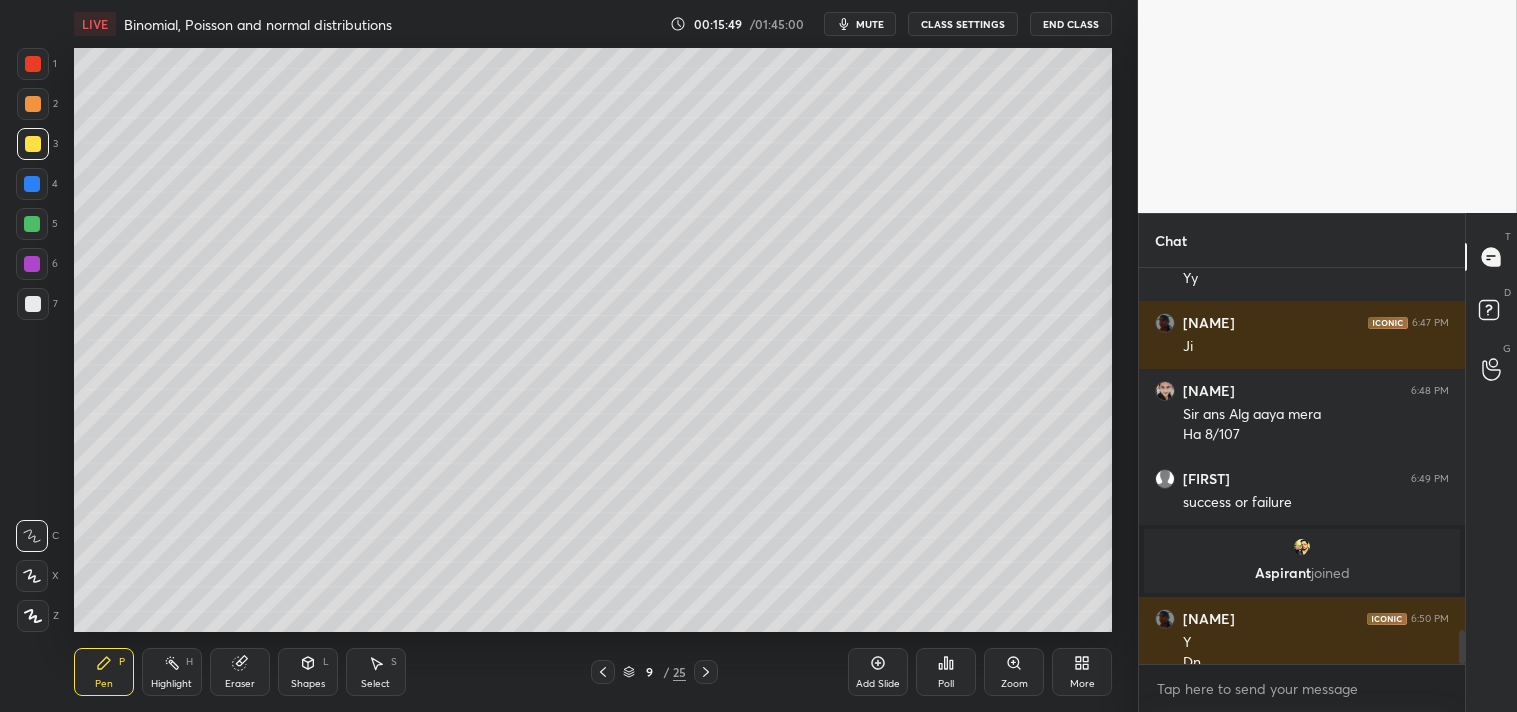 scroll, scrollTop: 4207, scrollLeft: 0, axis: vertical 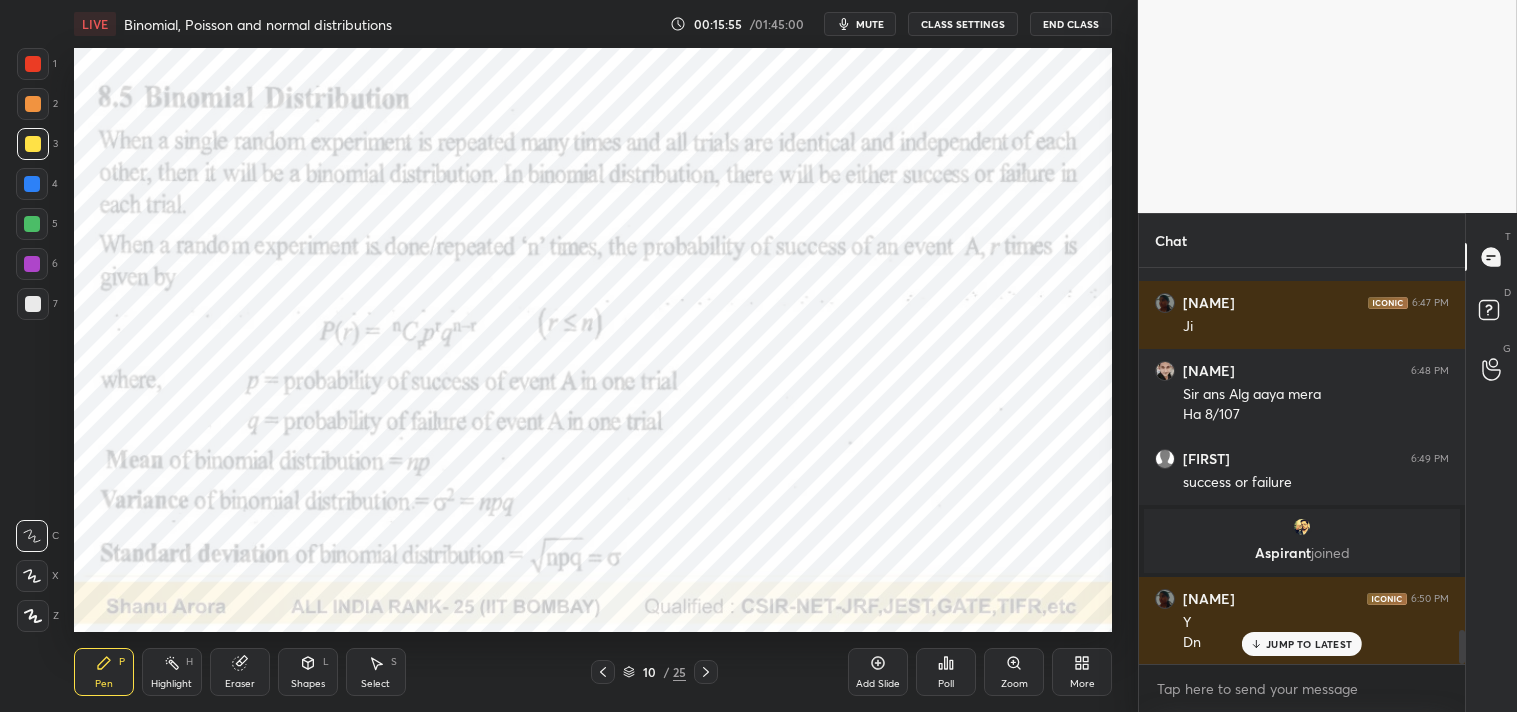 click at bounding box center (33, 64) 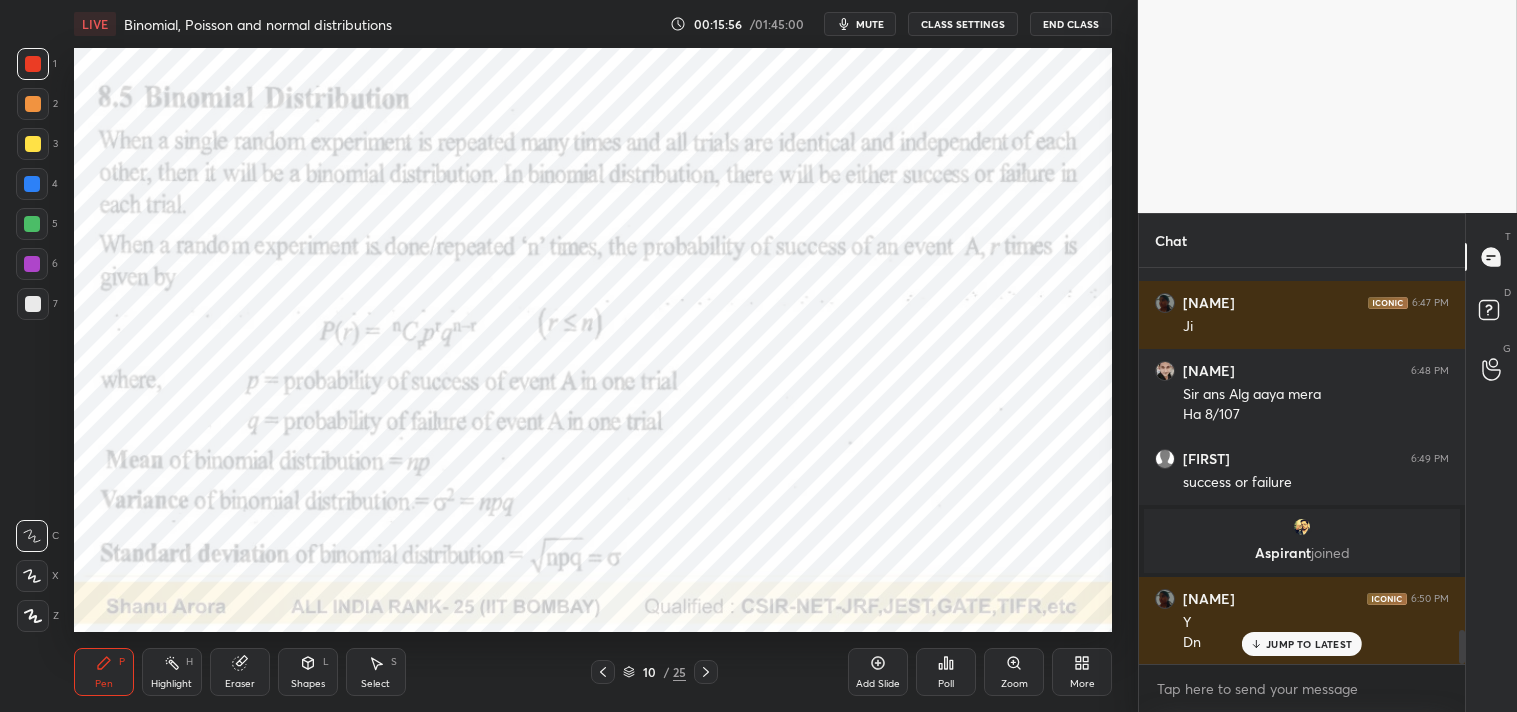 click at bounding box center [33, 64] 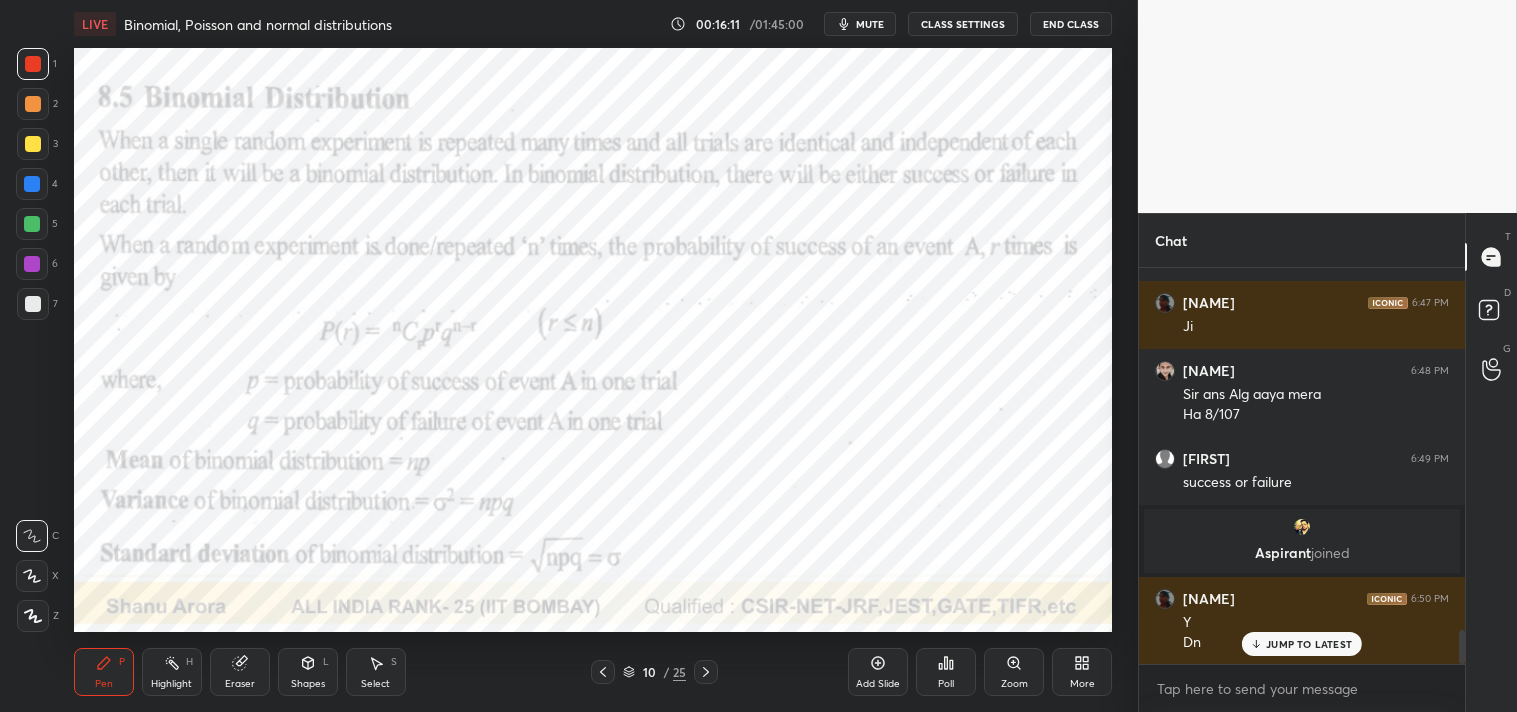 scroll, scrollTop: 4275, scrollLeft: 0, axis: vertical 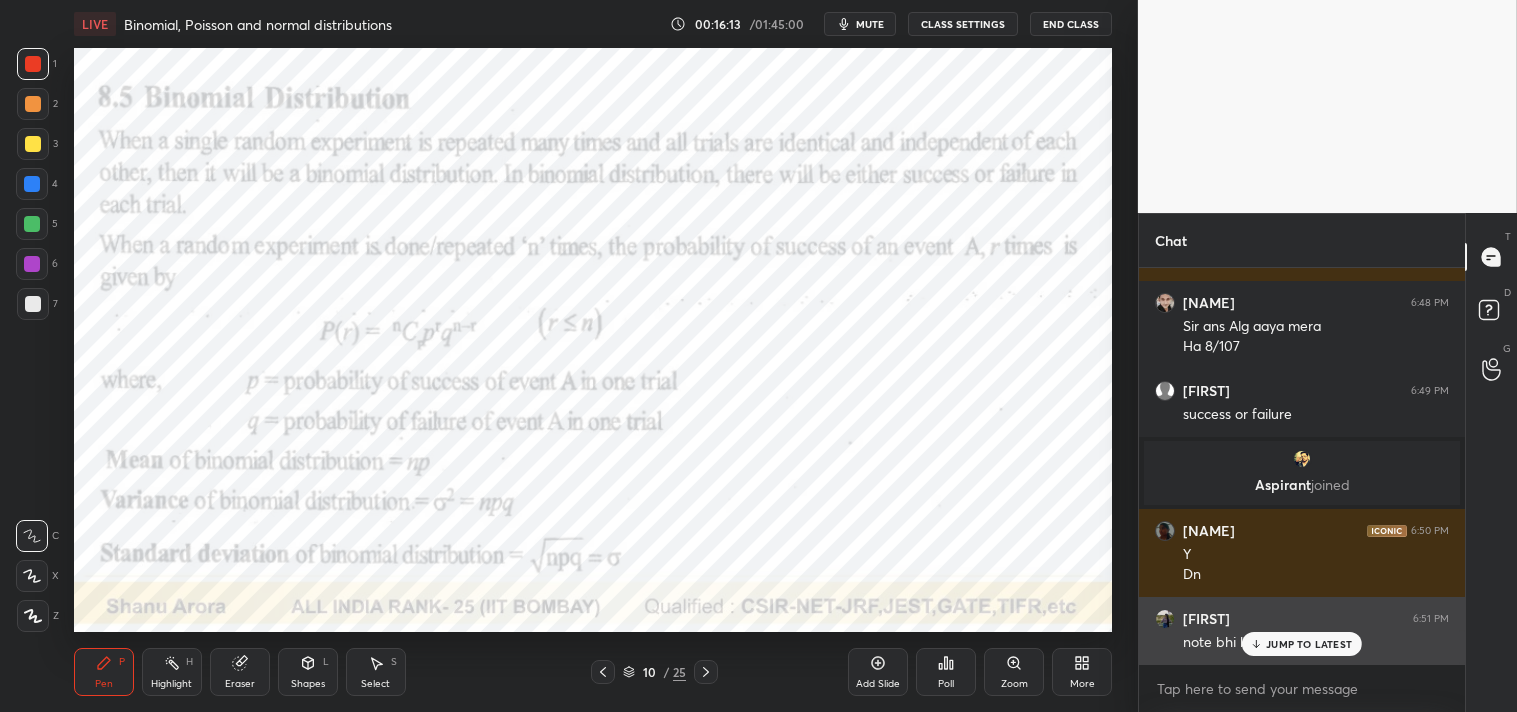 click on "JUMP TO LATEST" at bounding box center [1302, 644] 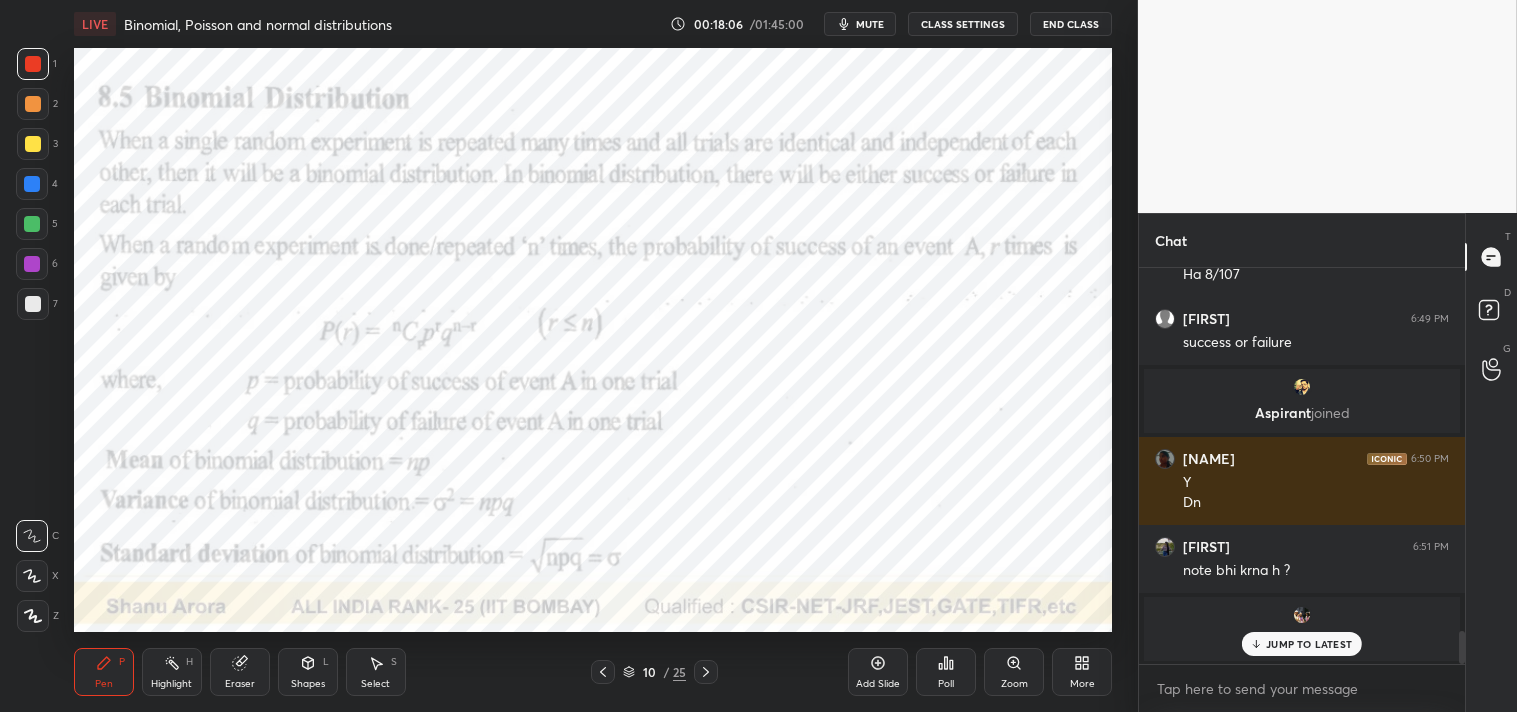 scroll, scrollTop: 4362, scrollLeft: 0, axis: vertical 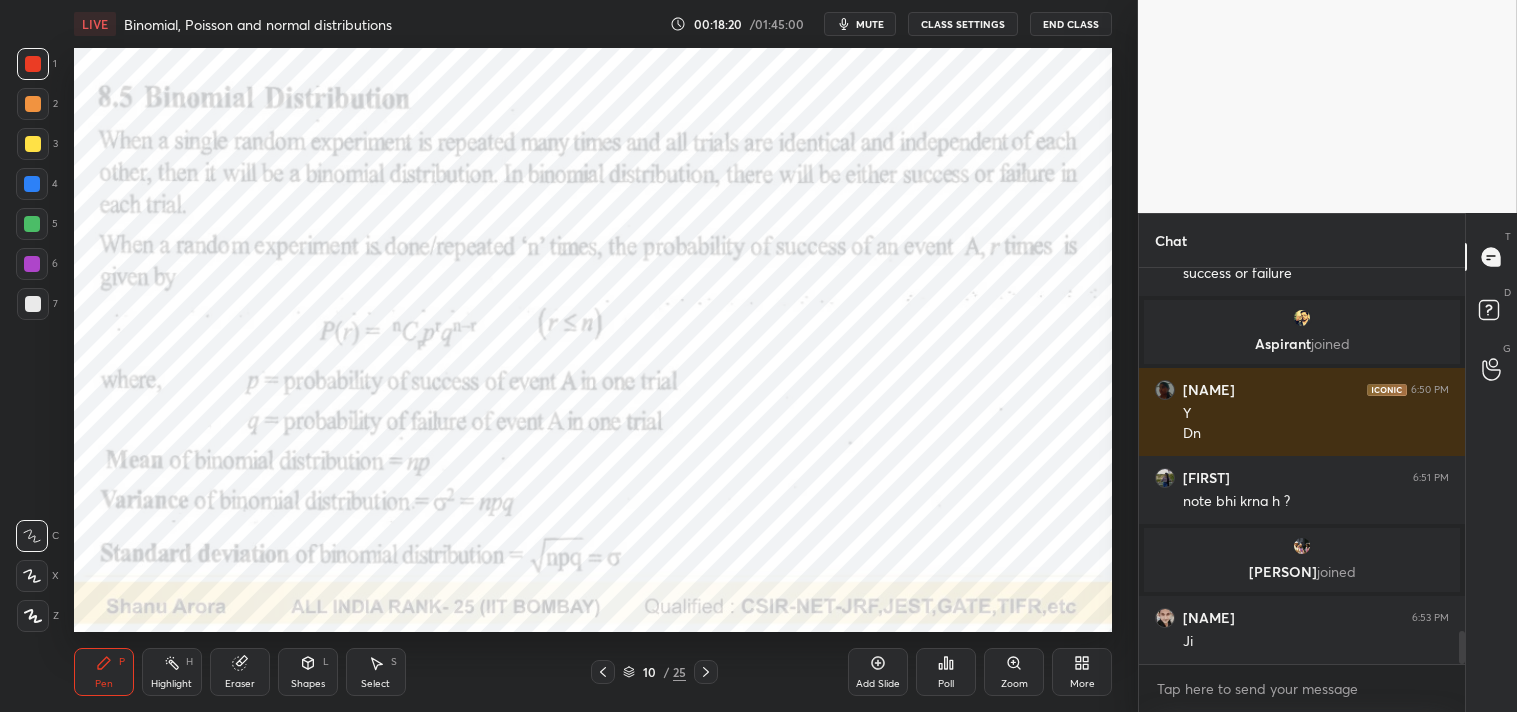 click on "Eraser" at bounding box center (240, 672) 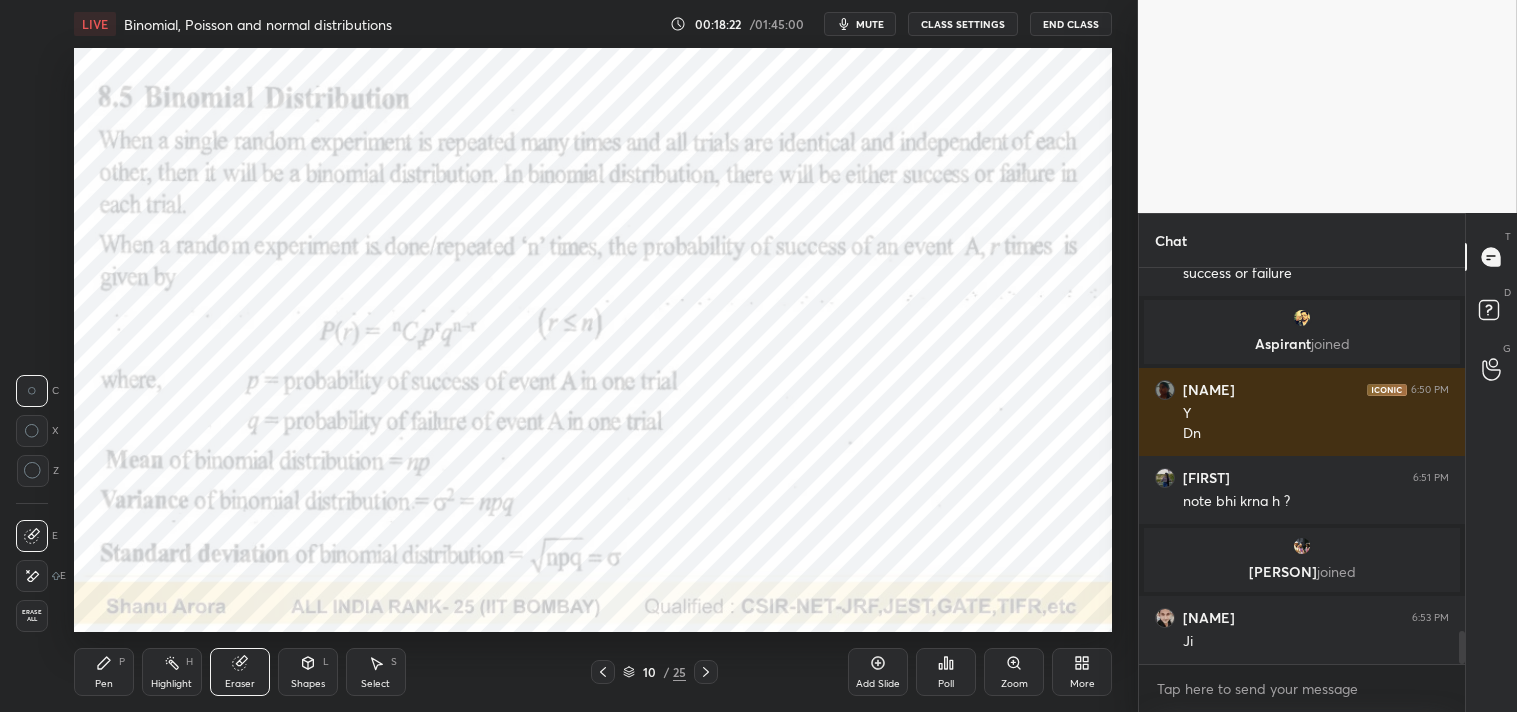 click on "Pen P" at bounding box center [104, 672] 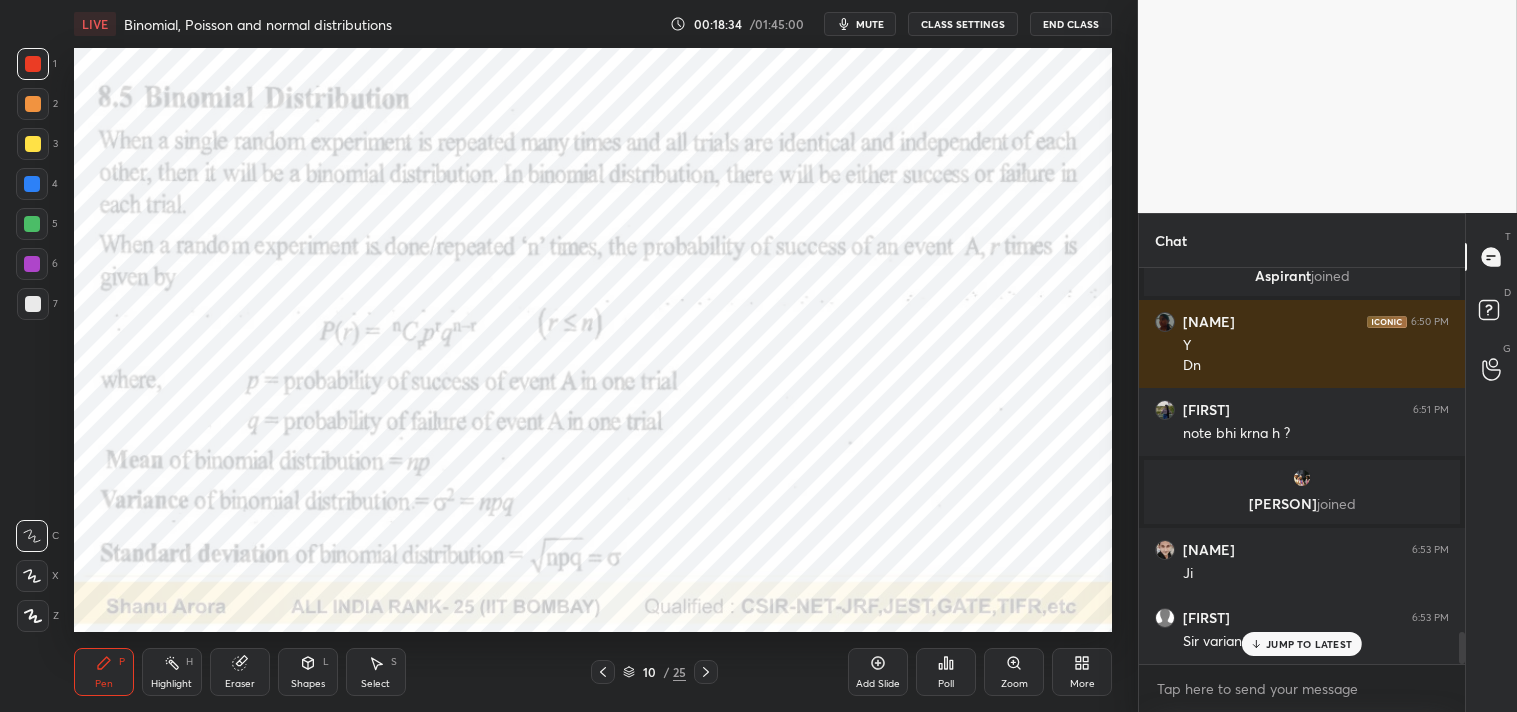 scroll, scrollTop: 4497, scrollLeft: 0, axis: vertical 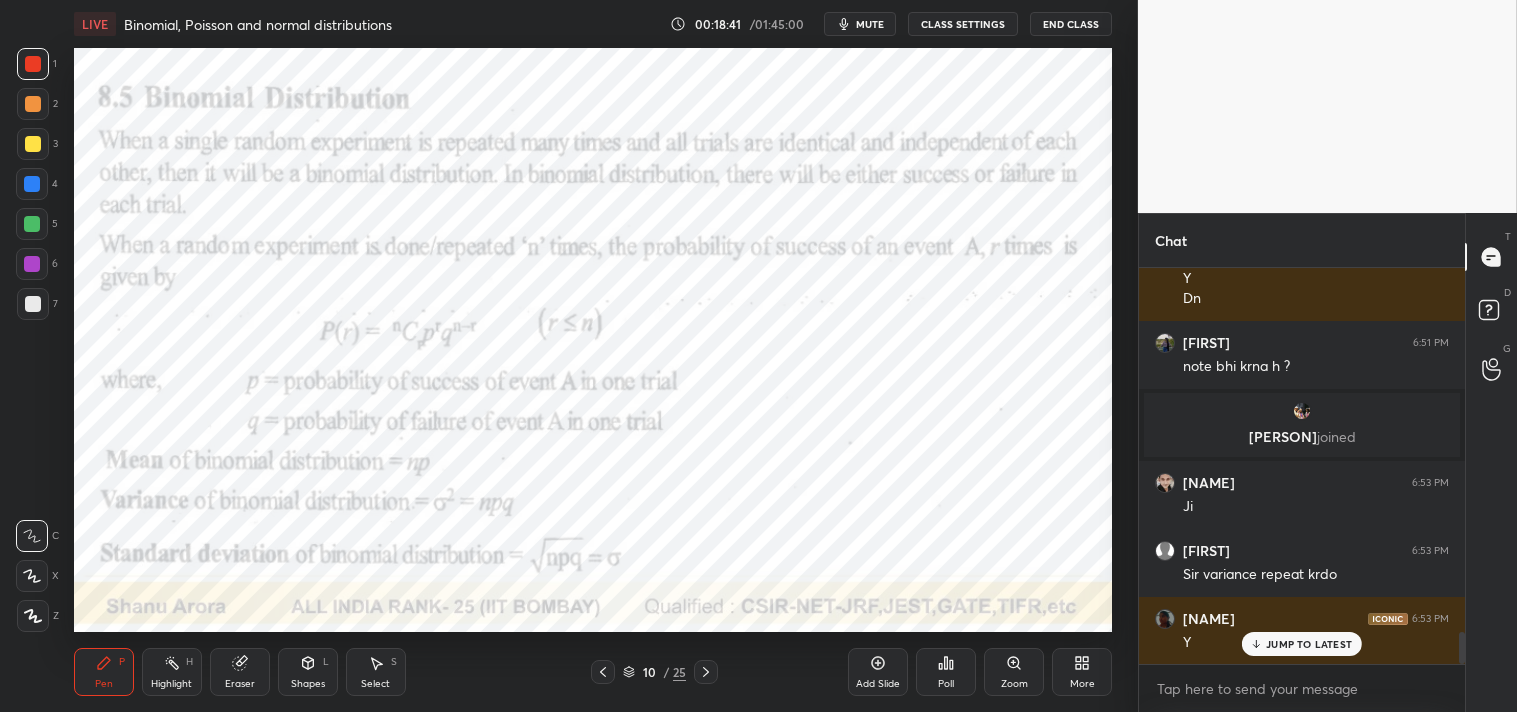 click 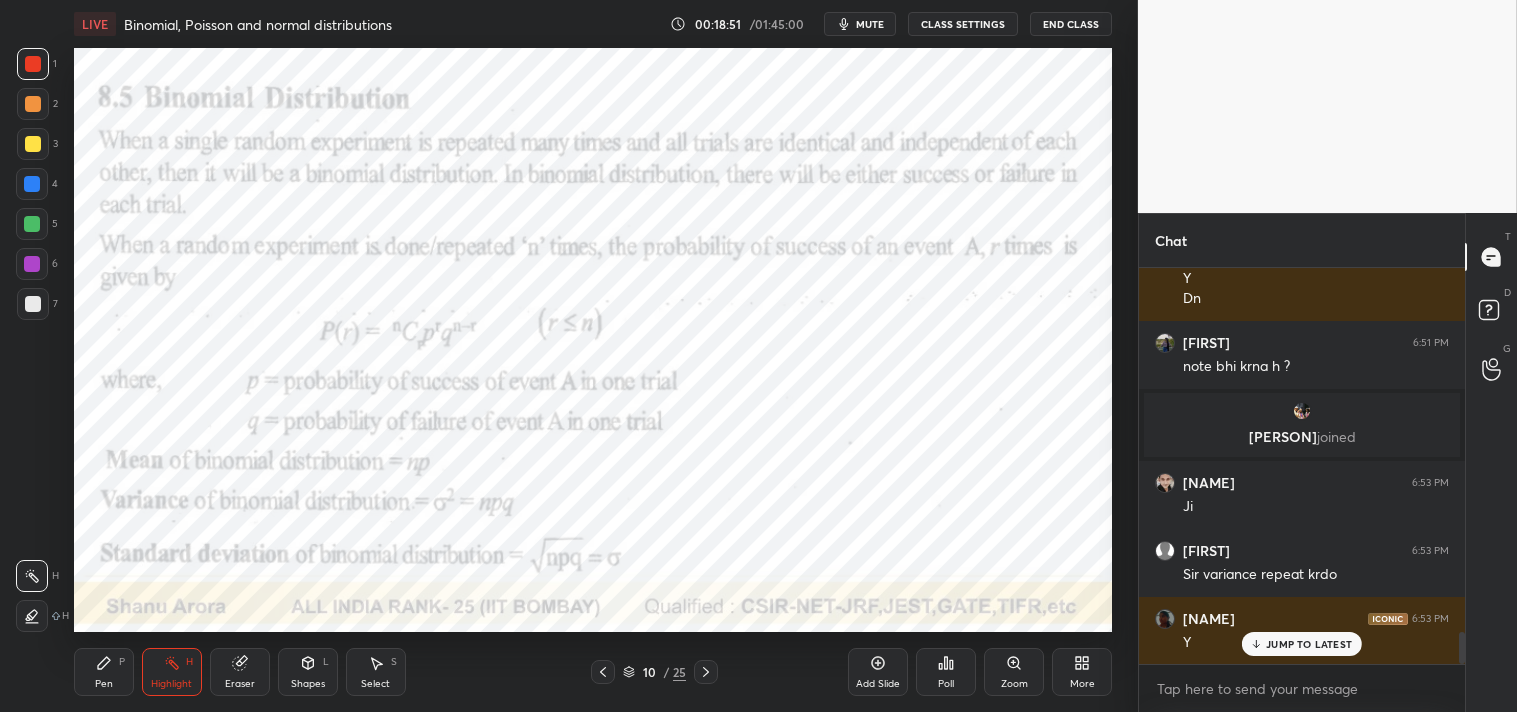 click on "Pen P" at bounding box center [104, 672] 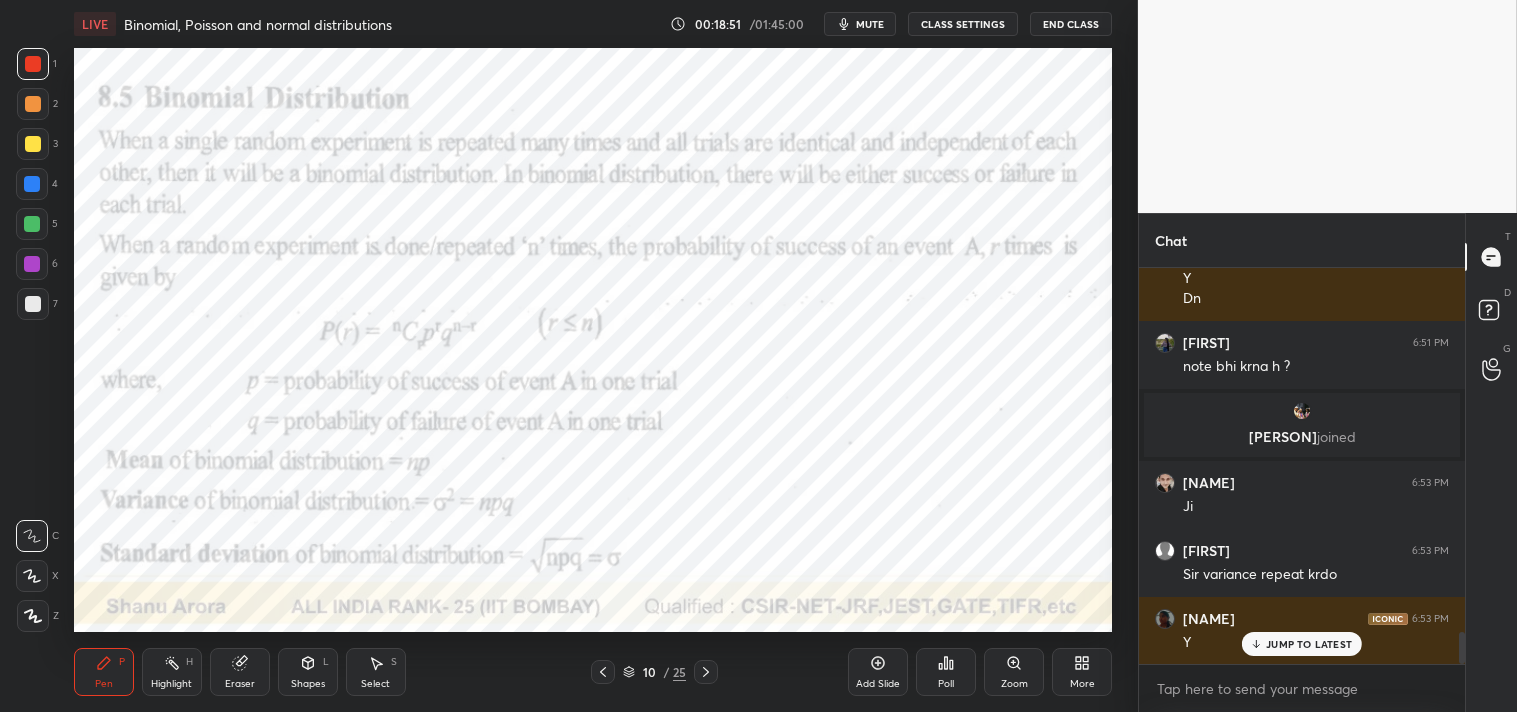 click on "Pen P" at bounding box center [104, 672] 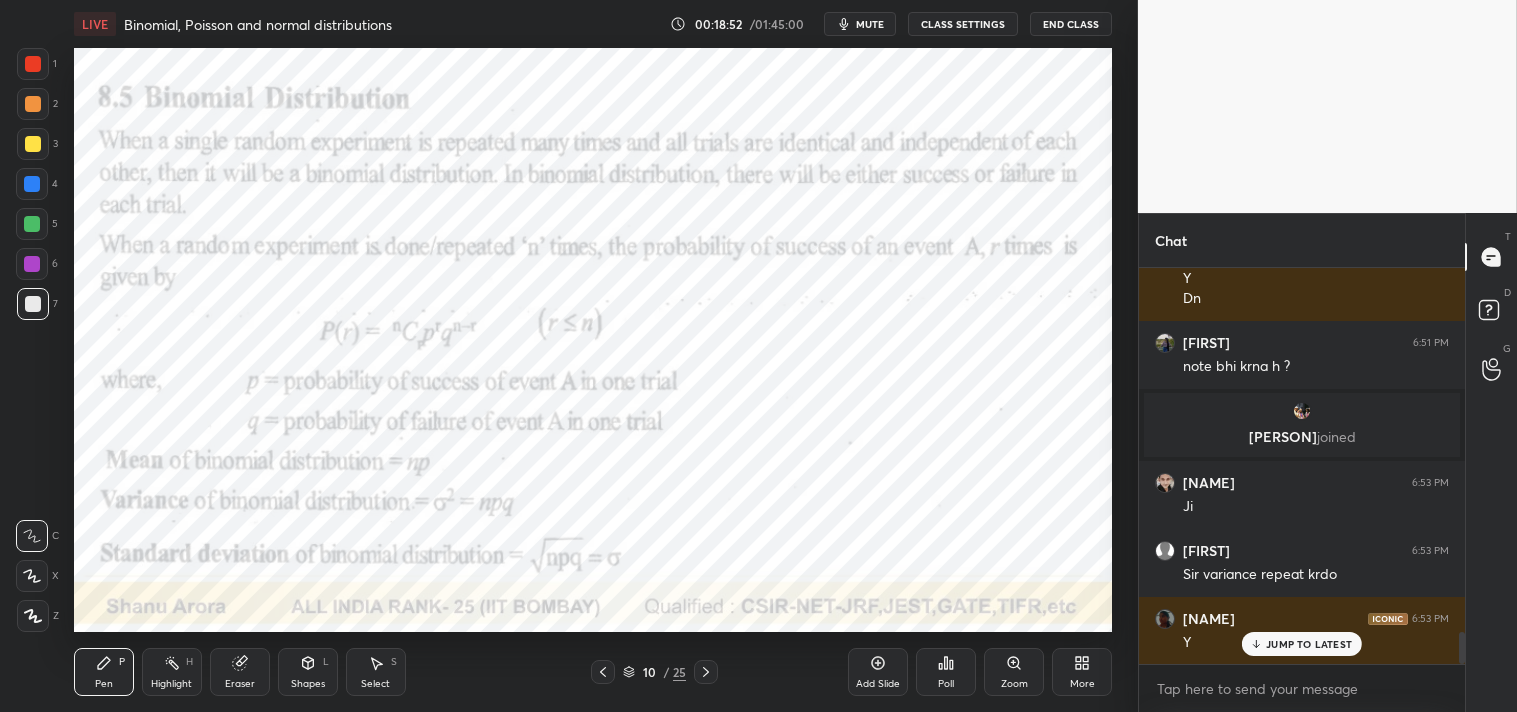 click at bounding box center [33, 304] 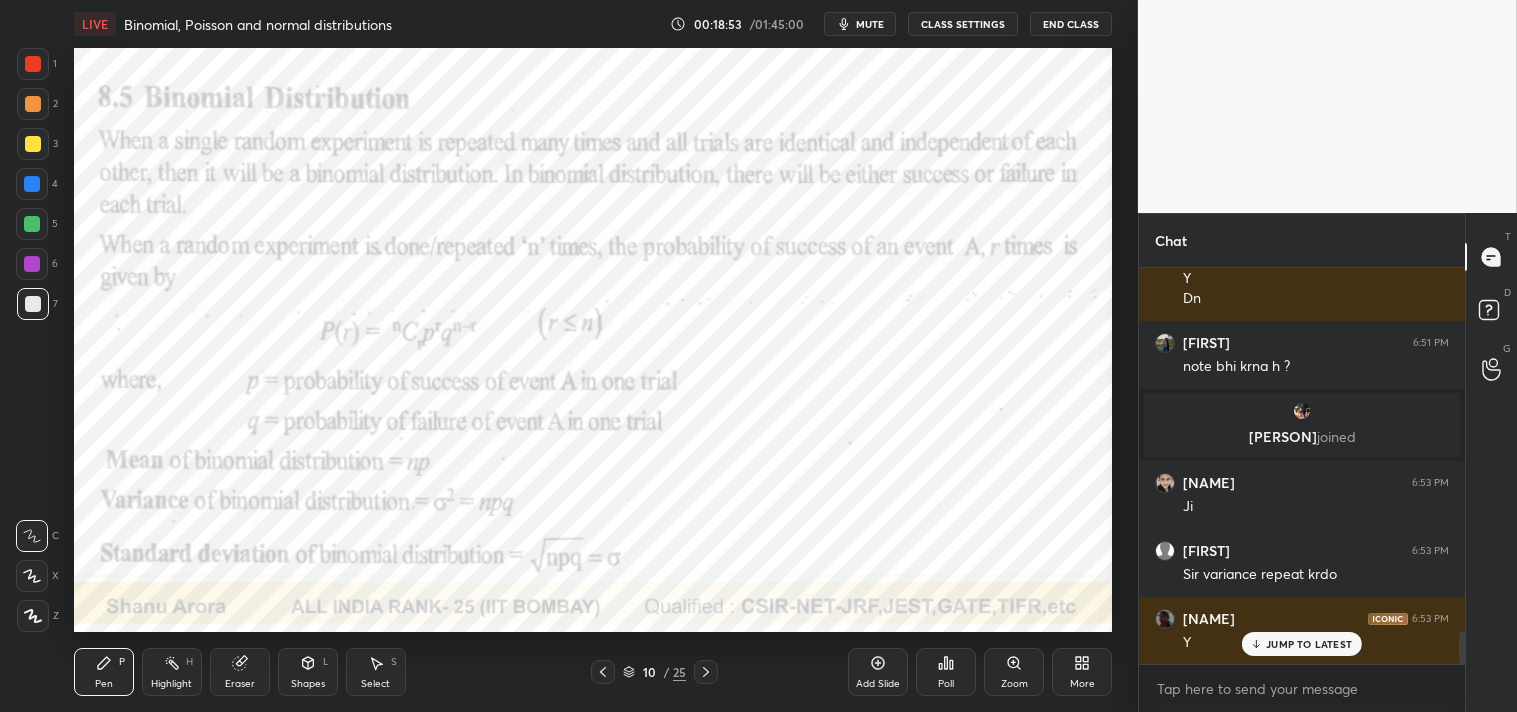 click on "6" at bounding box center [37, 268] 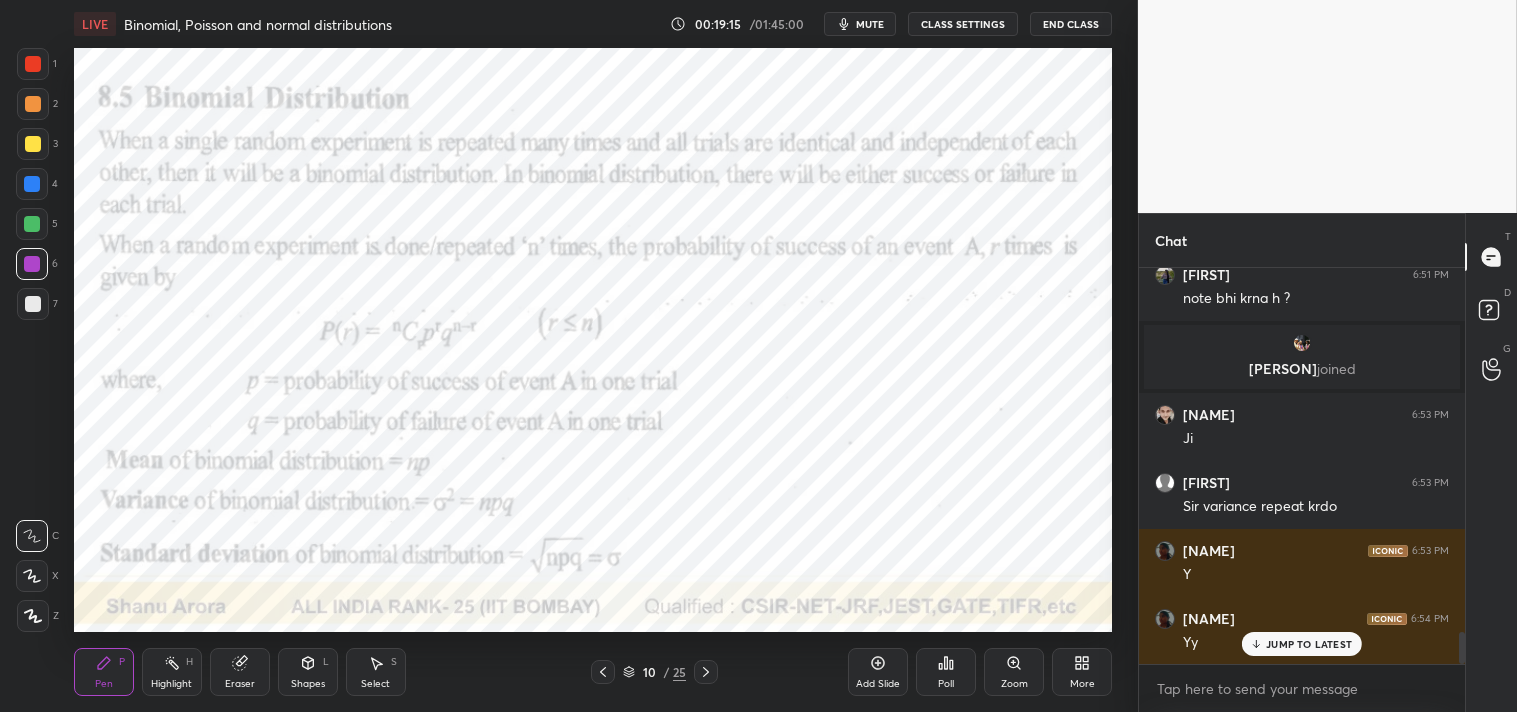 scroll, scrollTop: 4634, scrollLeft: 0, axis: vertical 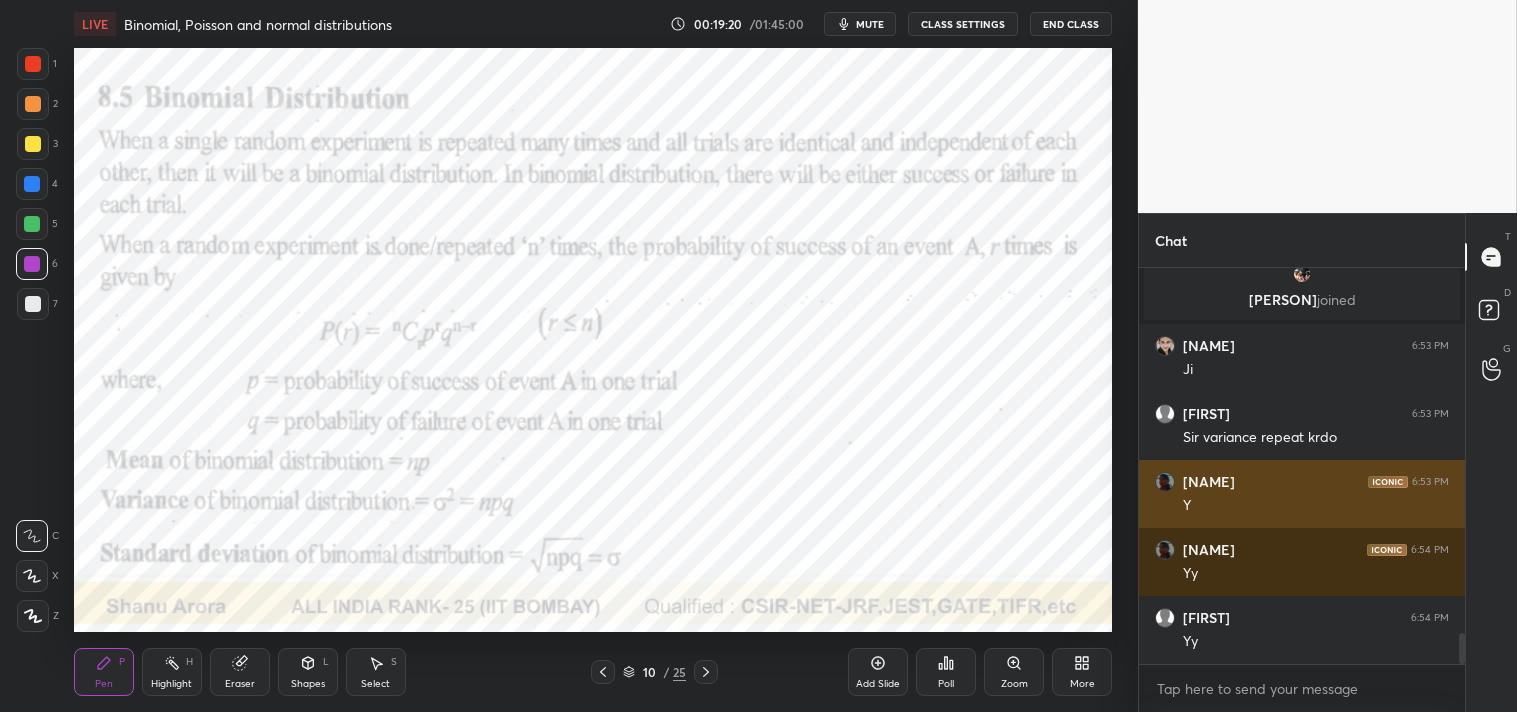 click on "Y" at bounding box center (1316, 506) 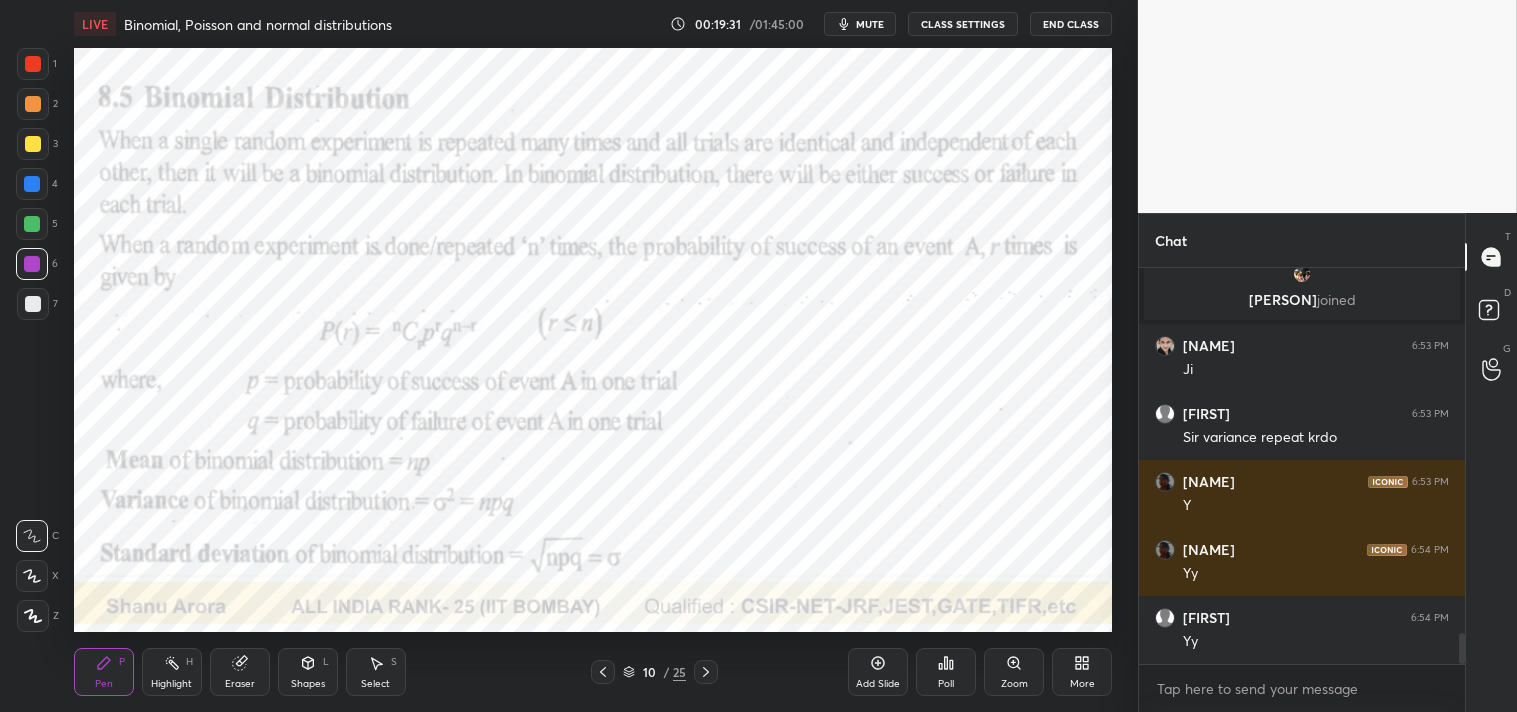 scroll, scrollTop: 4702, scrollLeft: 0, axis: vertical 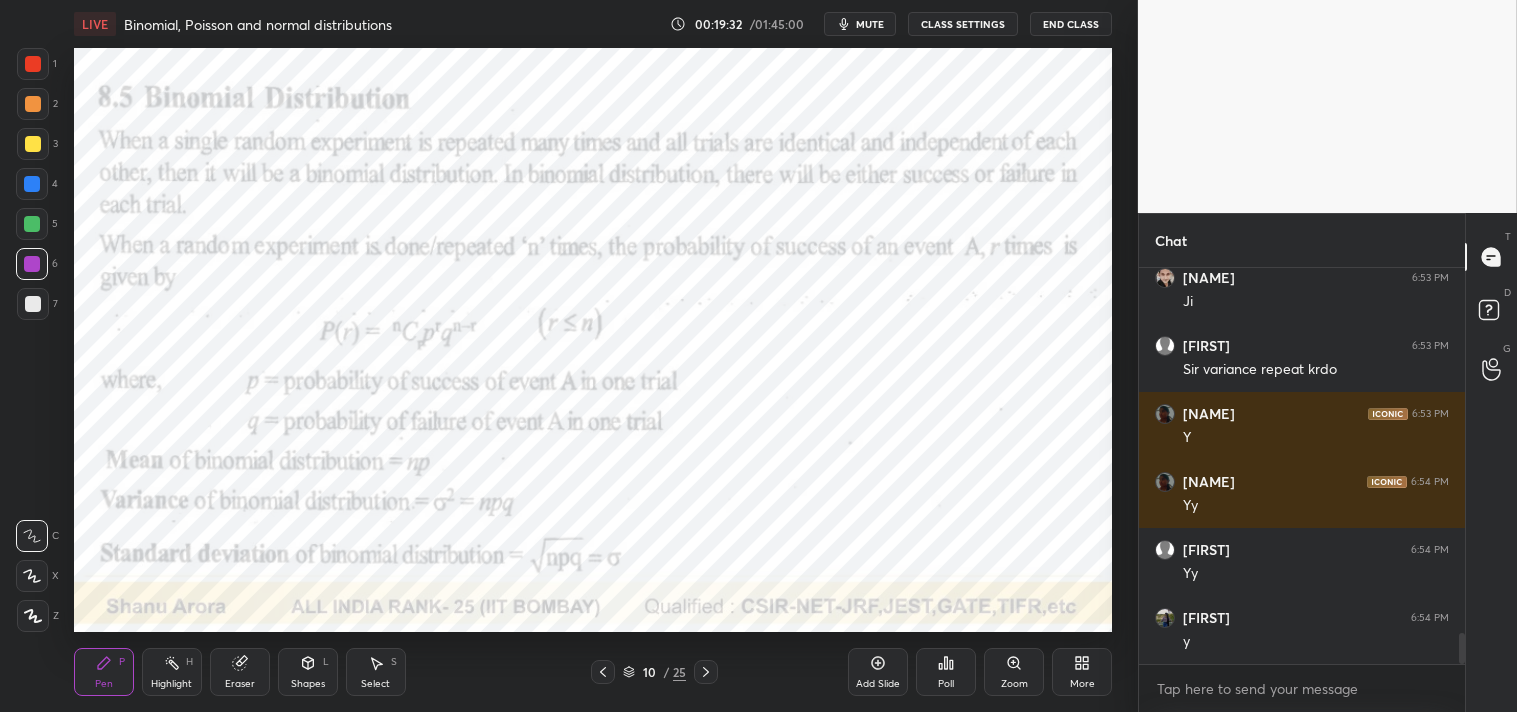 click on "Add Slide" at bounding box center [878, 672] 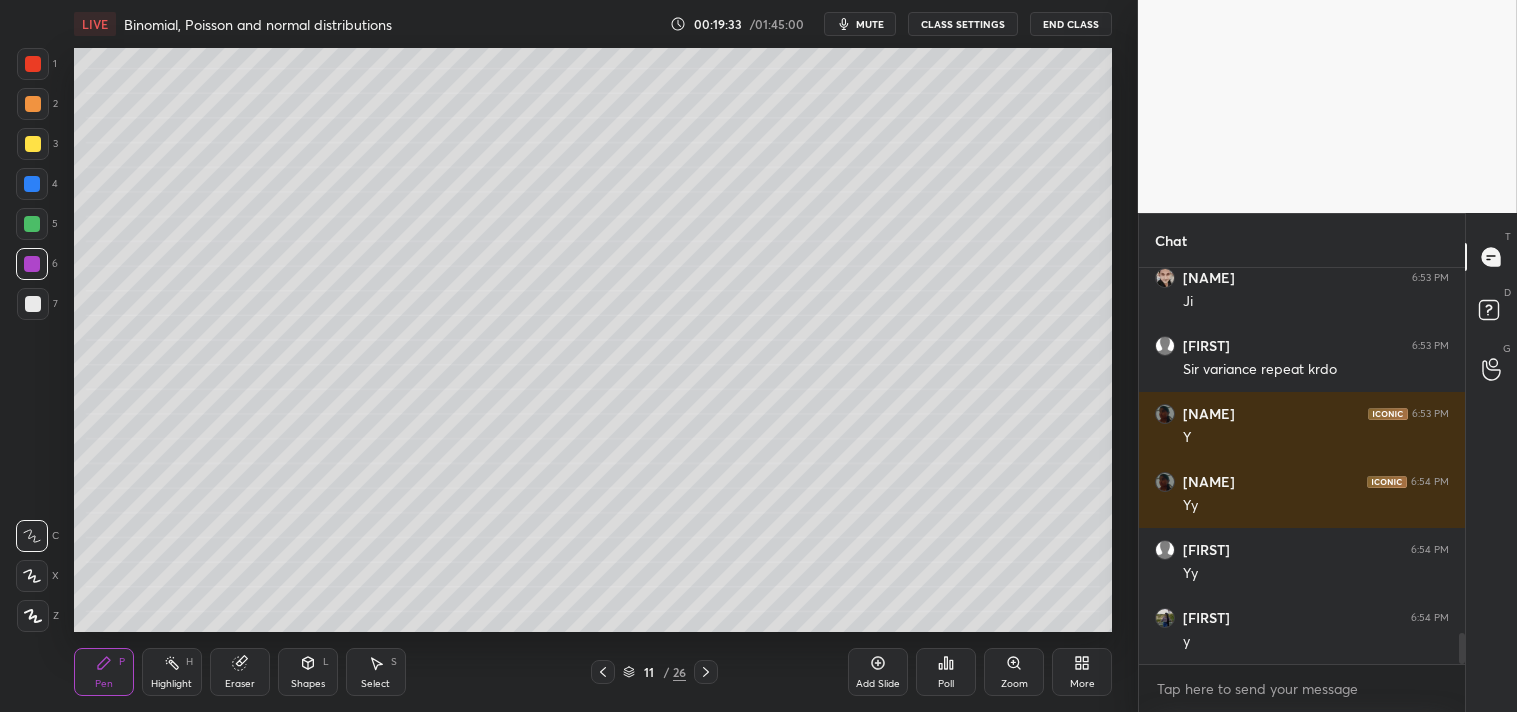 click at bounding box center (33, 144) 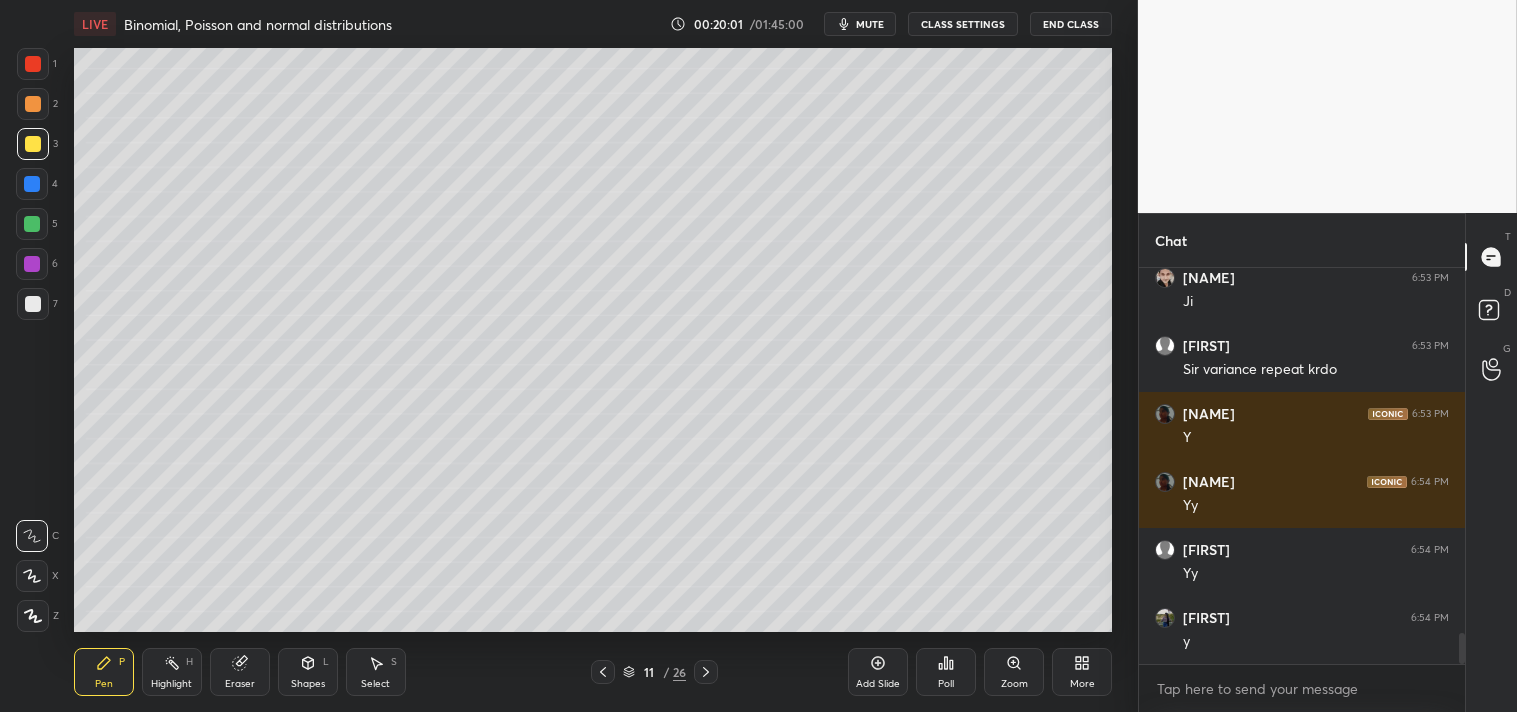 click at bounding box center [33, 304] 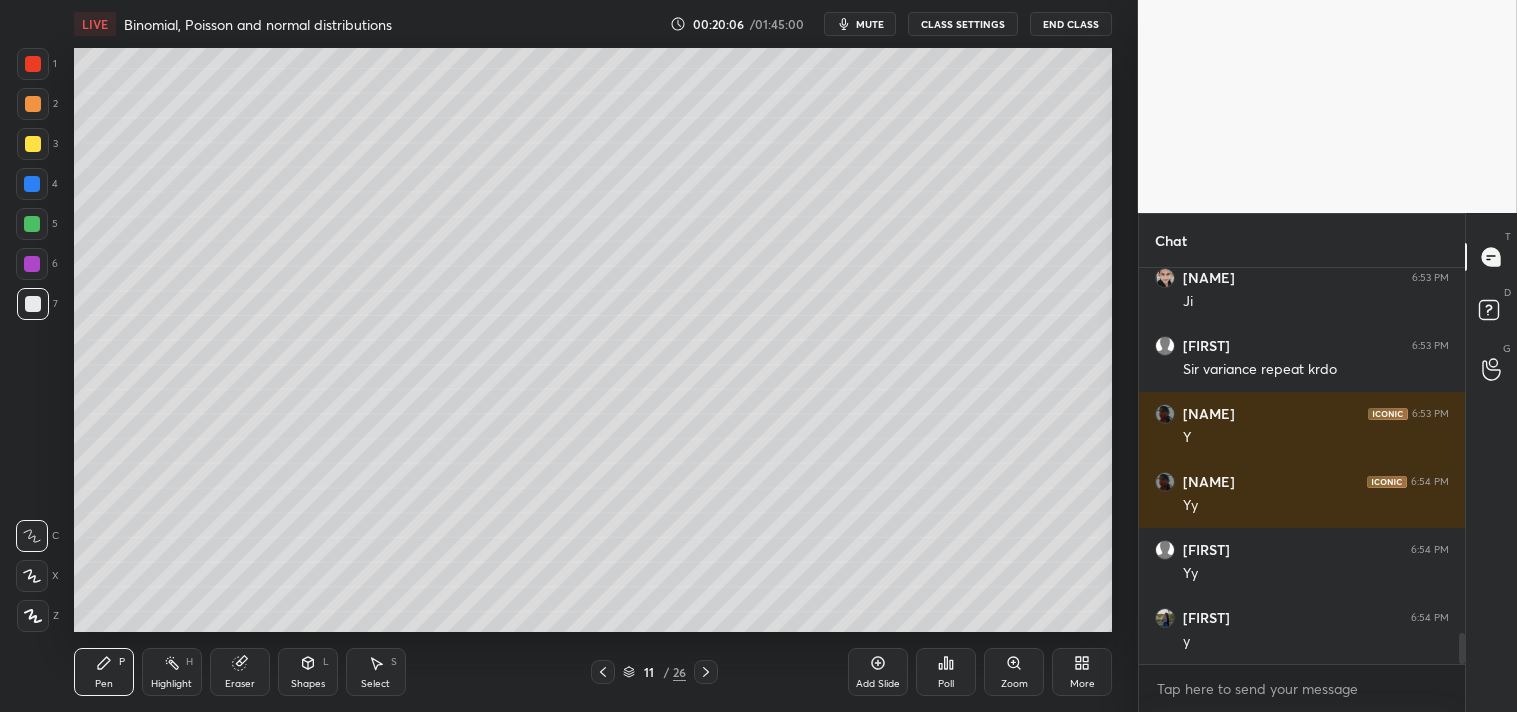 click on "Eraser" at bounding box center (240, 672) 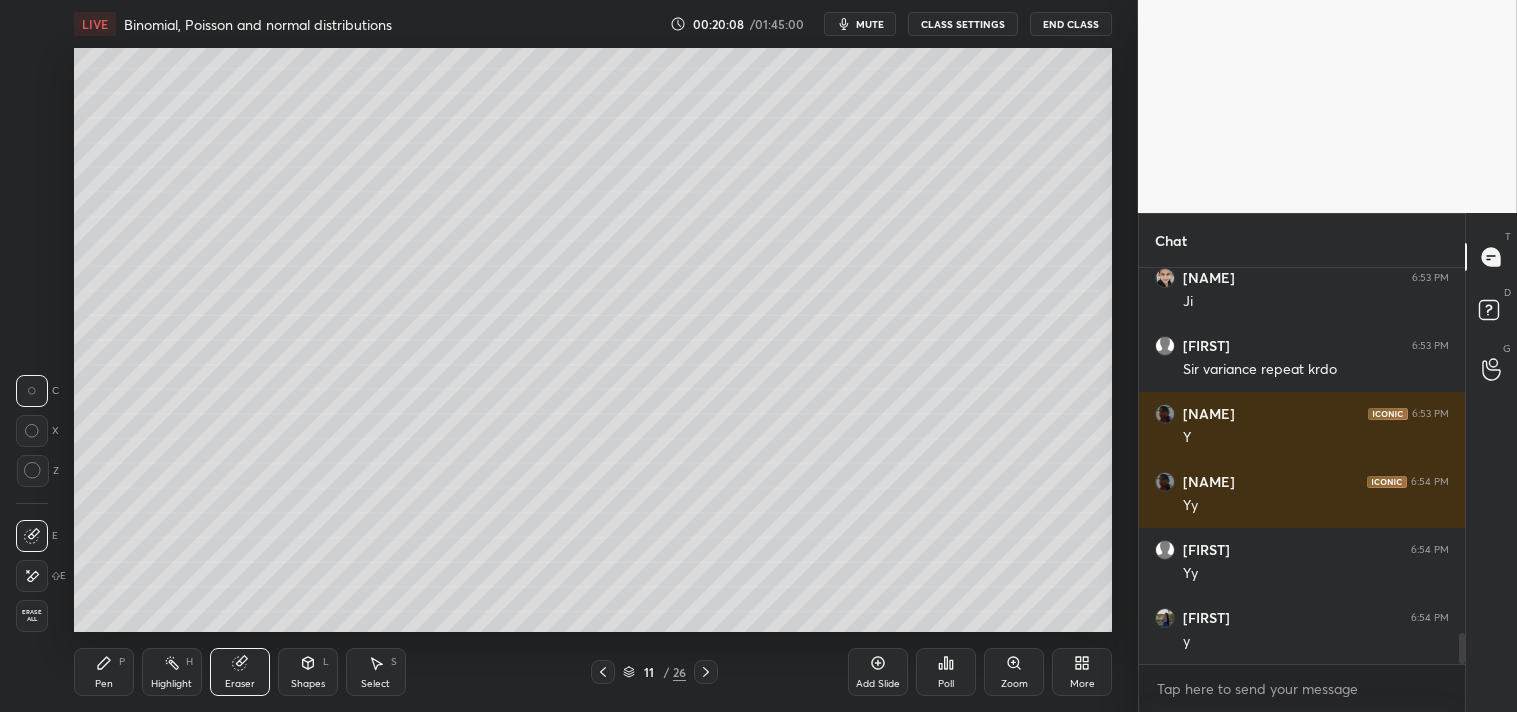click on "Pen P" at bounding box center (104, 672) 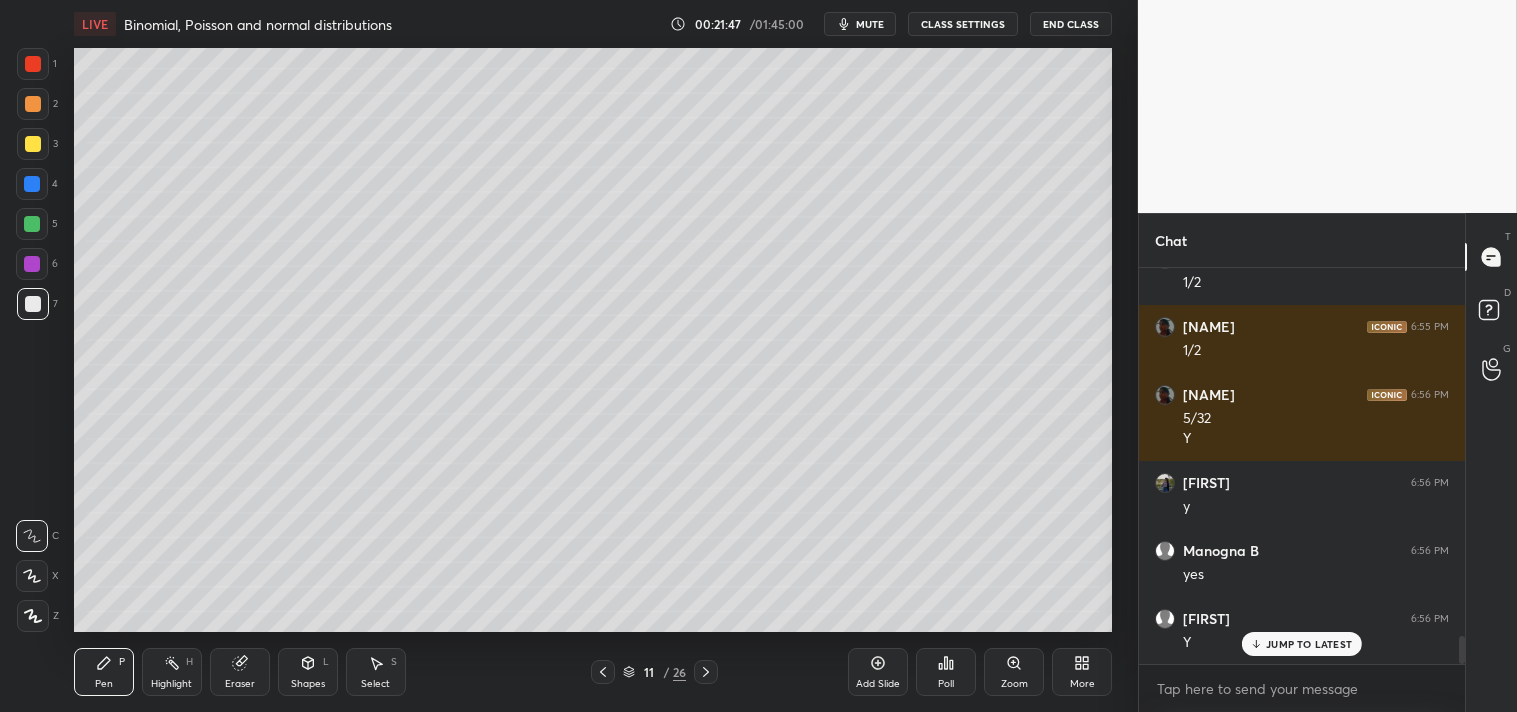 scroll, scrollTop: 5265, scrollLeft: 0, axis: vertical 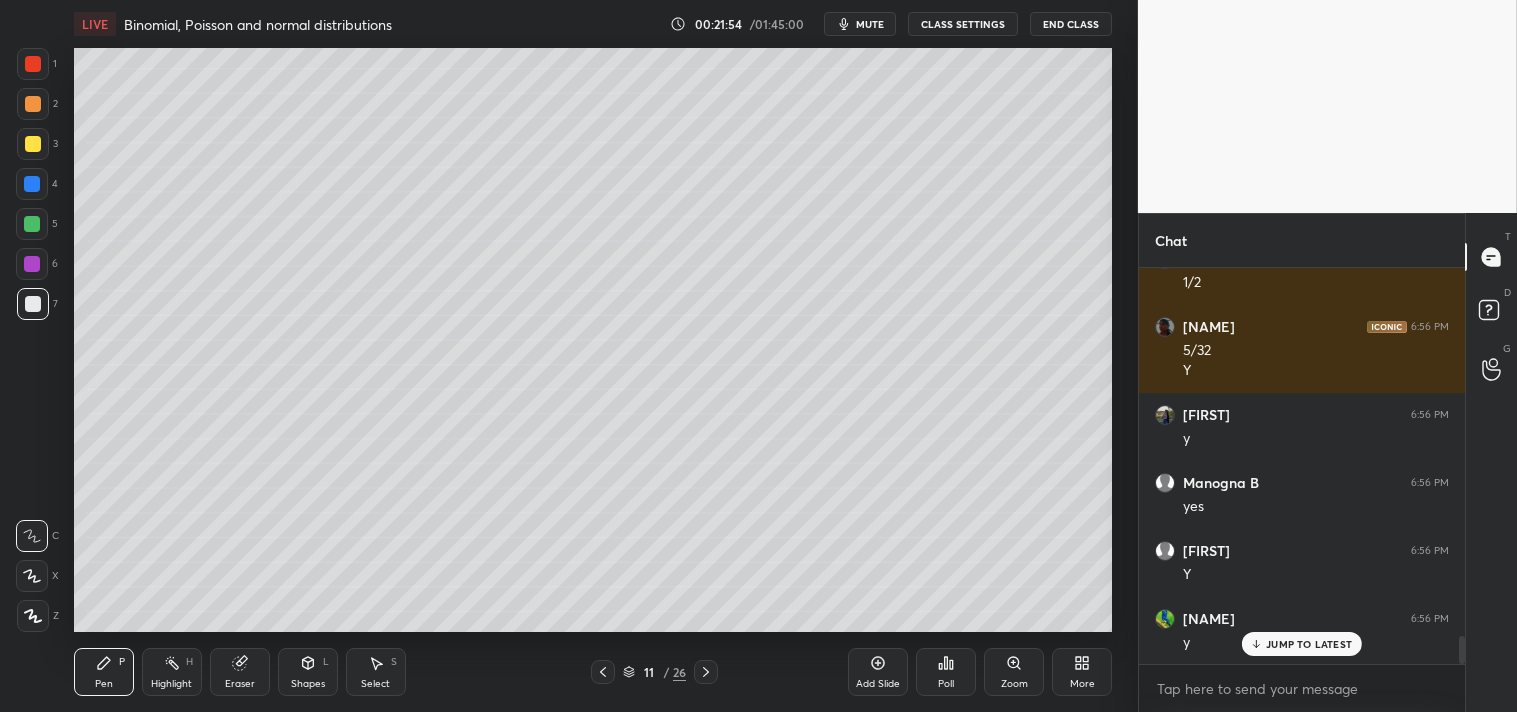 click on "1 2 3 4 5 6 7 C X Z C X Z E E Erase all   H H" at bounding box center [32, 340] 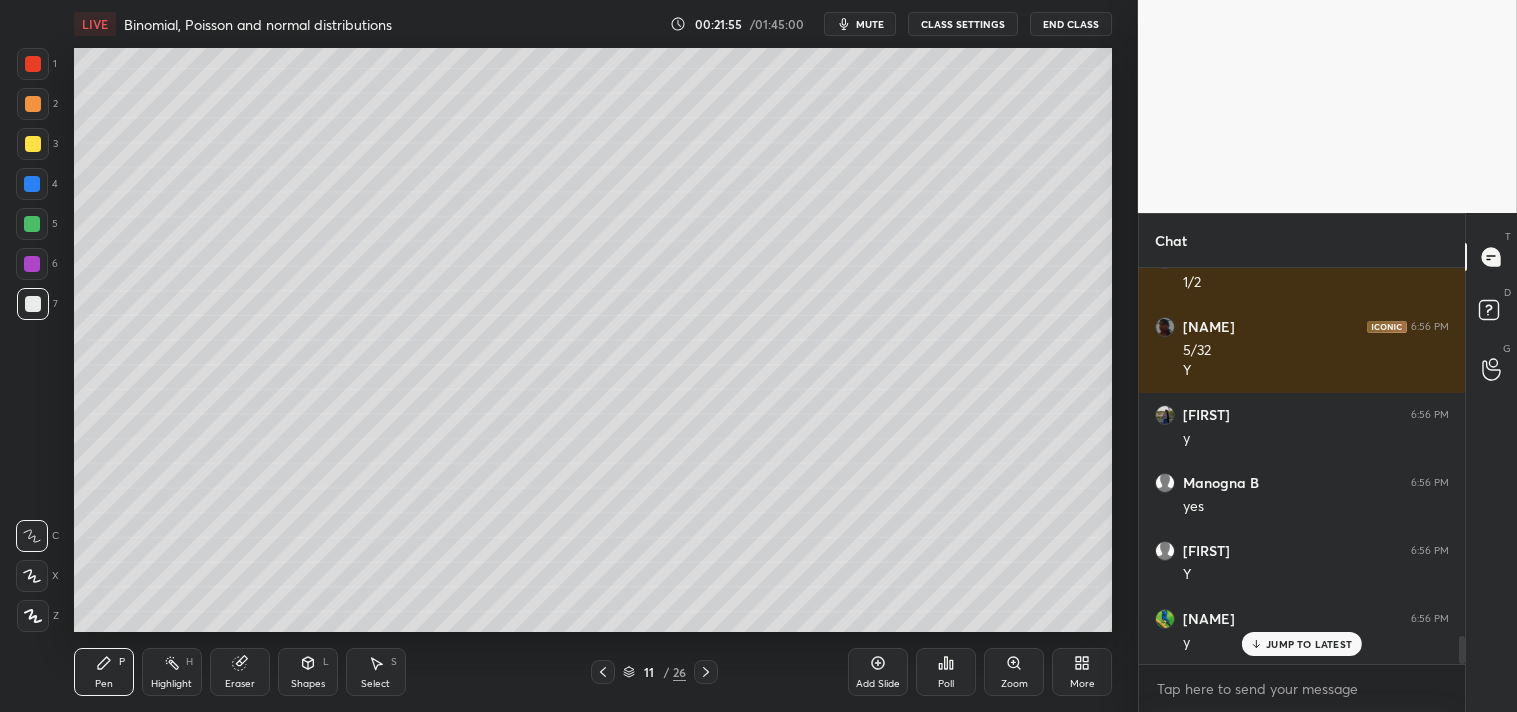 click at bounding box center [33, 144] 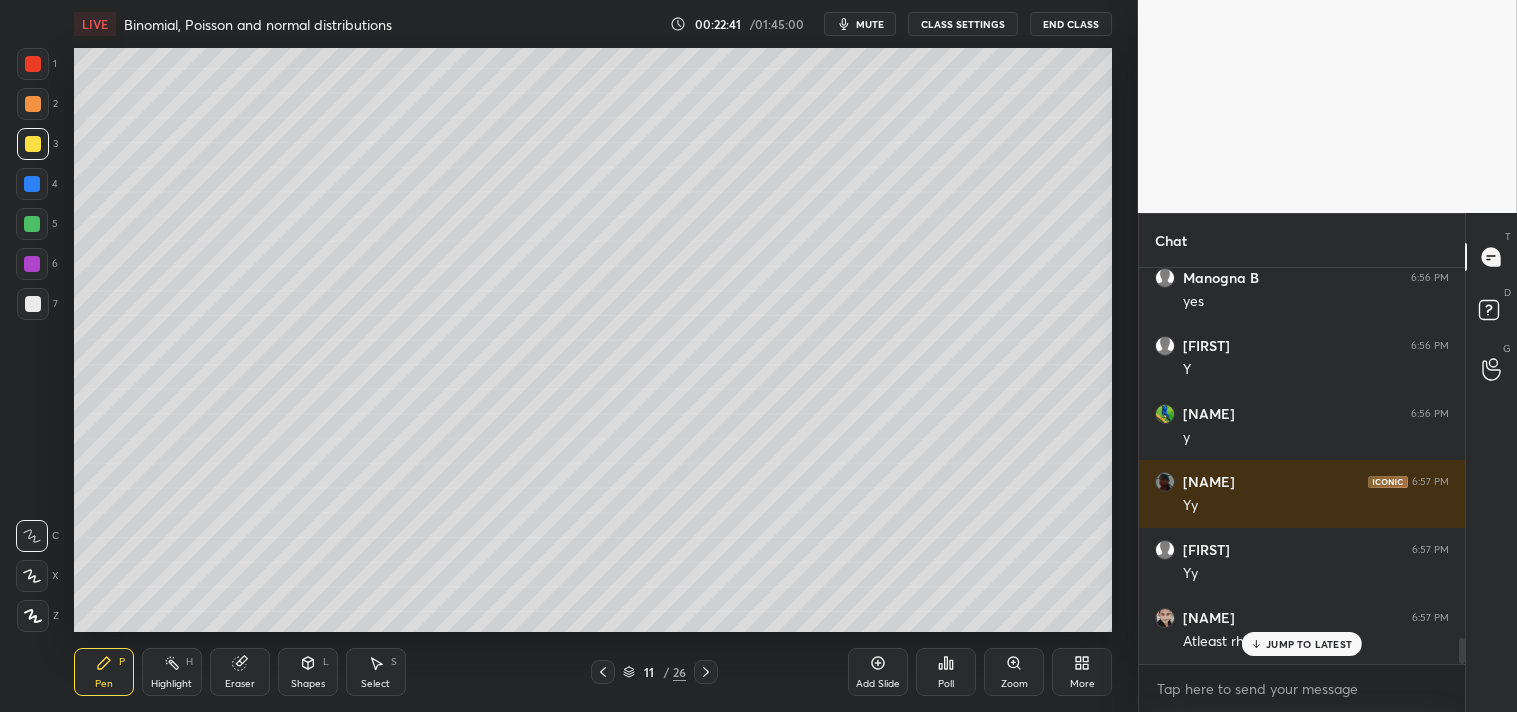 scroll, scrollTop: 5537, scrollLeft: 0, axis: vertical 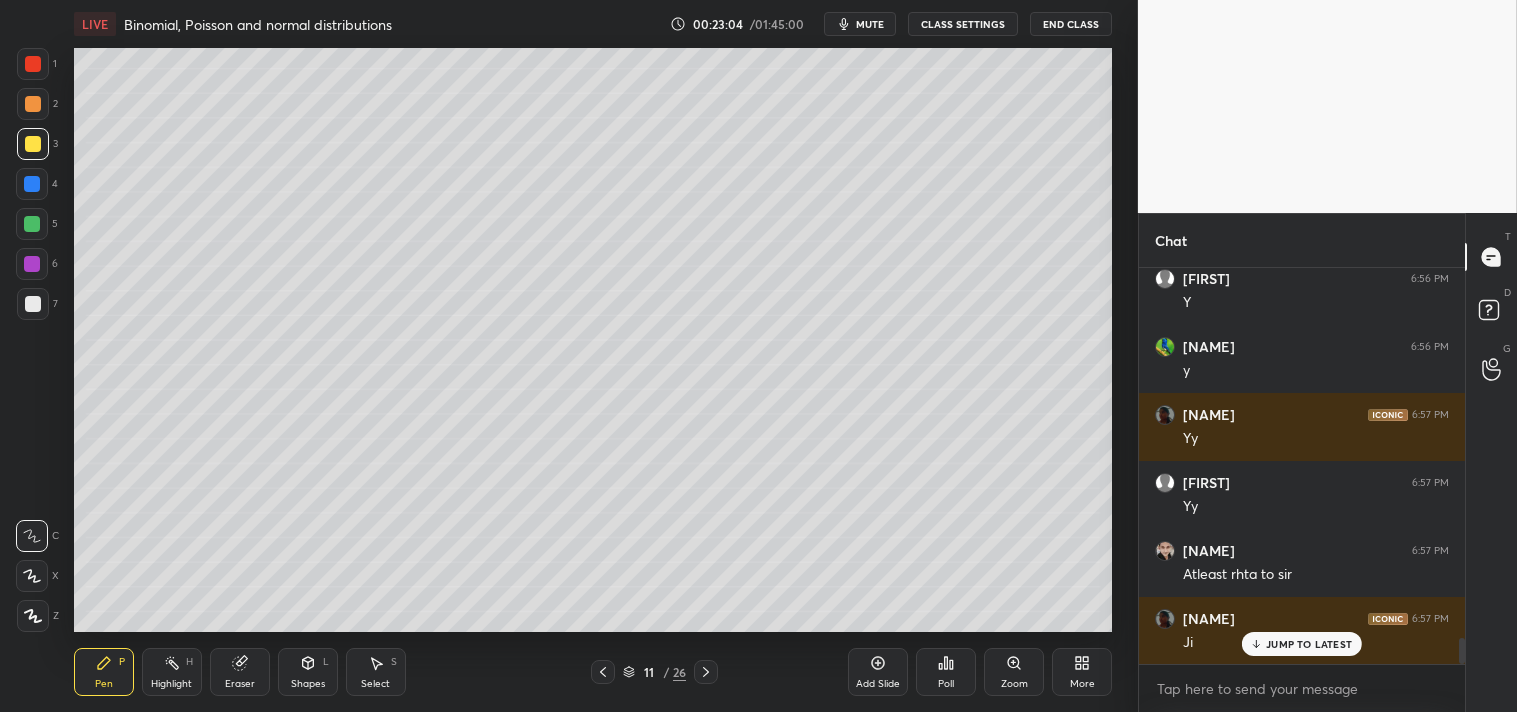 click 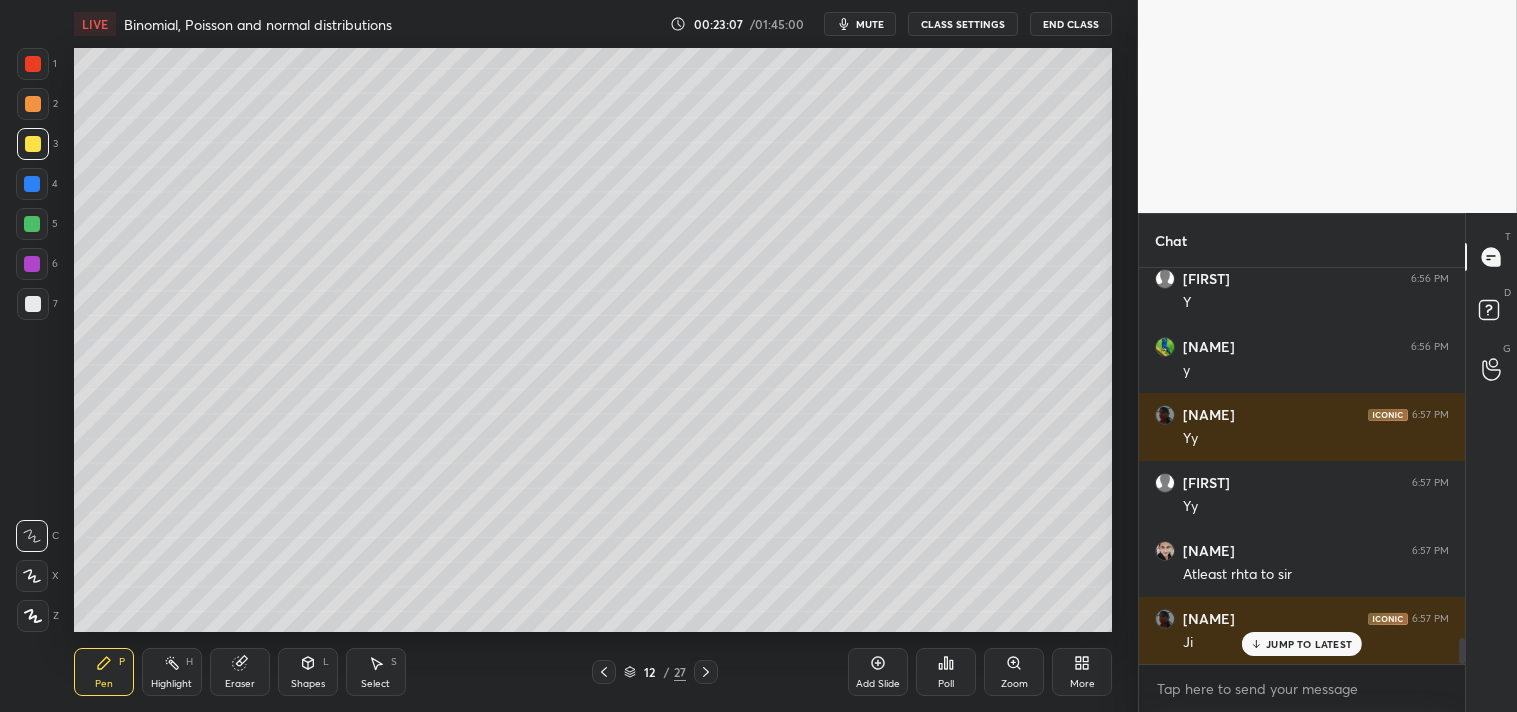 click on "7" at bounding box center [37, 308] 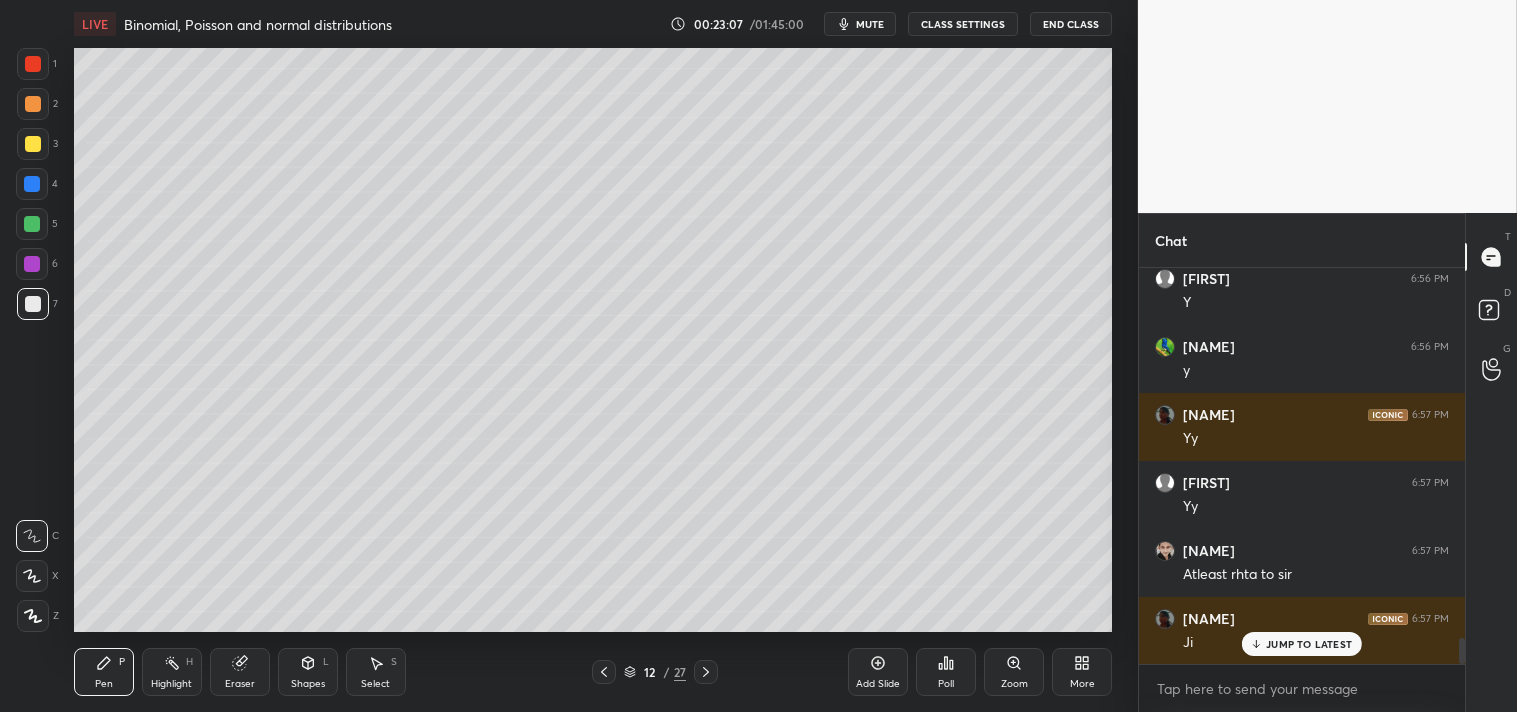 click at bounding box center [33, 304] 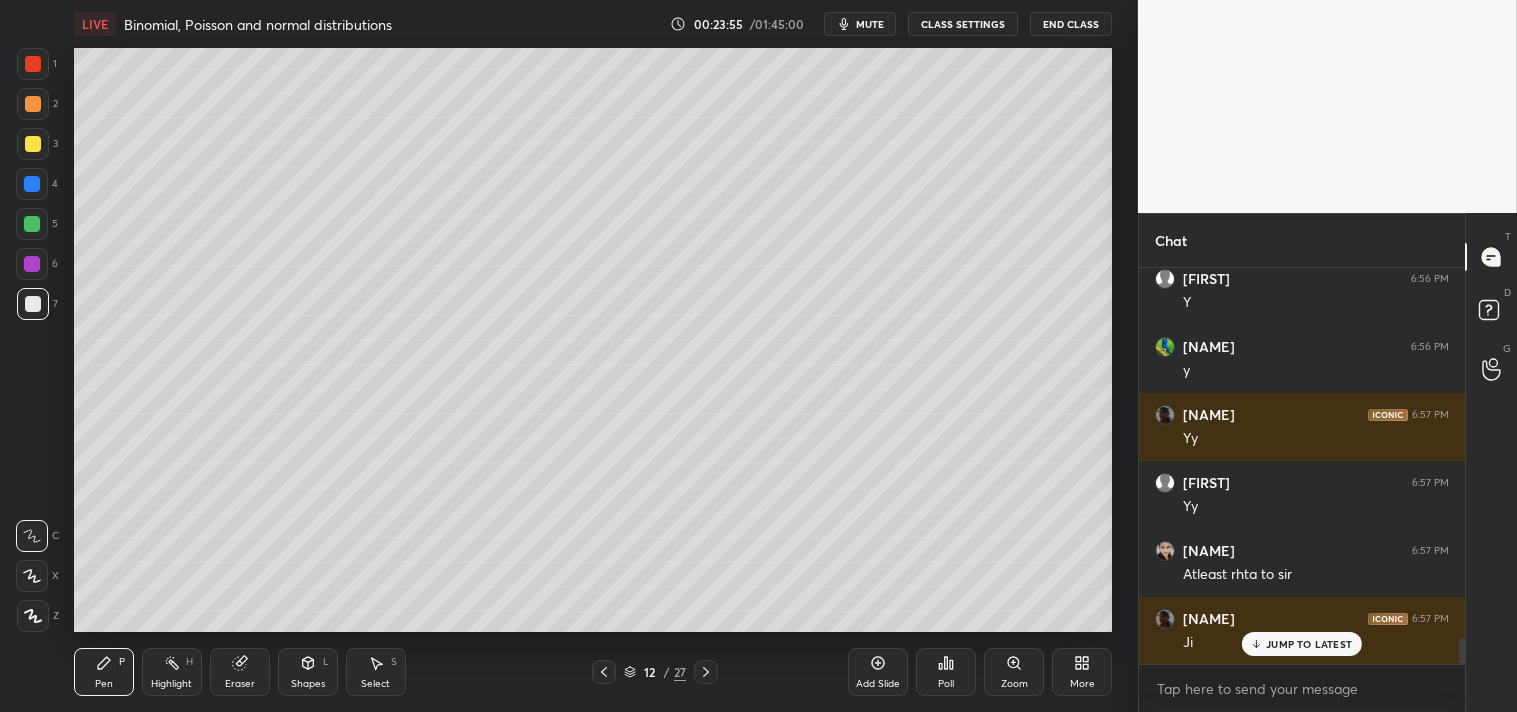 click at bounding box center (33, 144) 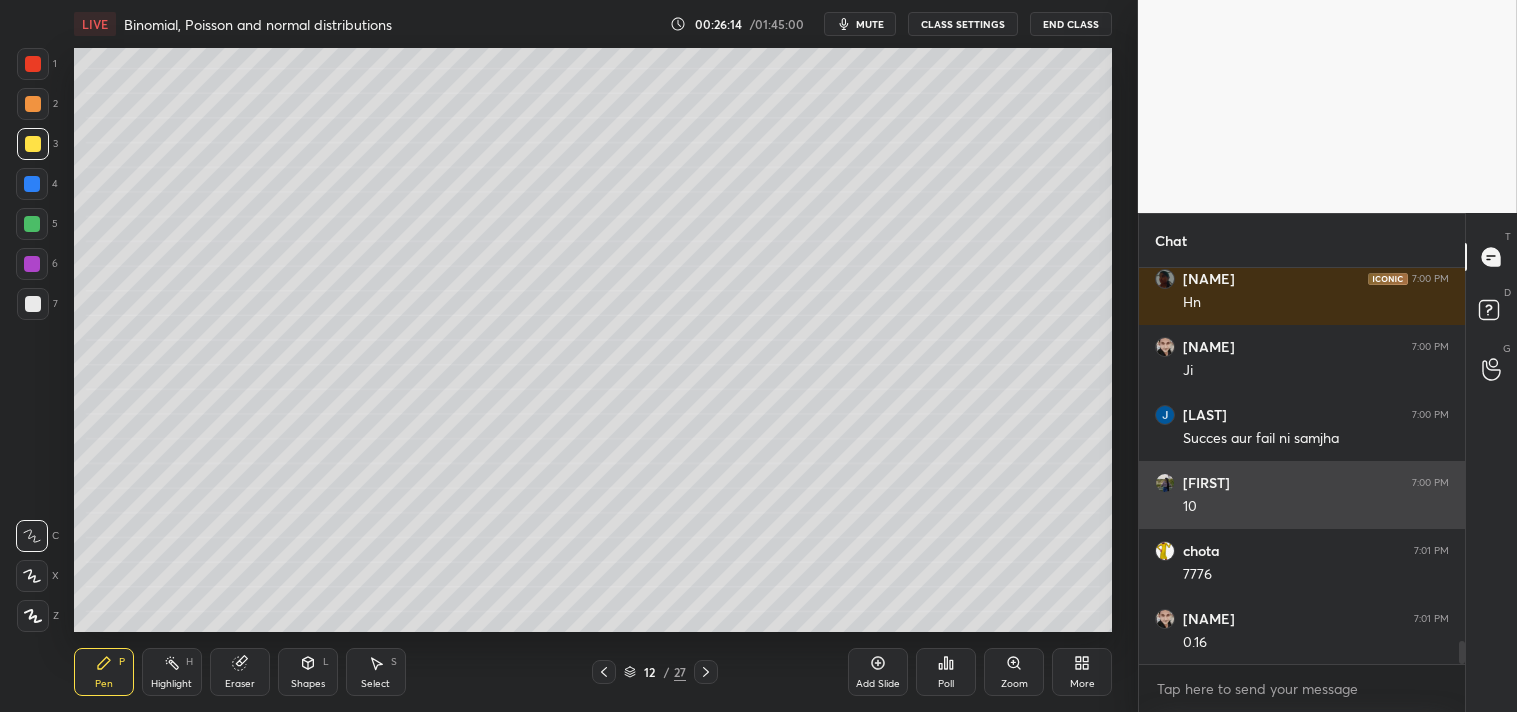 scroll, scrollTop: 6354, scrollLeft: 0, axis: vertical 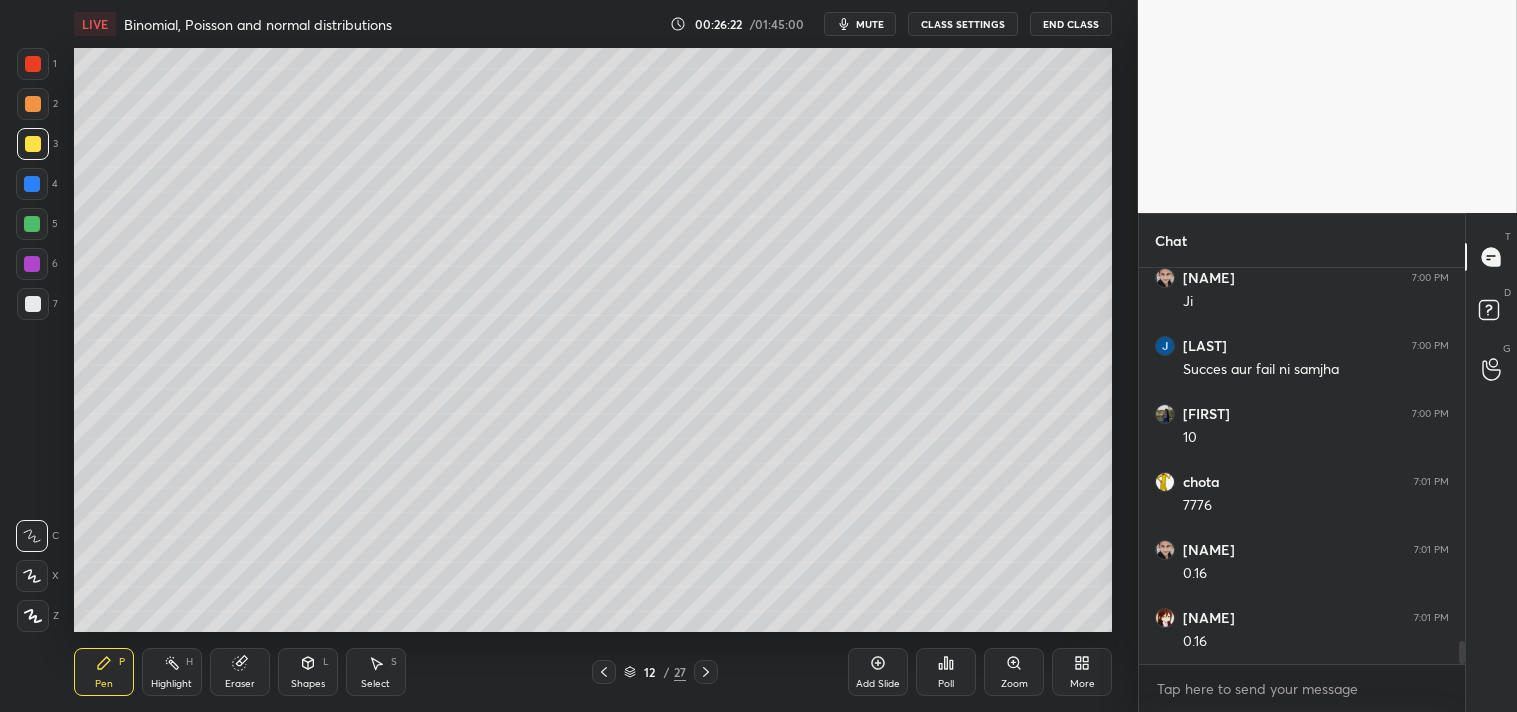 click 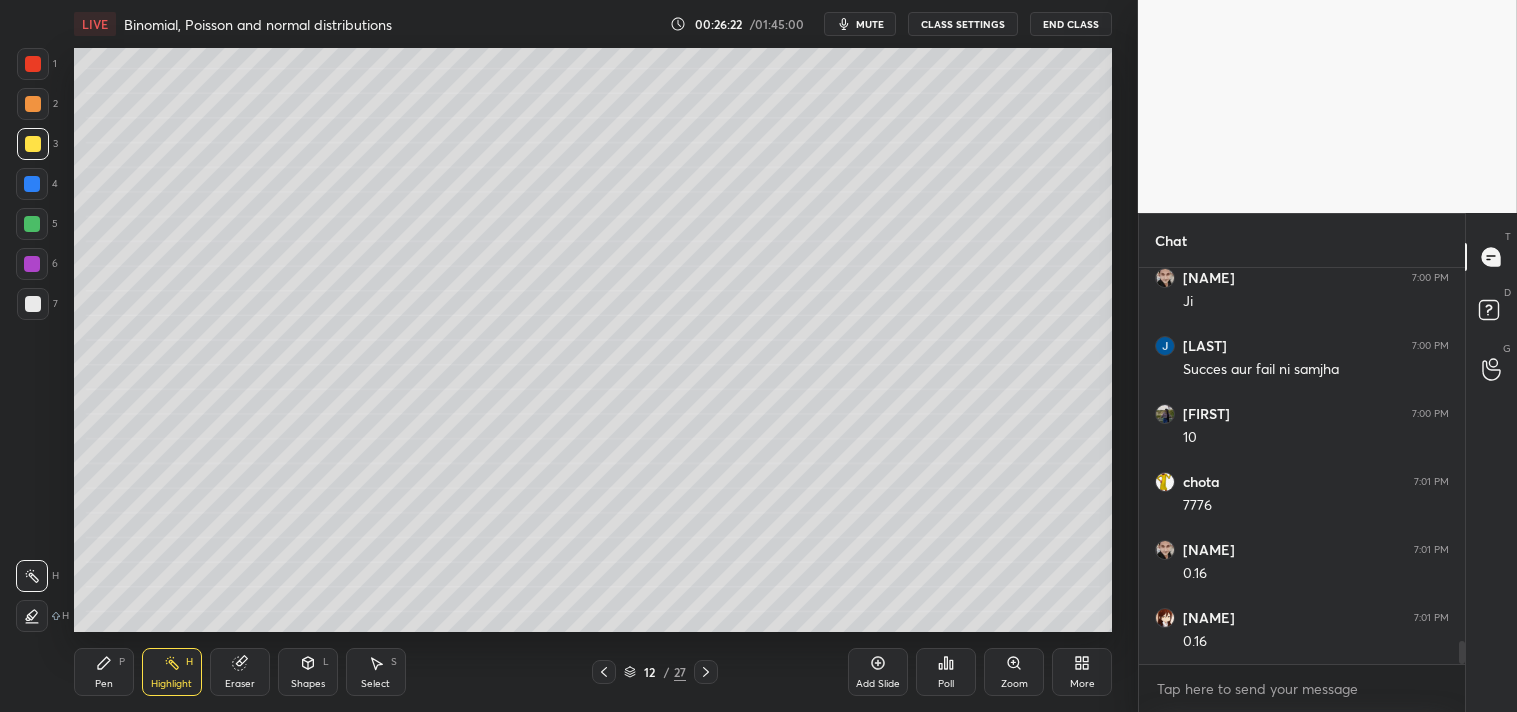 click 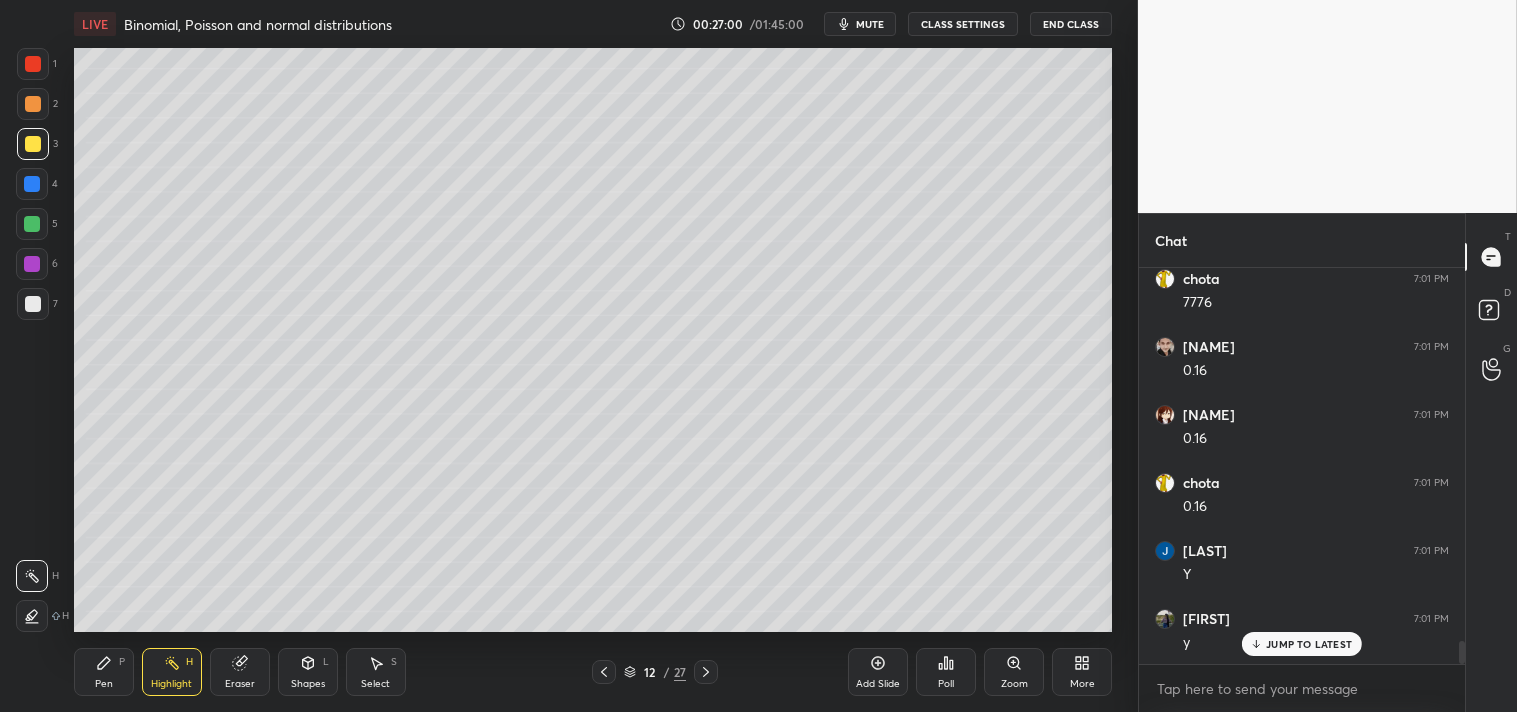 scroll, scrollTop: 6625, scrollLeft: 0, axis: vertical 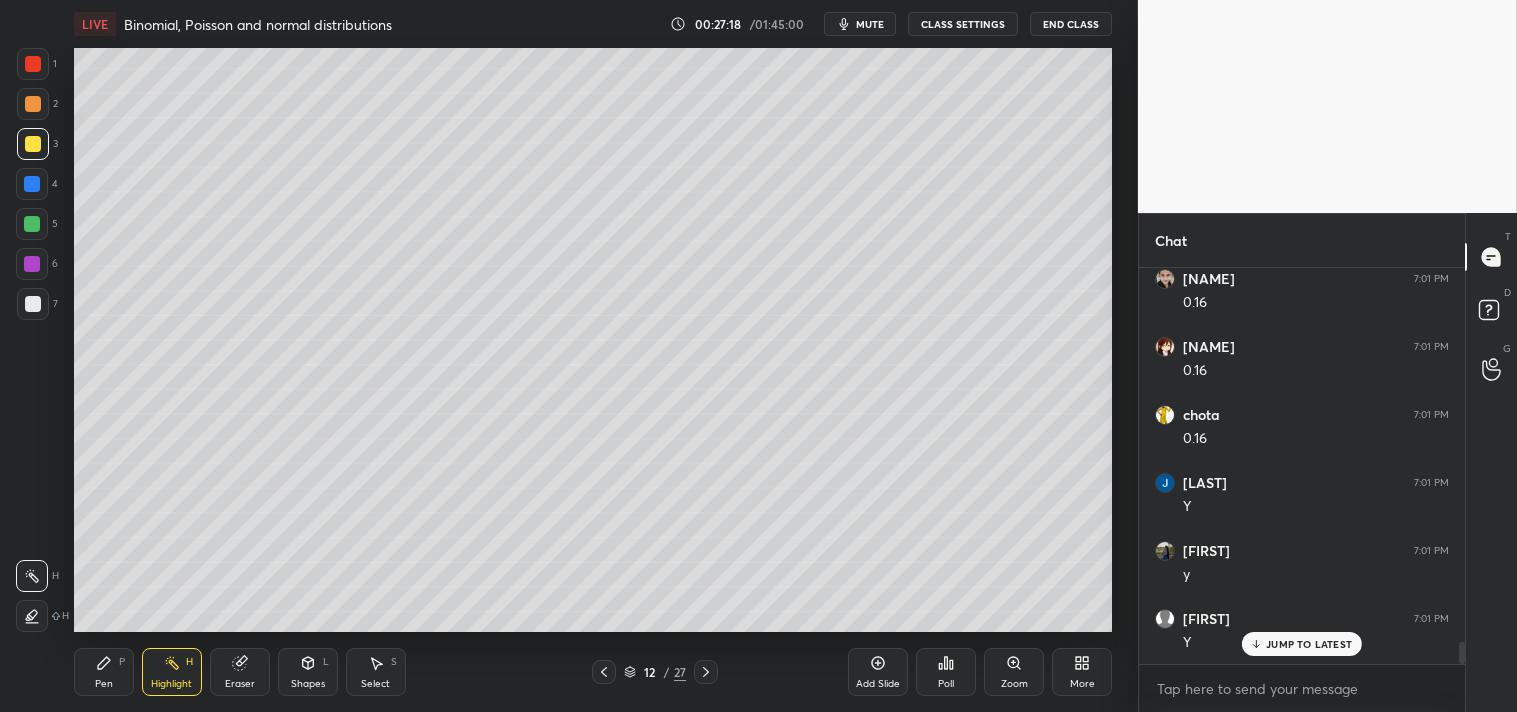 click on "Pen" at bounding box center [104, 684] 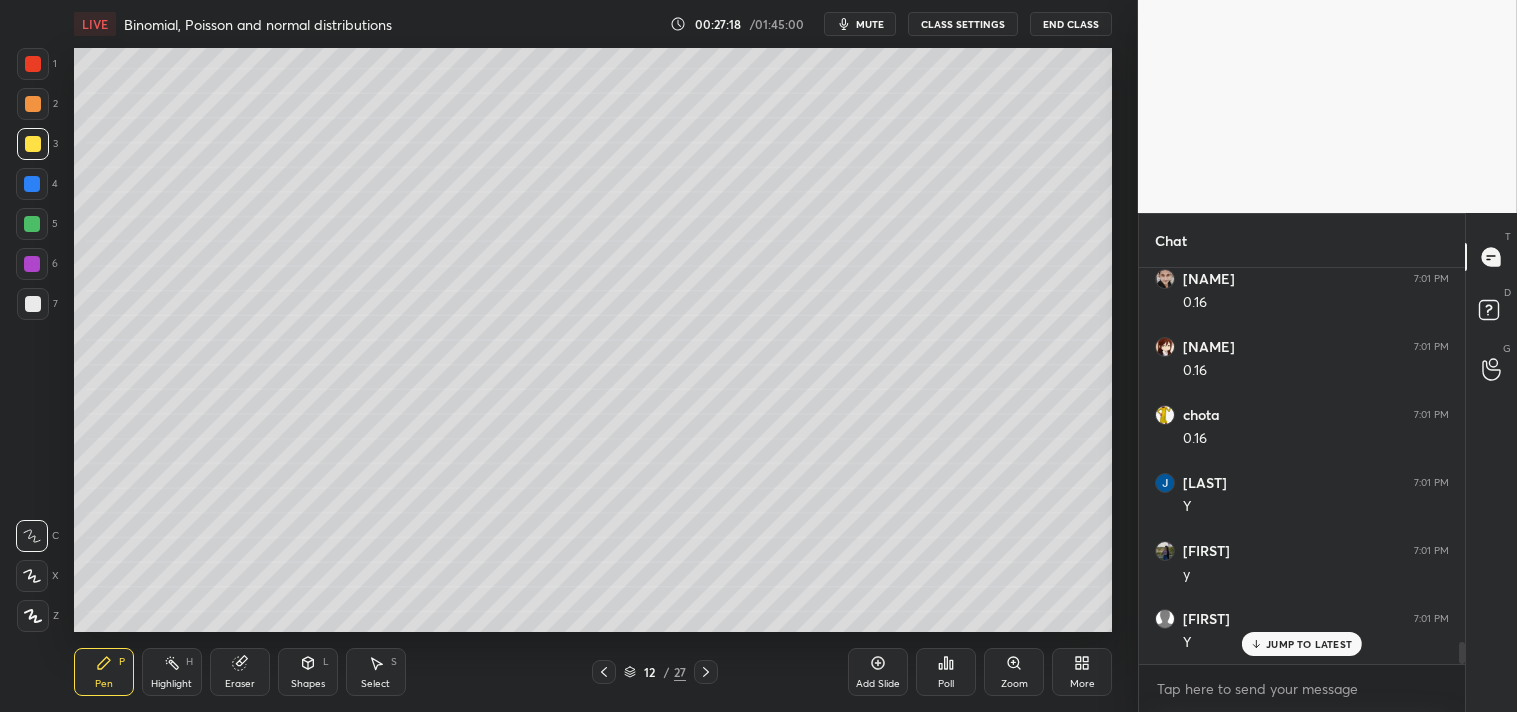 click on "Pen P" at bounding box center (104, 672) 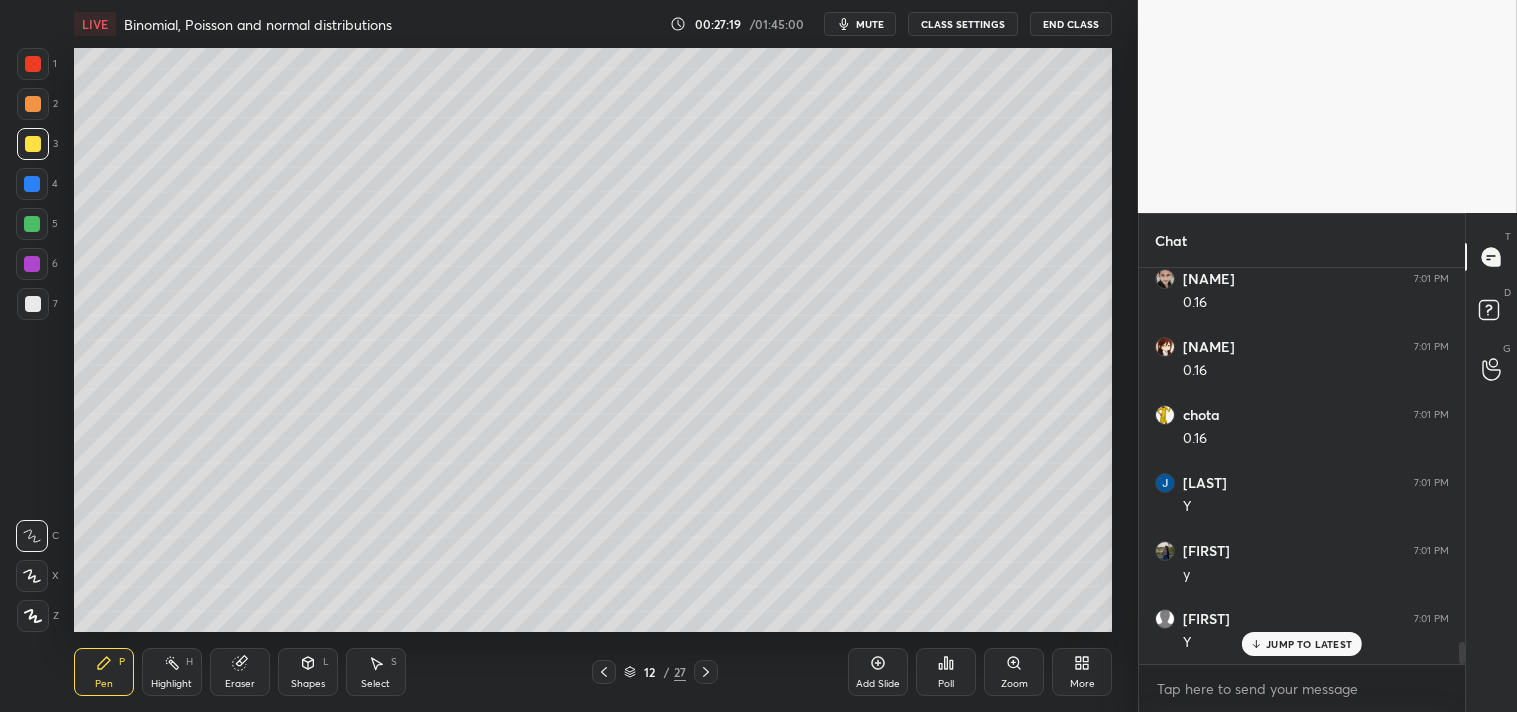 click at bounding box center [33, 304] 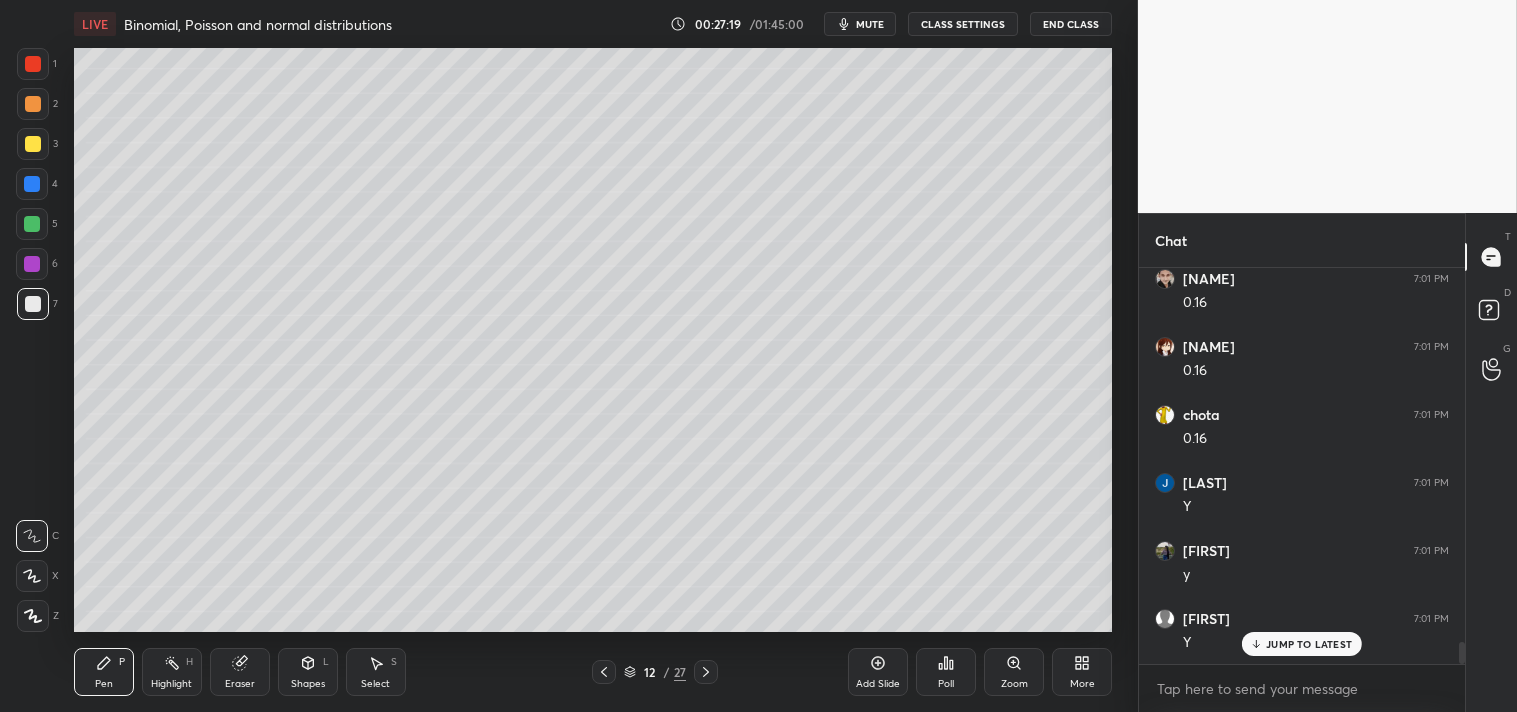 click at bounding box center [33, 304] 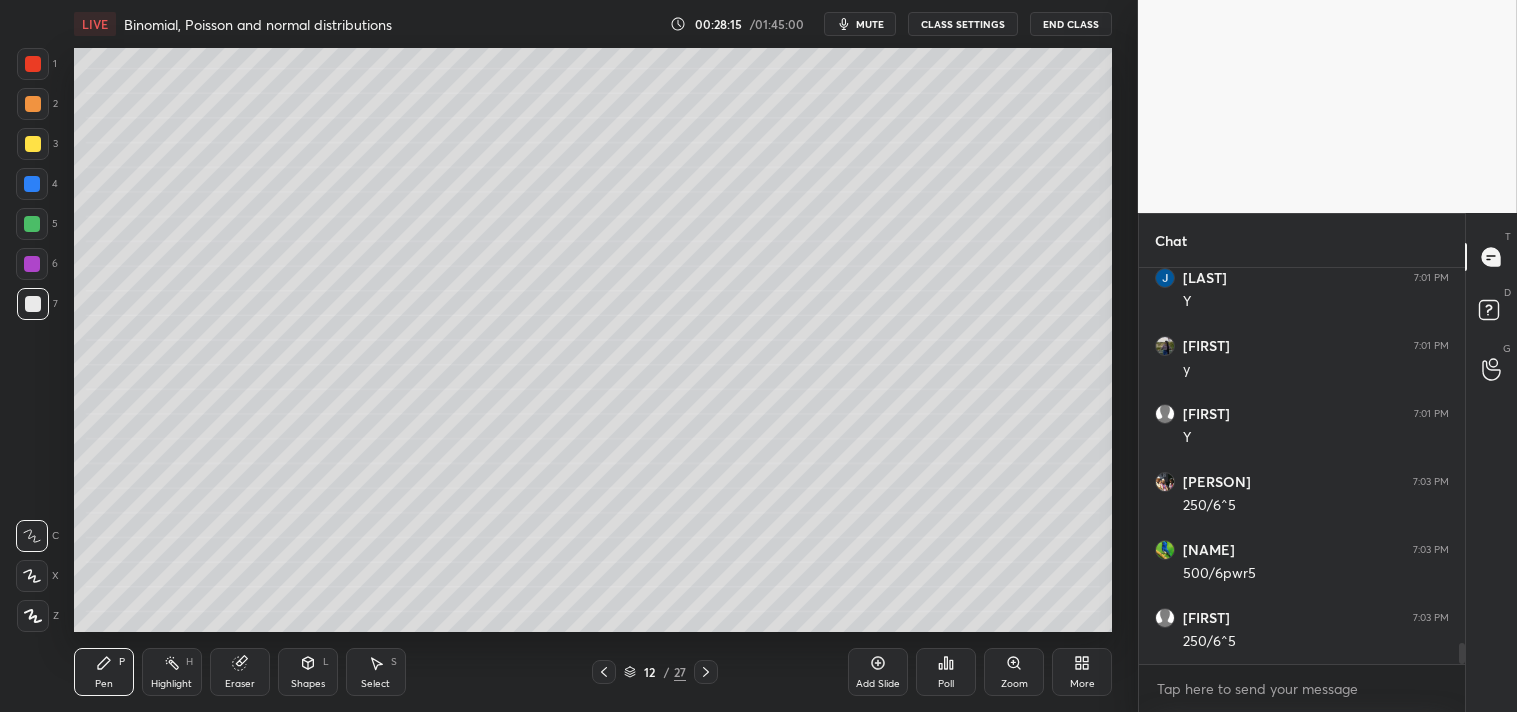 scroll, scrollTop: 6902, scrollLeft: 0, axis: vertical 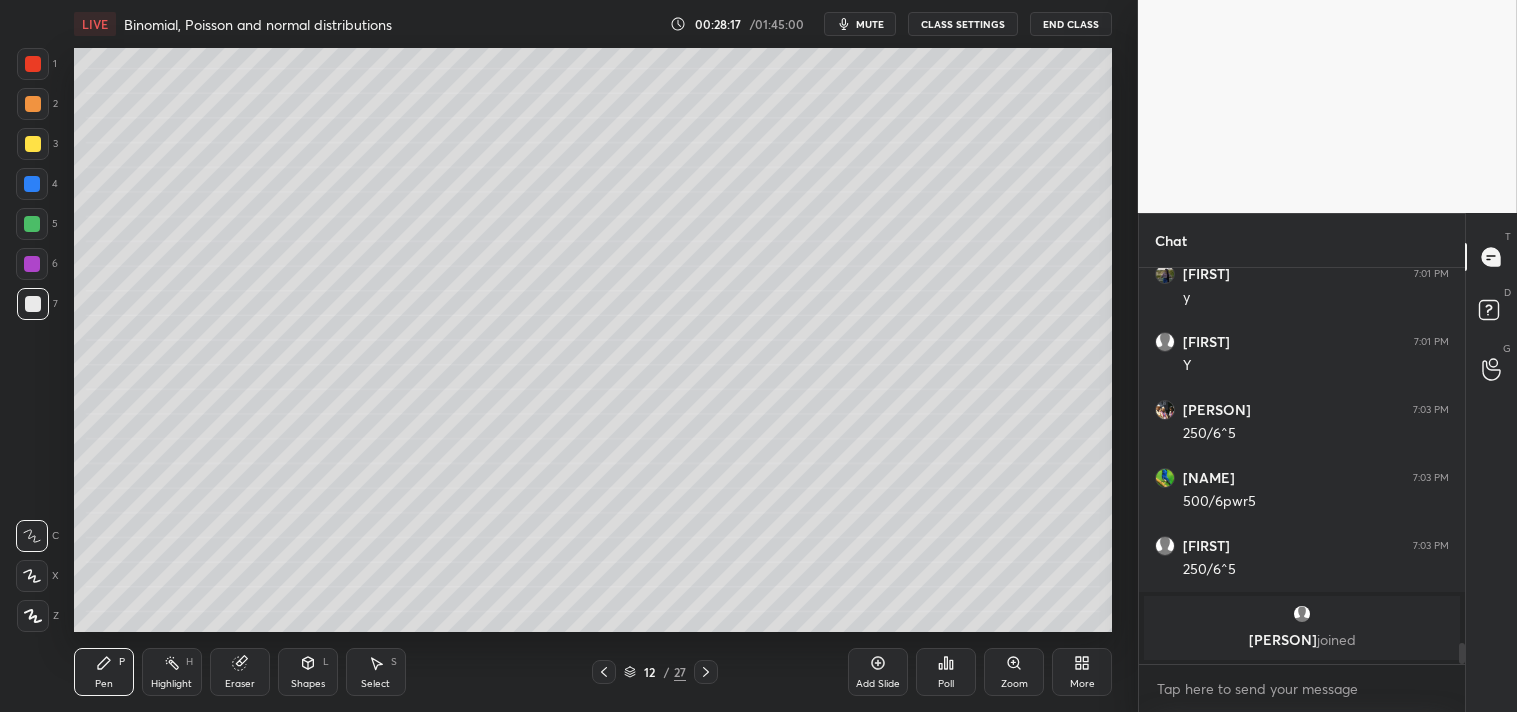 click on "Add Slide" at bounding box center [878, 672] 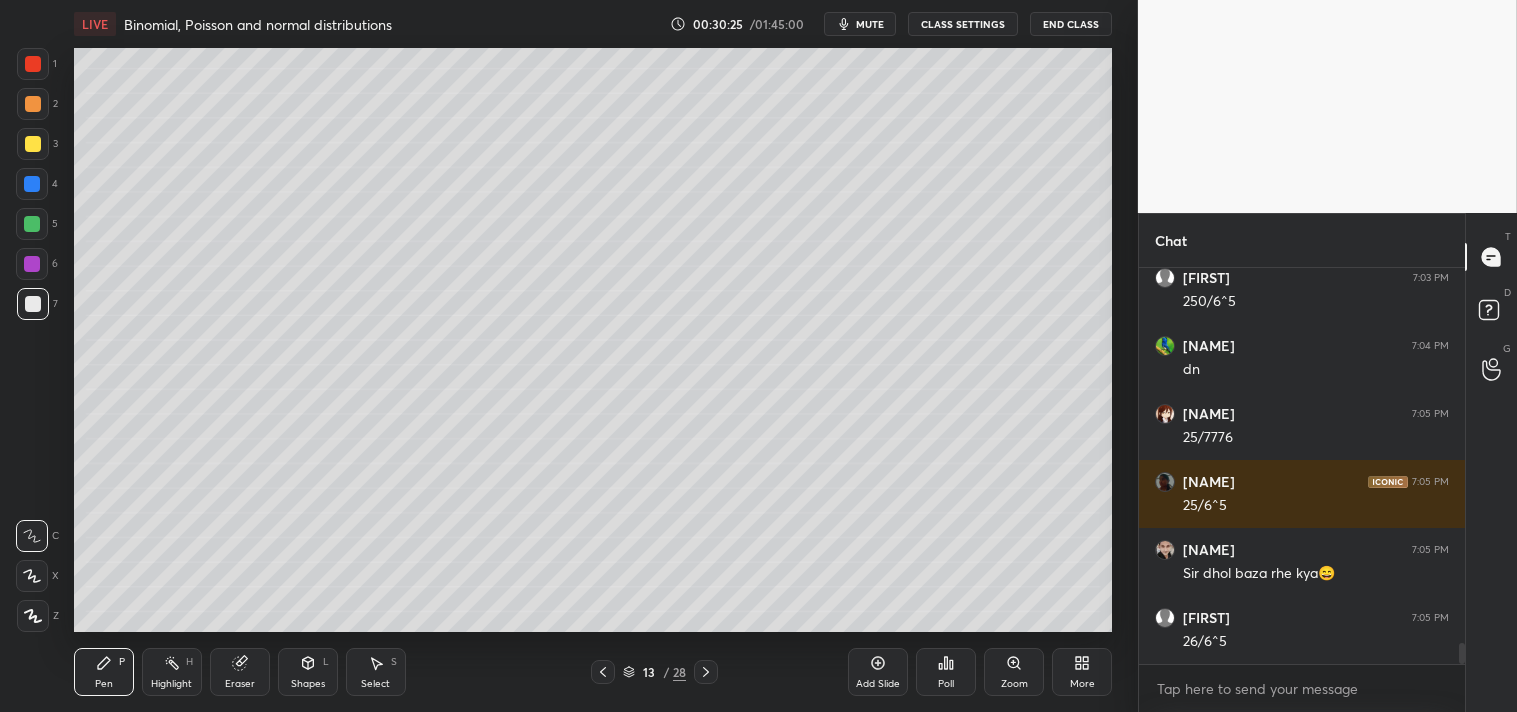 scroll, scrollTop: 7270, scrollLeft: 0, axis: vertical 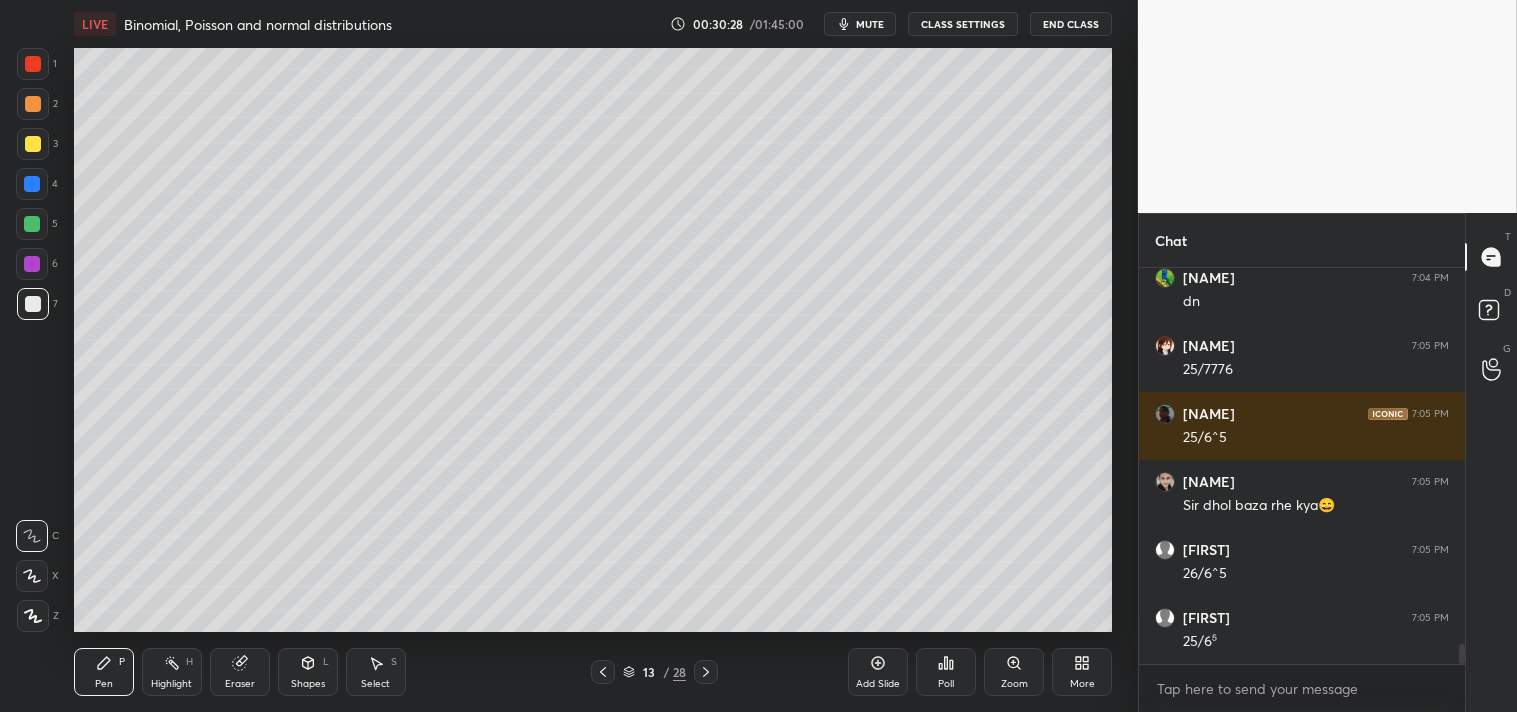 click at bounding box center (33, 144) 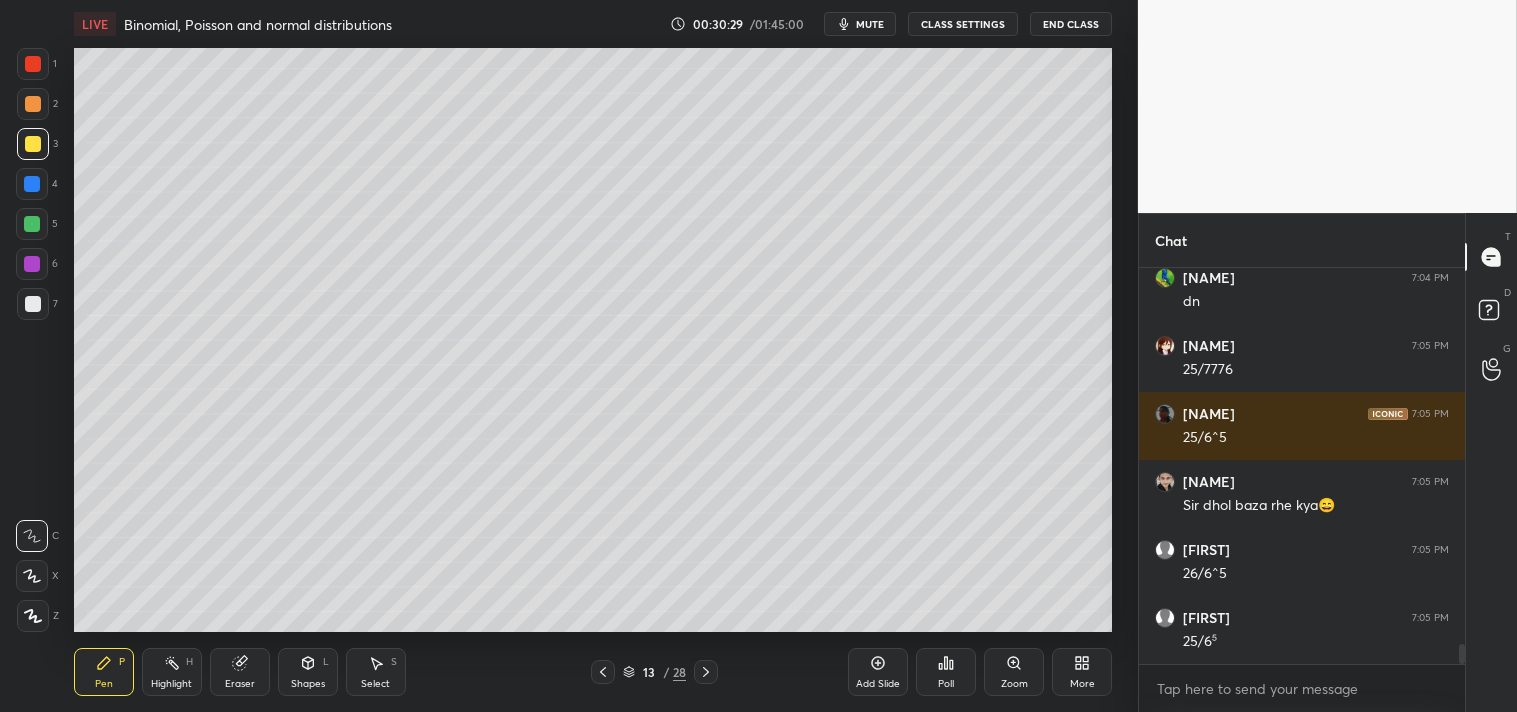 click at bounding box center [32, 184] 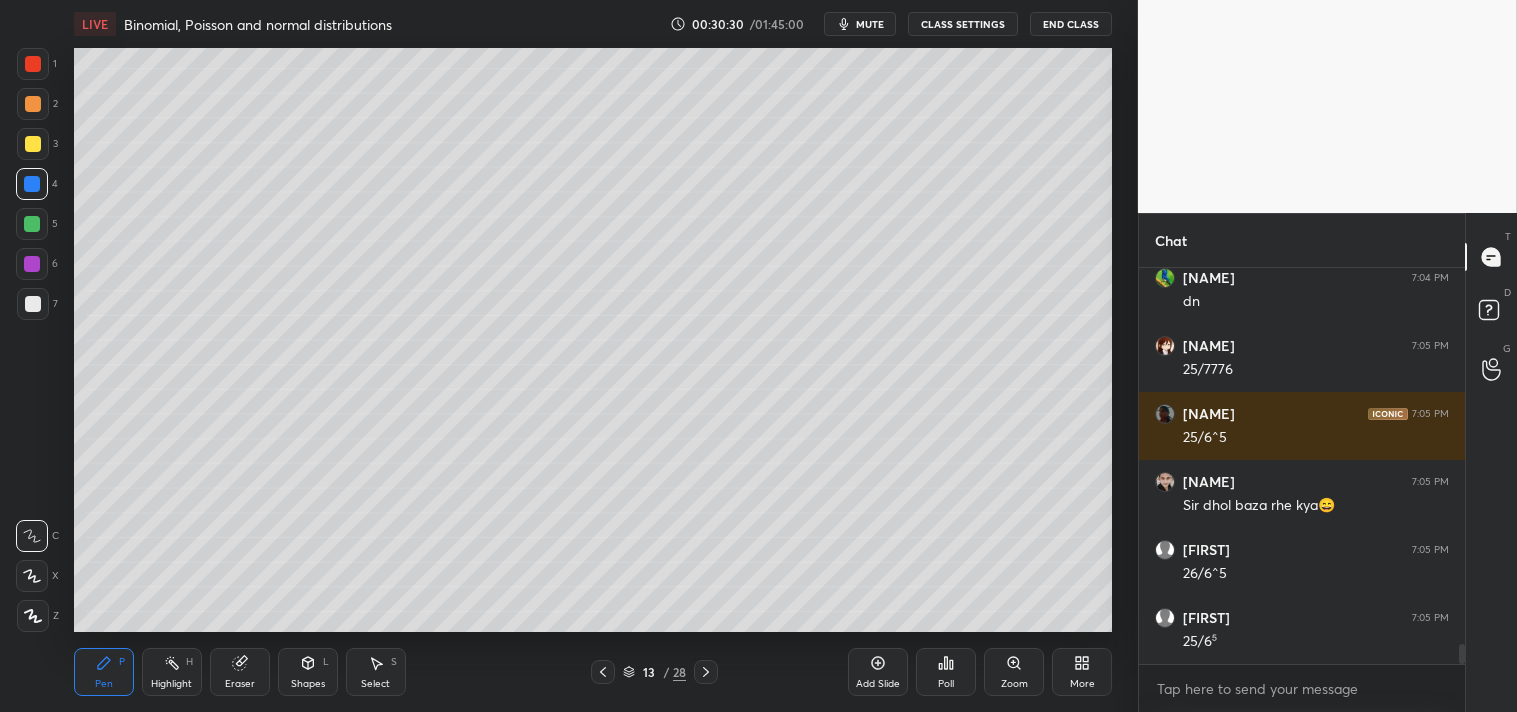 click at bounding box center (33, 144) 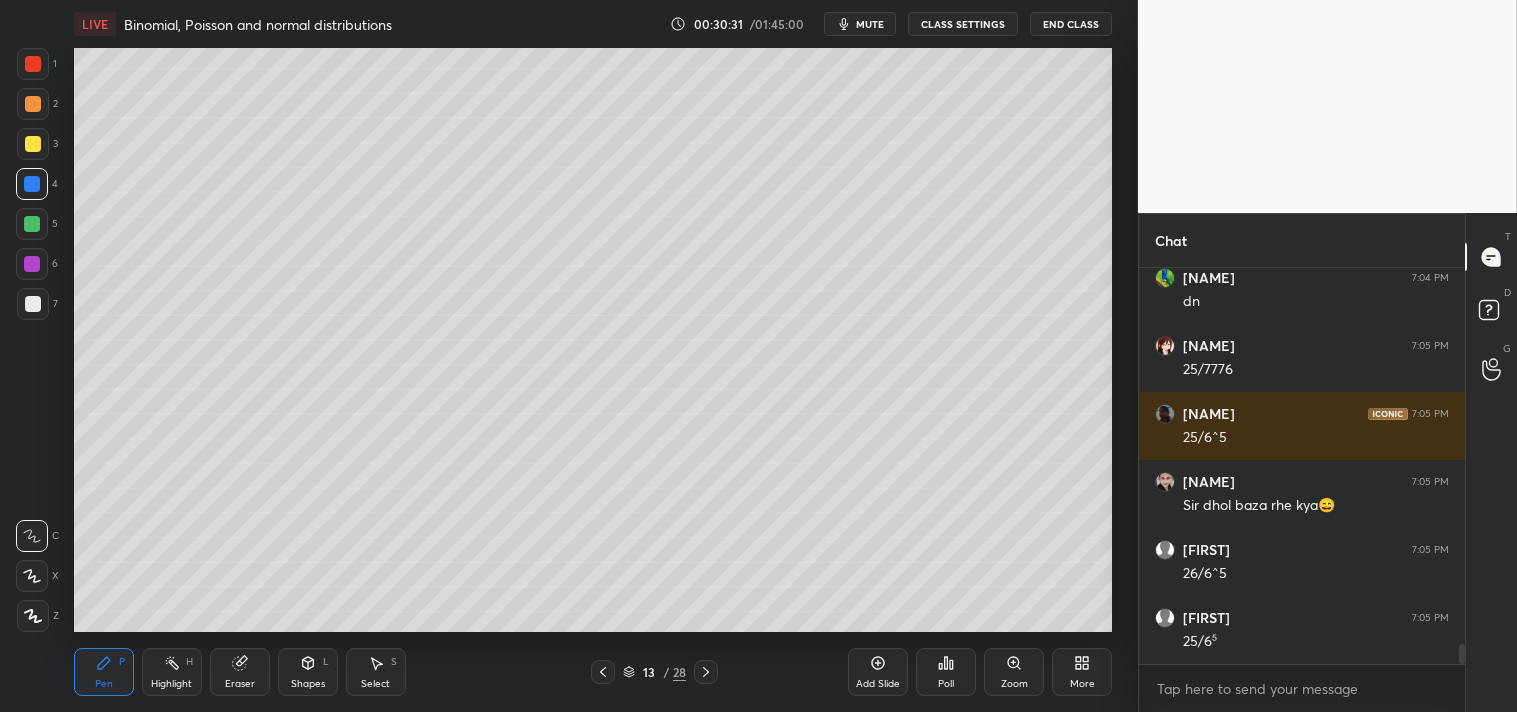 click at bounding box center [33, 144] 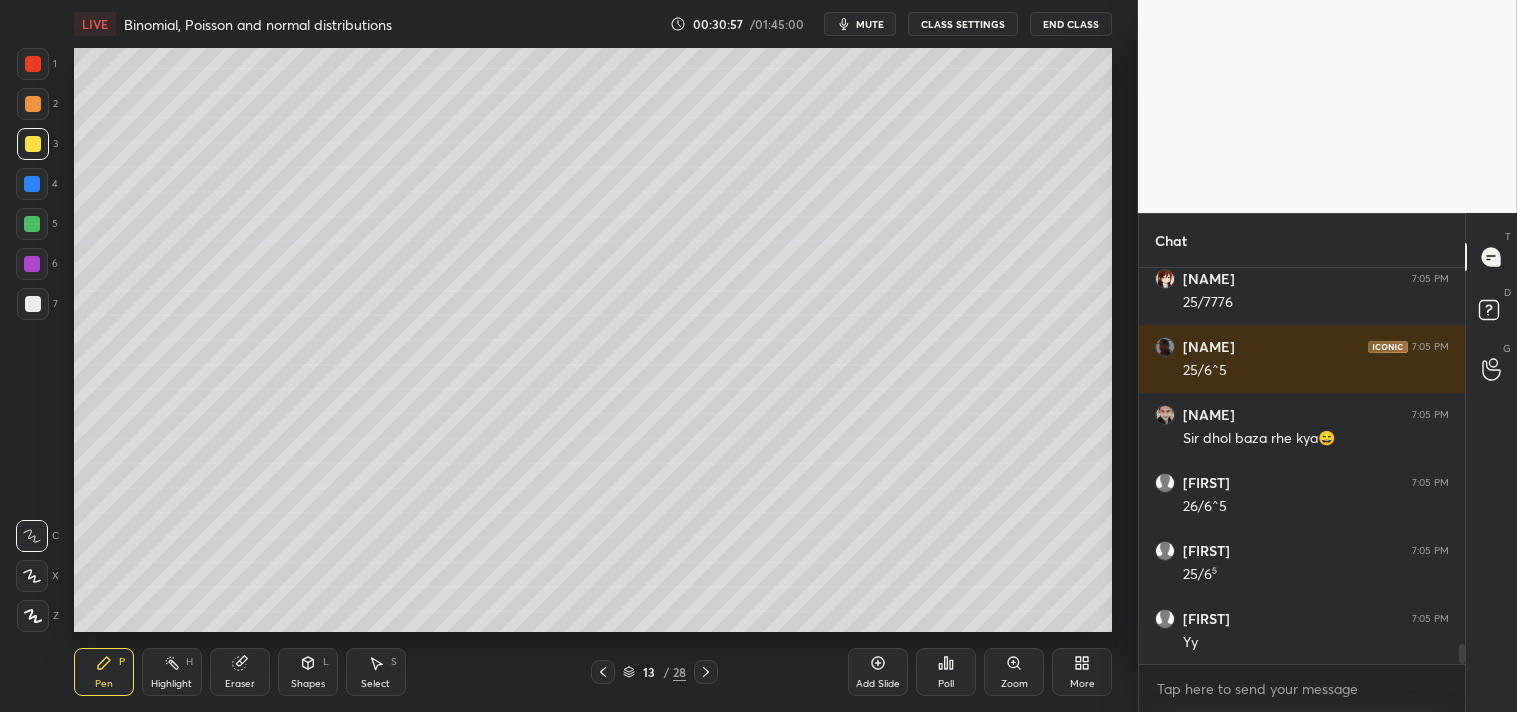 scroll, scrollTop: 7405, scrollLeft: 0, axis: vertical 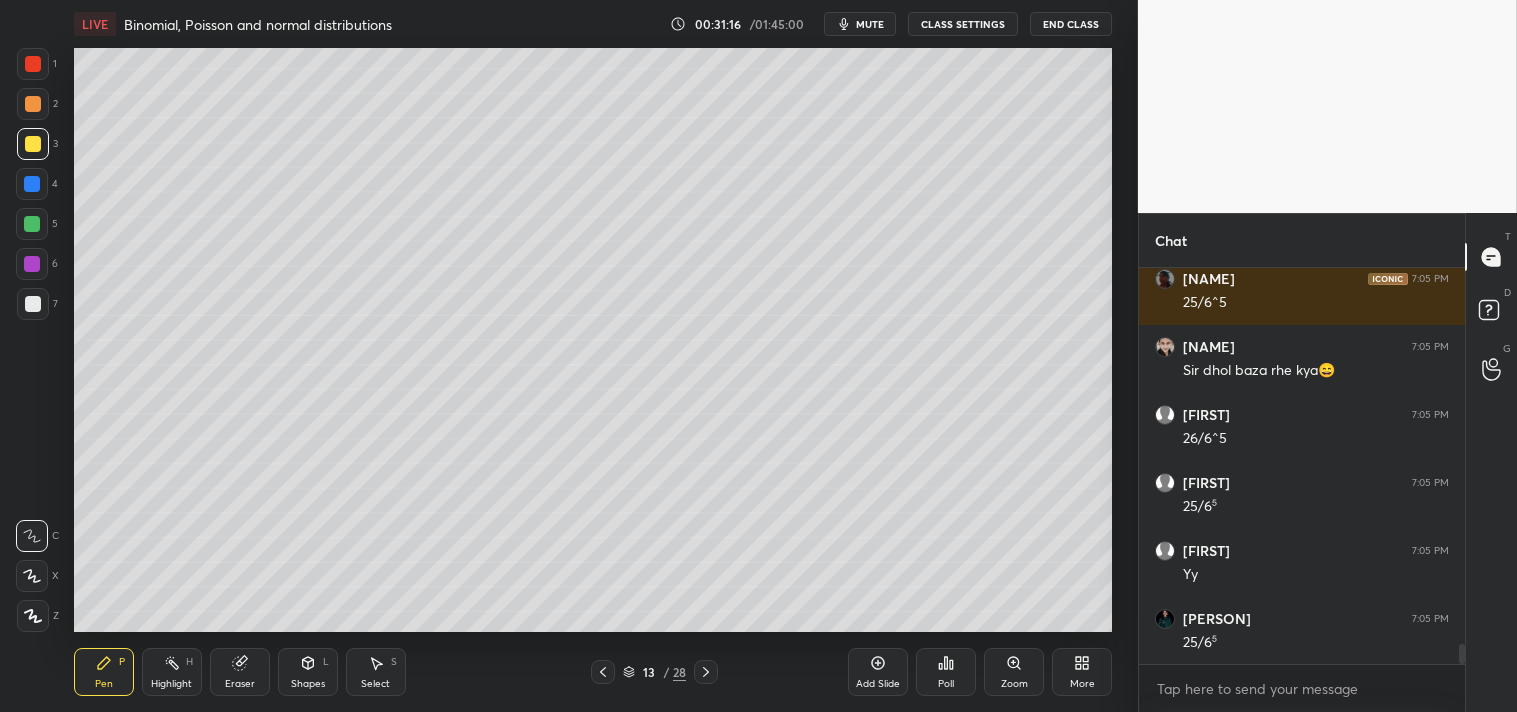 click on "Add Slide Poll Zoom More" at bounding box center [980, 672] 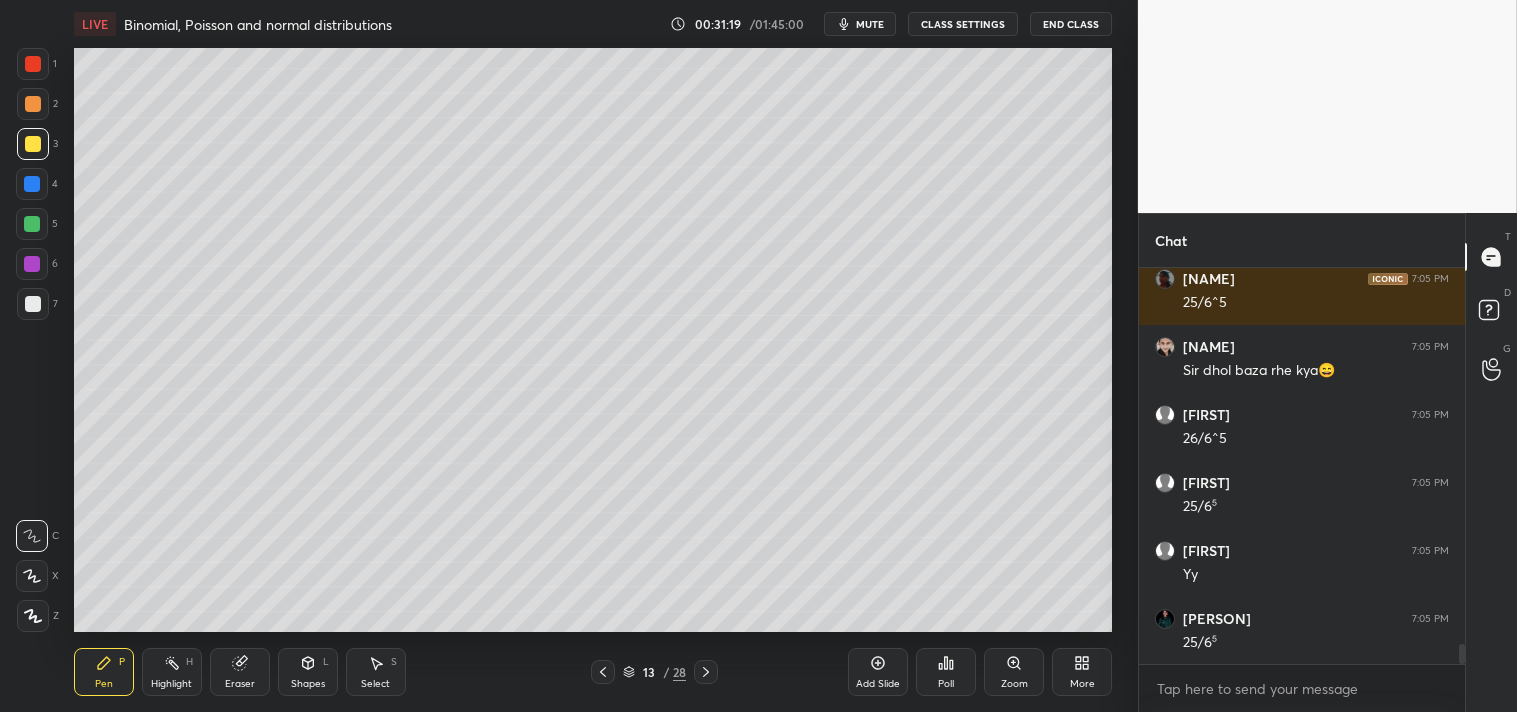 click on "Add Slide Poll Zoom More" at bounding box center (980, 672) 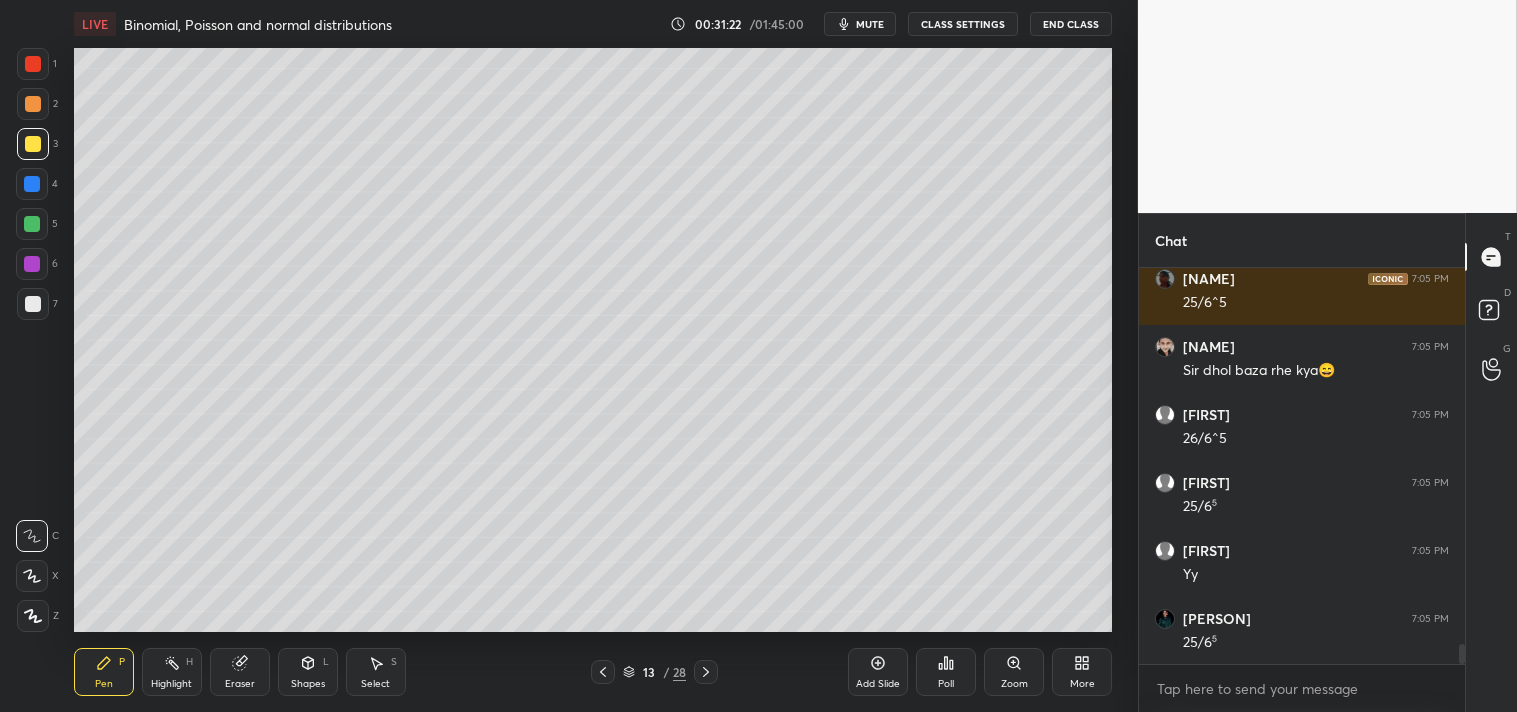 click on "Add Slide Poll Zoom More" at bounding box center (980, 672) 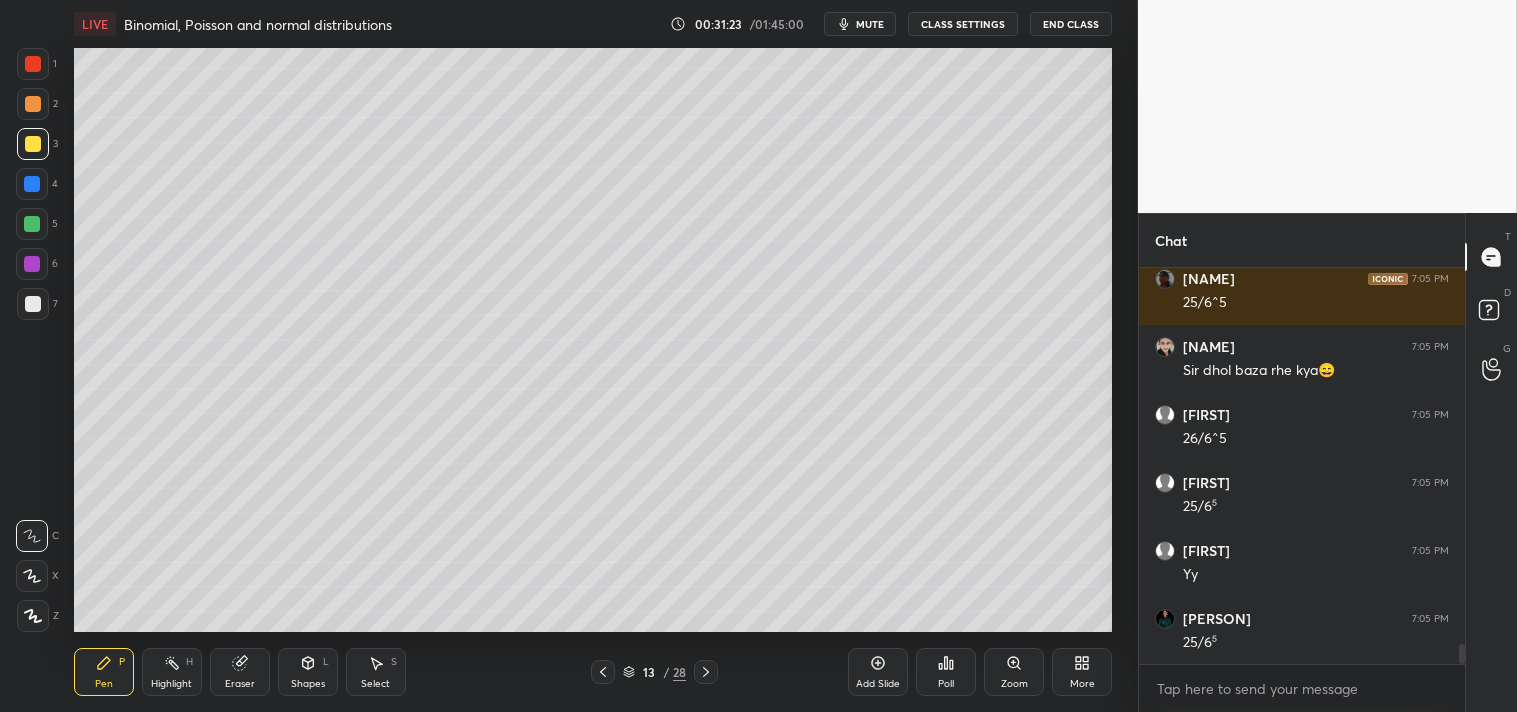 click on "Add Slide Poll Zoom More" at bounding box center (980, 672) 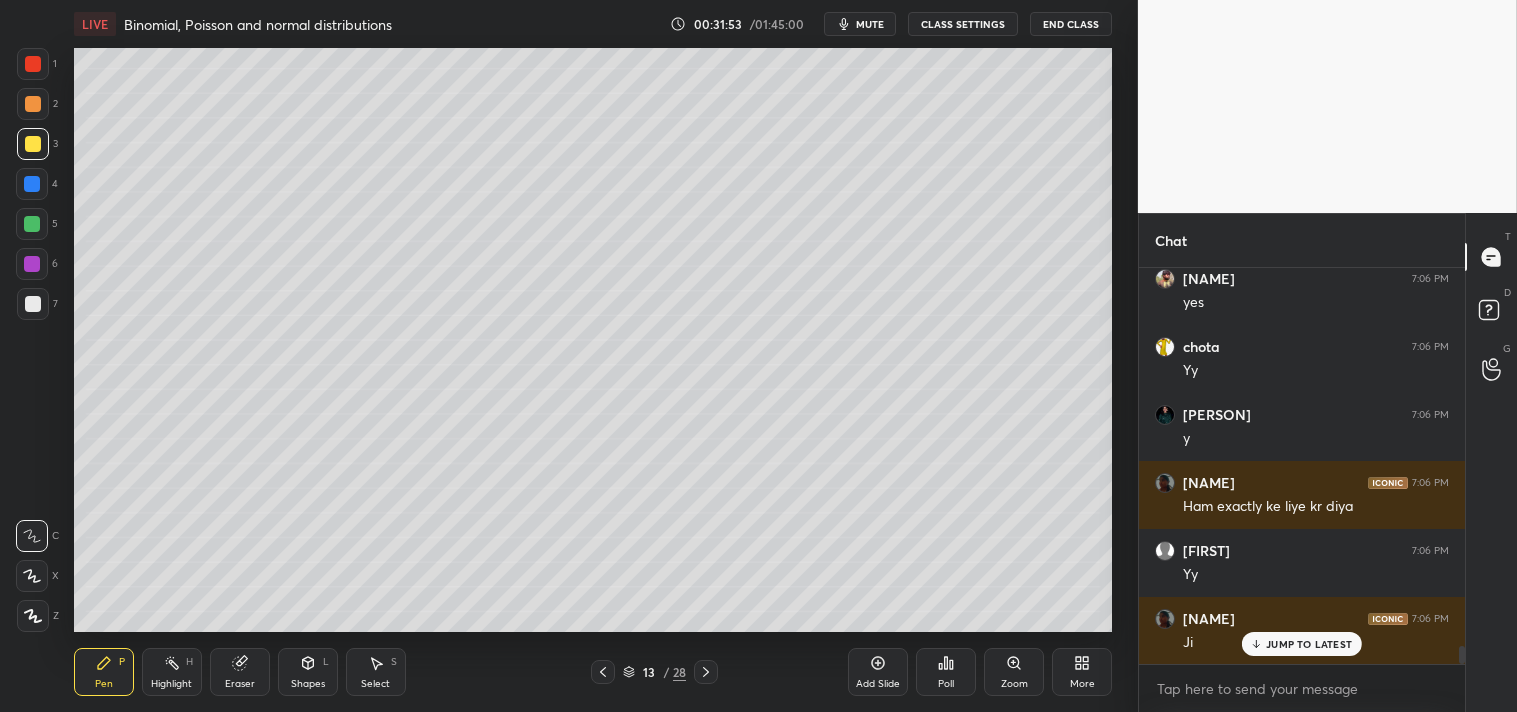 scroll, scrollTop: 8085, scrollLeft: 0, axis: vertical 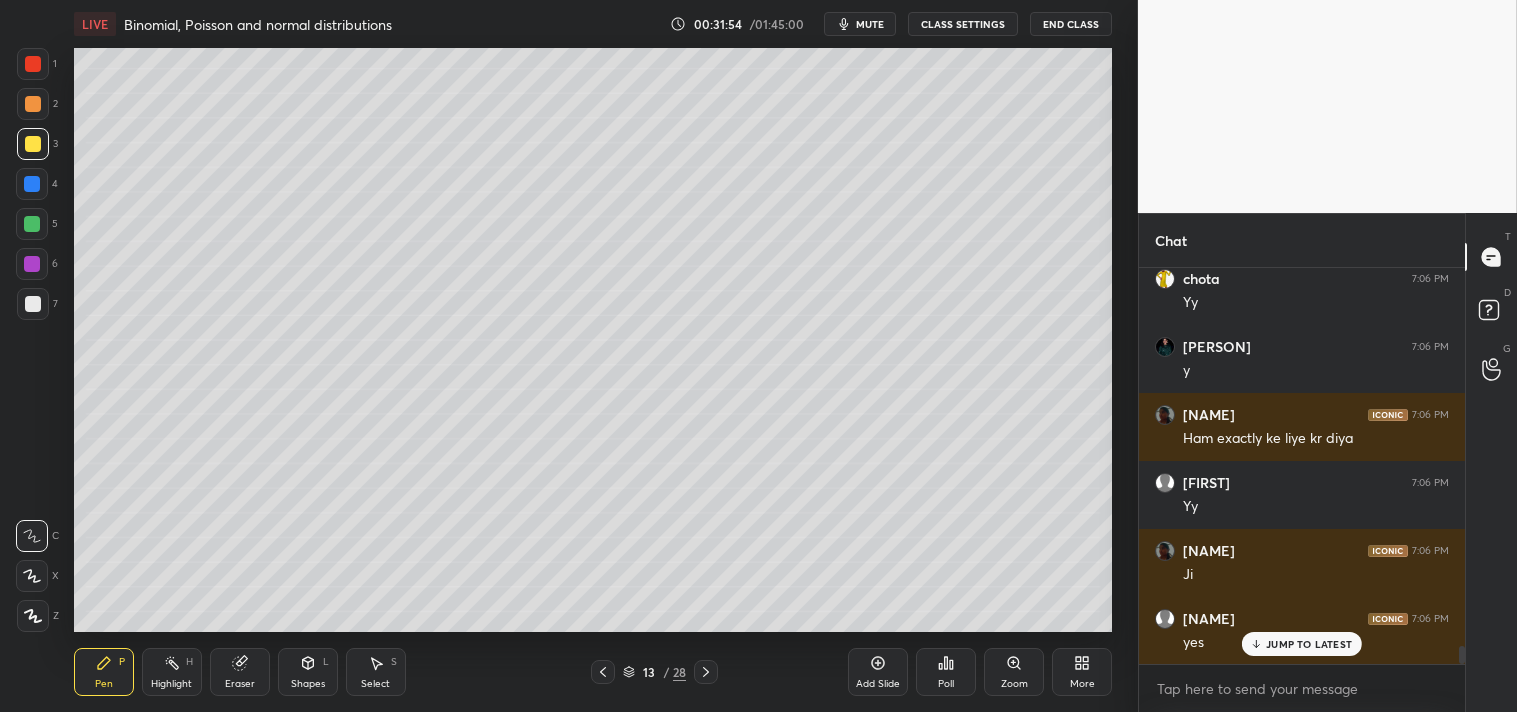 click on "Add Slide" at bounding box center (878, 684) 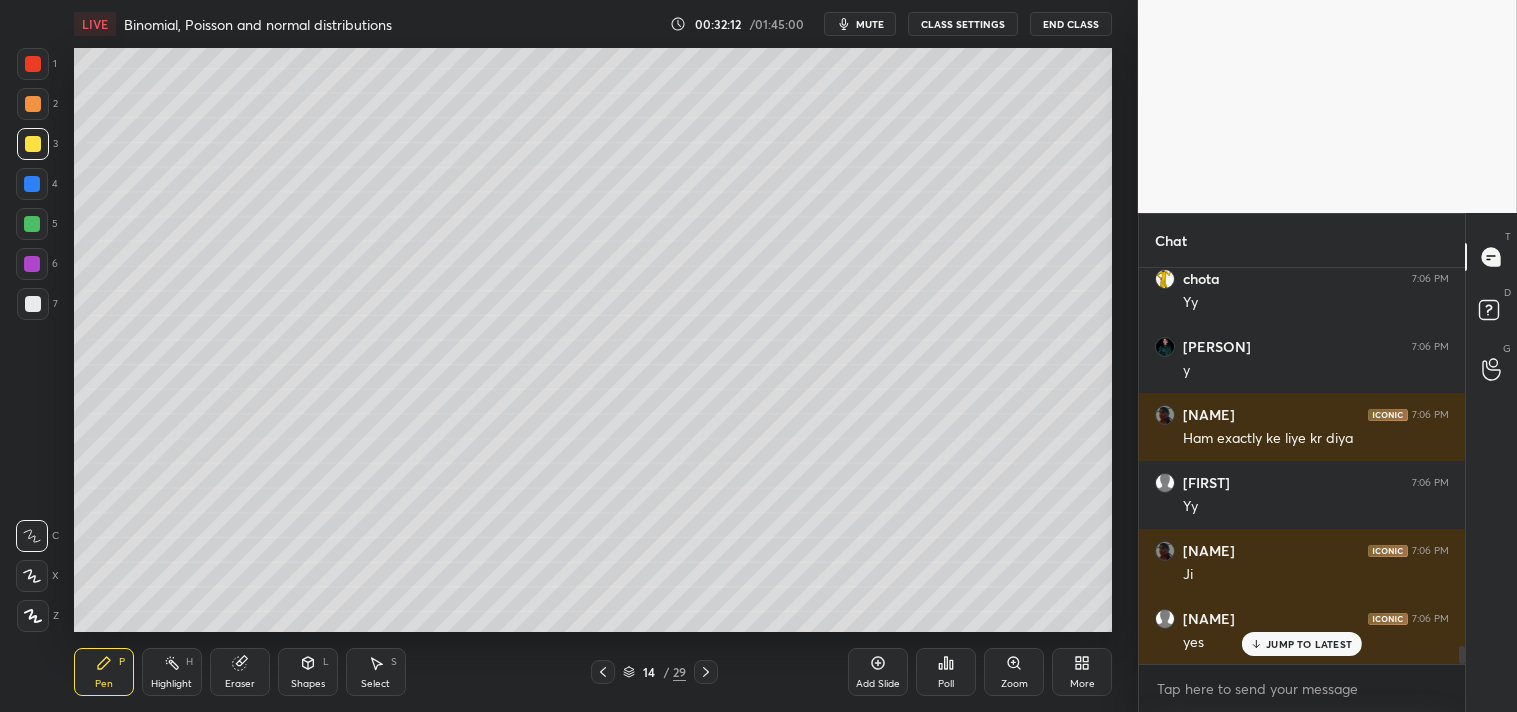 click on "mute" at bounding box center [870, 24] 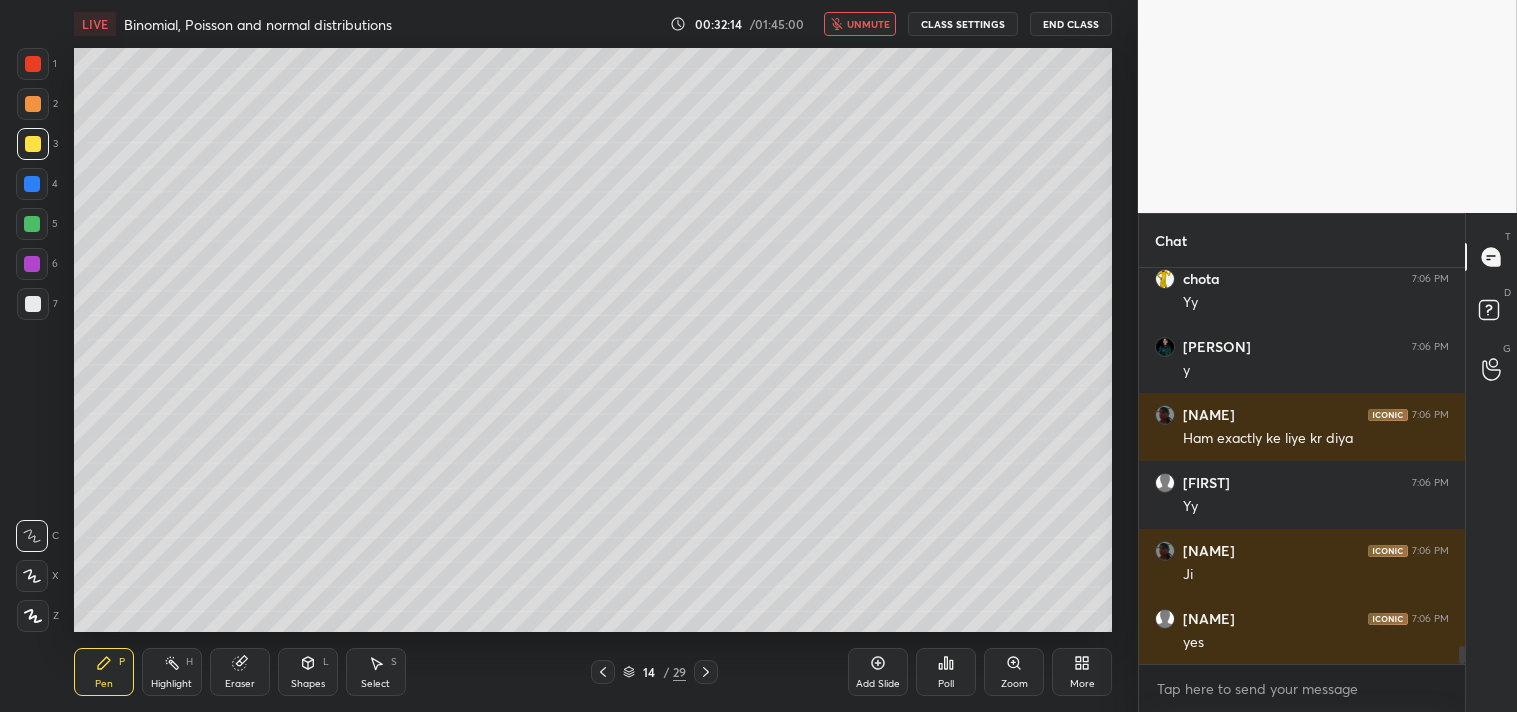 scroll, scrollTop: 8154, scrollLeft: 0, axis: vertical 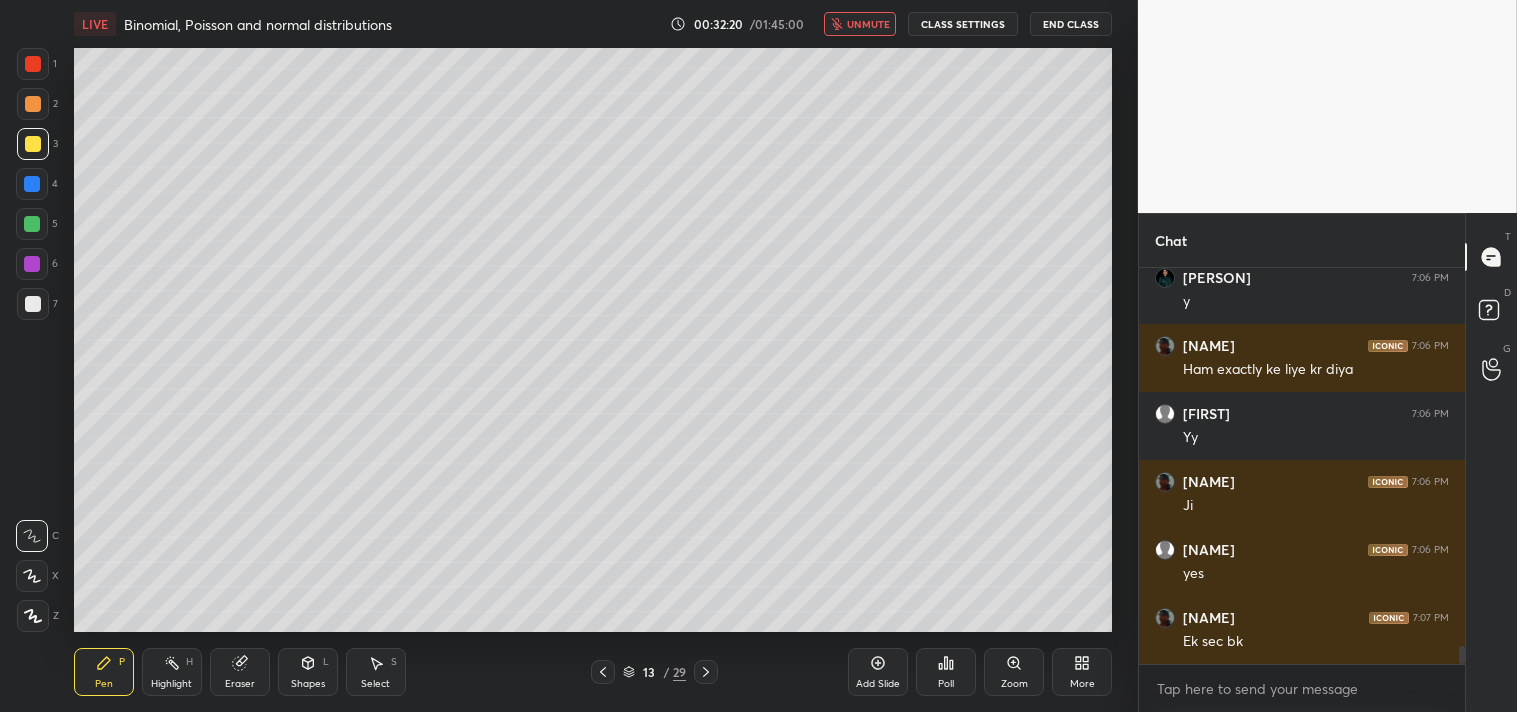 click on "unmute" at bounding box center [860, 24] 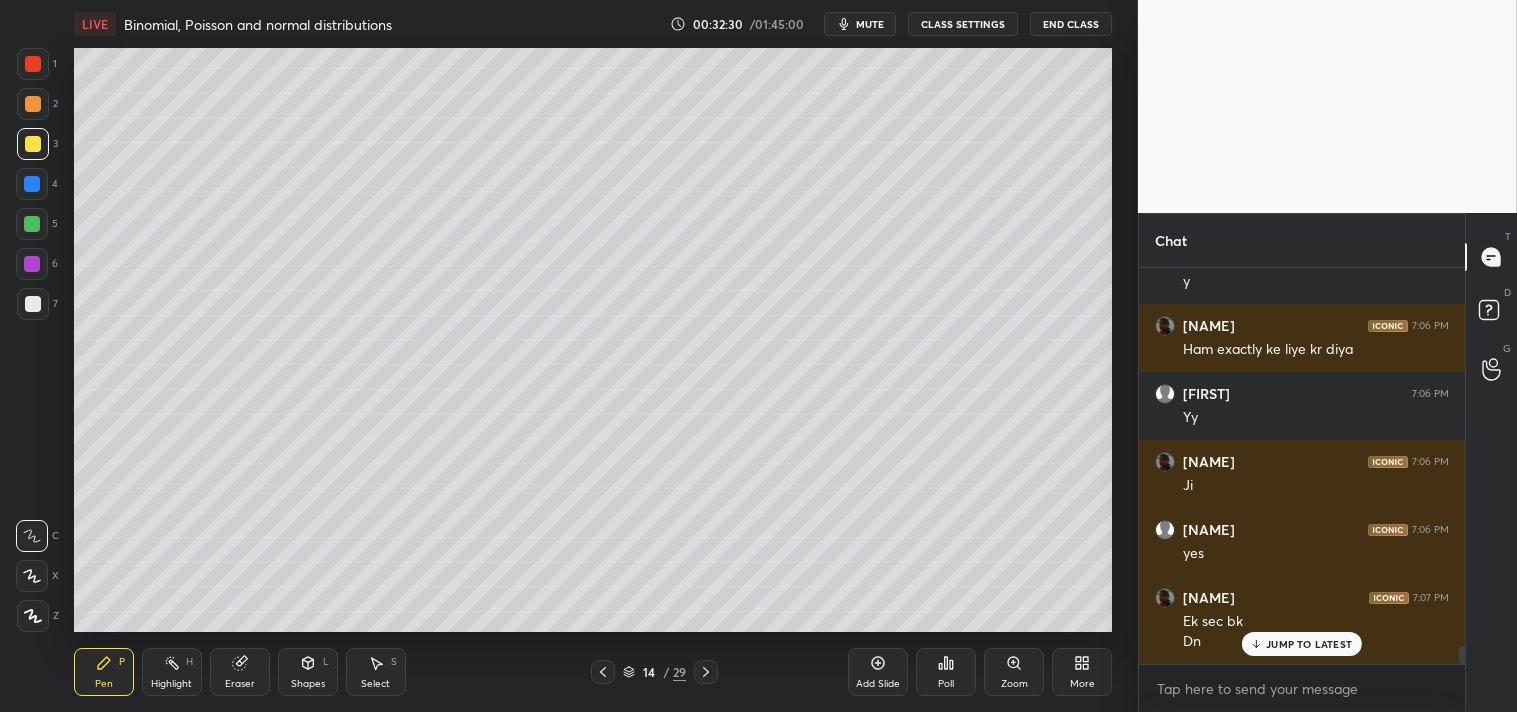 scroll, scrollTop: 8245, scrollLeft: 0, axis: vertical 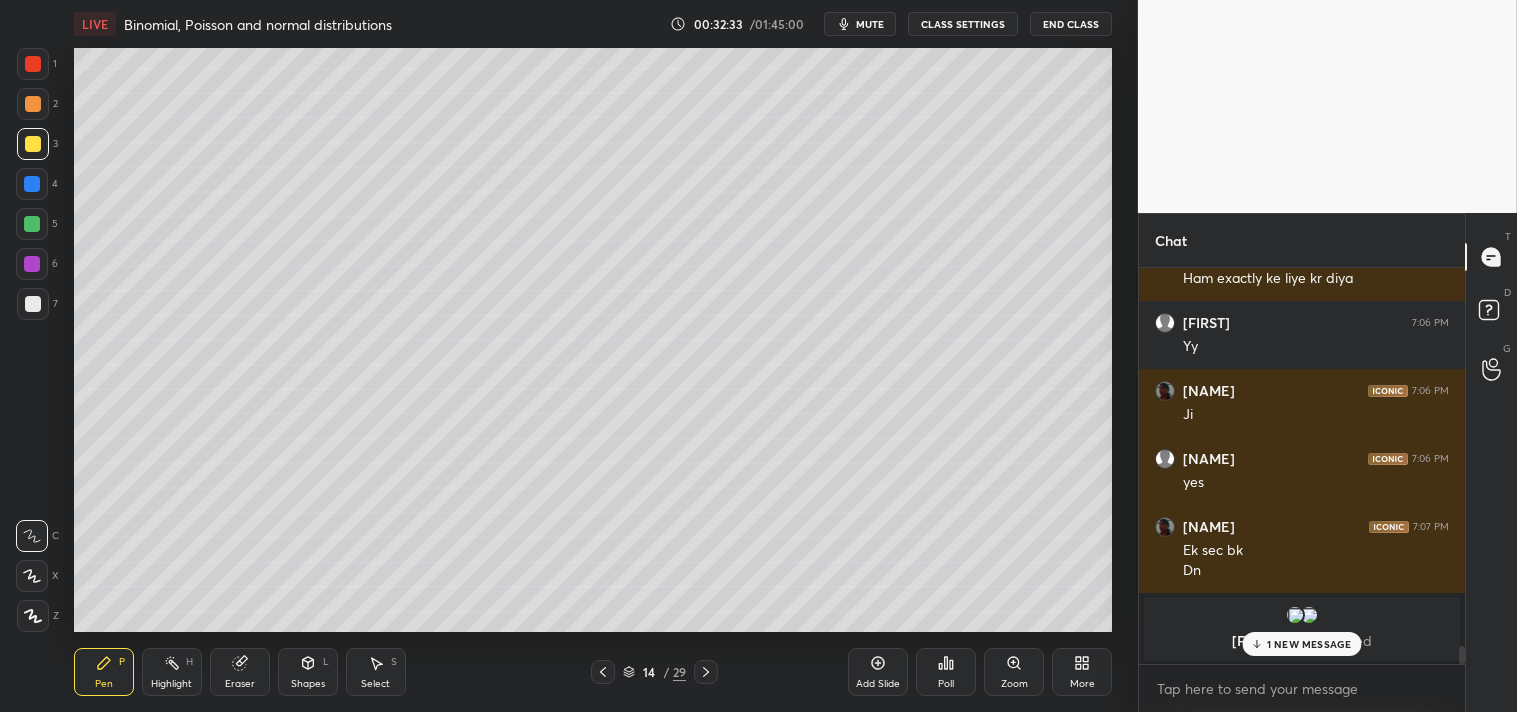 click on "1 NEW MESSAGE" at bounding box center [1309, 644] 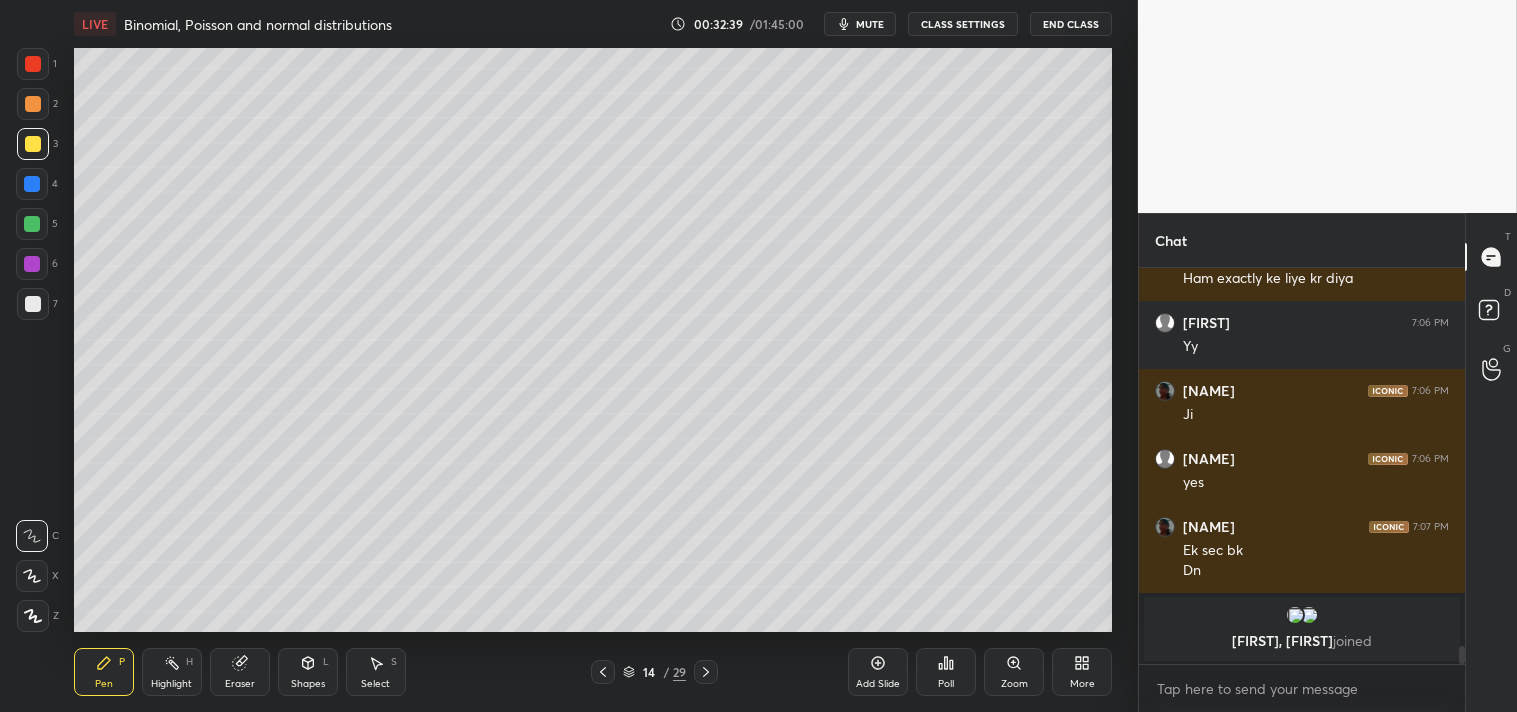 scroll, scrollTop: 7734, scrollLeft: 0, axis: vertical 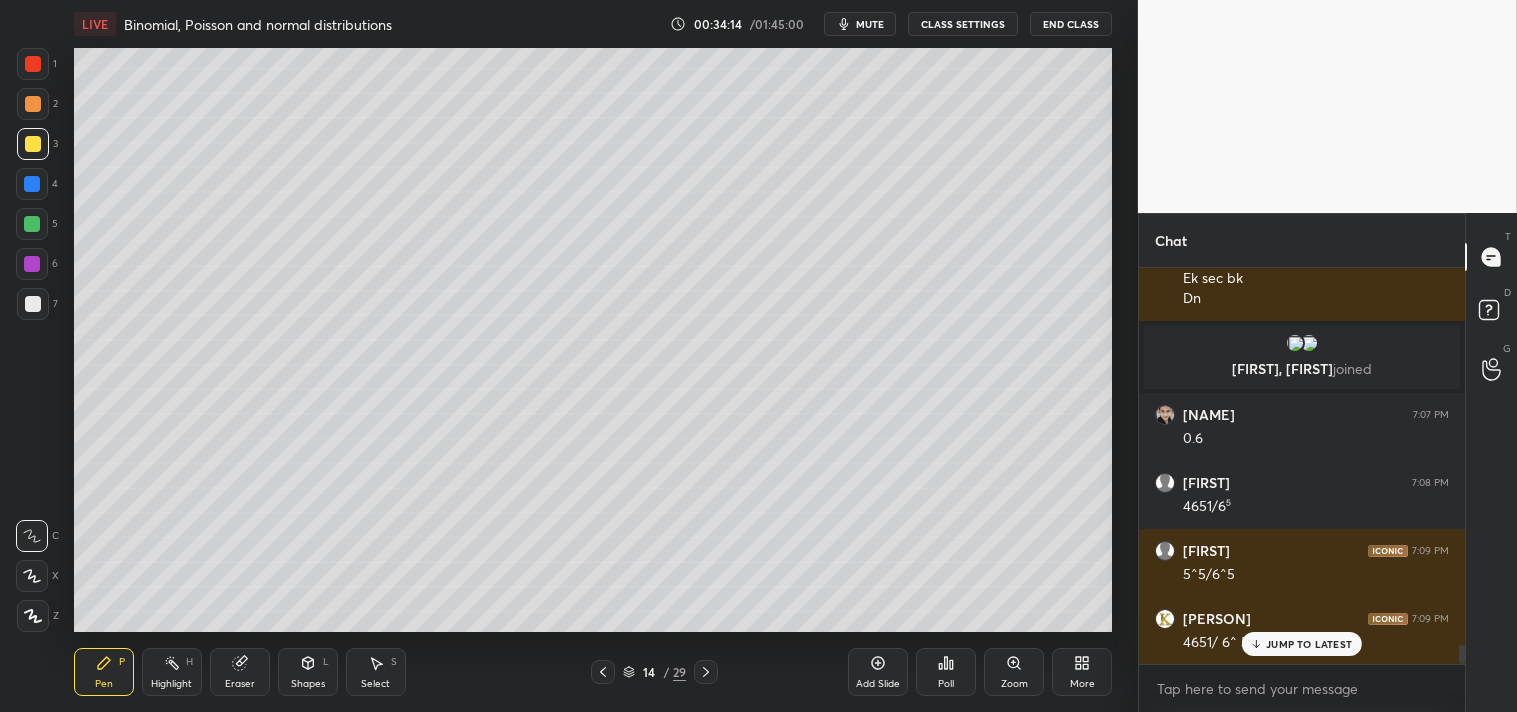 click at bounding box center (33, 304) 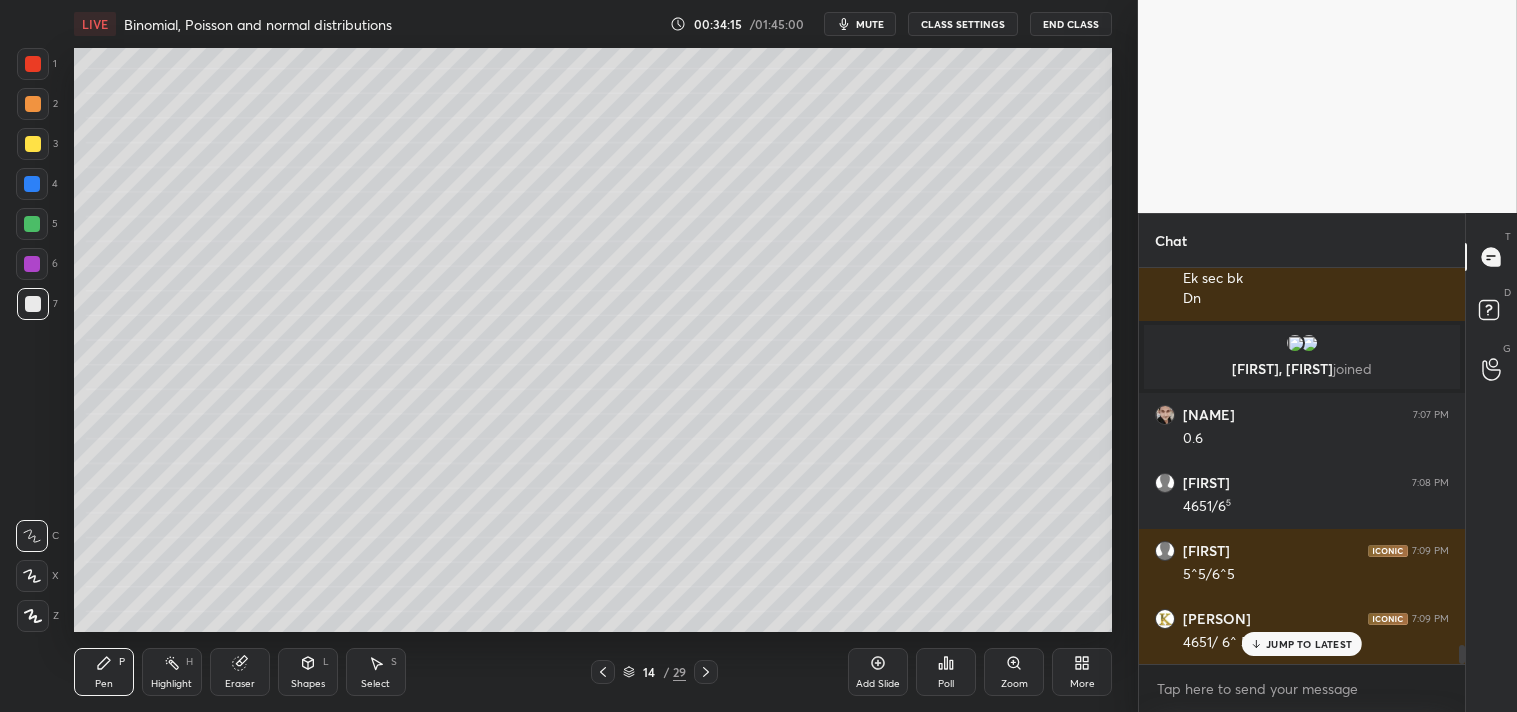 click at bounding box center (33, 304) 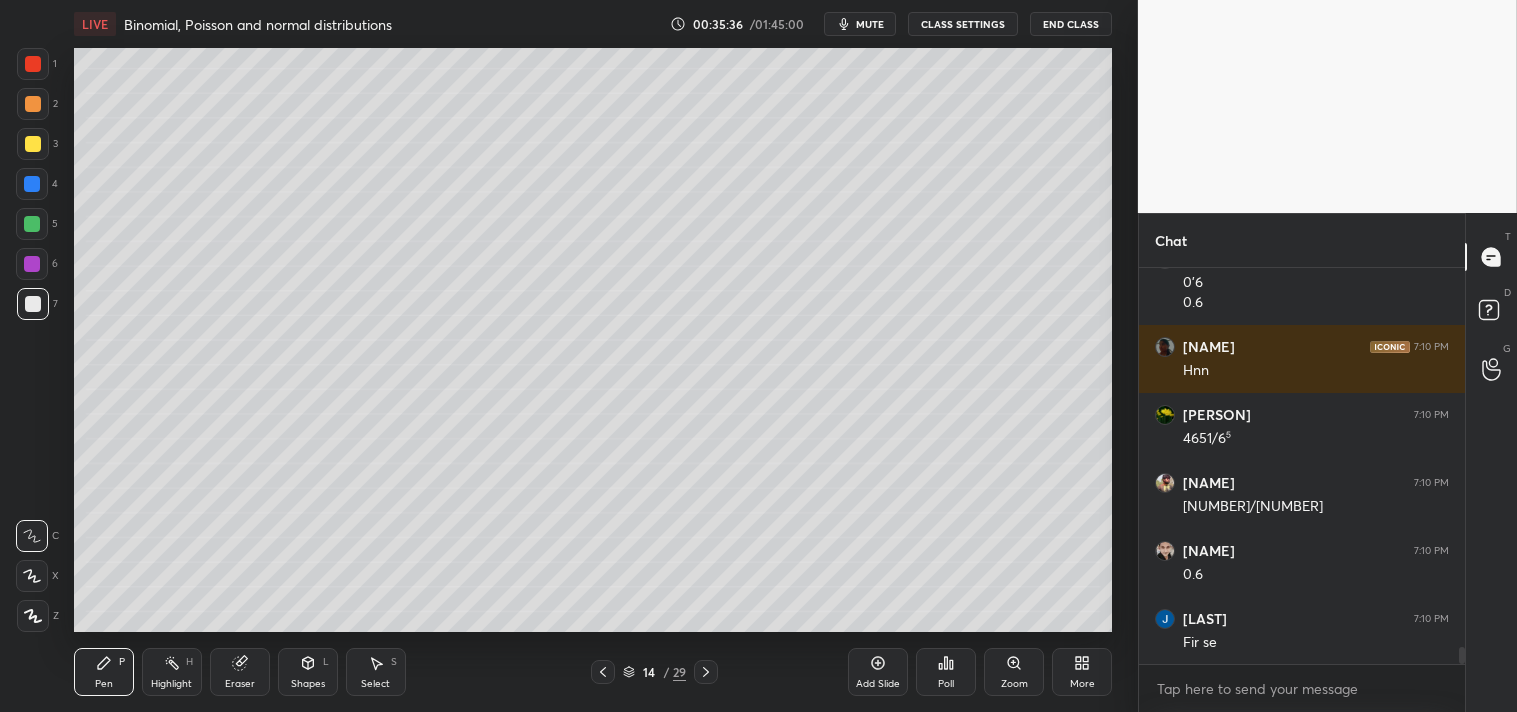 scroll, scrollTop: 8774, scrollLeft: 0, axis: vertical 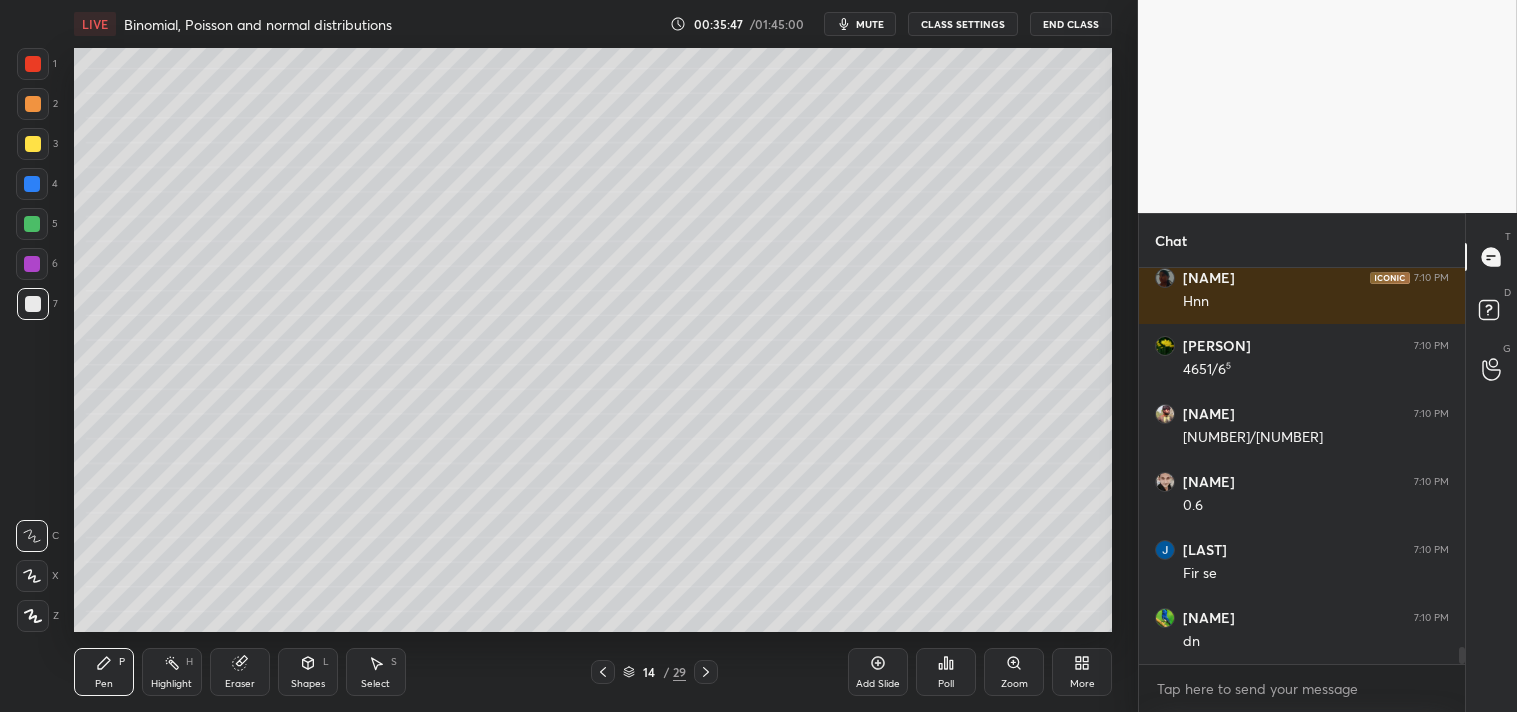 click 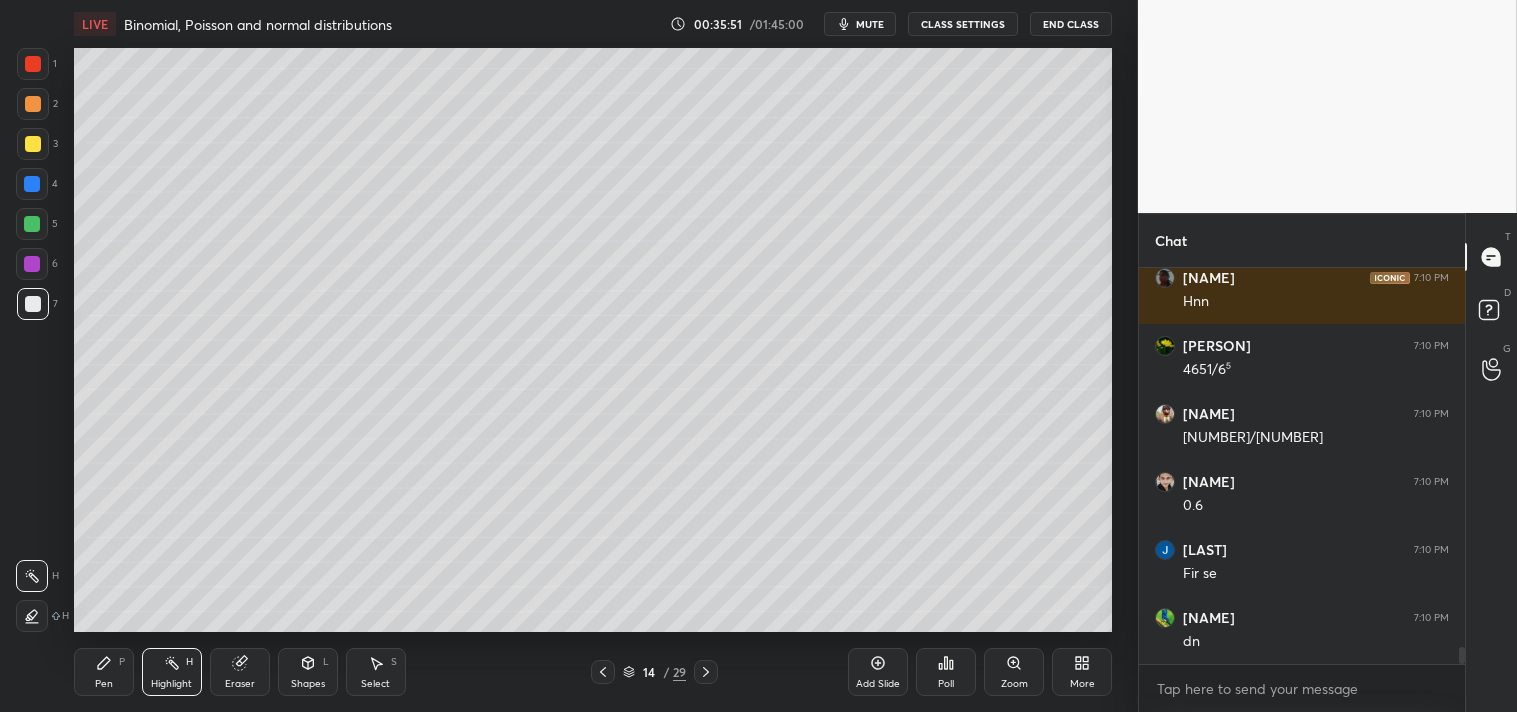 scroll, scrollTop: 8842, scrollLeft: 0, axis: vertical 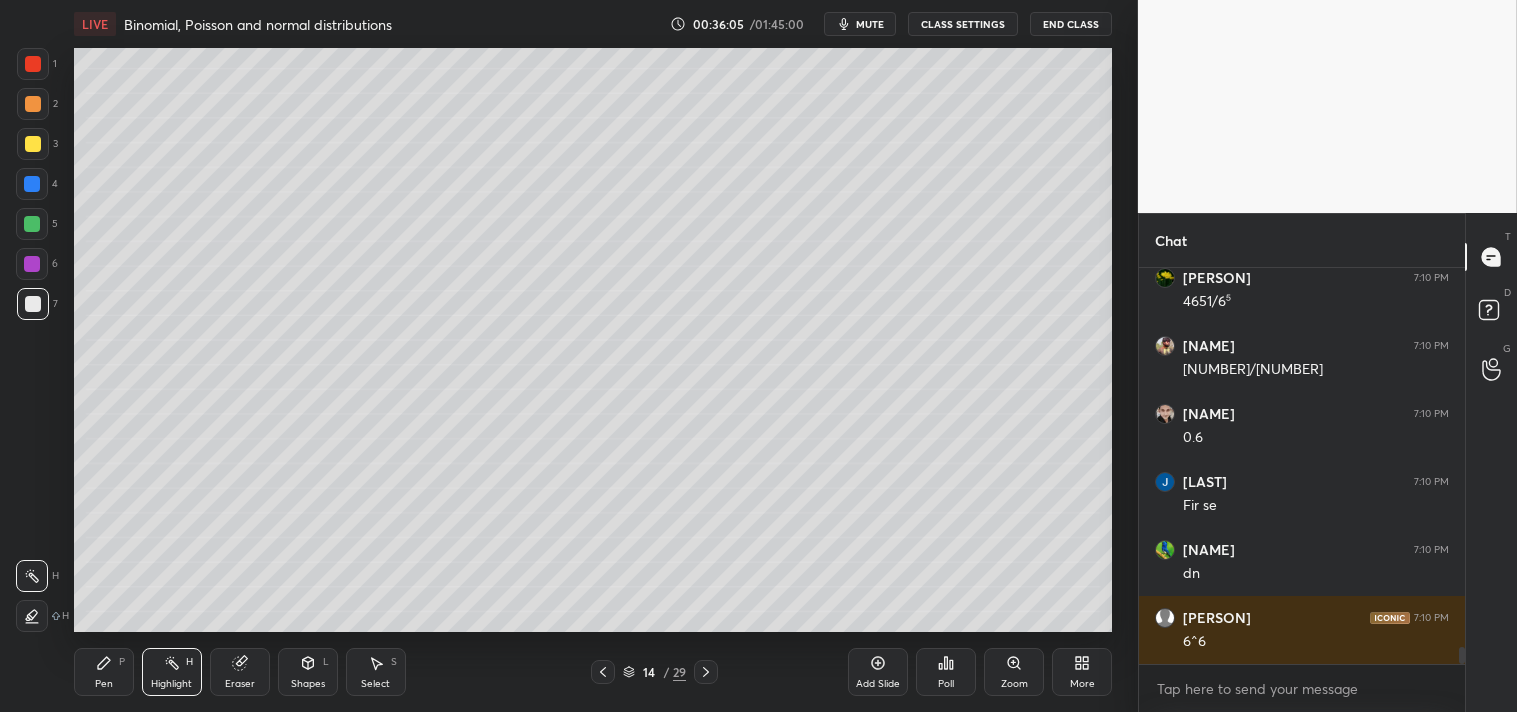 click on "Pen" at bounding box center (104, 684) 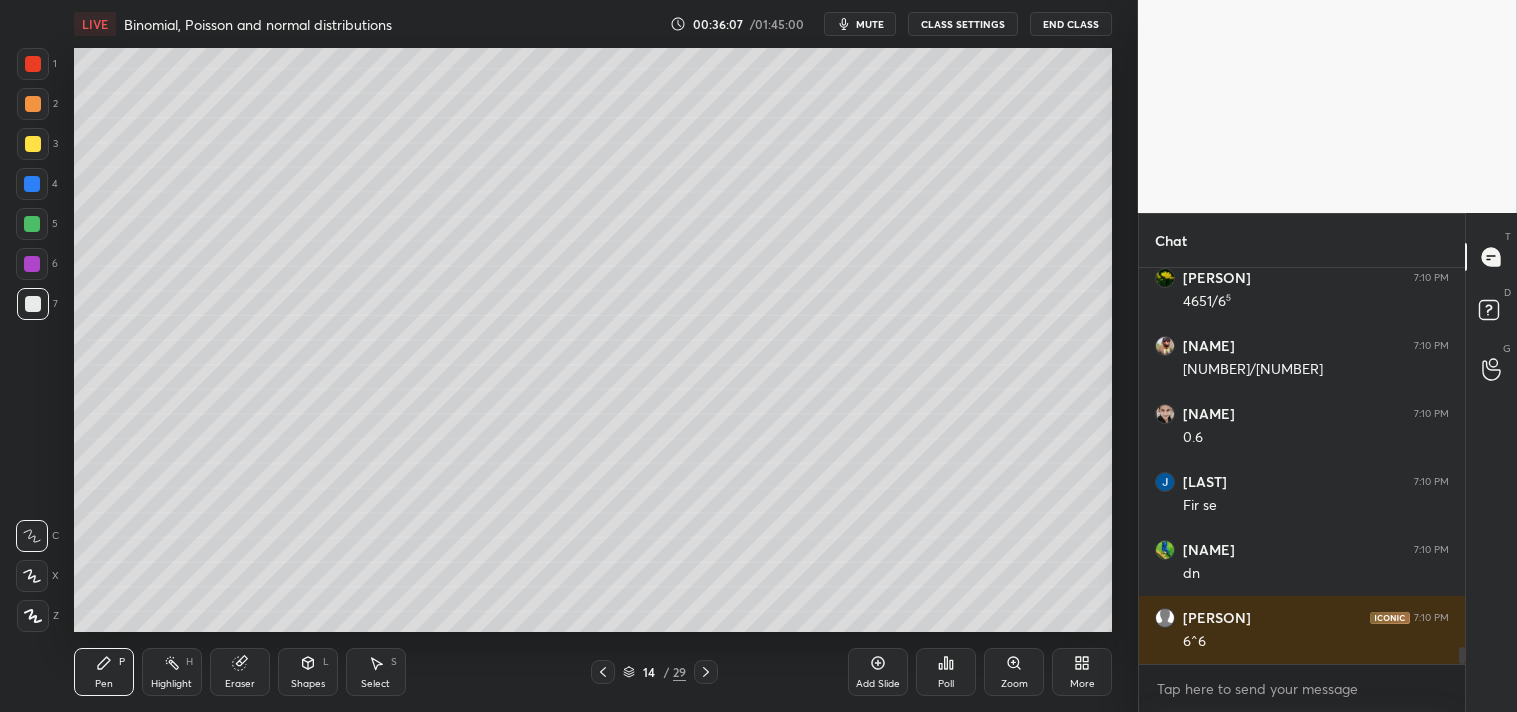 click on "Add Slide" at bounding box center (878, 672) 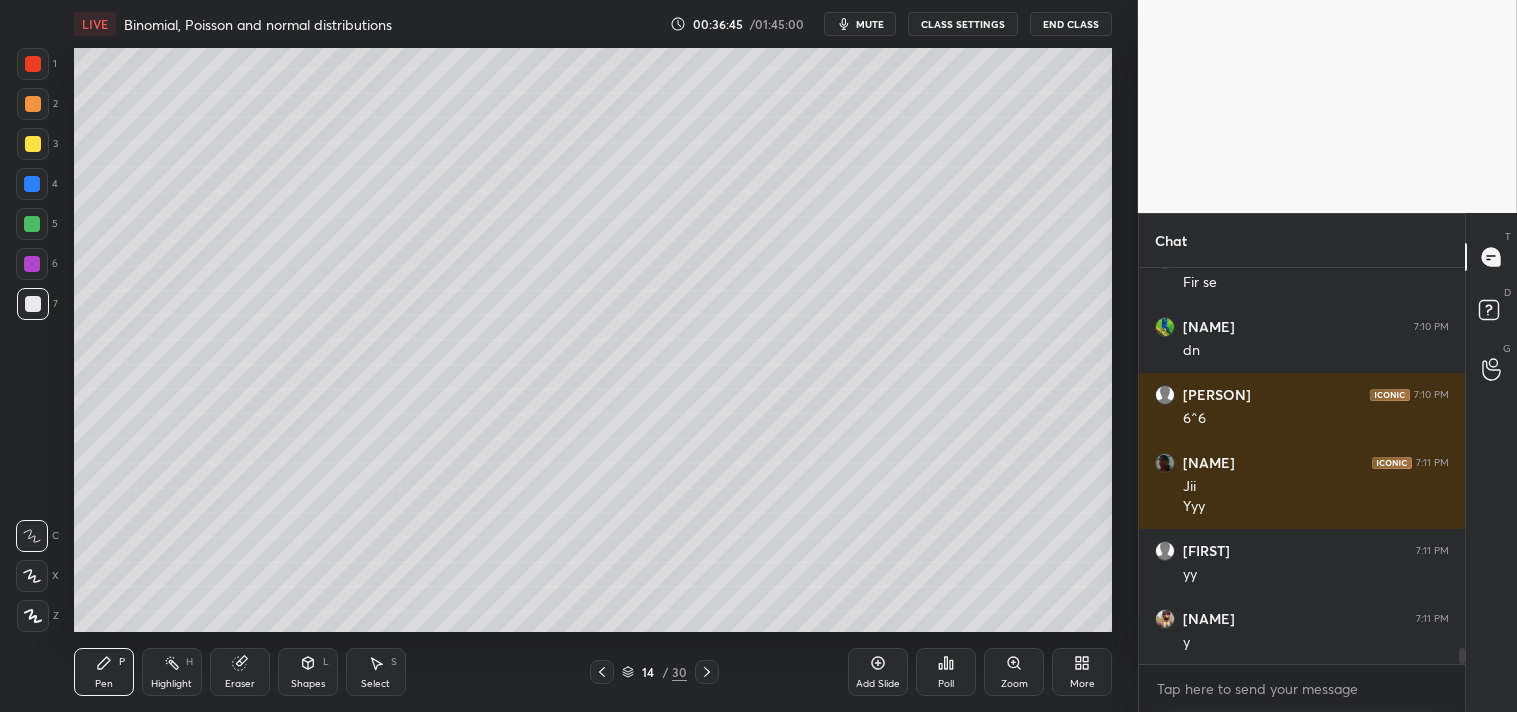 scroll, scrollTop: 9134, scrollLeft: 0, axis: vertical 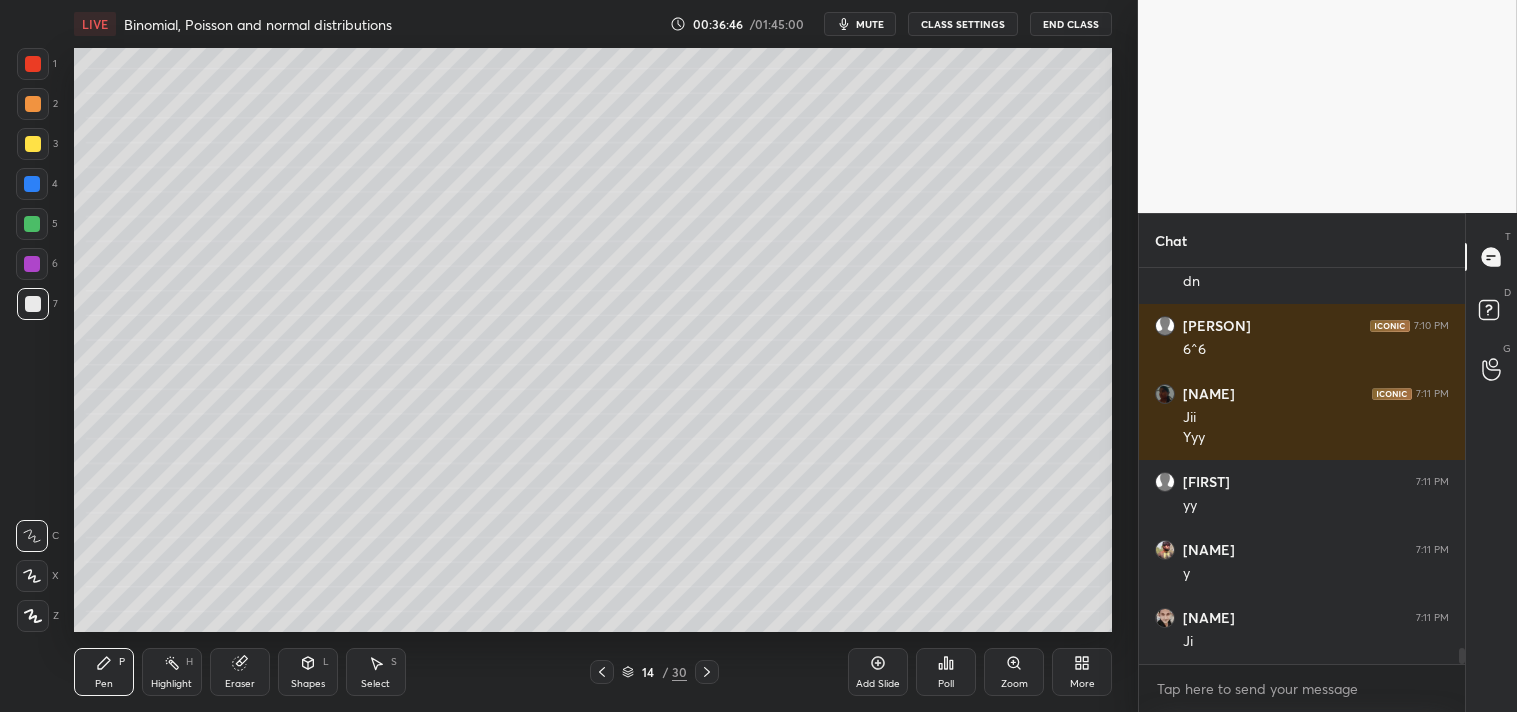 click on "Highlight H" at bounding box center (172, 672) 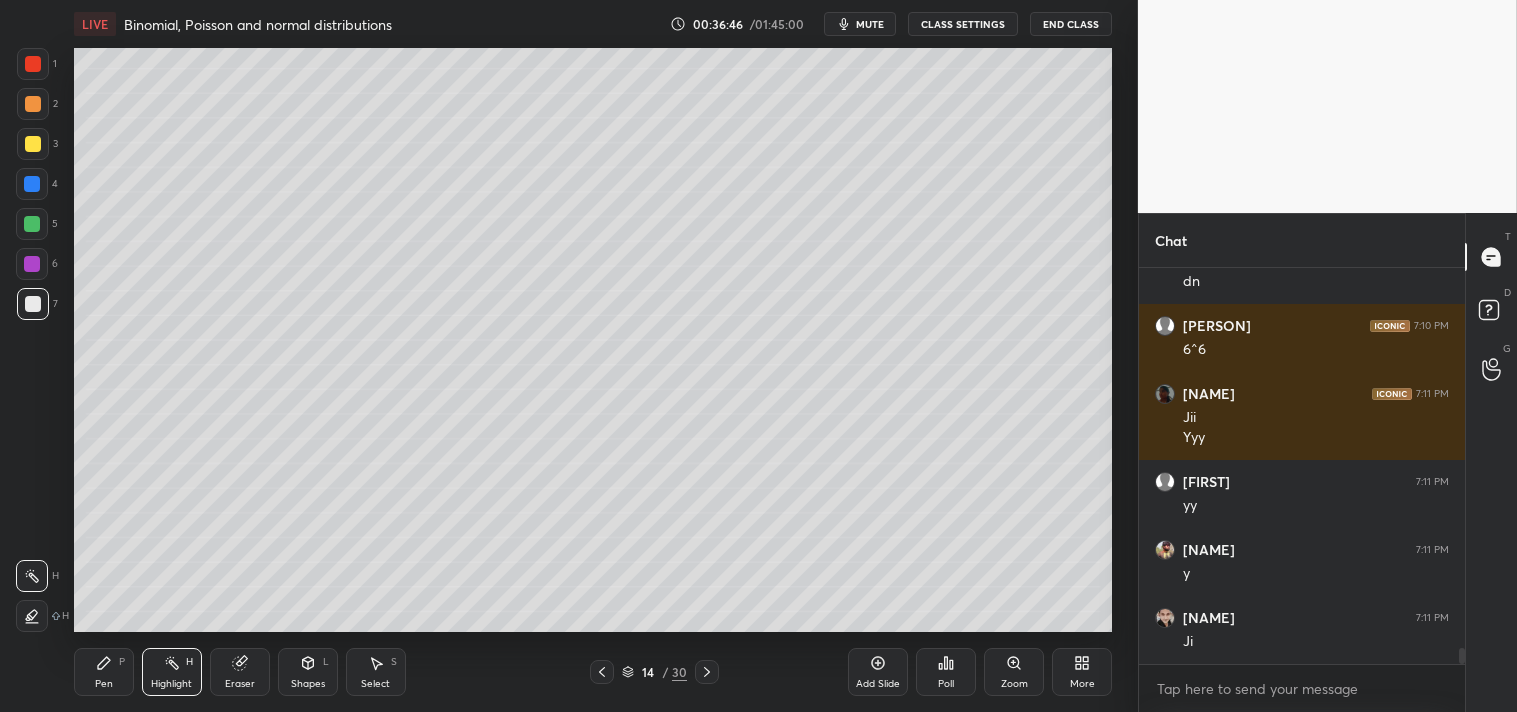 scroll, scrollTop: 9202, scrollLeft: 0, axis: vertical 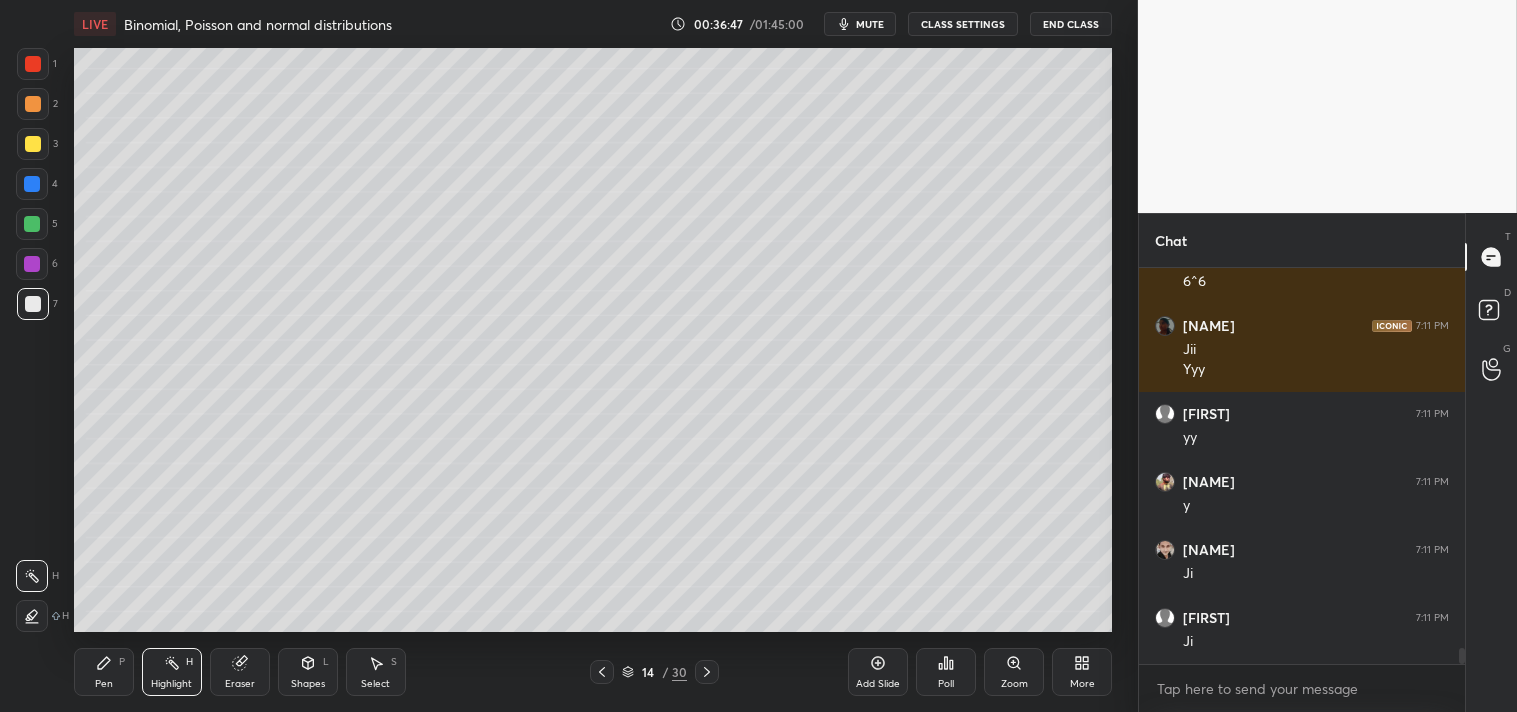 click on "LIVE Binomial, Poisson and normal distributions 00:36:47 / 01:45:00 mute CLASS SETTINGS End Class Setting up your live class Poll for secs No correct answer Start poll Back Binomial, Poisson and normal distributions • L3 of Detail Complete course on Mathematical Physics - CSIR NET, GATE, TIFR, JEST, etc Shanu Arora Pen P Highlight H Eraser Shapes L Select S 14 / 30 Add Slide Poll Zoom More" at bounding box center [593, 356] 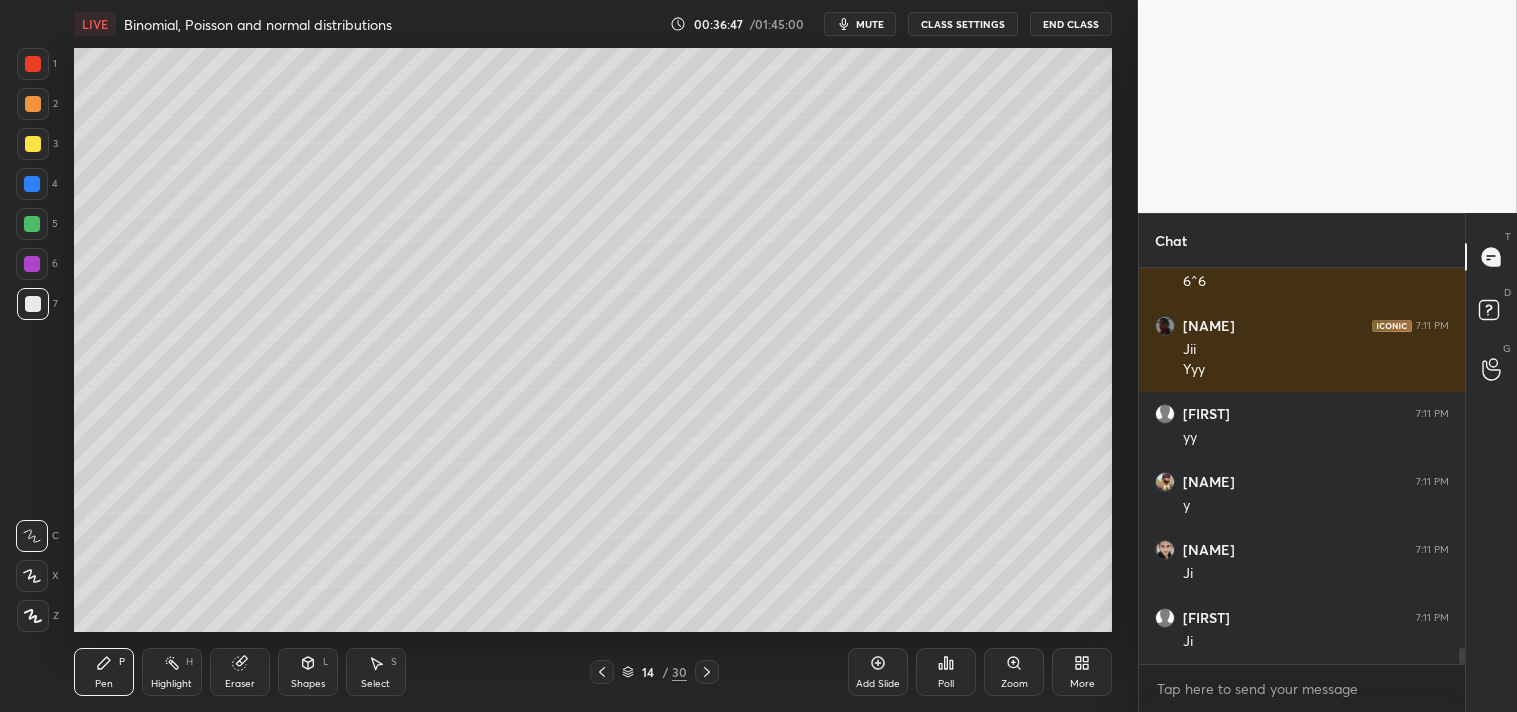 click at bounding box center (33, 144) 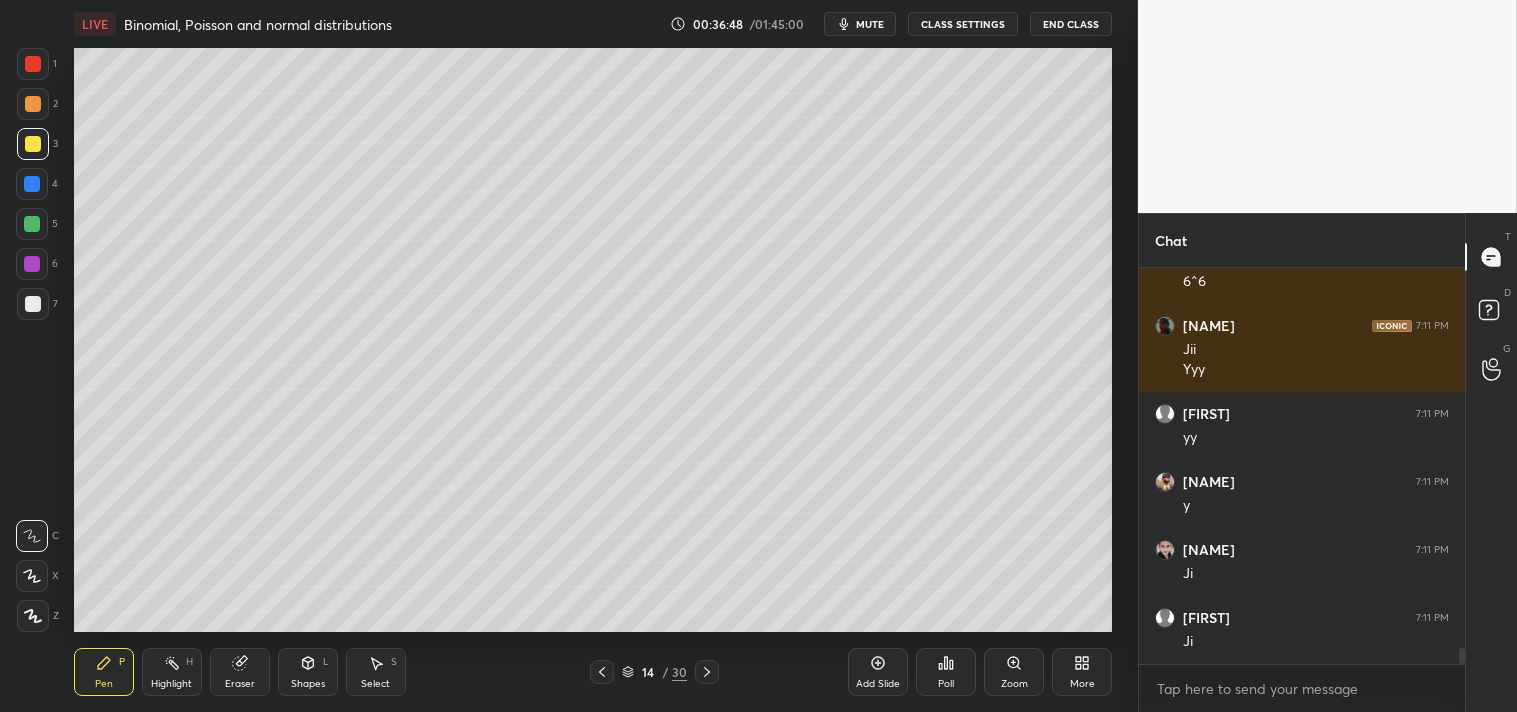 click at bounding box center [33, 144] 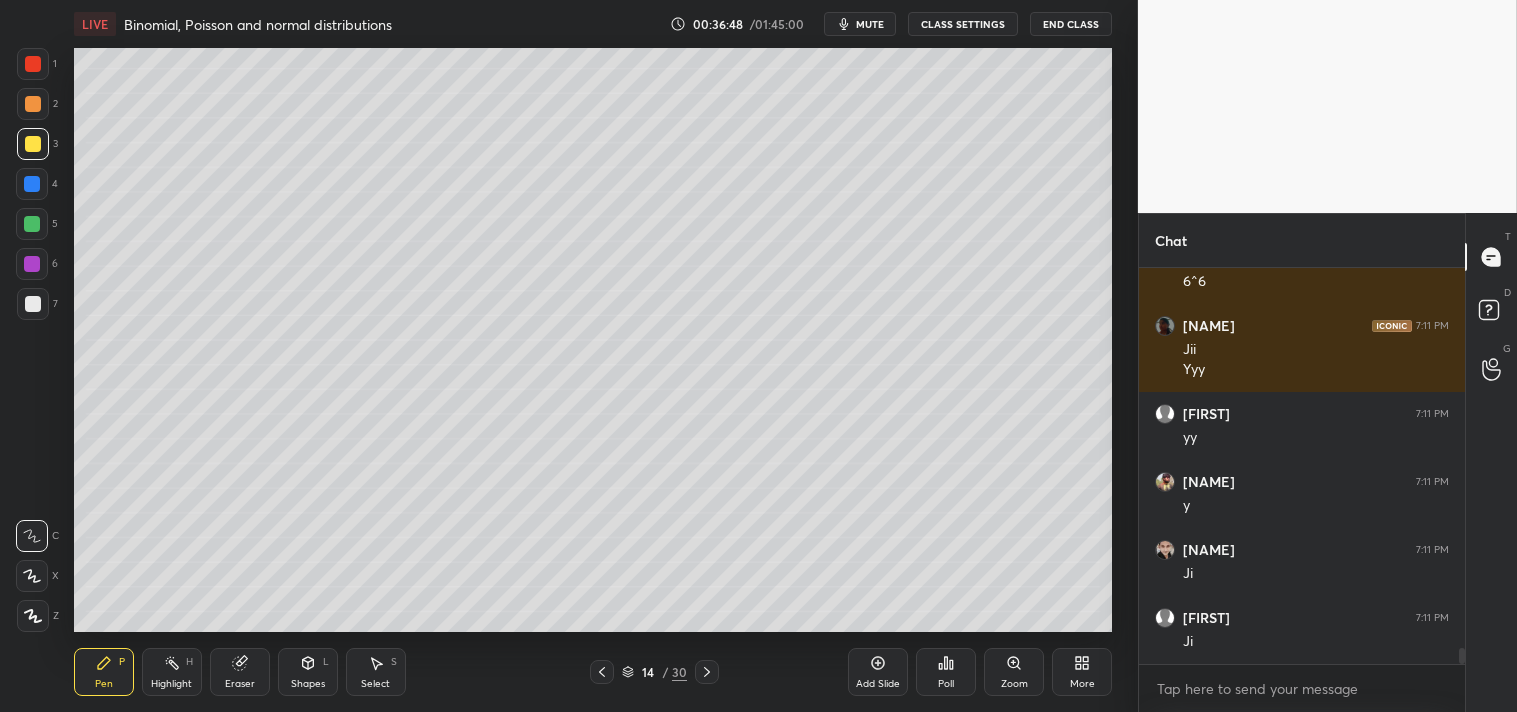 scroll, scrollTop: 9270, scrollLeft: 0, axis: vertical 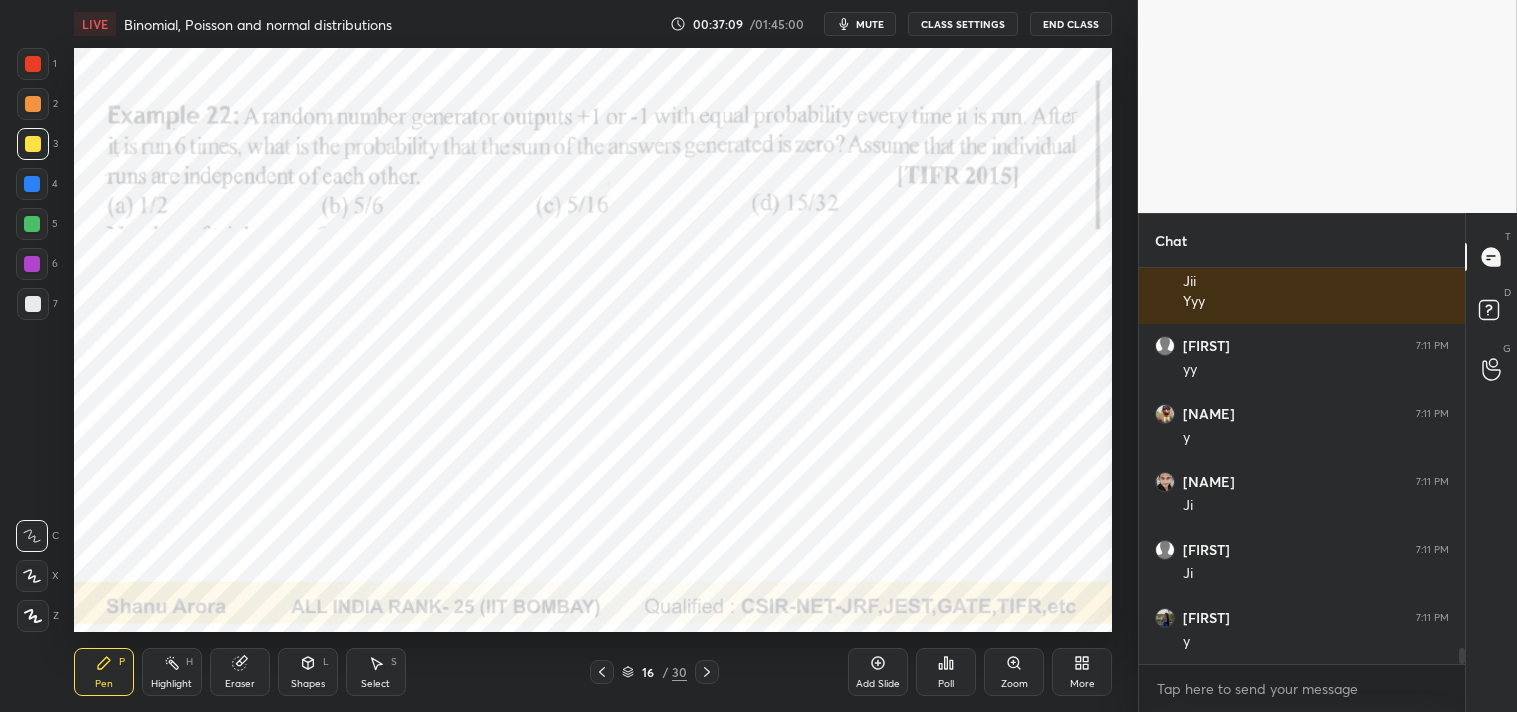 click at bounding box center [33, 64] 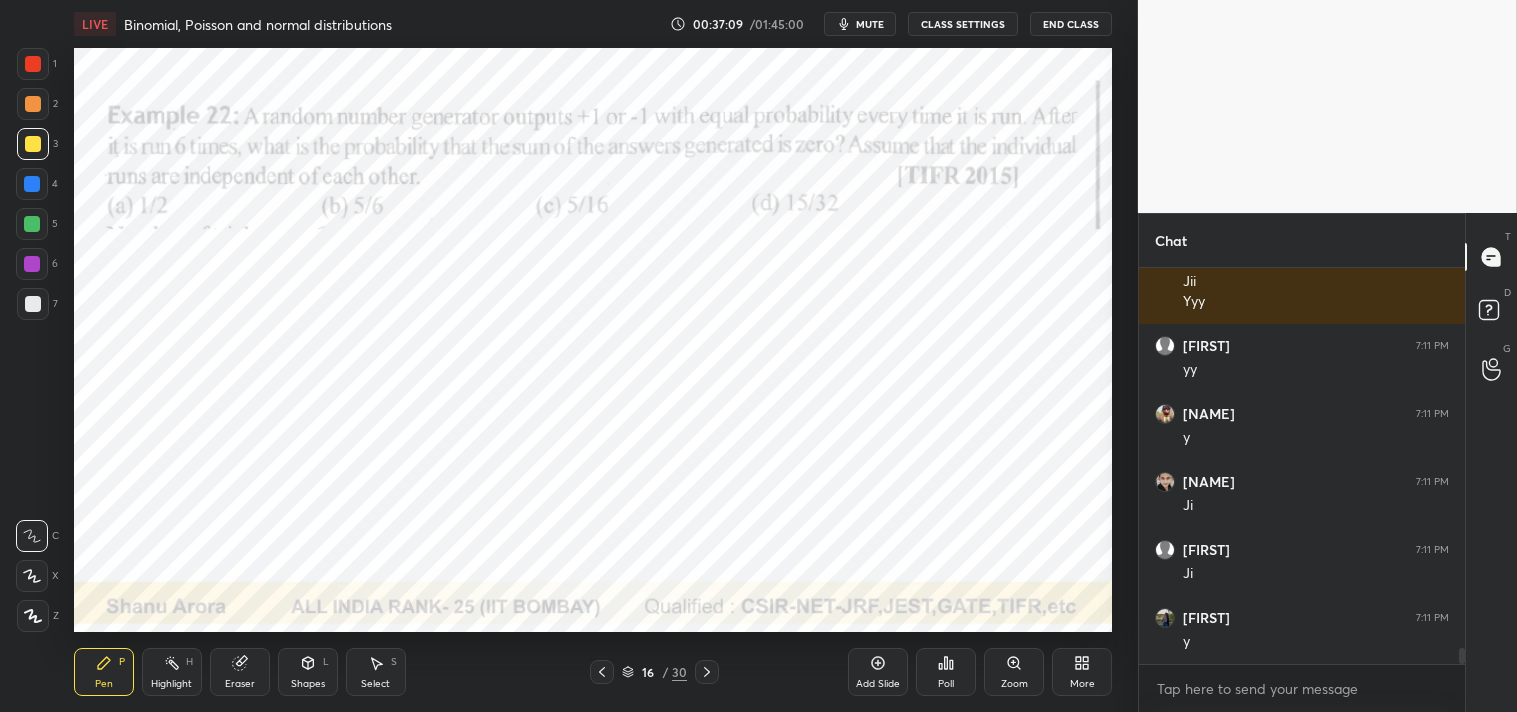 click at bounding box center [33, 64] 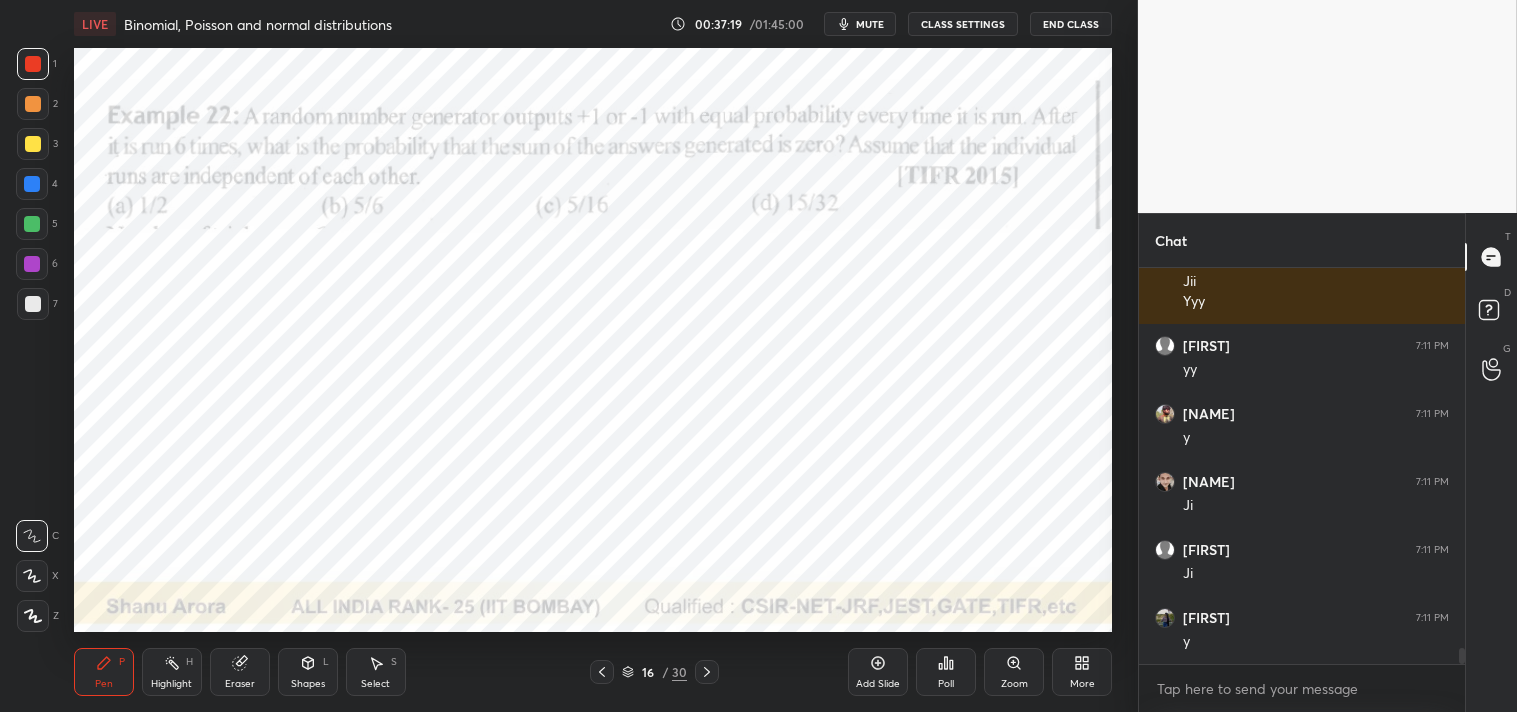 drag, startPoint x: 883, startPoint y: 32, endPoint x: 854, endPoint y: 7, distance: 38.28838 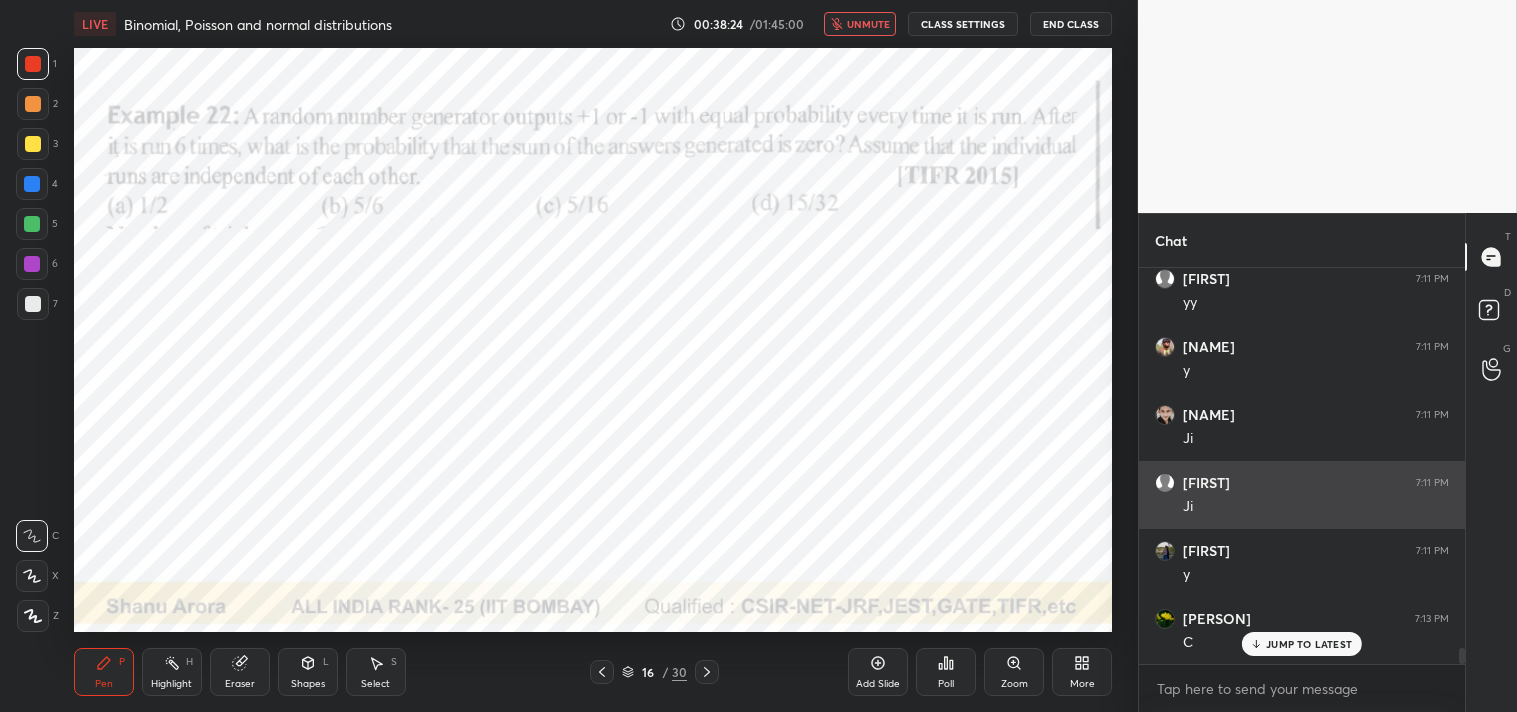 scroll, scrollTop: 9338, scrollLeft: 0, axis: vertical 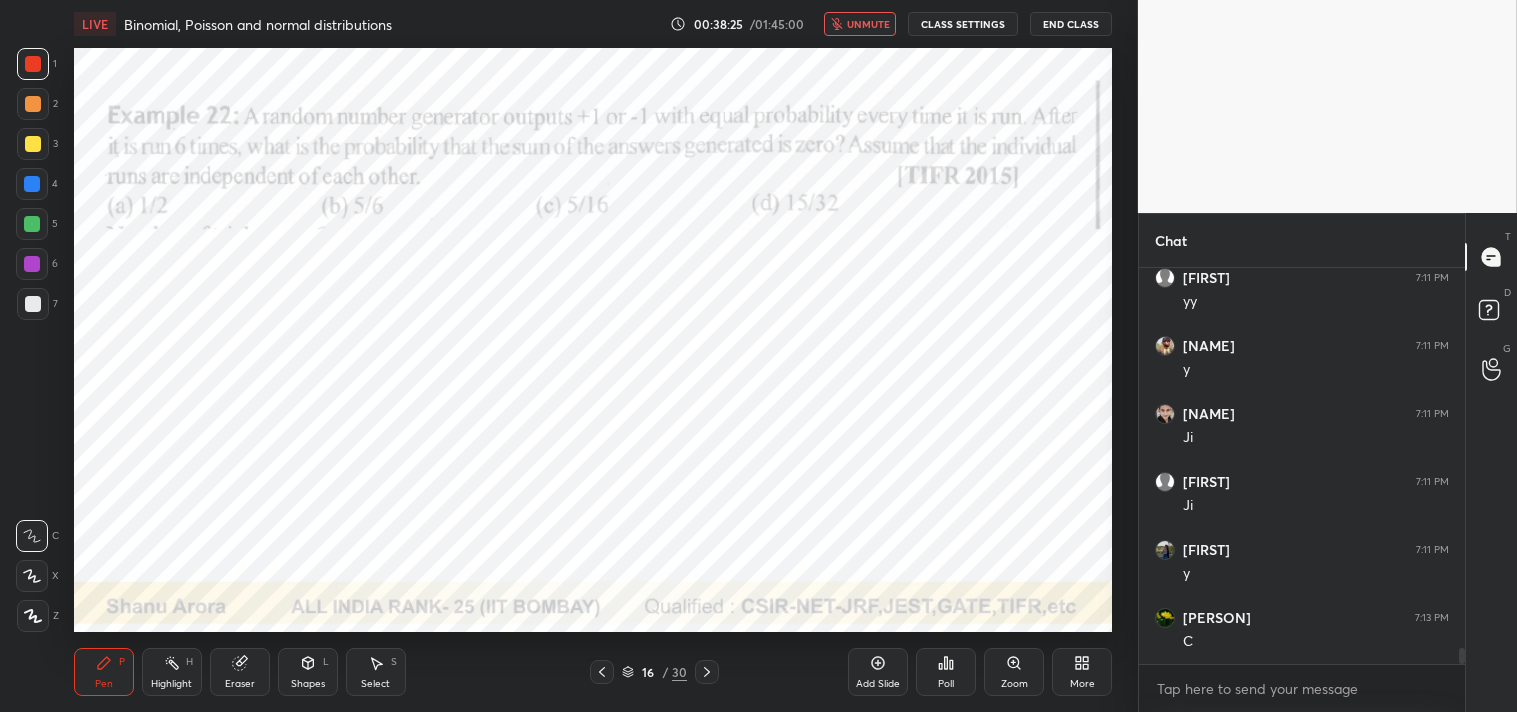 click on "unmute" at bounding box center (868, 24) 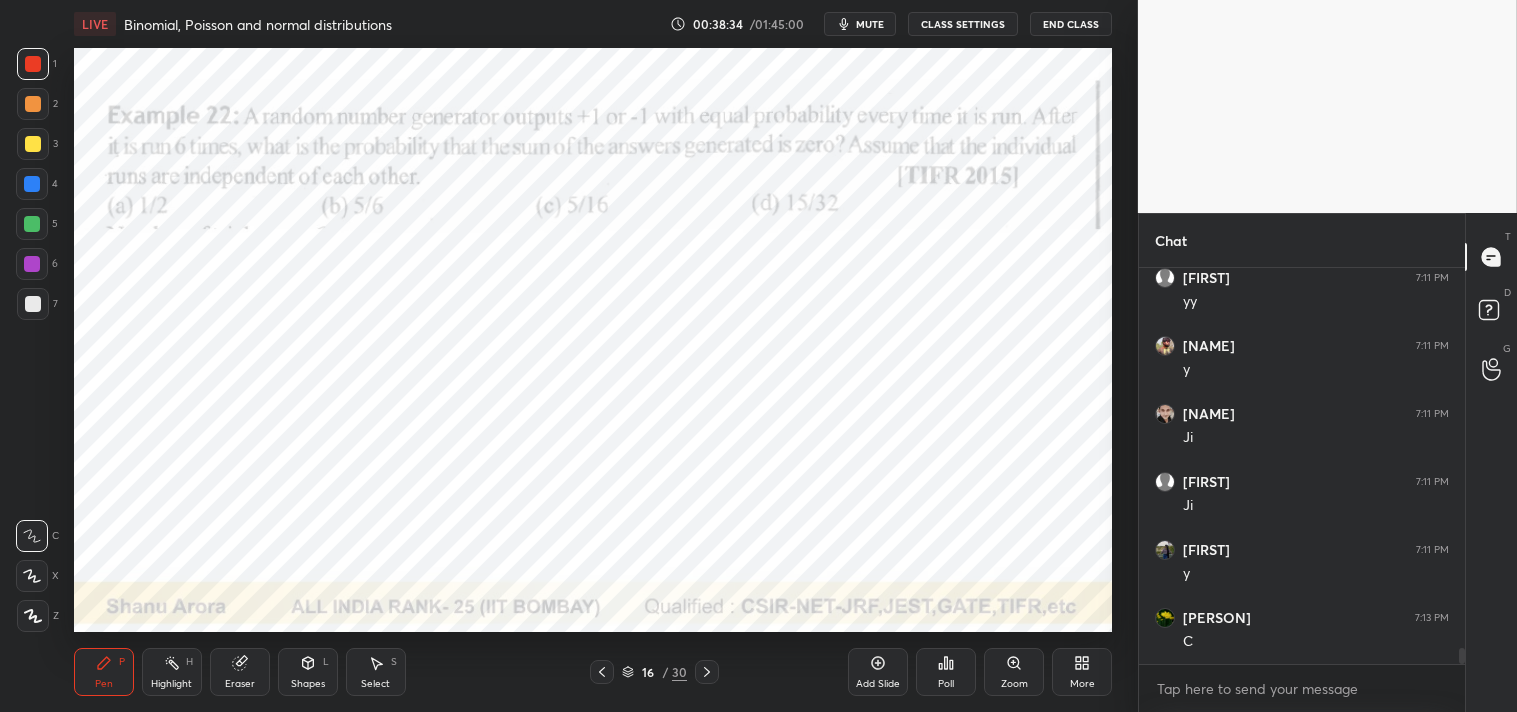click on "mute" at bounding box center [870, 24] 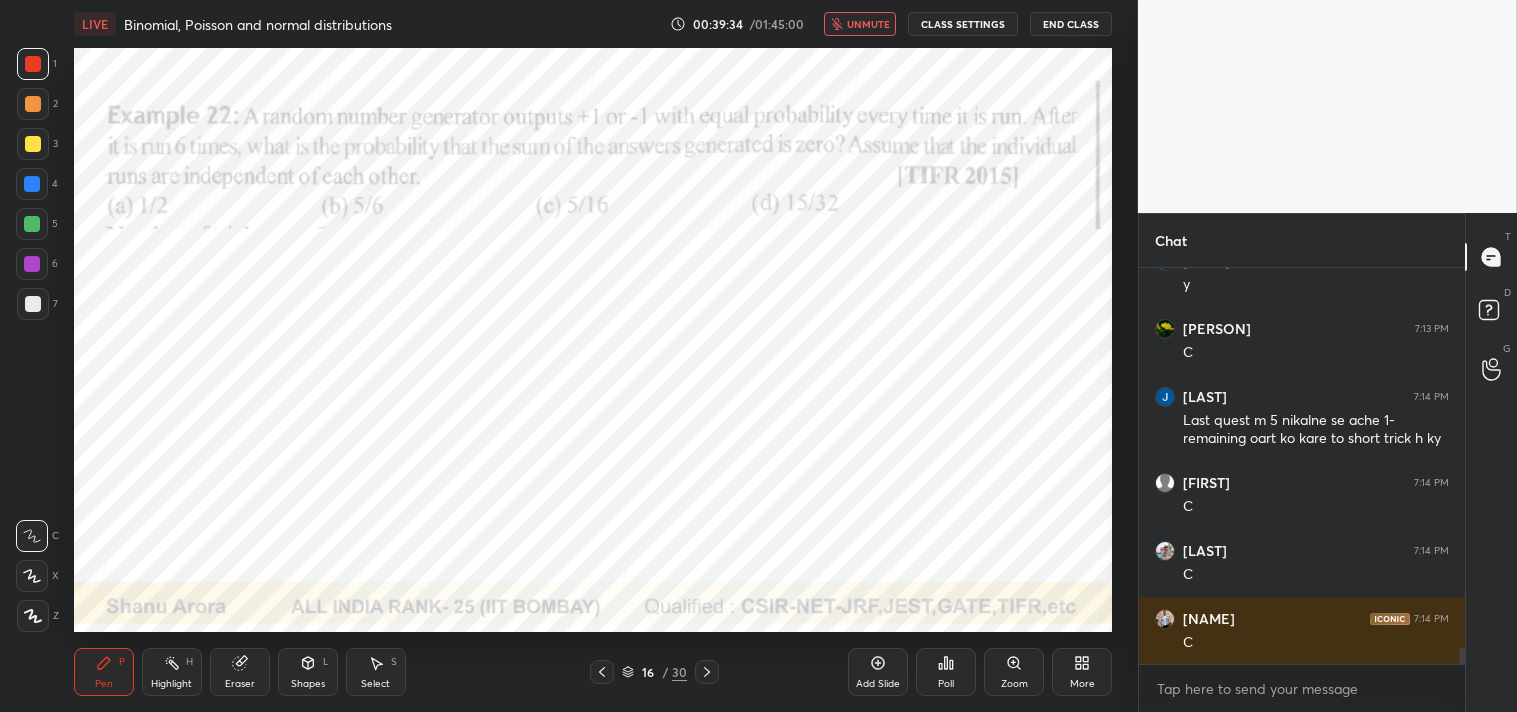 scroll, scrollTop: 9695, scrollLeft: 0, axis: vertical 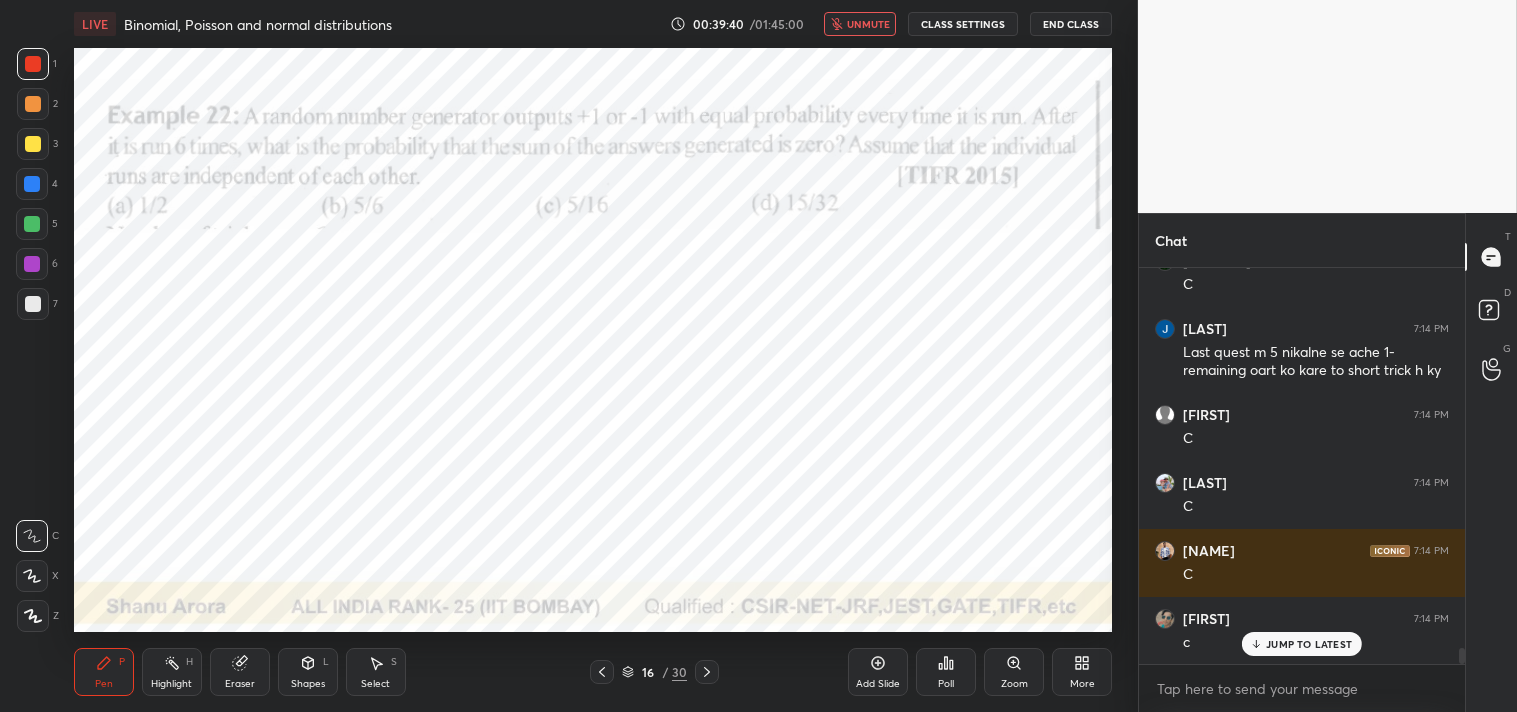 click on "unmute" at bounding box center [868, 24] 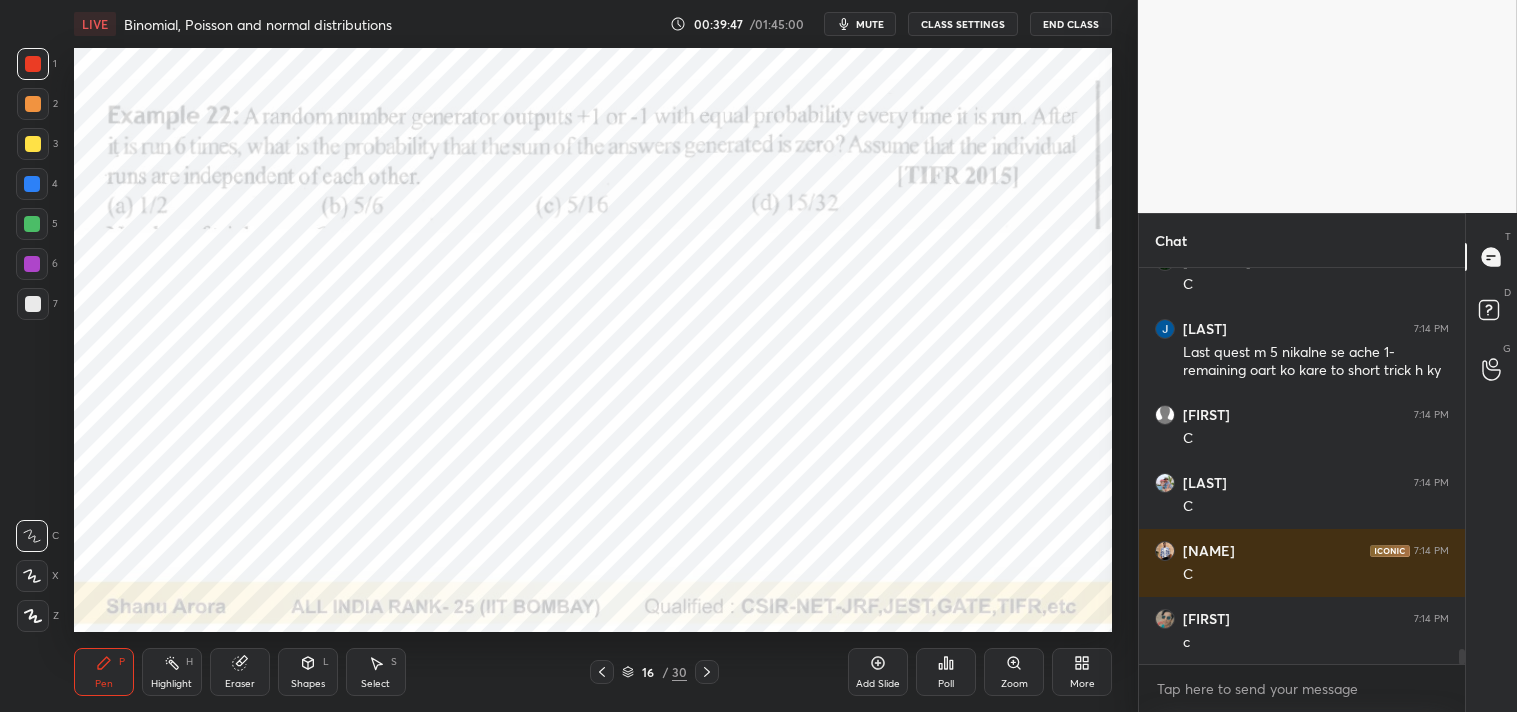 scroll, scrollTop: 9764, scrollLeft: 0, axis: vertical 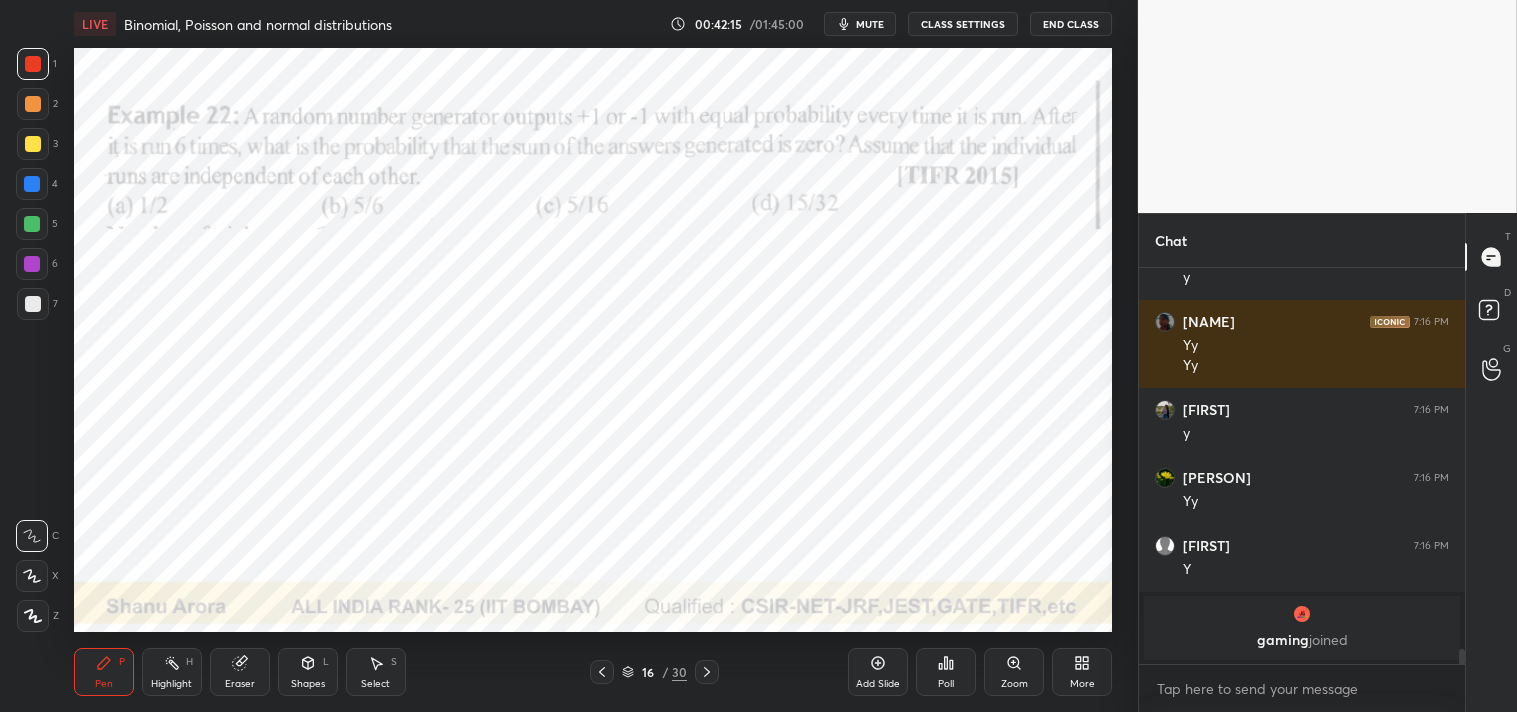 click at bounding box center (1302, 614) 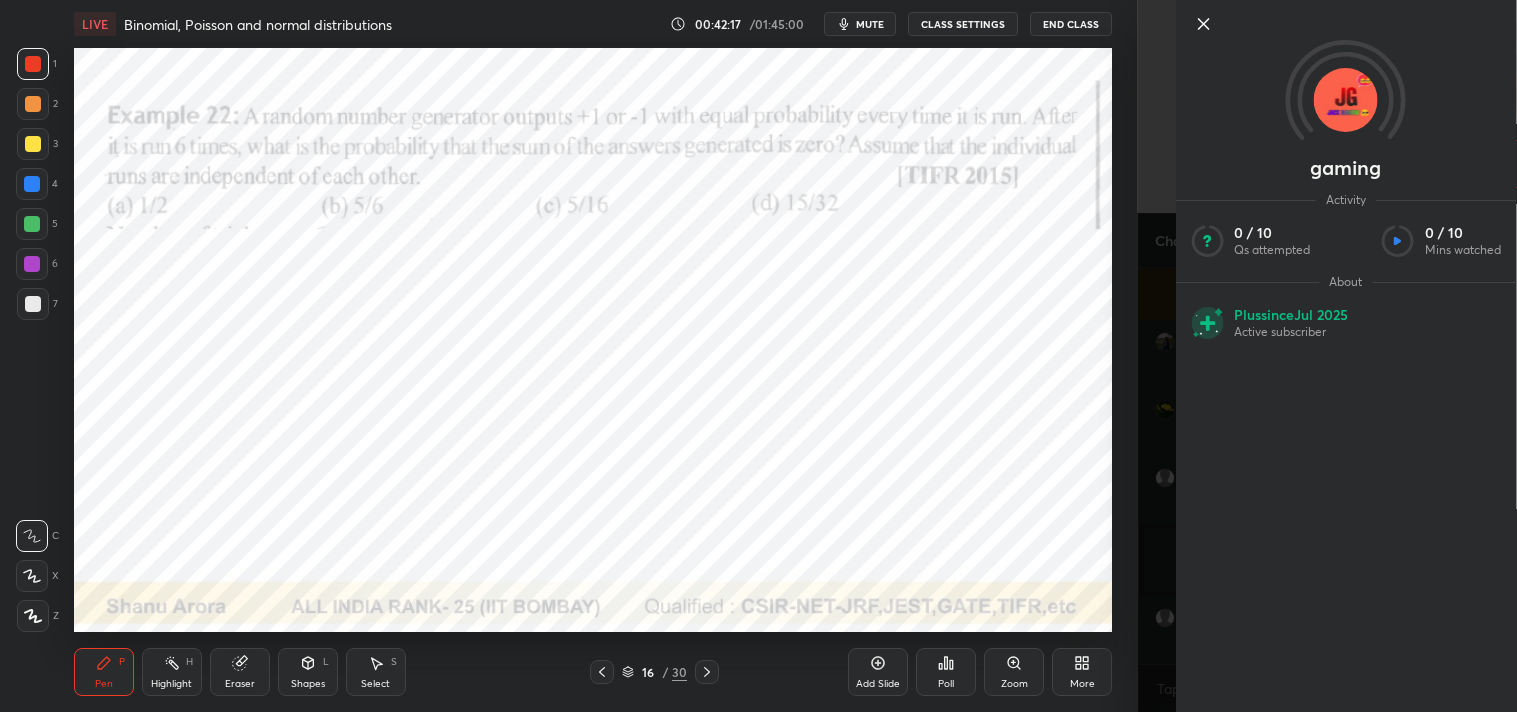scroll, scrollTop: 9637, scrollLeft: 0, axis: vertical 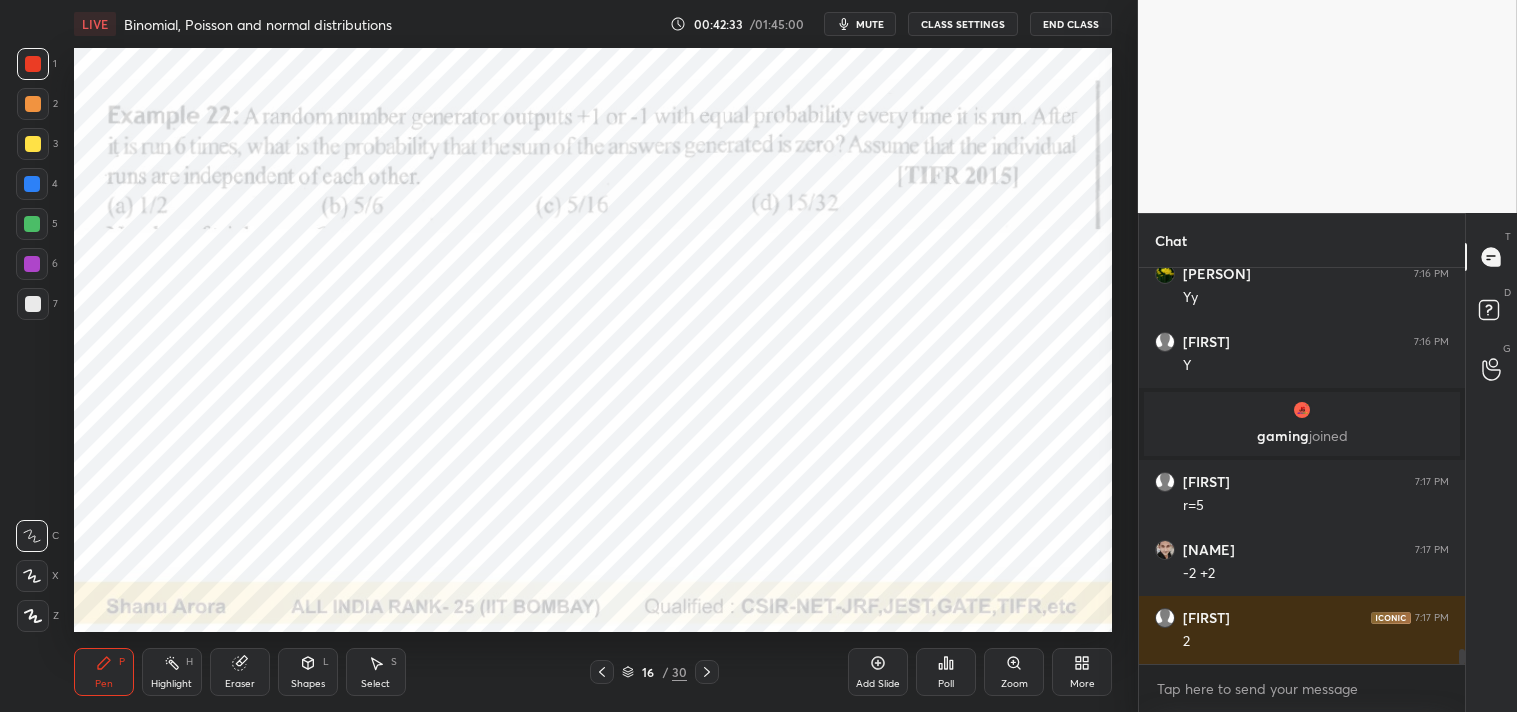 click on "Add Slide" at bounding box center [878, 672] 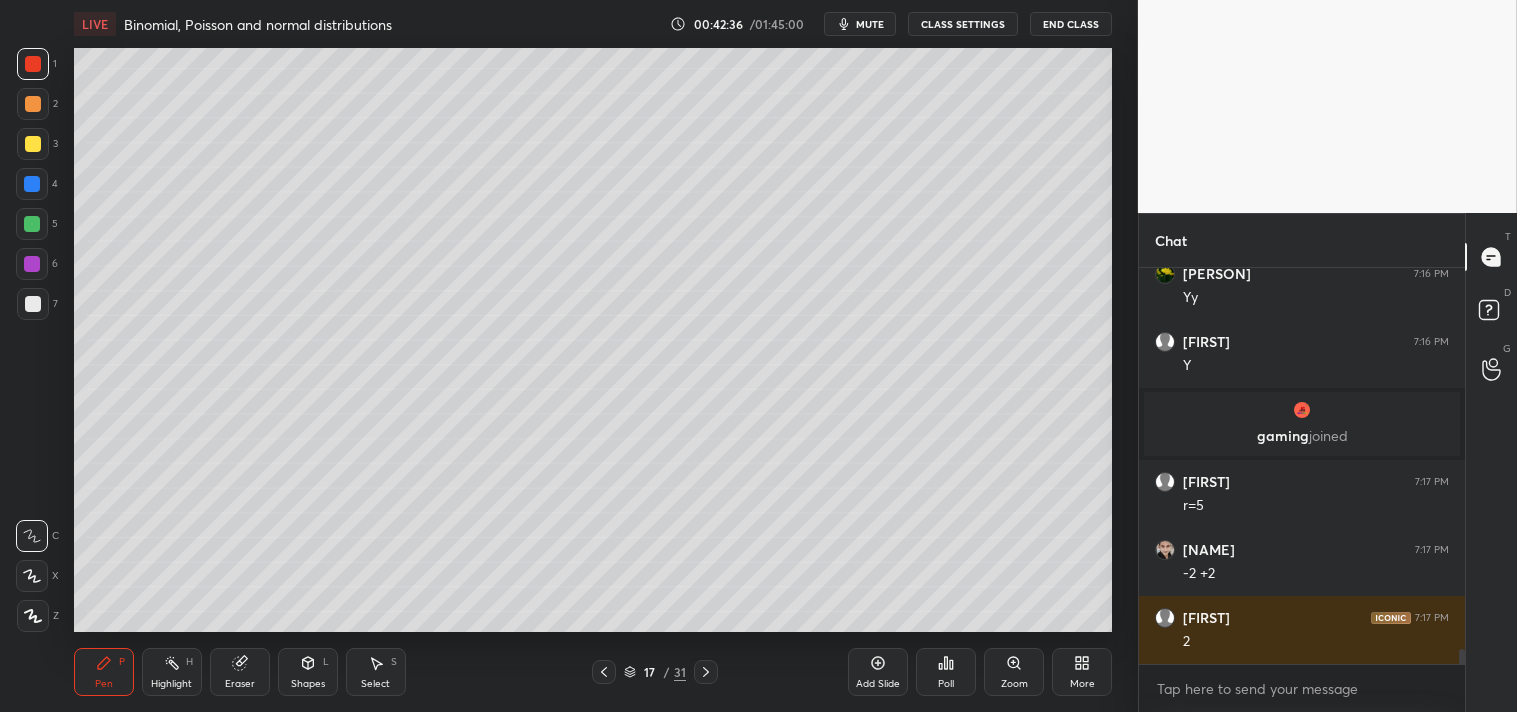 click at bounding box center (33, 304) 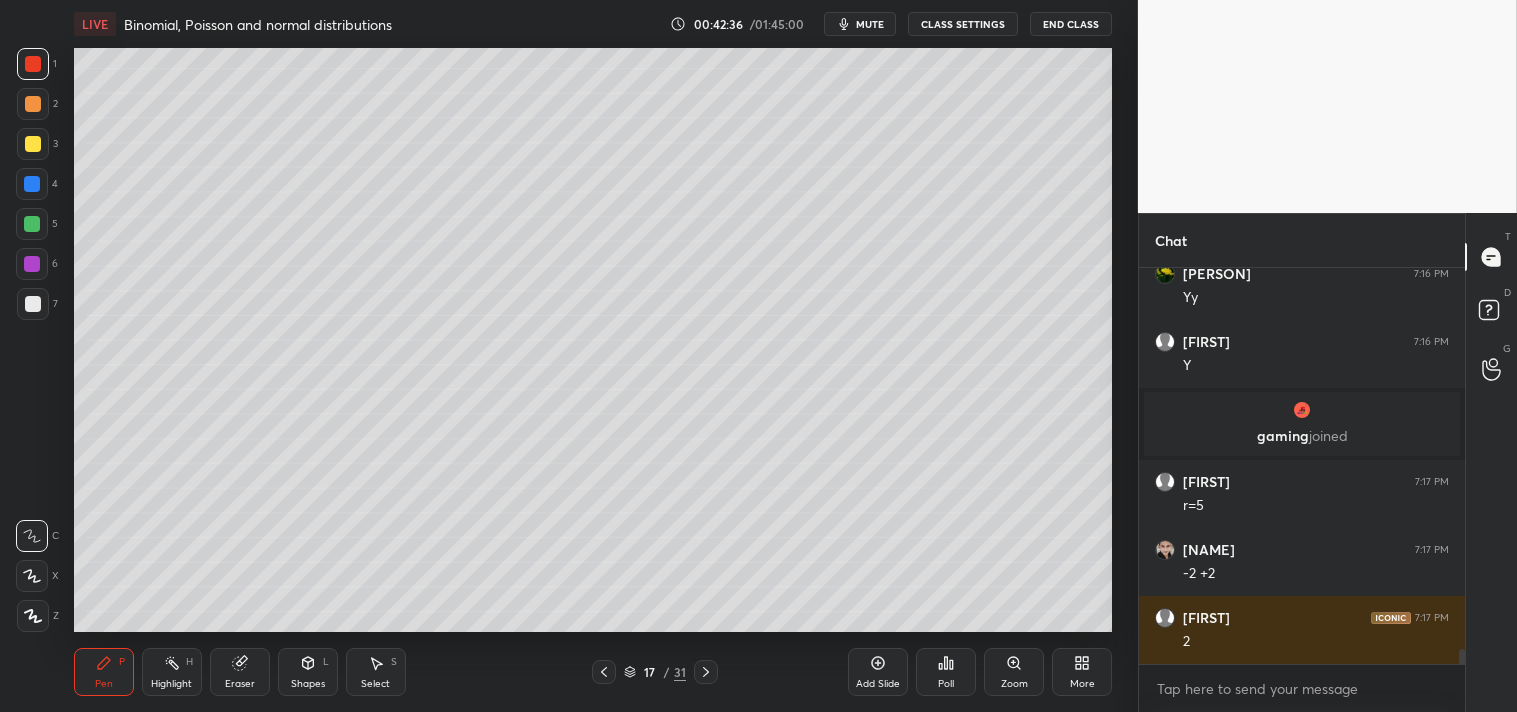 click at bounding box center (33, 304) 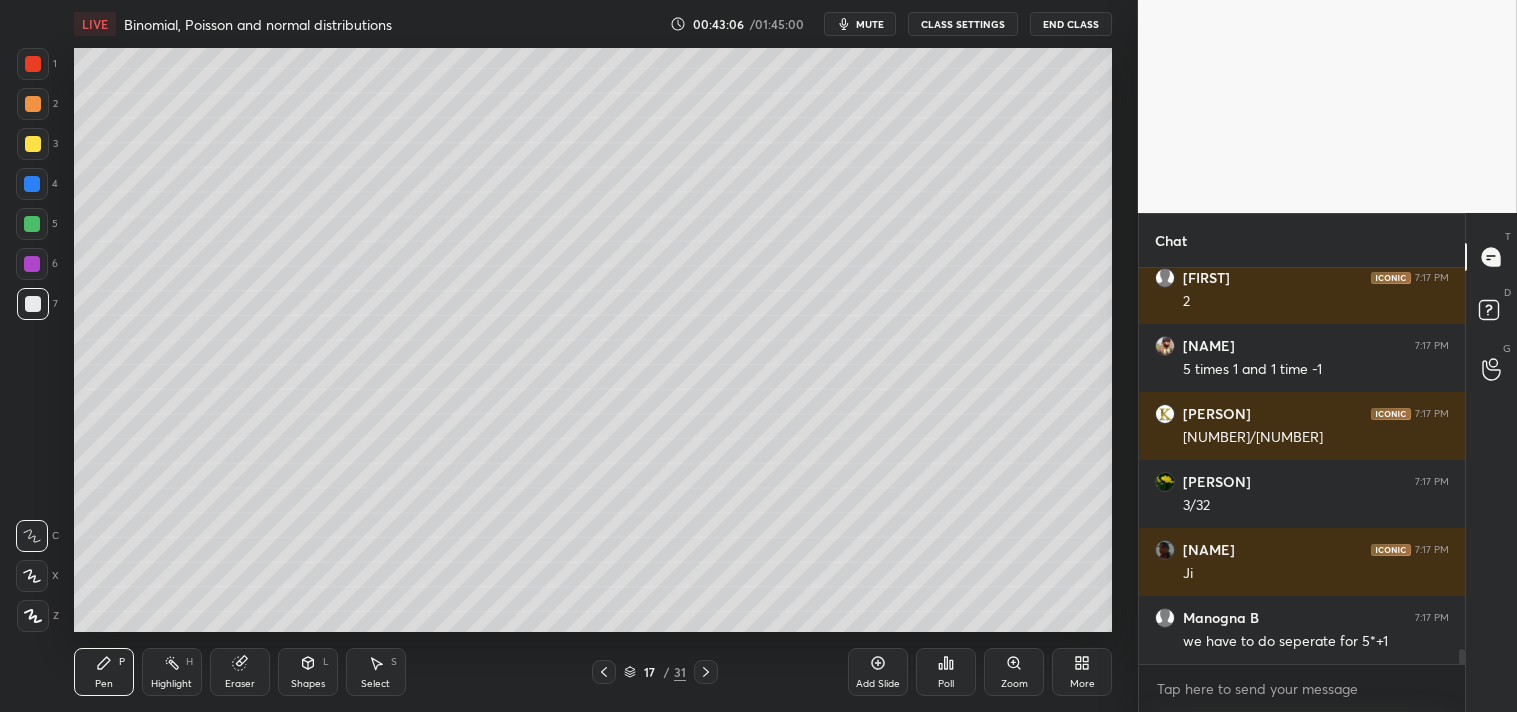 scroll, scrollTop: 10182, scrollLeft: 0, axis: vertical 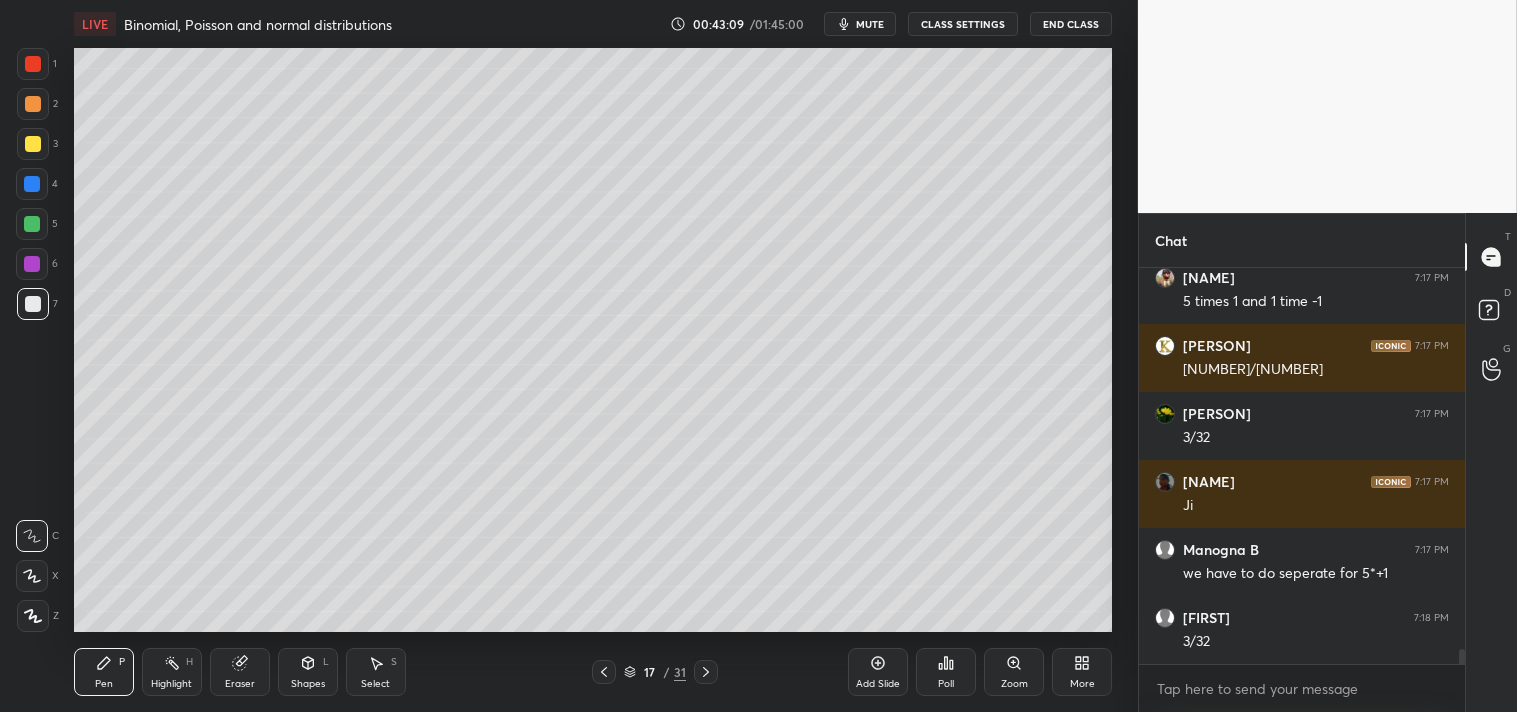 click at bounding box center (33, 144) 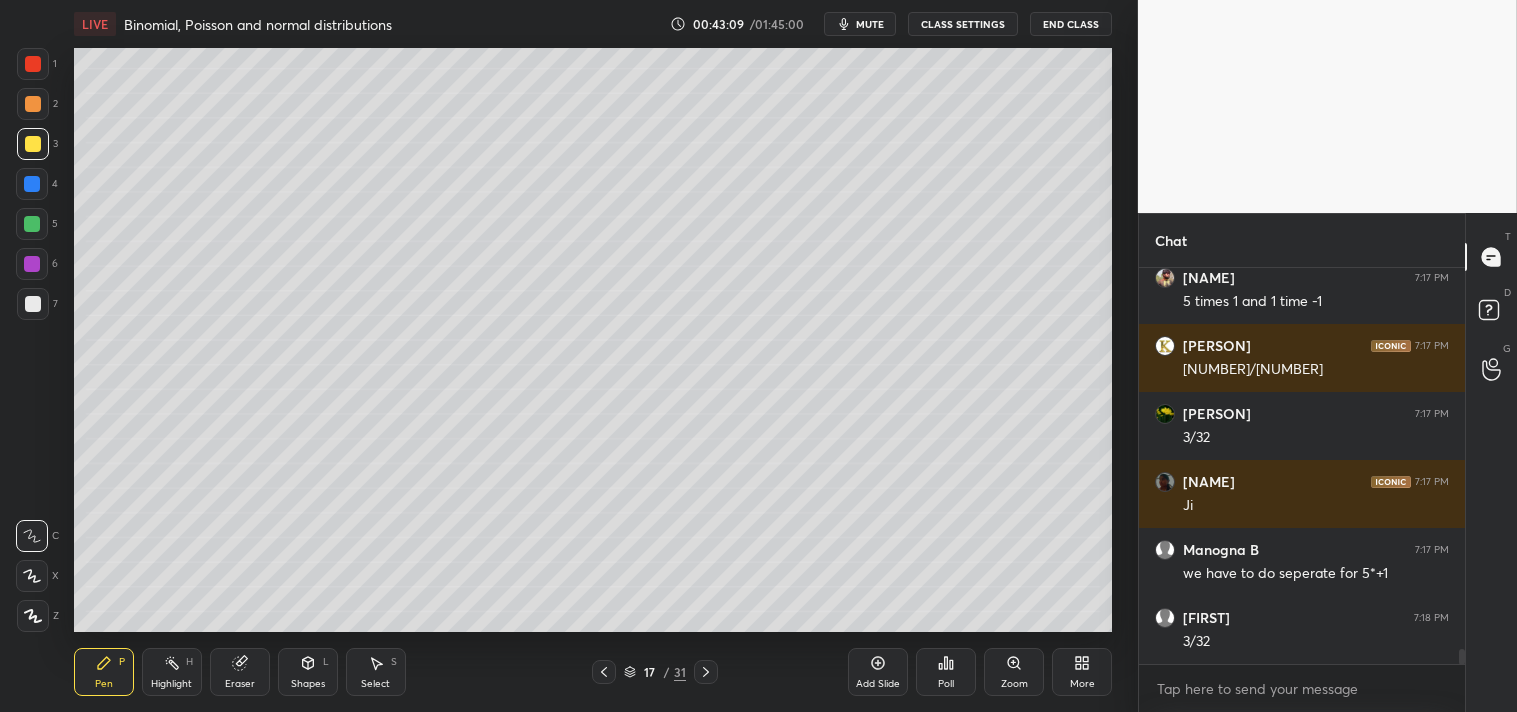 click at bounding box center [33, 144] 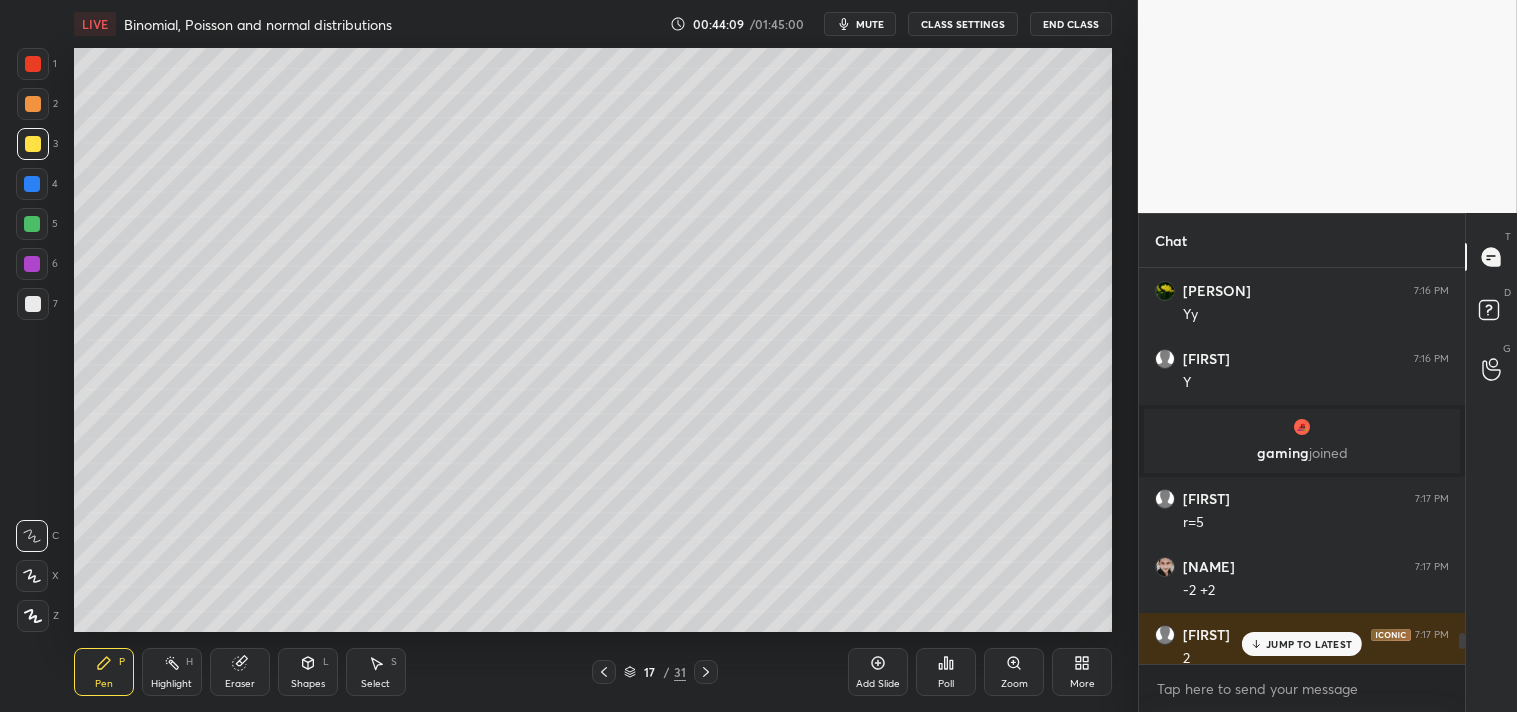 scroll, scrollTop: 9665, scrollLeft: 0, axis: vertical 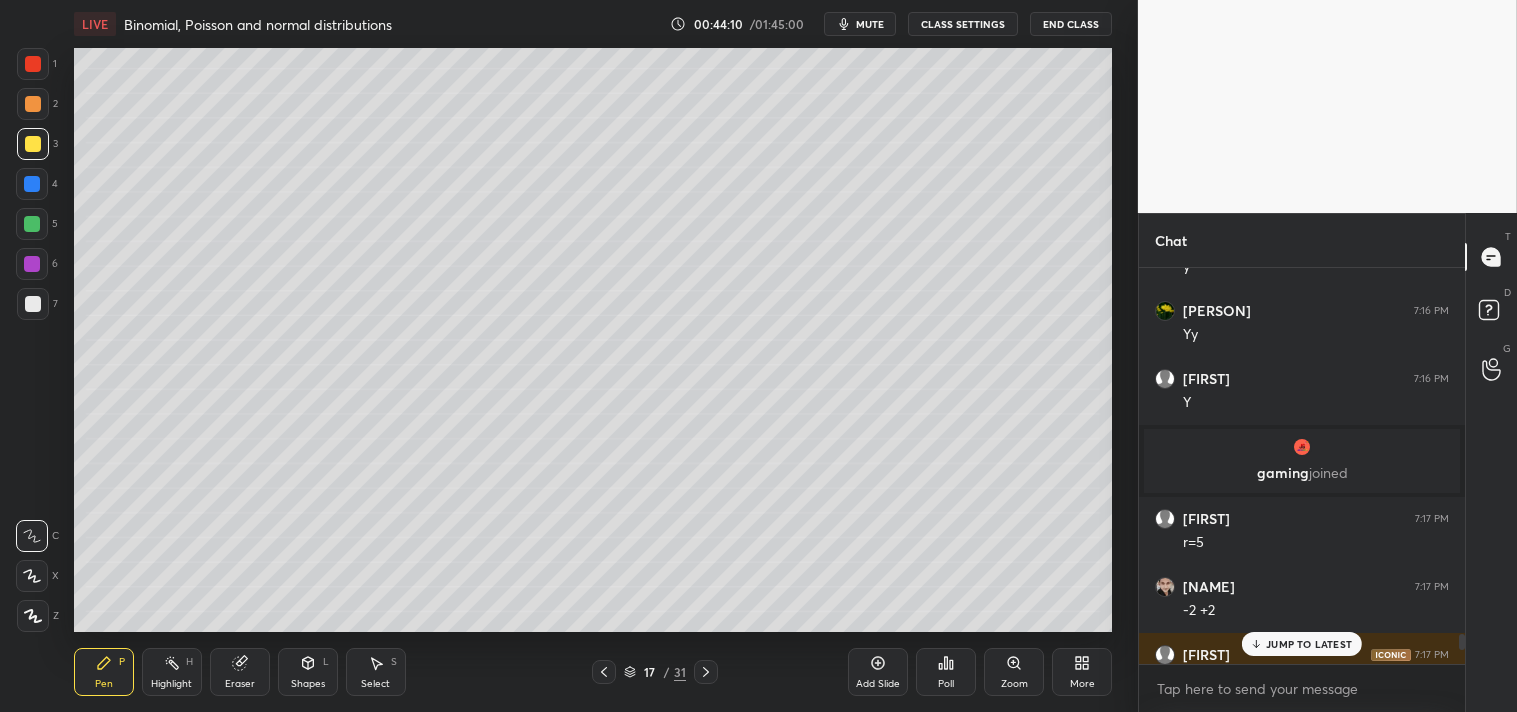click at bounding box center [1302, 447] 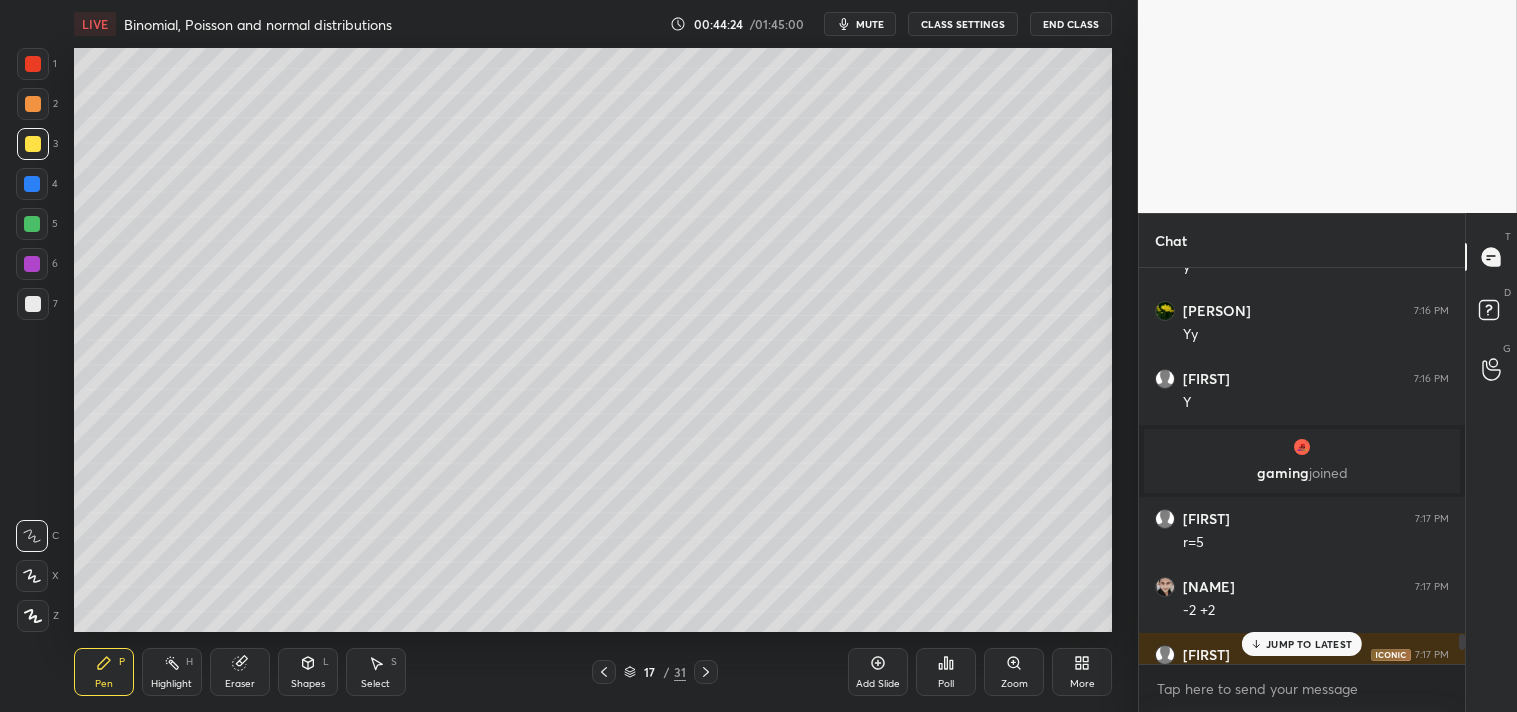 click on "JUMP TO LATEST" at bounding box center [1309, 644] 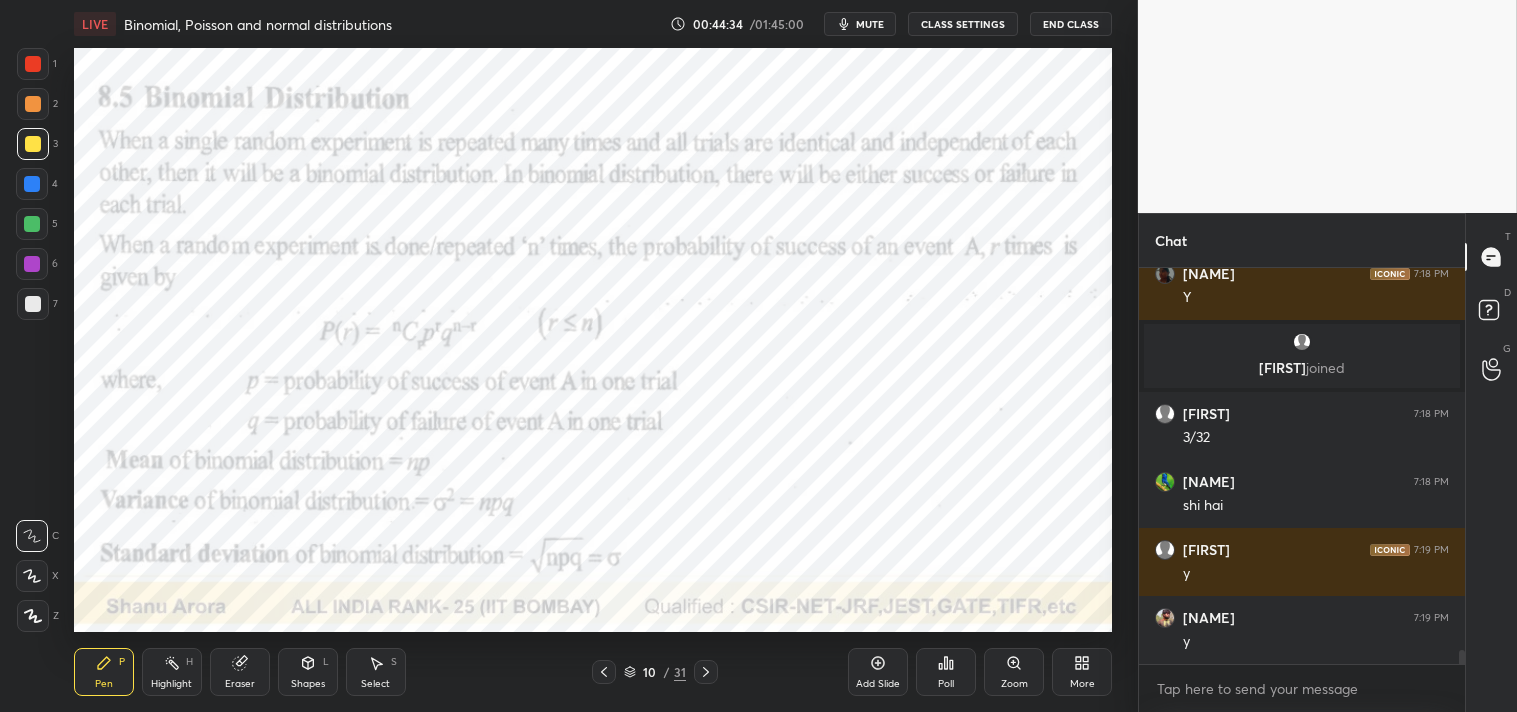 scroll, scrollTop: 10590, scrollLeft: 0, axis: vertical 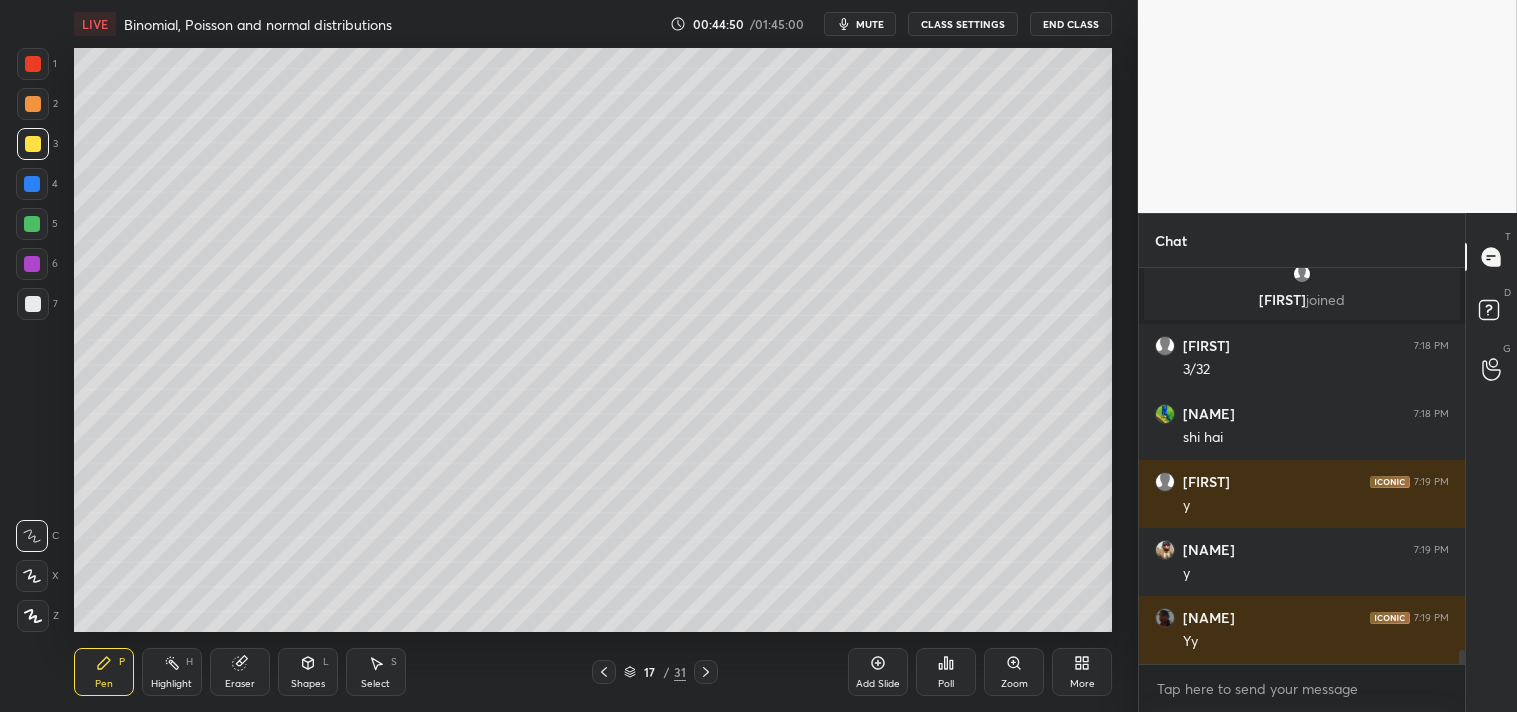 click on "Add Slide" at bounding box center (878, 684) 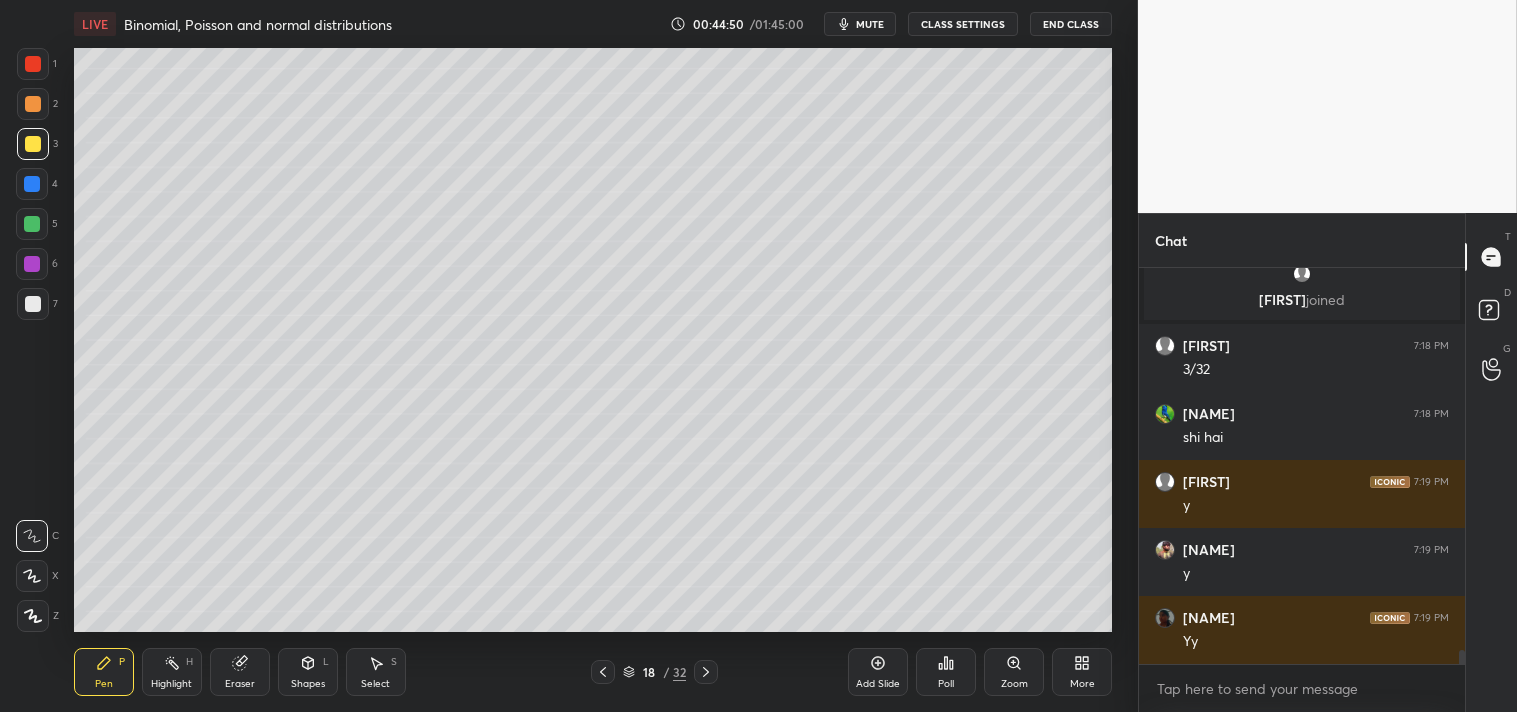 click on "1 2 3 4 5 6 7 C X Z C X Z E E Erase all   H H" at bounding box center (32, 340) 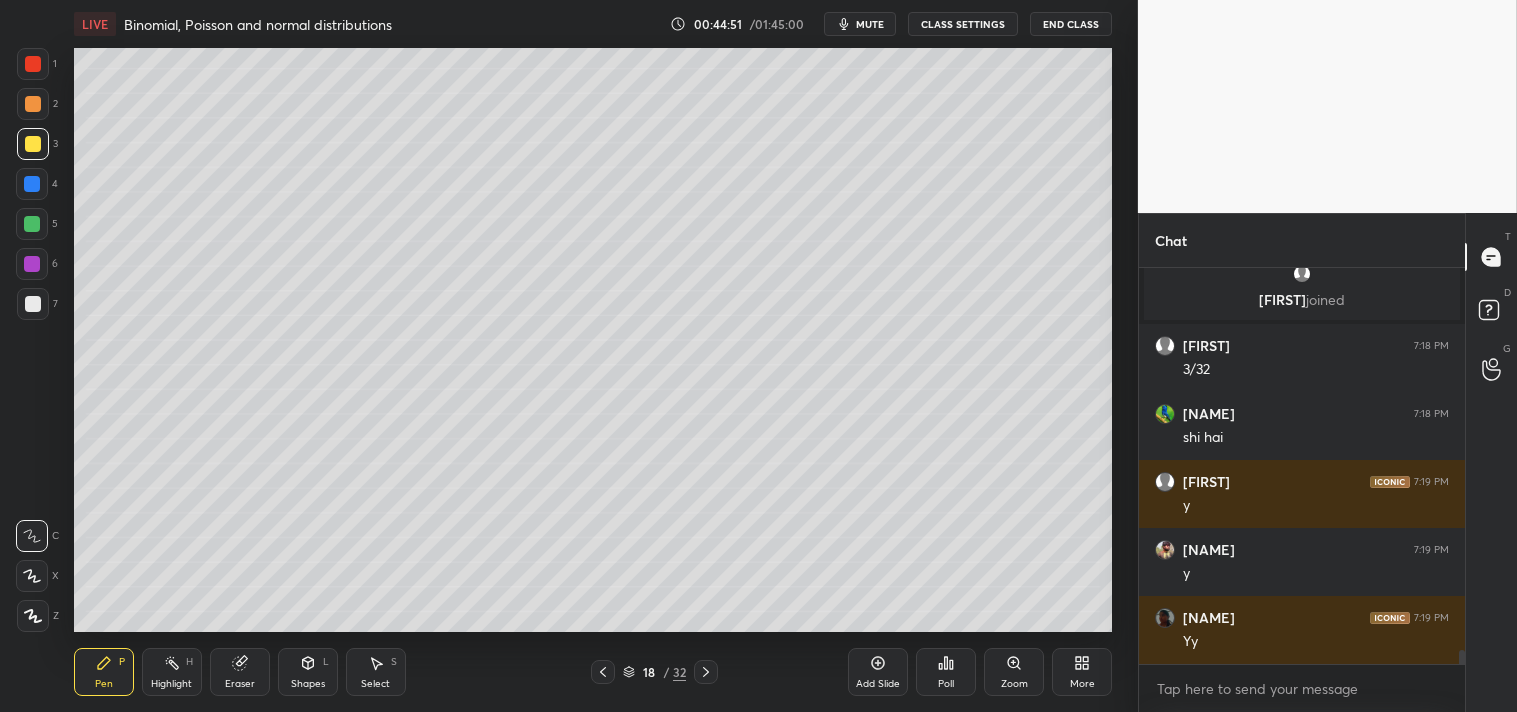 click on "1 2 3 4 5 6 7 C X Z C X Z E E Erase all   H H" at bounding box center [32, 340] 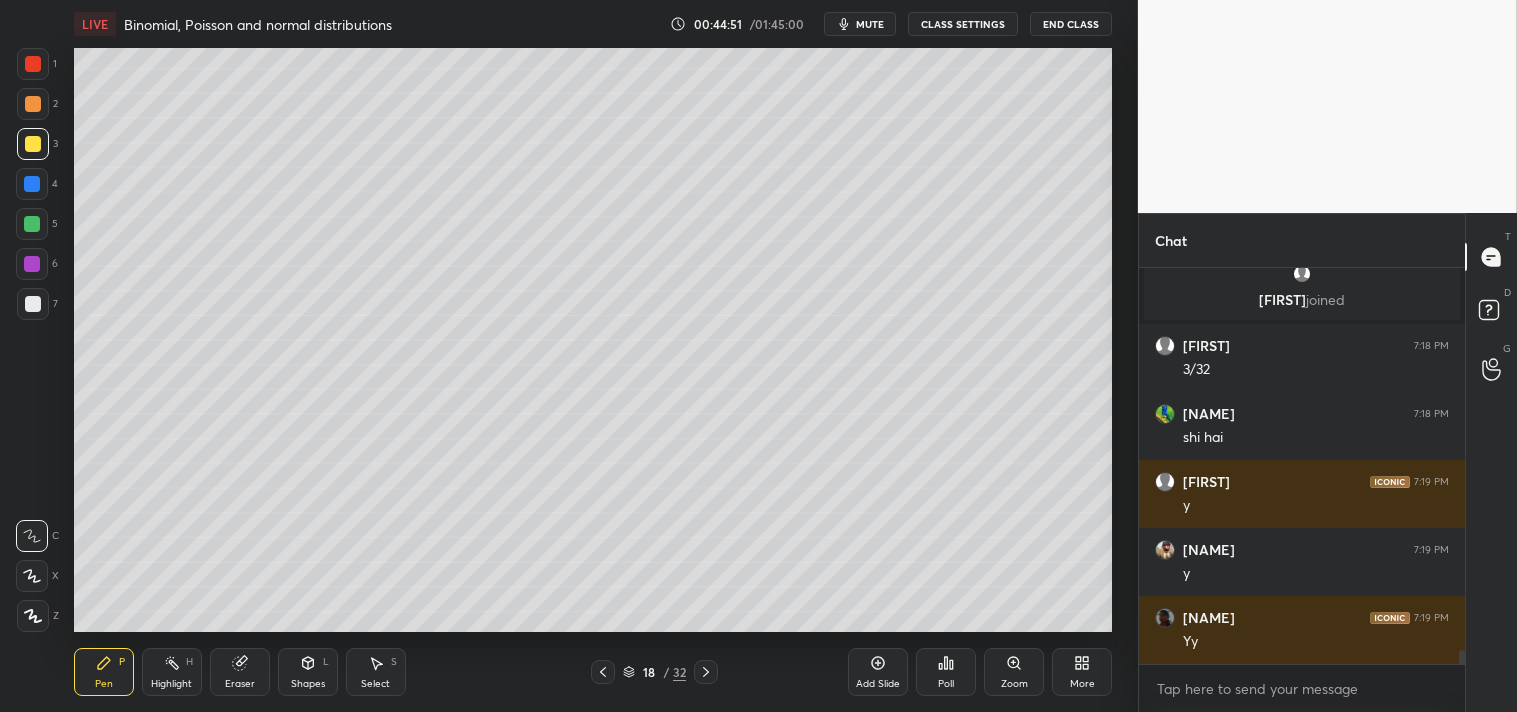 click at bounding box center (33, 304) 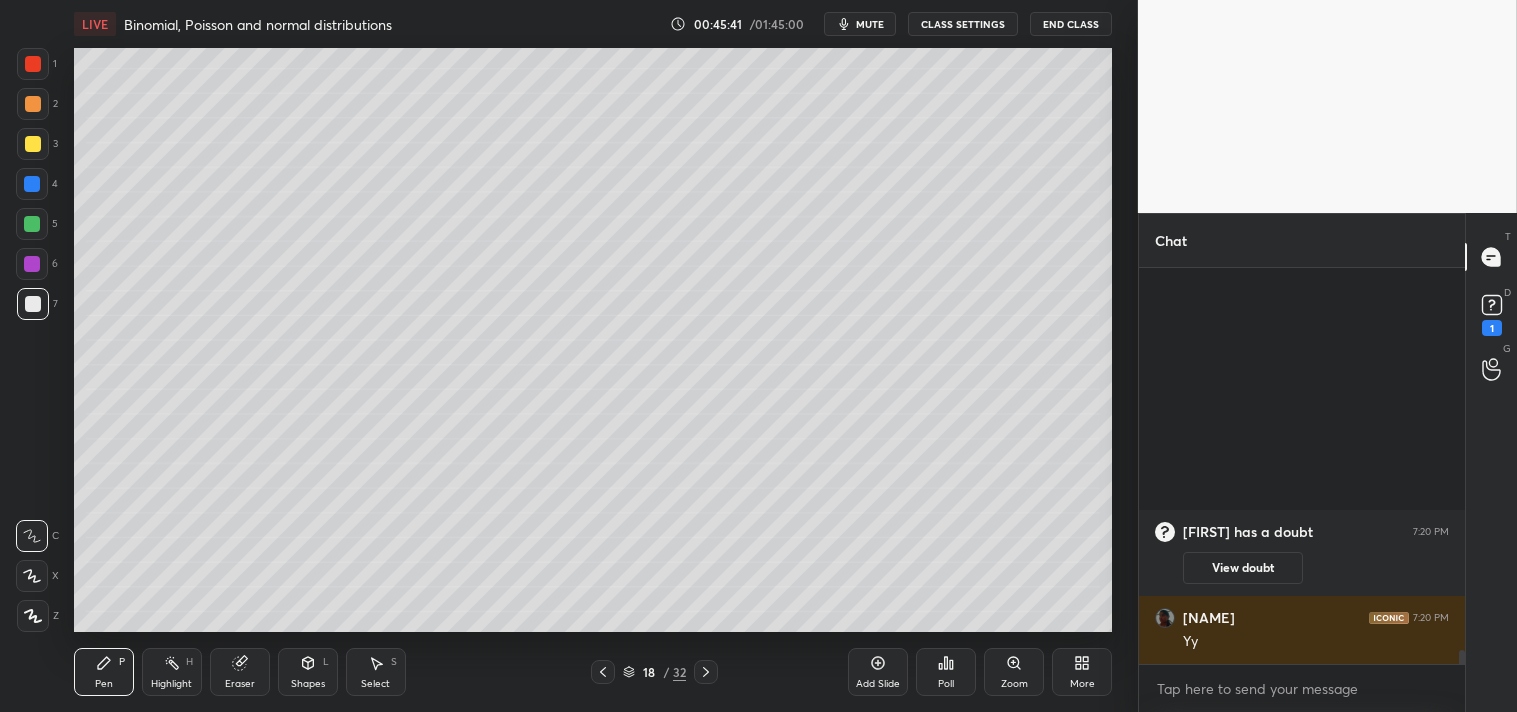 scroll, scrollTop: 10500, scrollLeft: 0, axis: vertical 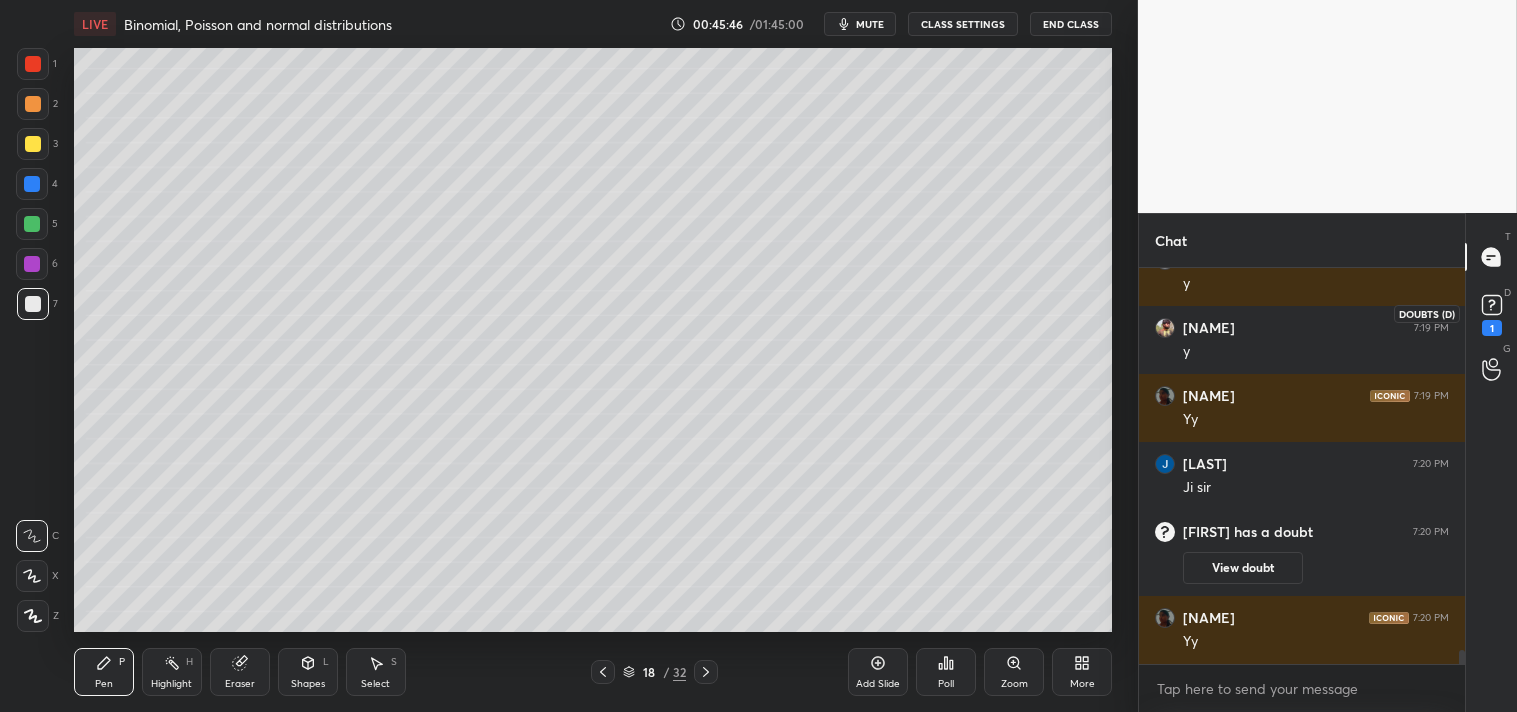 click on "D Doubts (D) 1" at bounding box center [1491, 313] 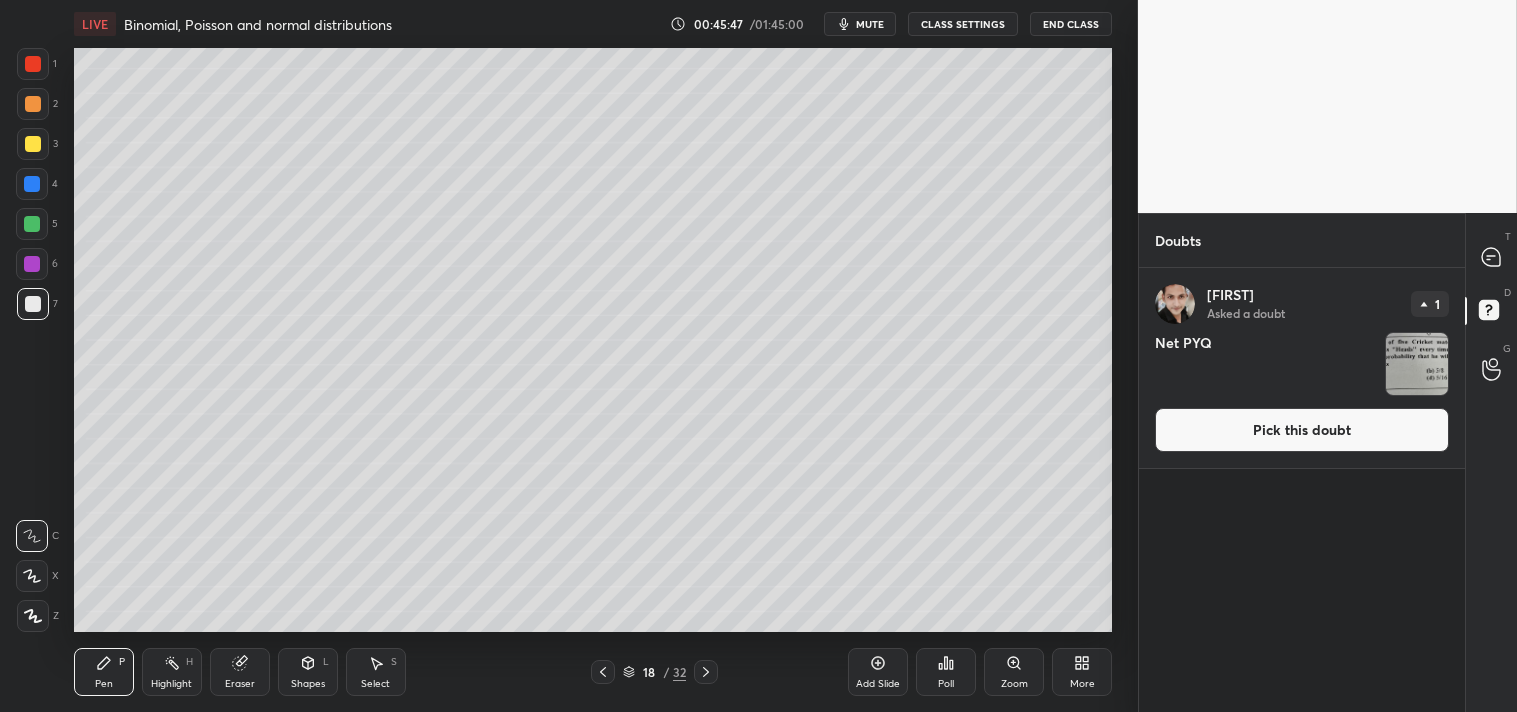 click on "Pick this doubt" at bounding box center (1302, 430) 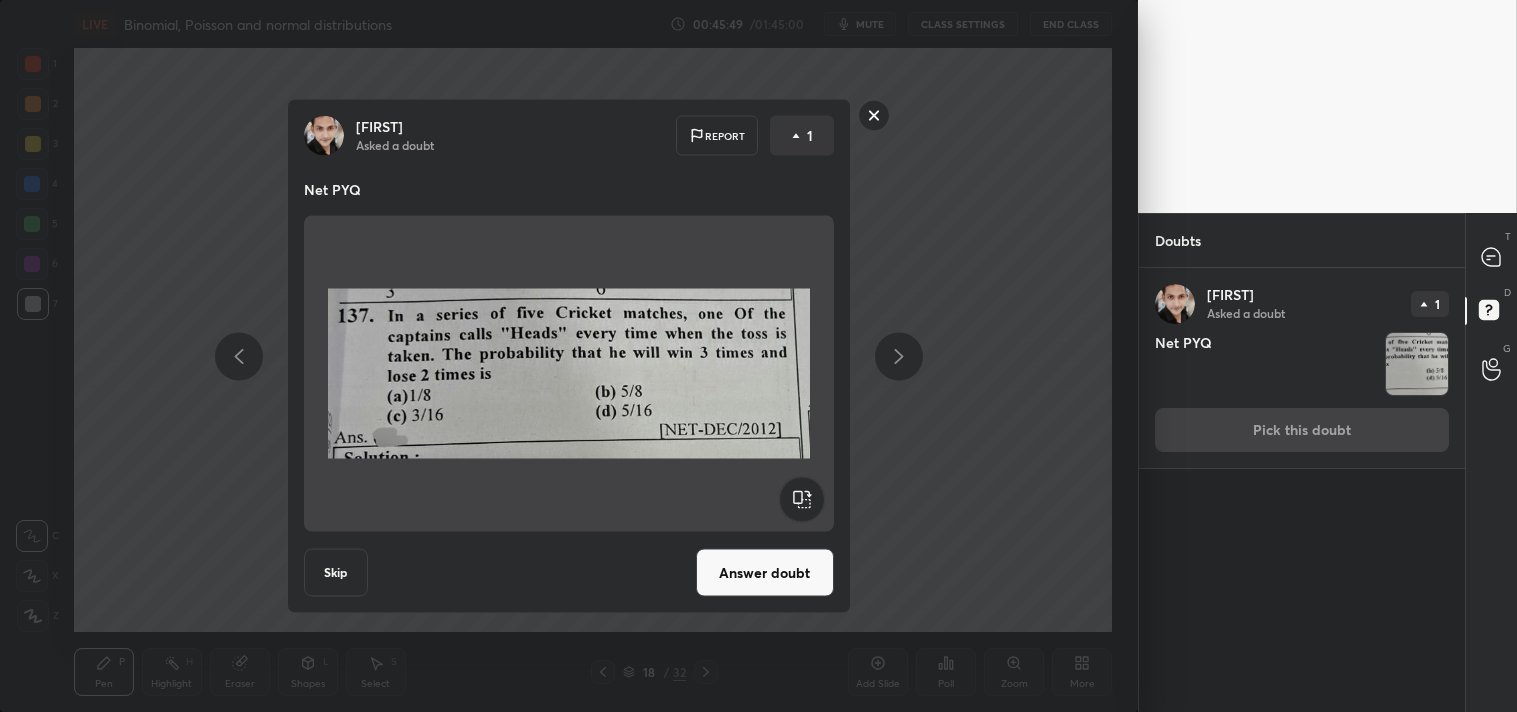 click on "Answer doubt" at bounding box center (765, 573) 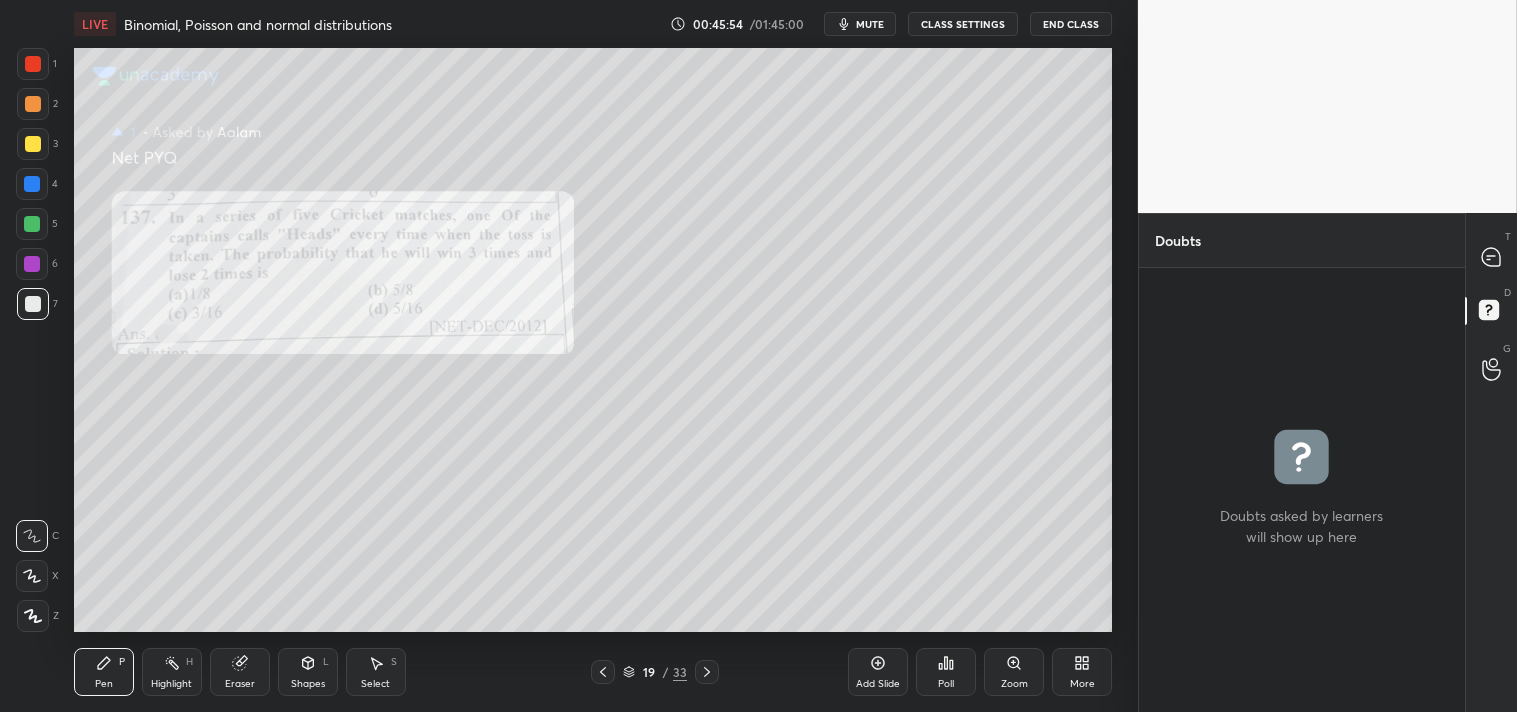 click 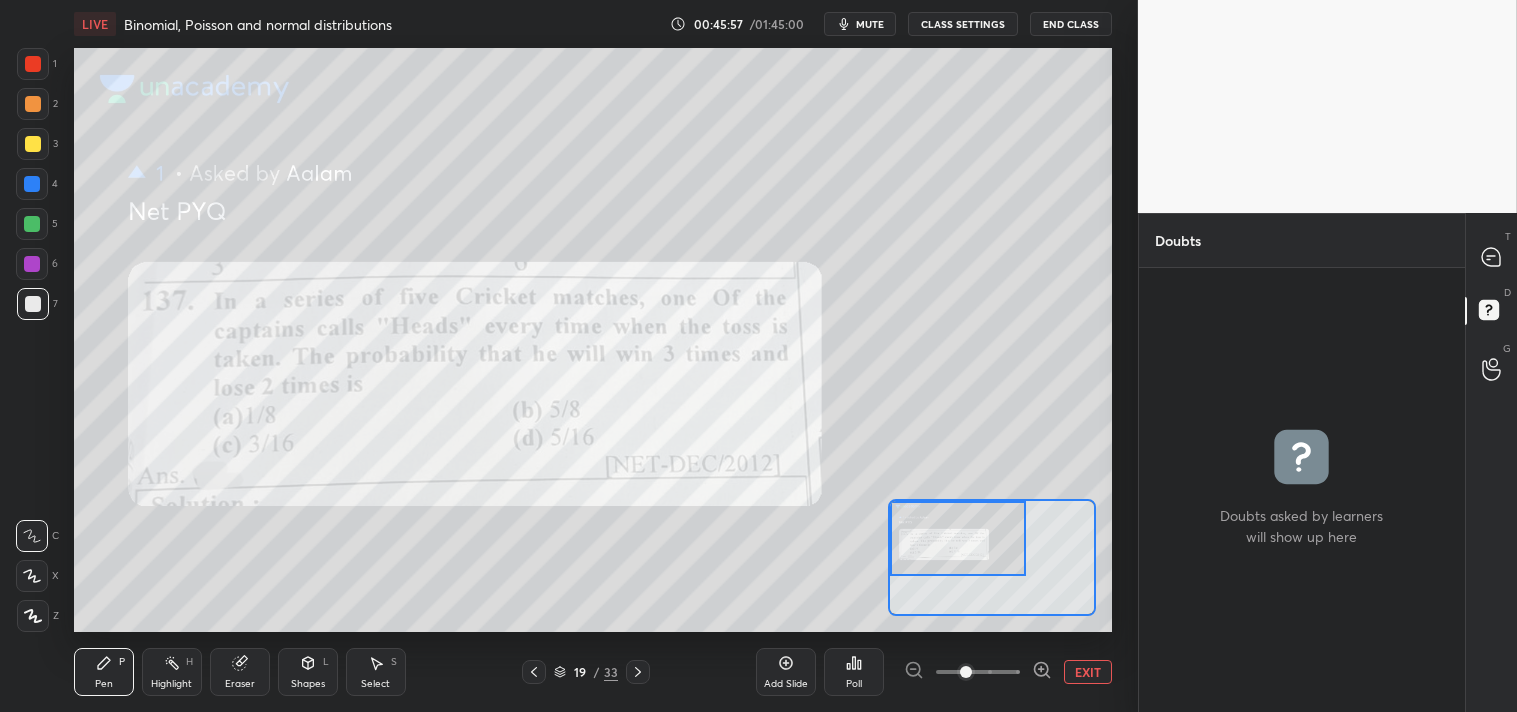 click on "Pen P" at bounding box center [104, 672] 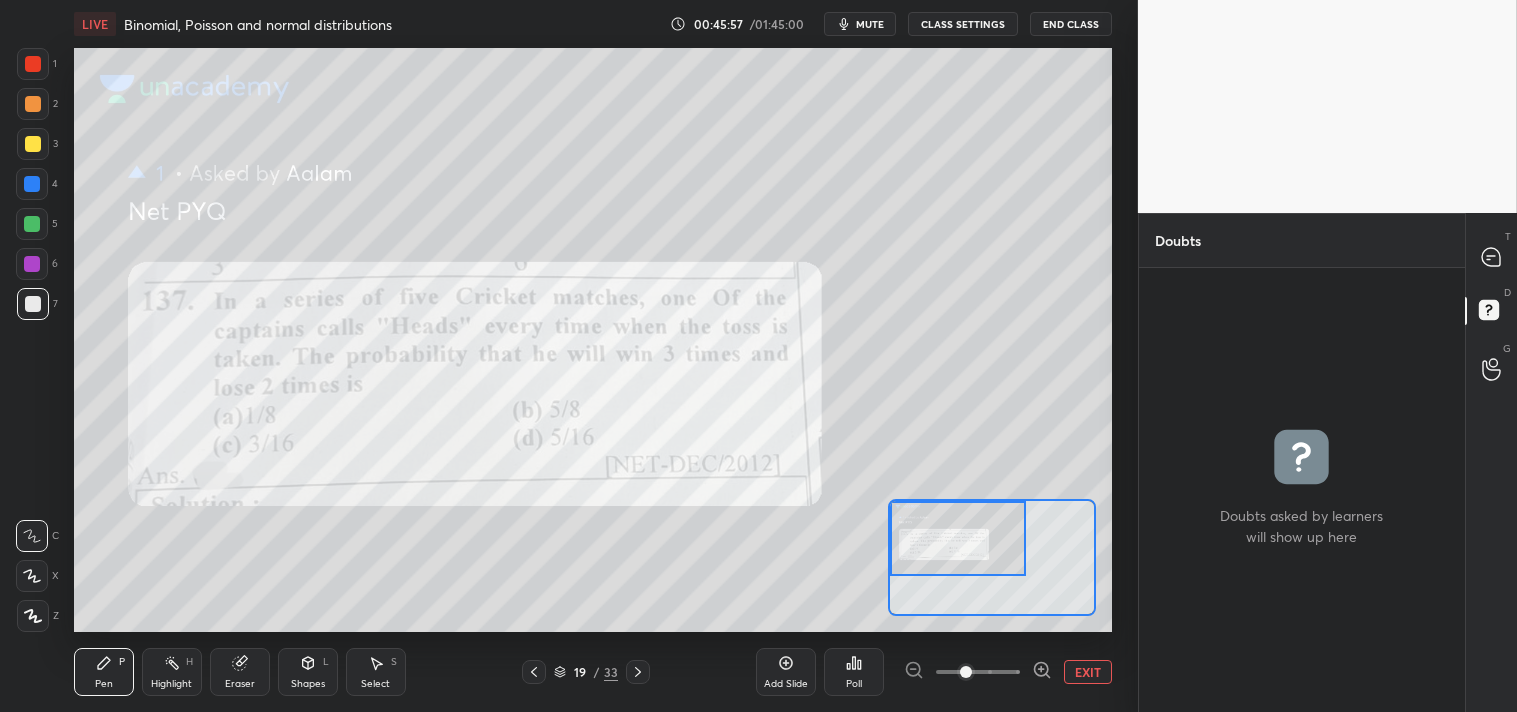 click on "Pen P" at bounding box center [104, 672] 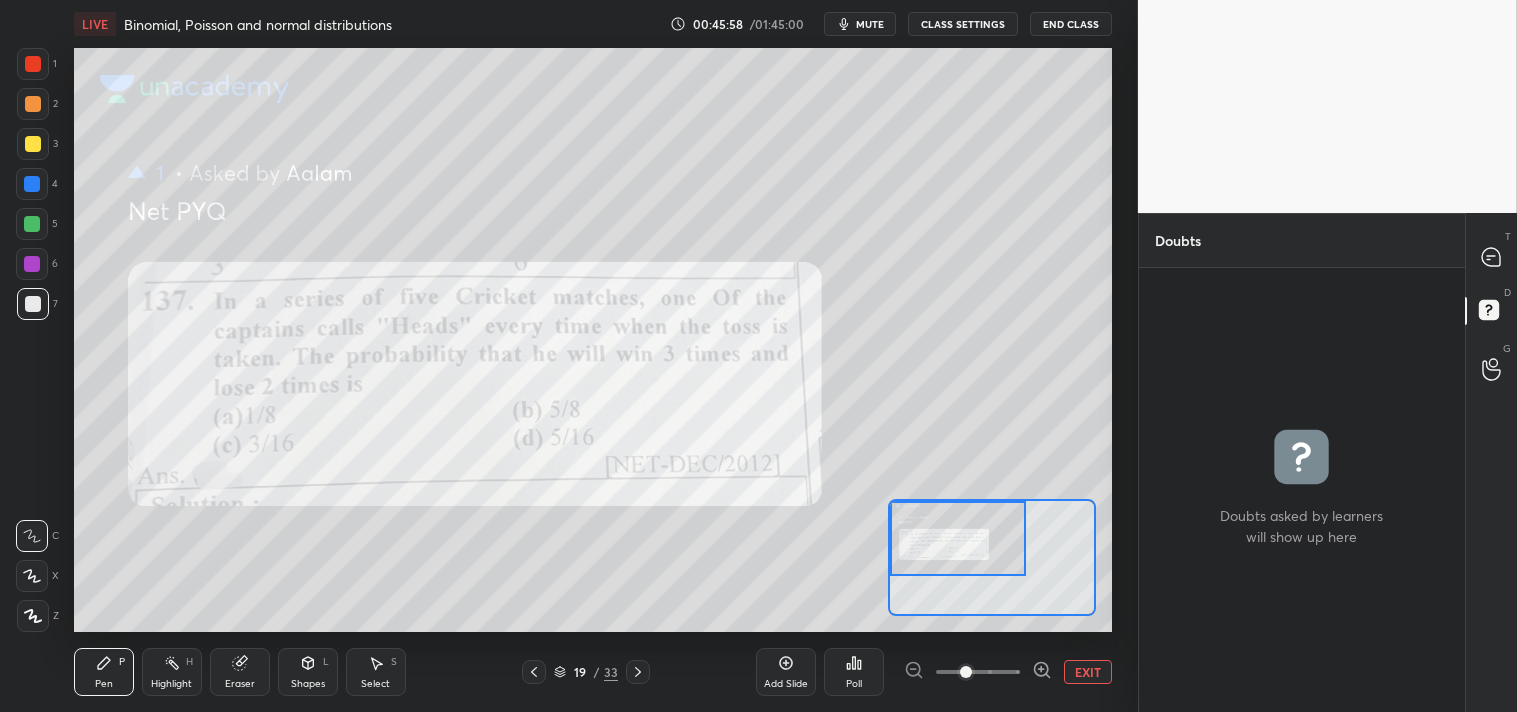 click on "1 2 3 4 5 6 7 C X Z C X Z E E Erase all   H H" at bounding box center (32, 340) 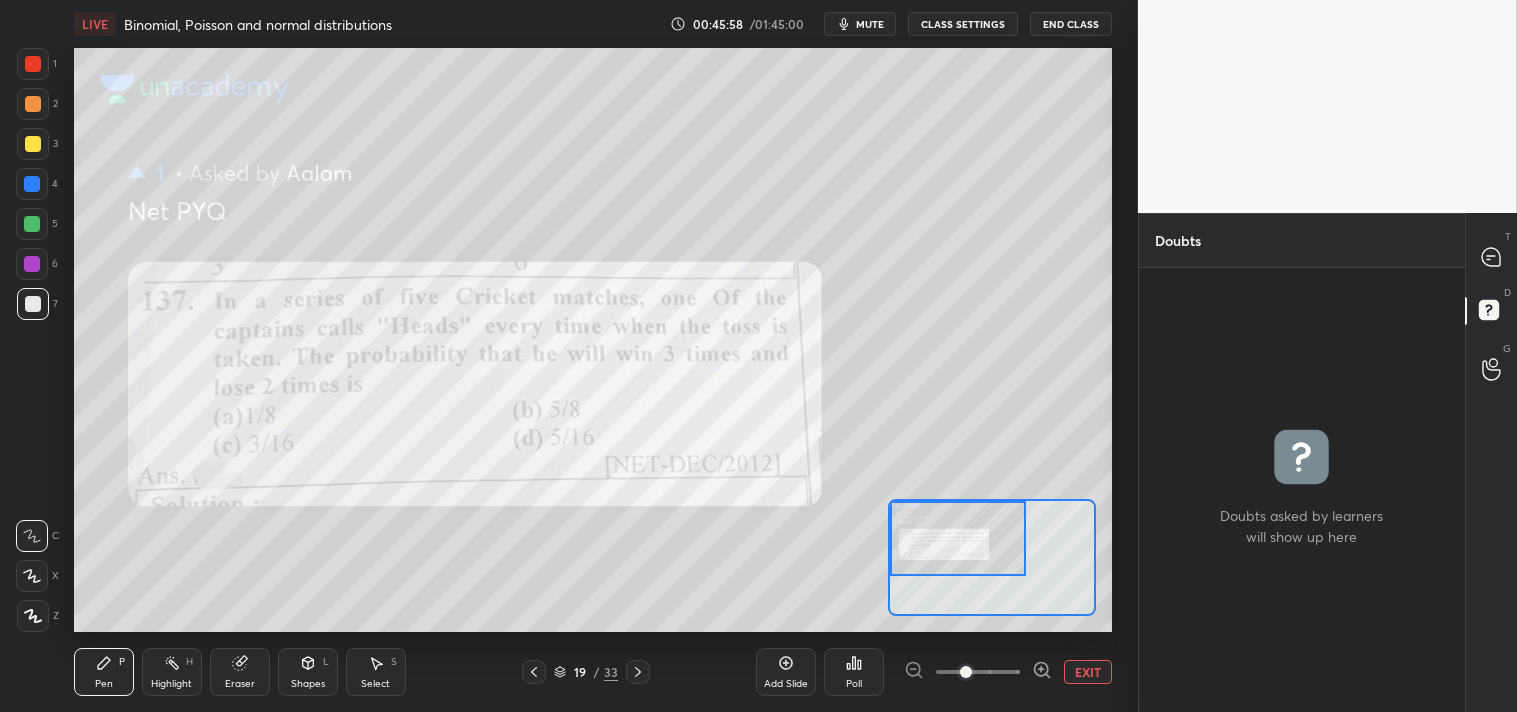 click at bounding box center (33, 64) 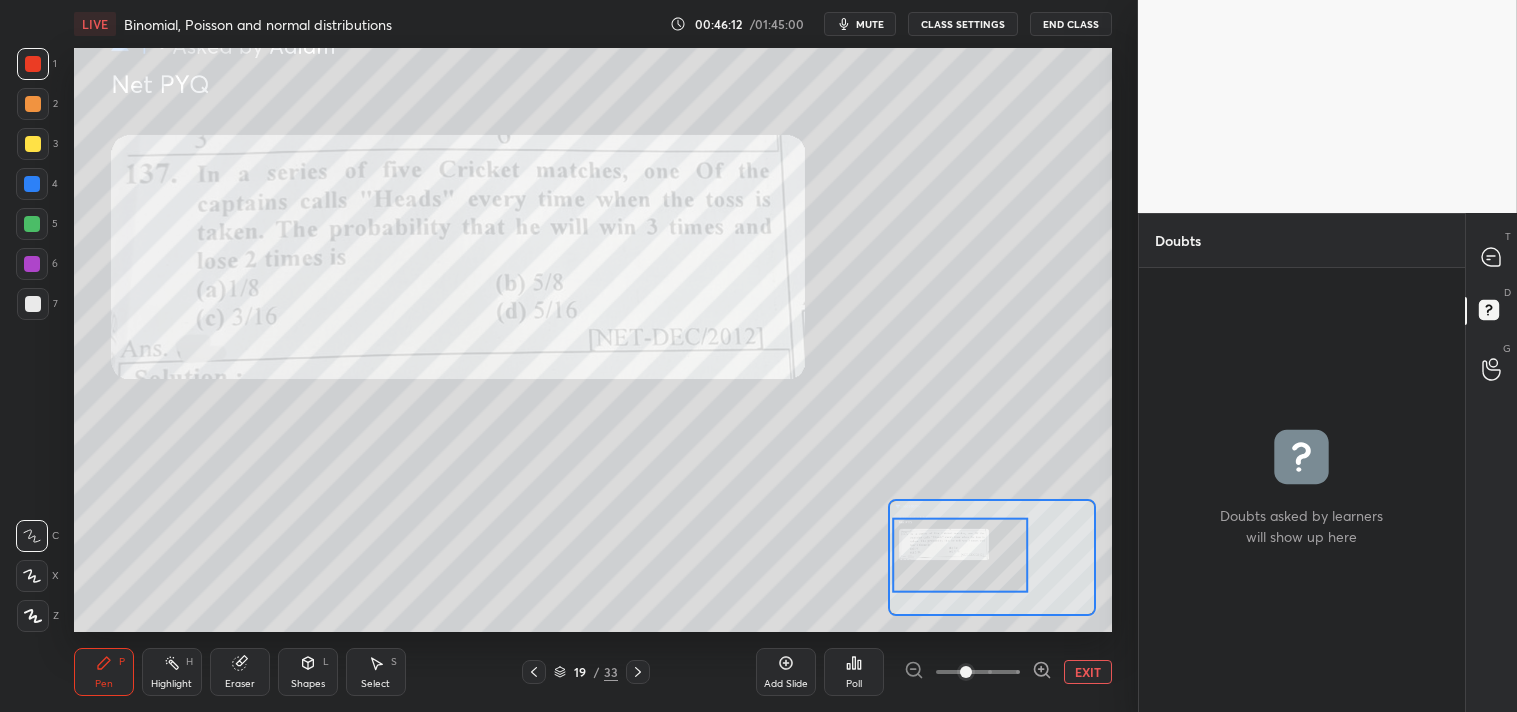 click on "T Messages (T)" at bounding box center [1491, 257] 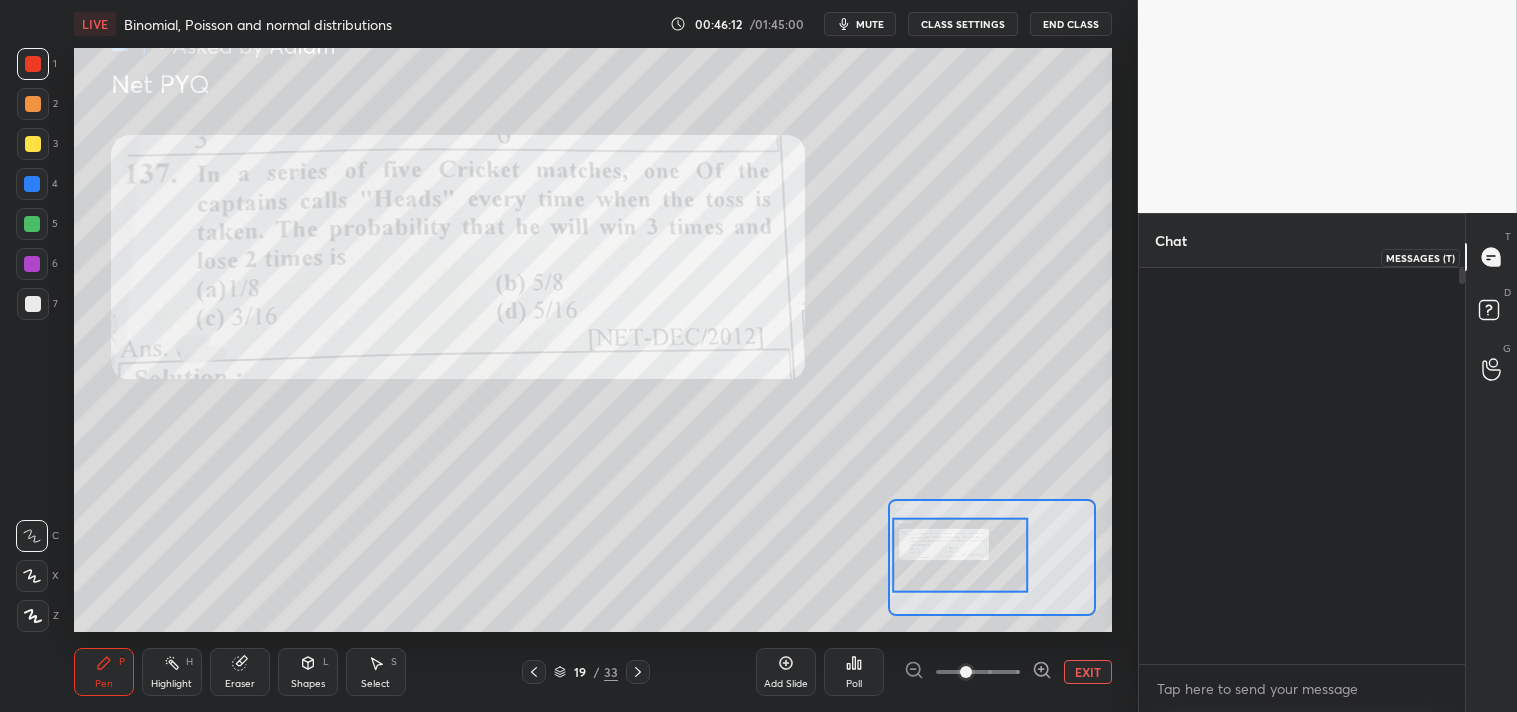 scroll, scrollTop: 10785, scrollLeft: 0, axis: vertical 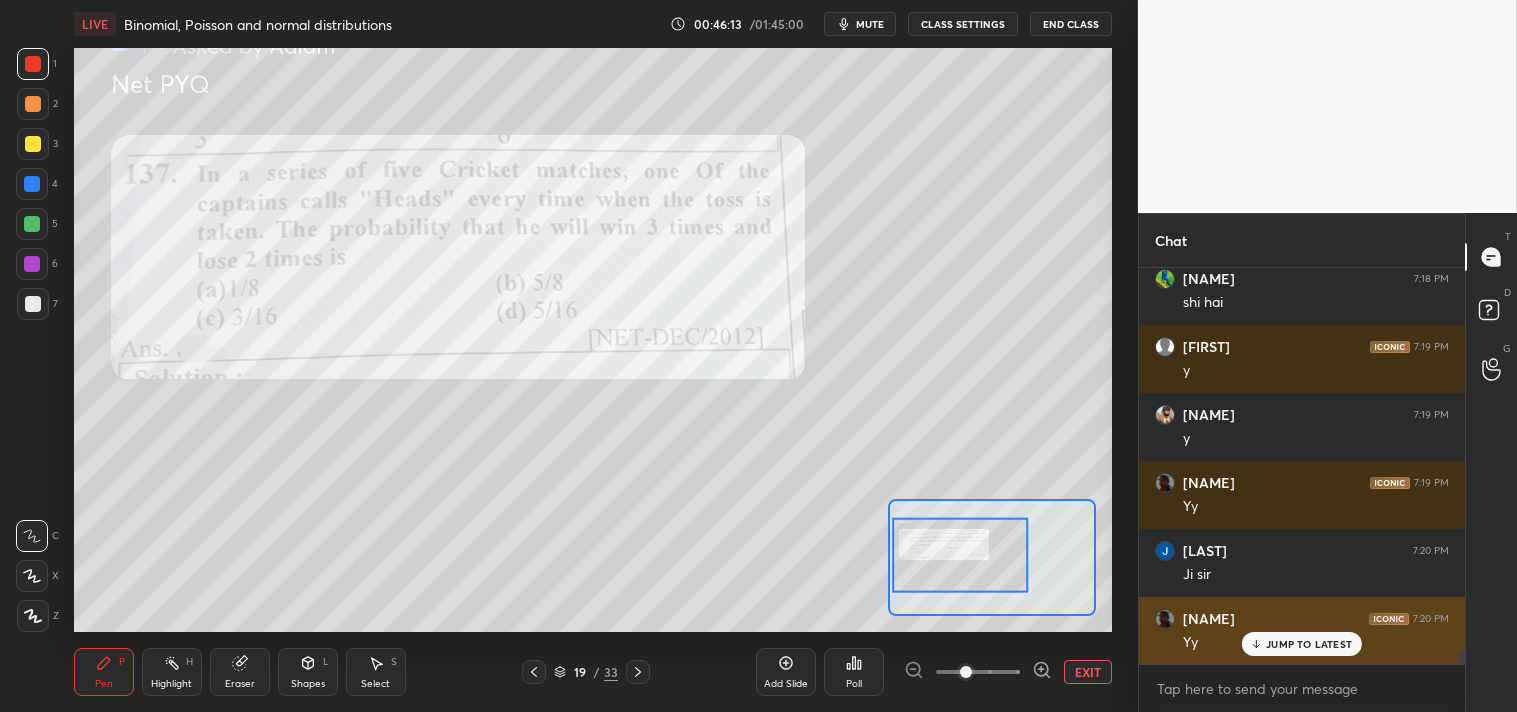 click on "JUMP TO LATEST" at bounding box center (1302, 644) 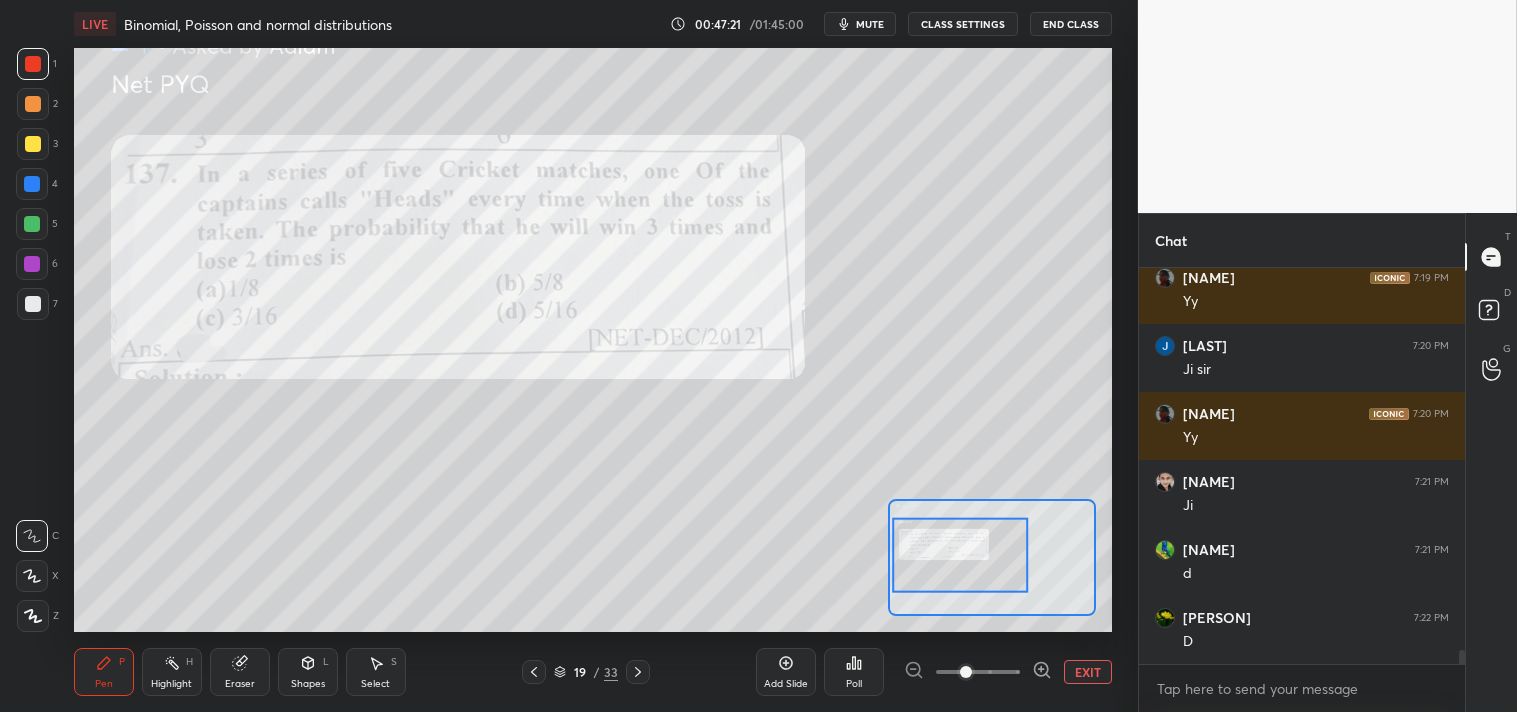 scroll, scrollTop: 11057, scrollLeft: 0, axis: vertical 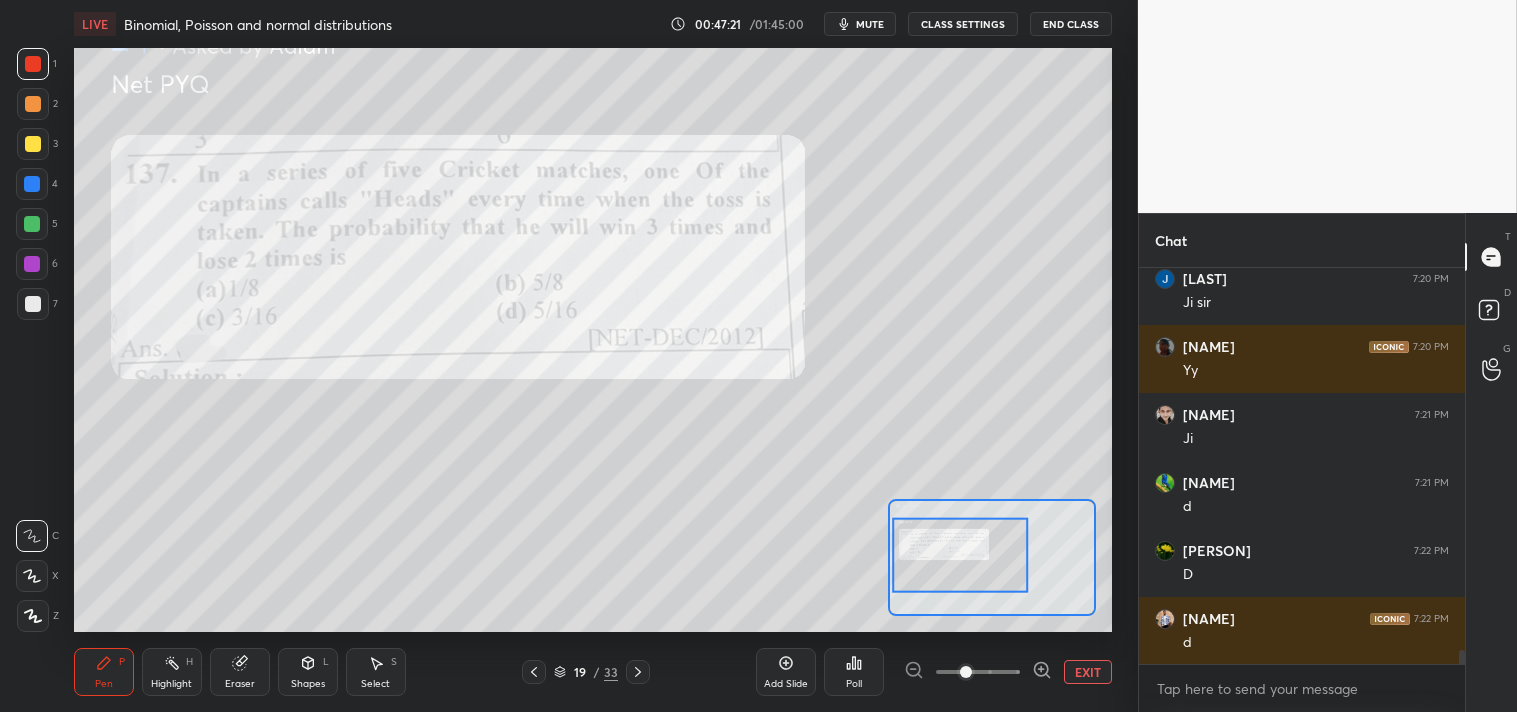 click on "Eraser" at bounding box center [240, 672] 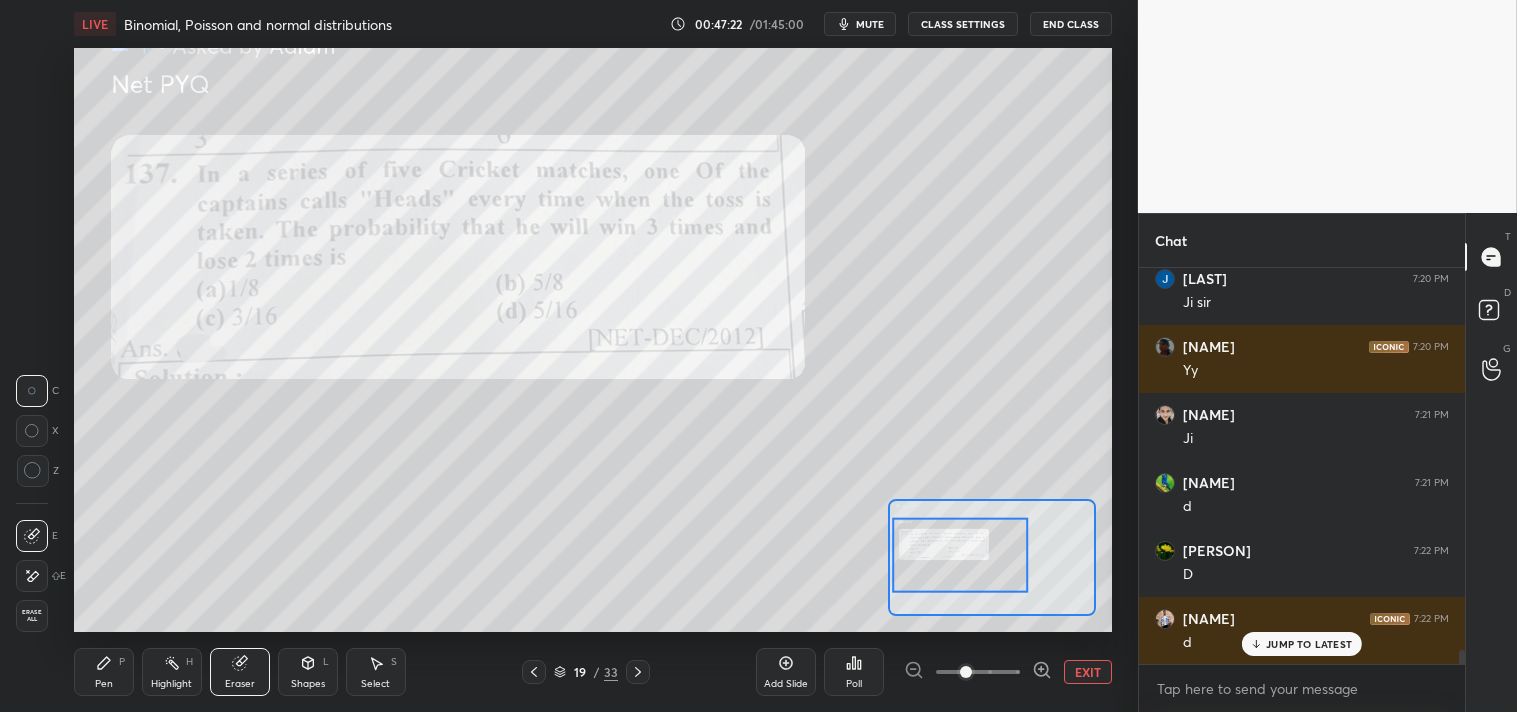 click 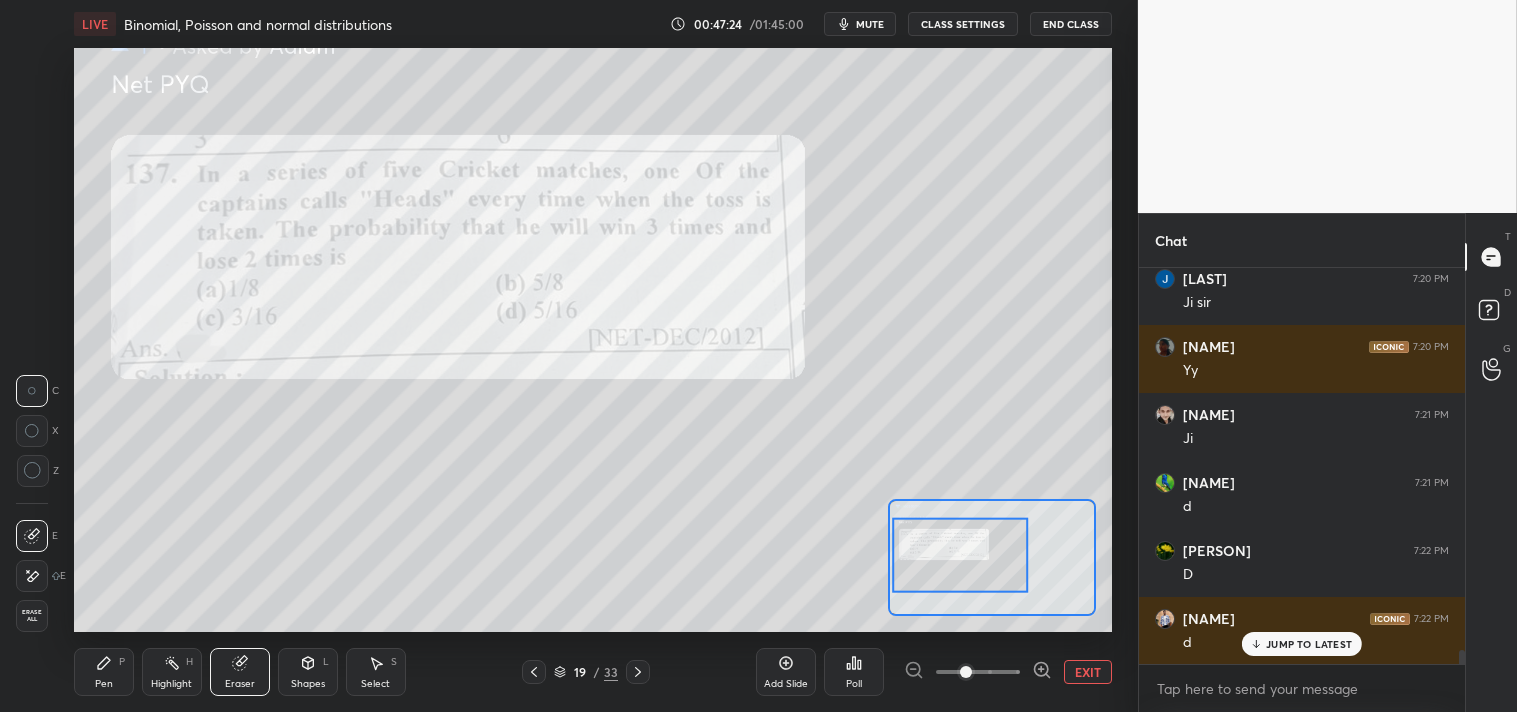 scroll, scrollTop: 11125, scrollLeft: 0, axis: vertical 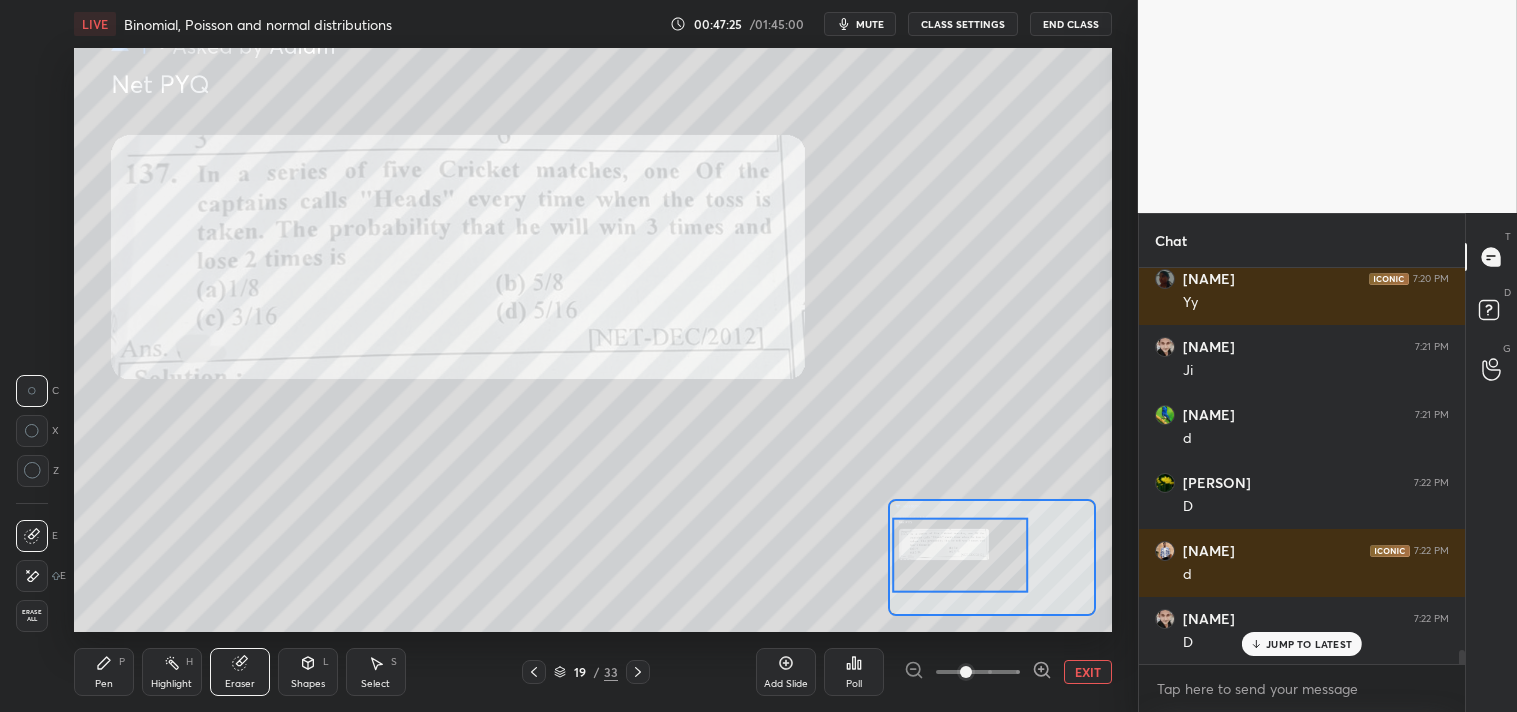 click on "Pen P" at bounding box center (104, 672) 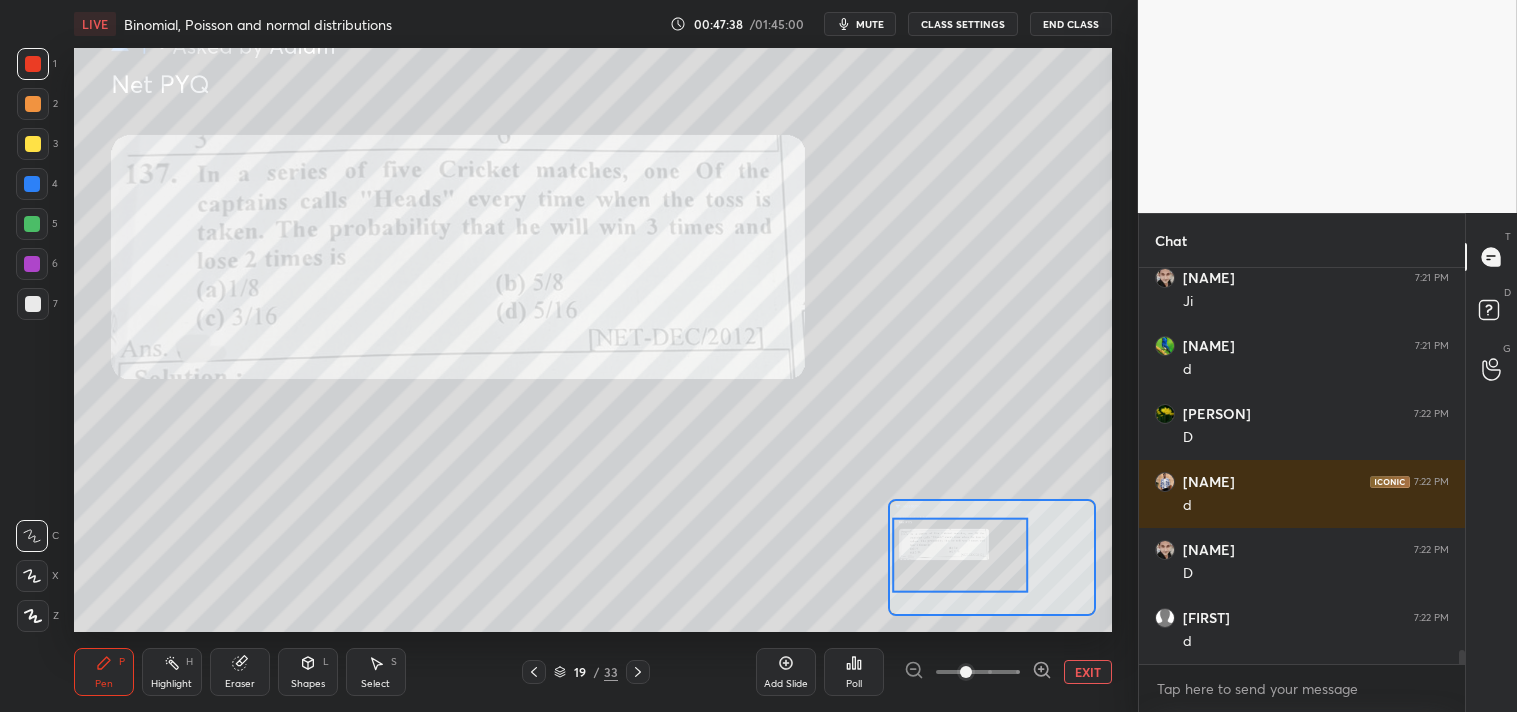 scroll, scrollTop: 11262, scrollLeft: 0, axis: vertical 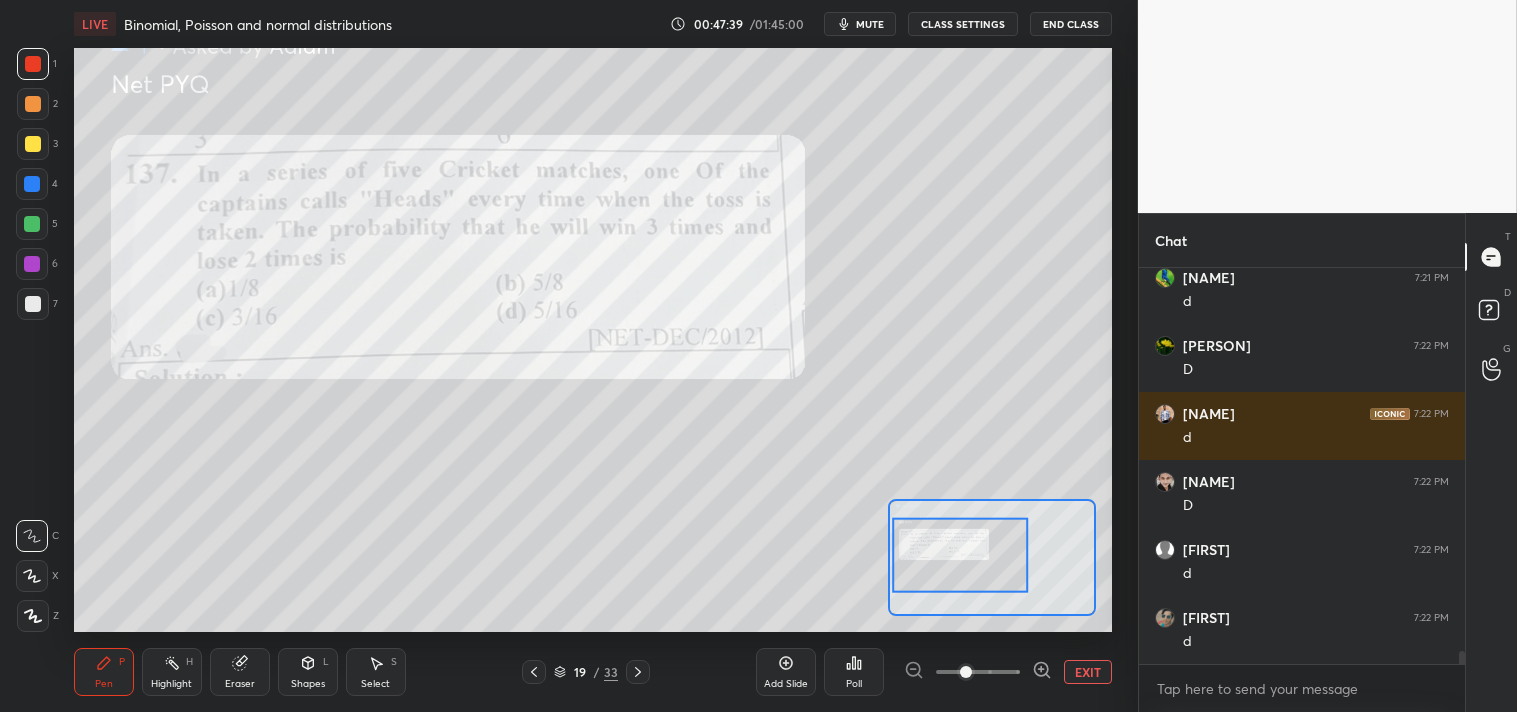 click at bounding box center [33, 144] 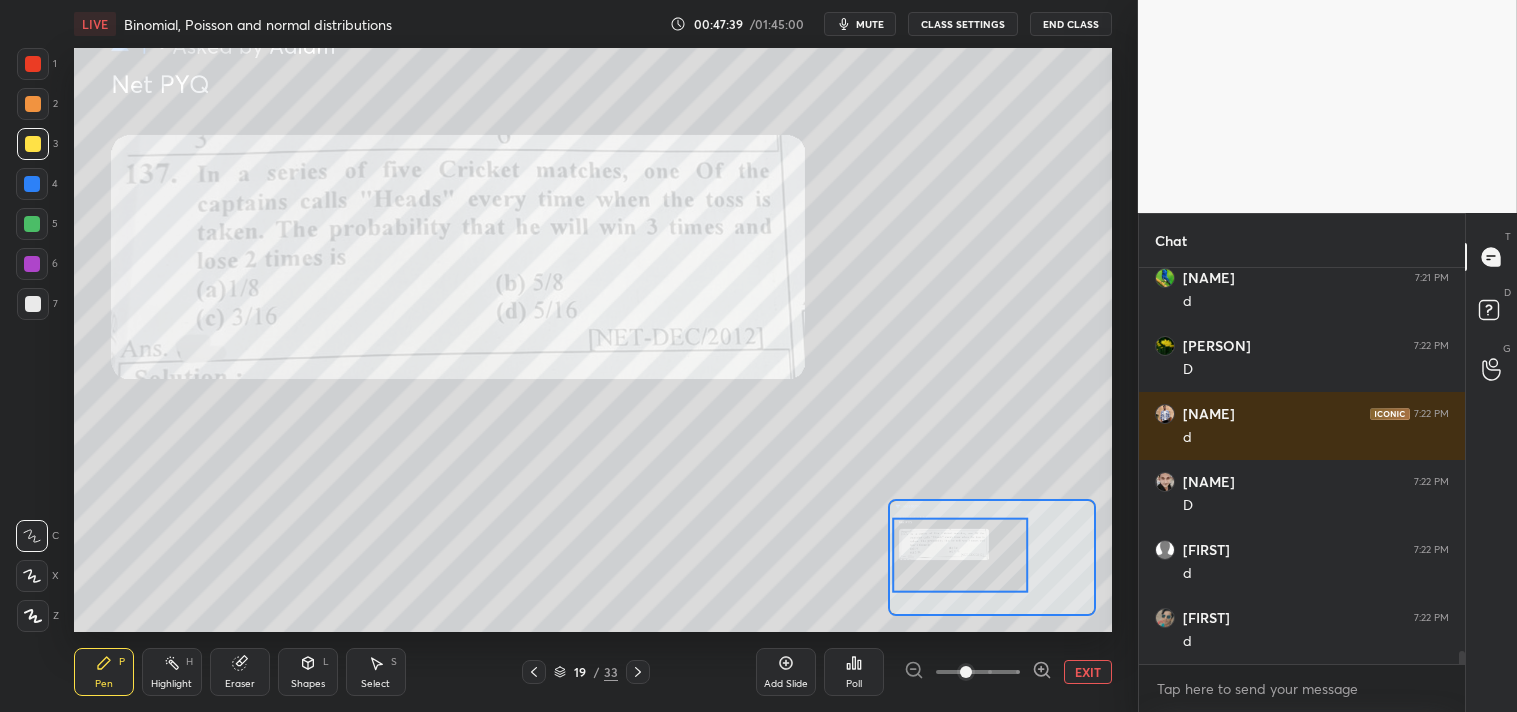 click at bounding box center (33, 144) 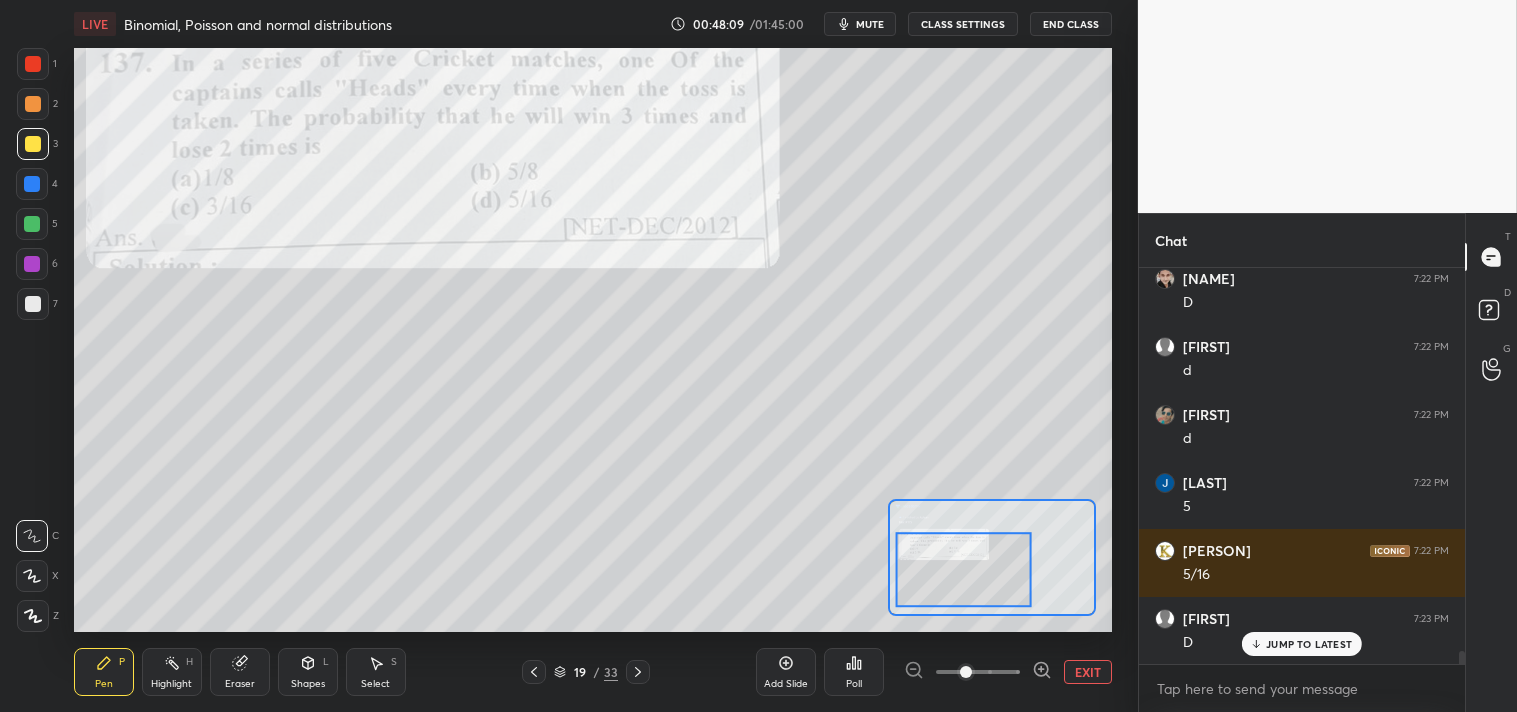scroll, scrollTop: 11534, scrollLeft: 0, axis: vertical 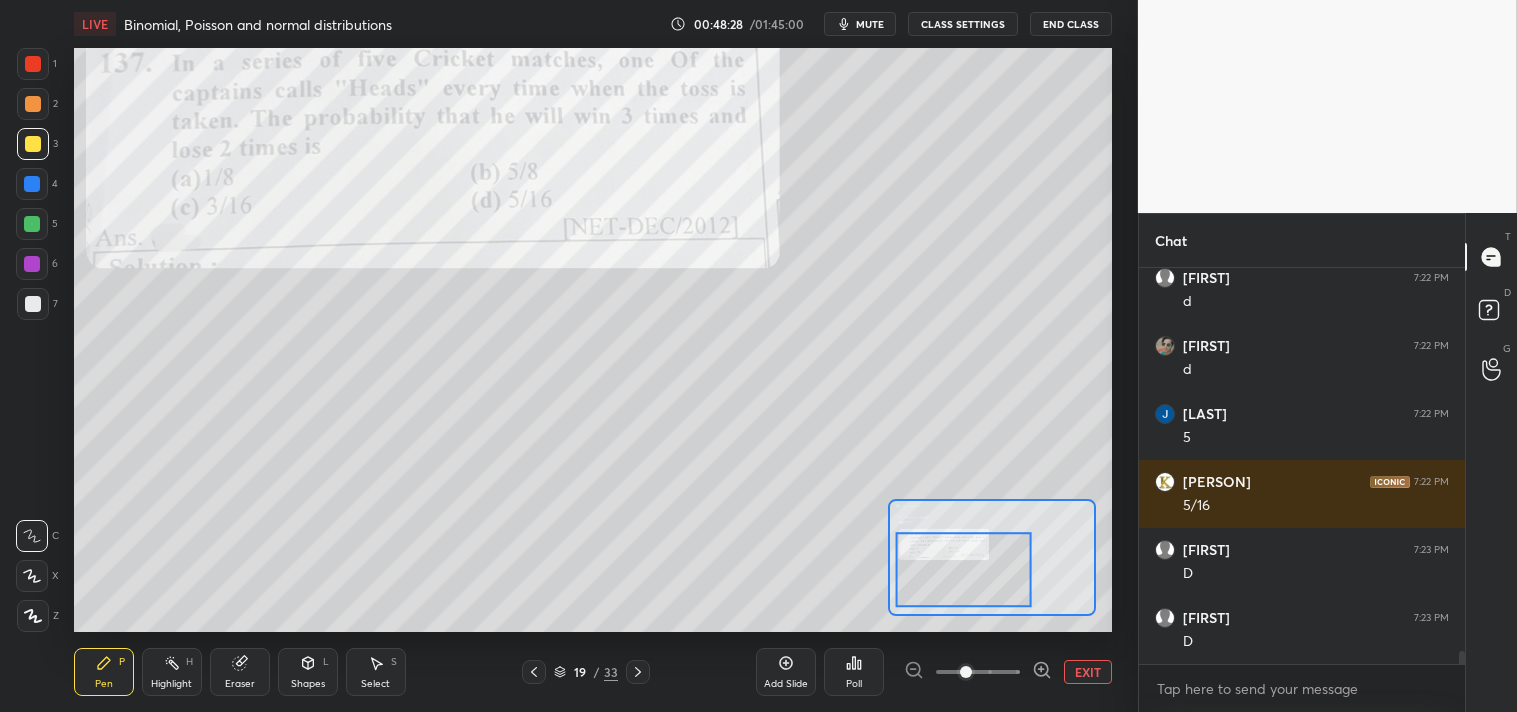 click on "EXIT" at bounding box center [1088, 672] 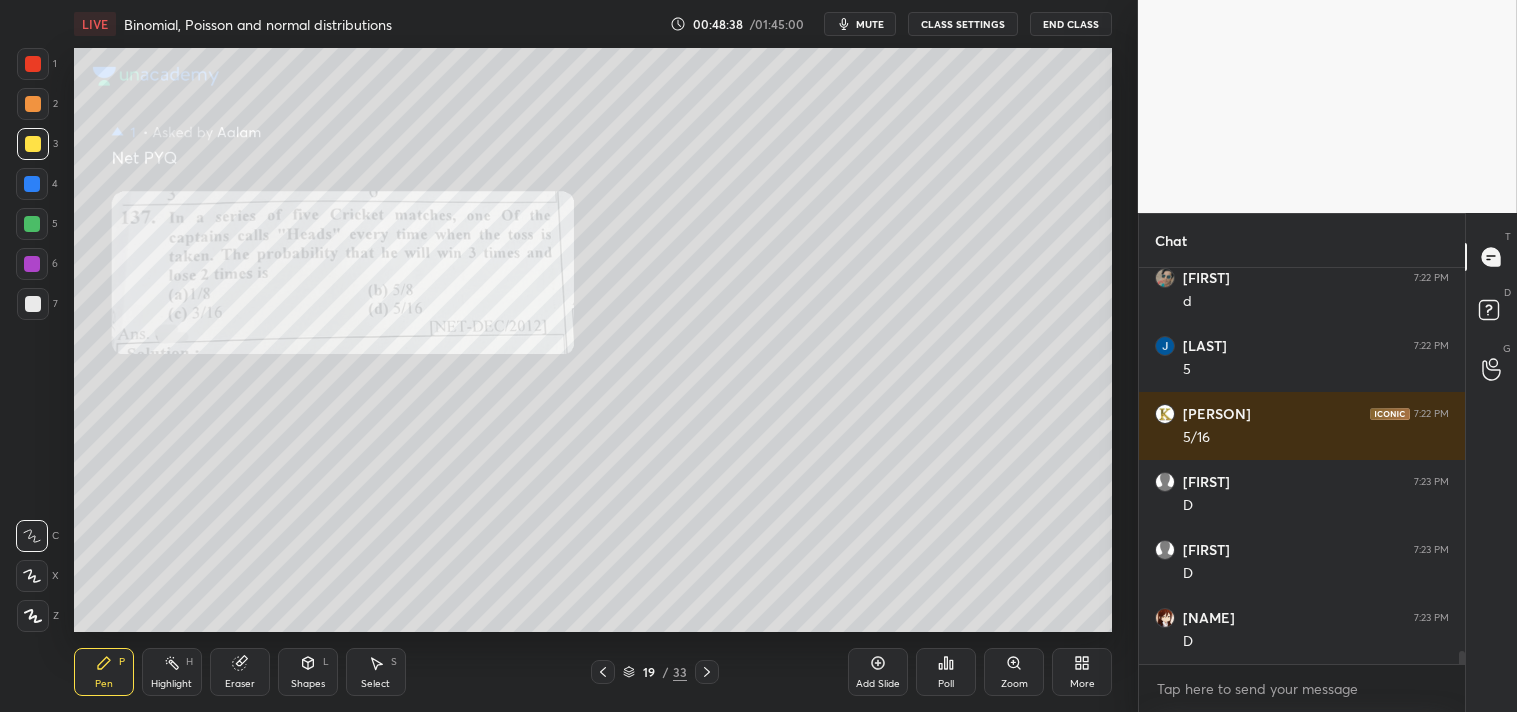 scroll, scrollTop: 11670, scrollLeft: 0, axis: vertical 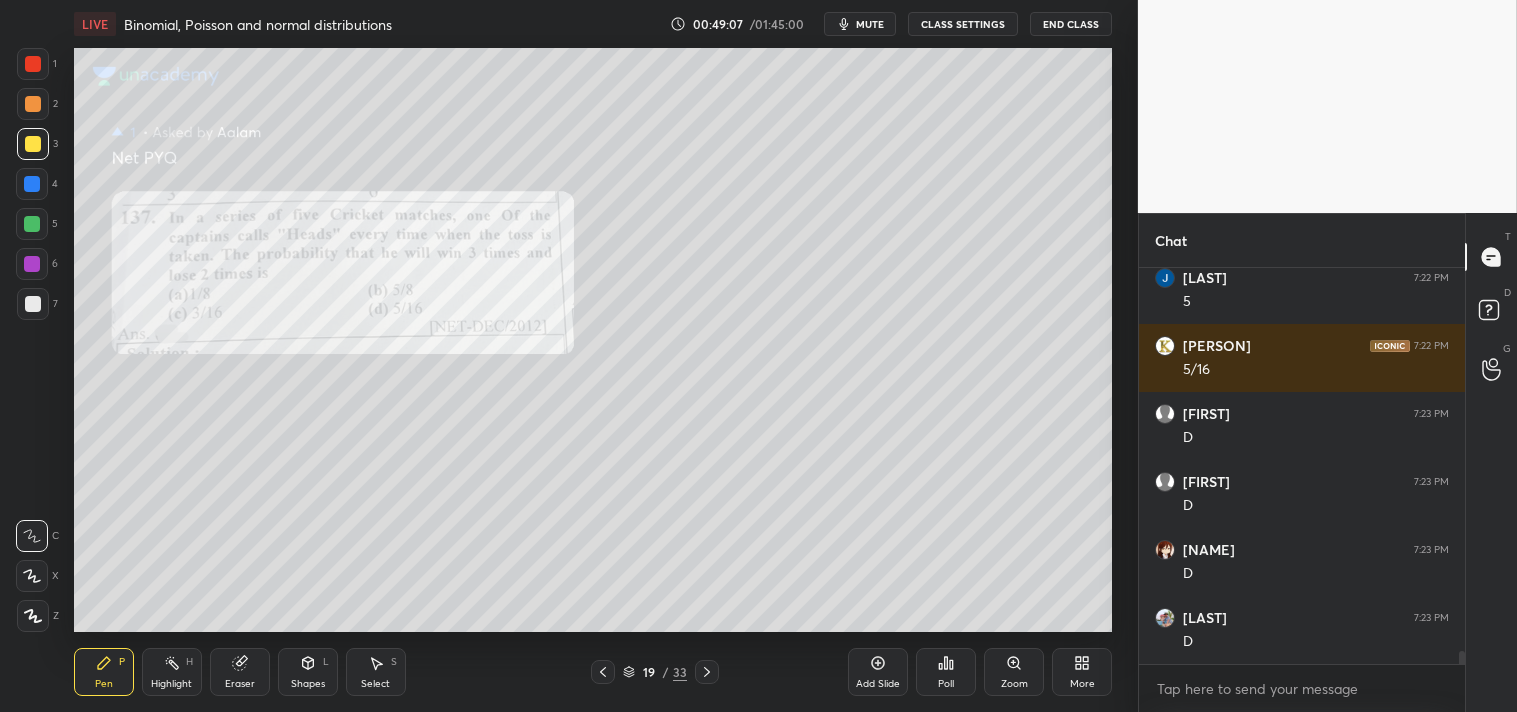 click at bounding box center (33, 64) 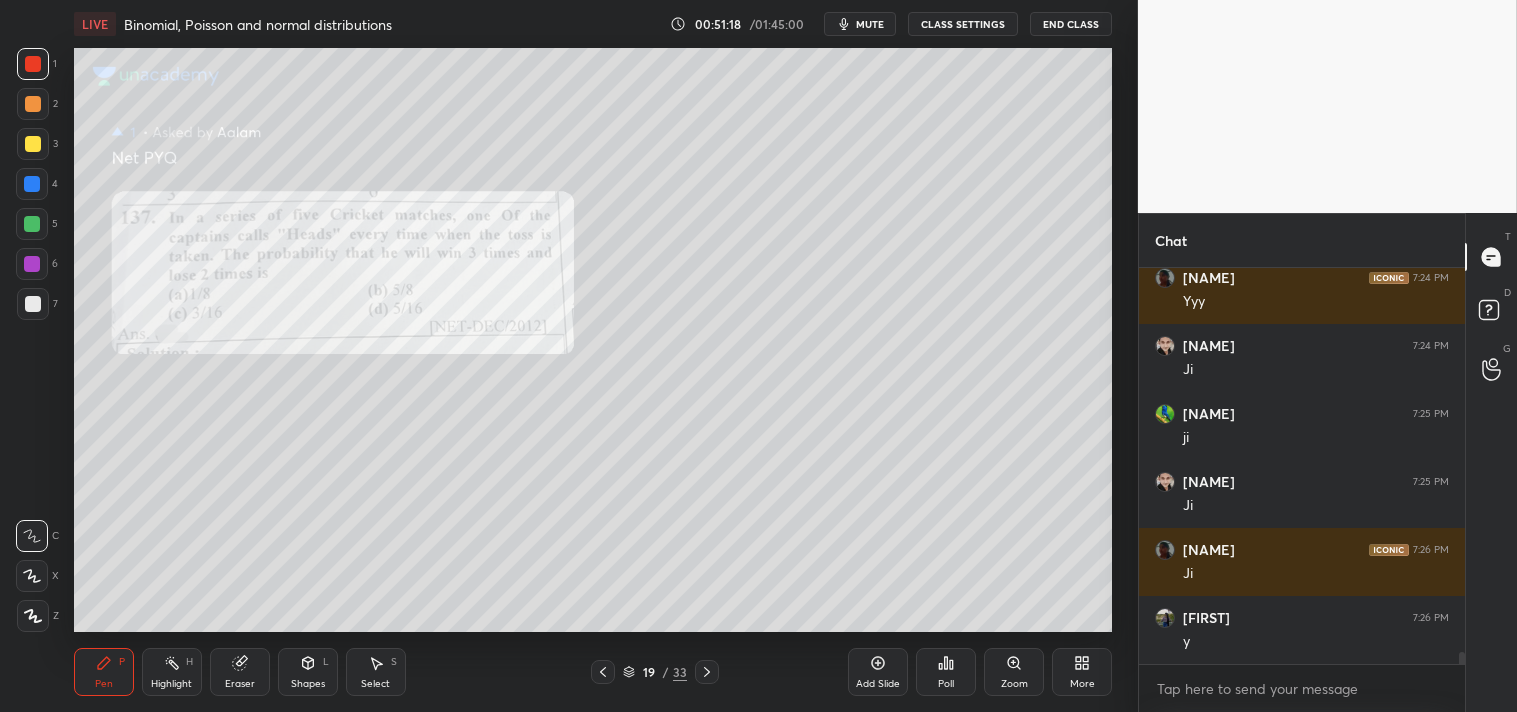 scroll, scrollTop: 12350, scrollLeft: 0, axis: vertical 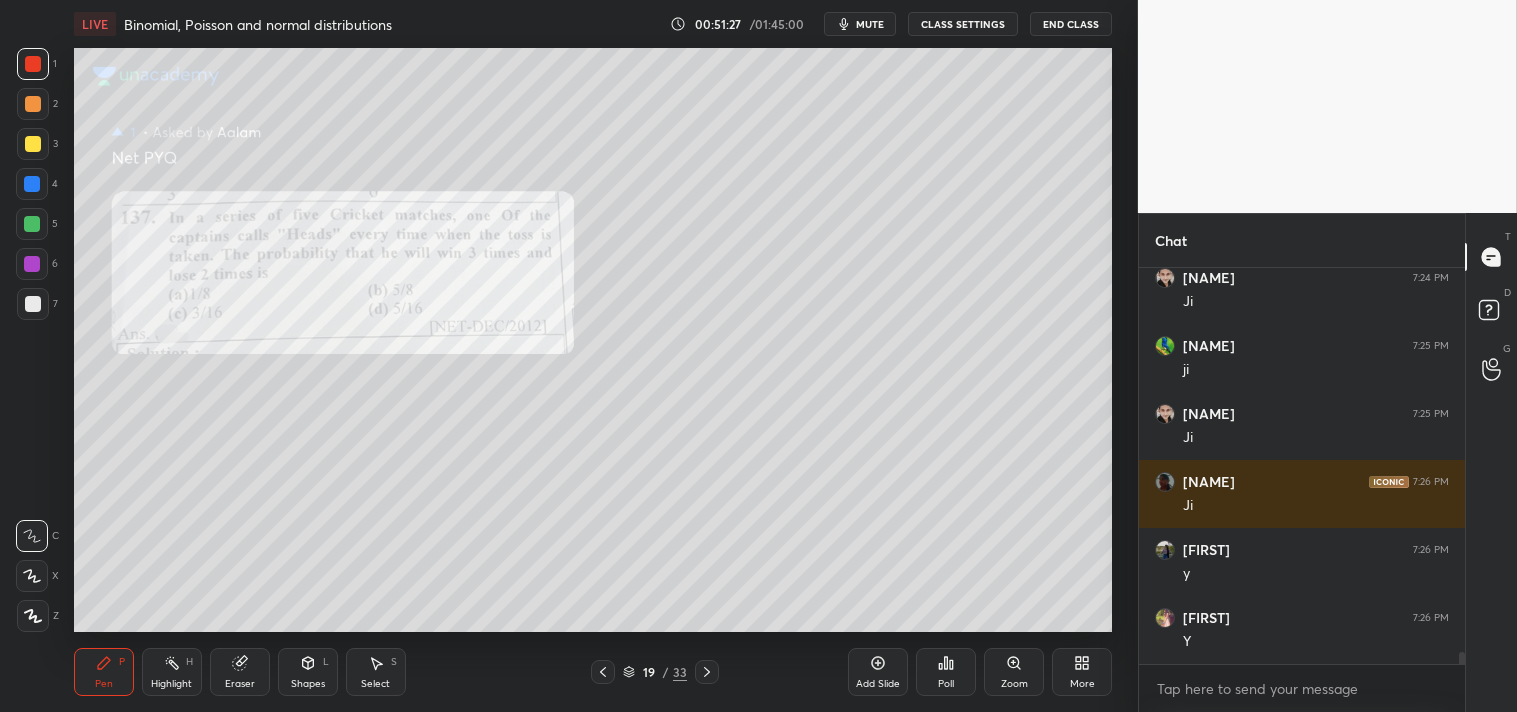 click on "Add Slide" at bounding box center (878, 672) 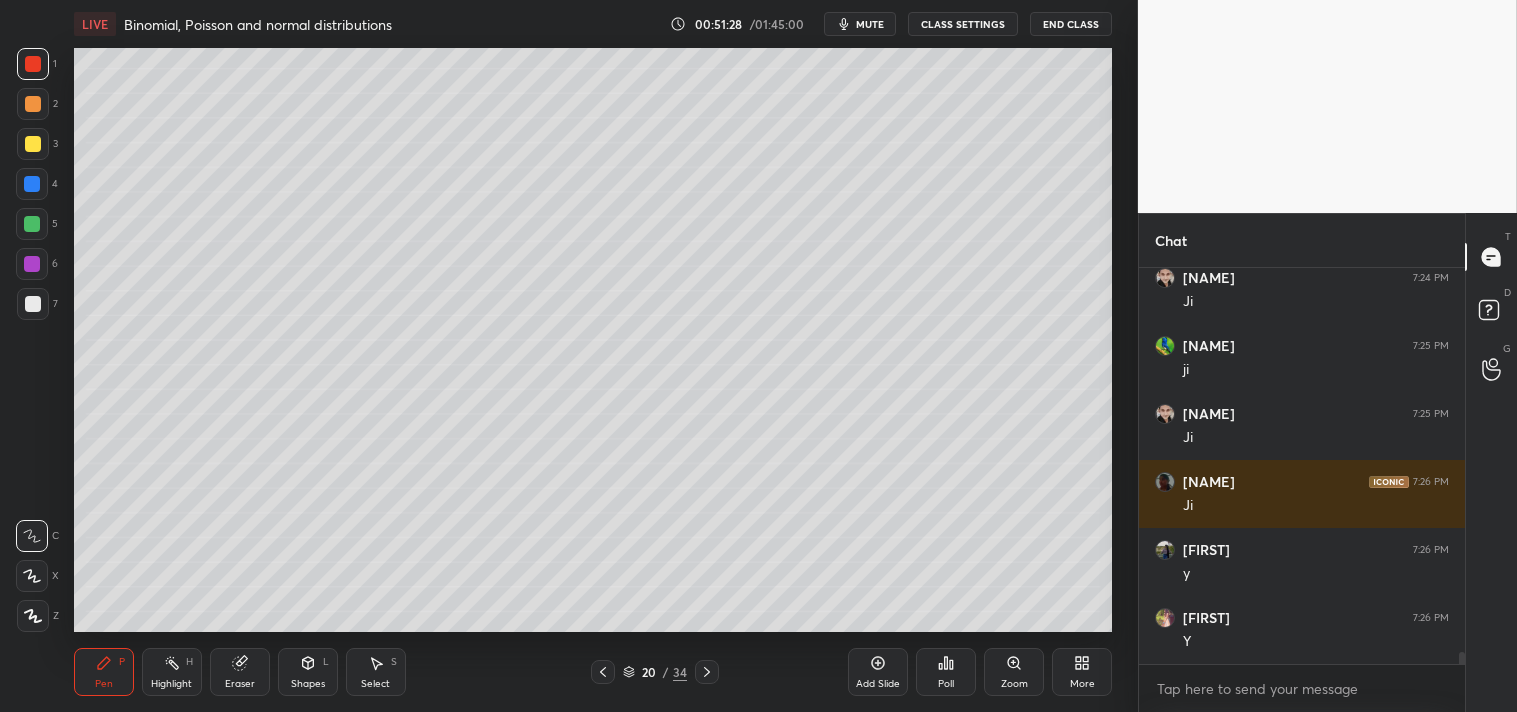 click 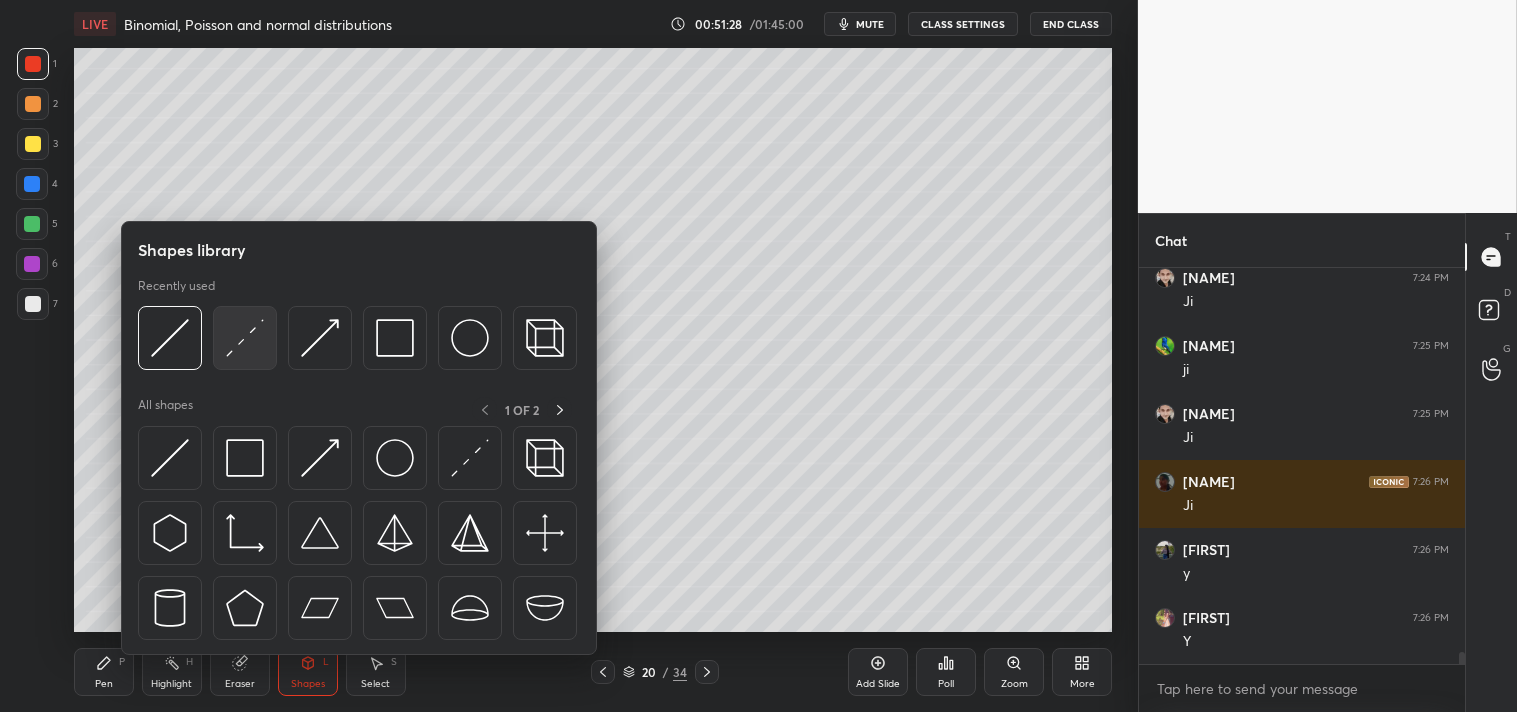 click at bounding box center (245, 338) 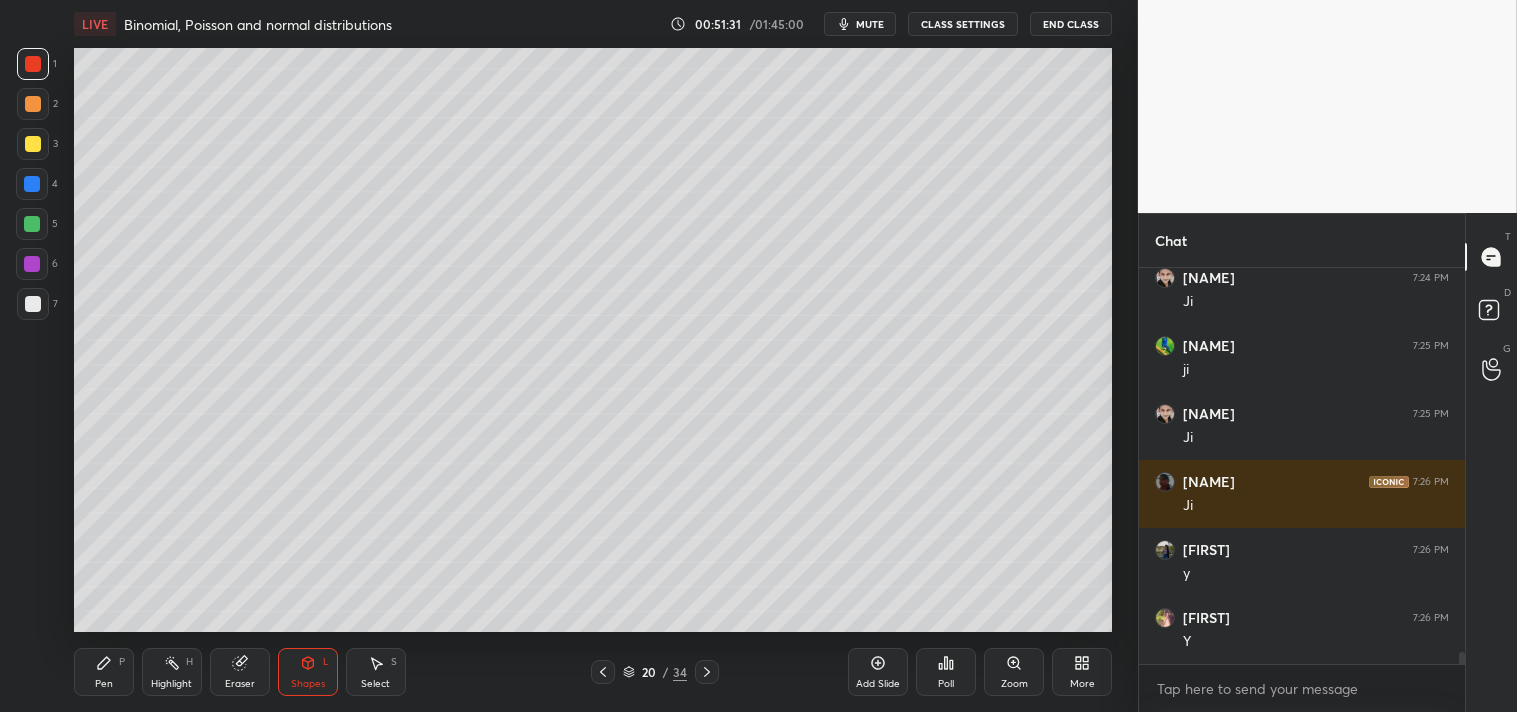 scroll, scrollTop: 12435, scrollLeft: 0, axis: vertical 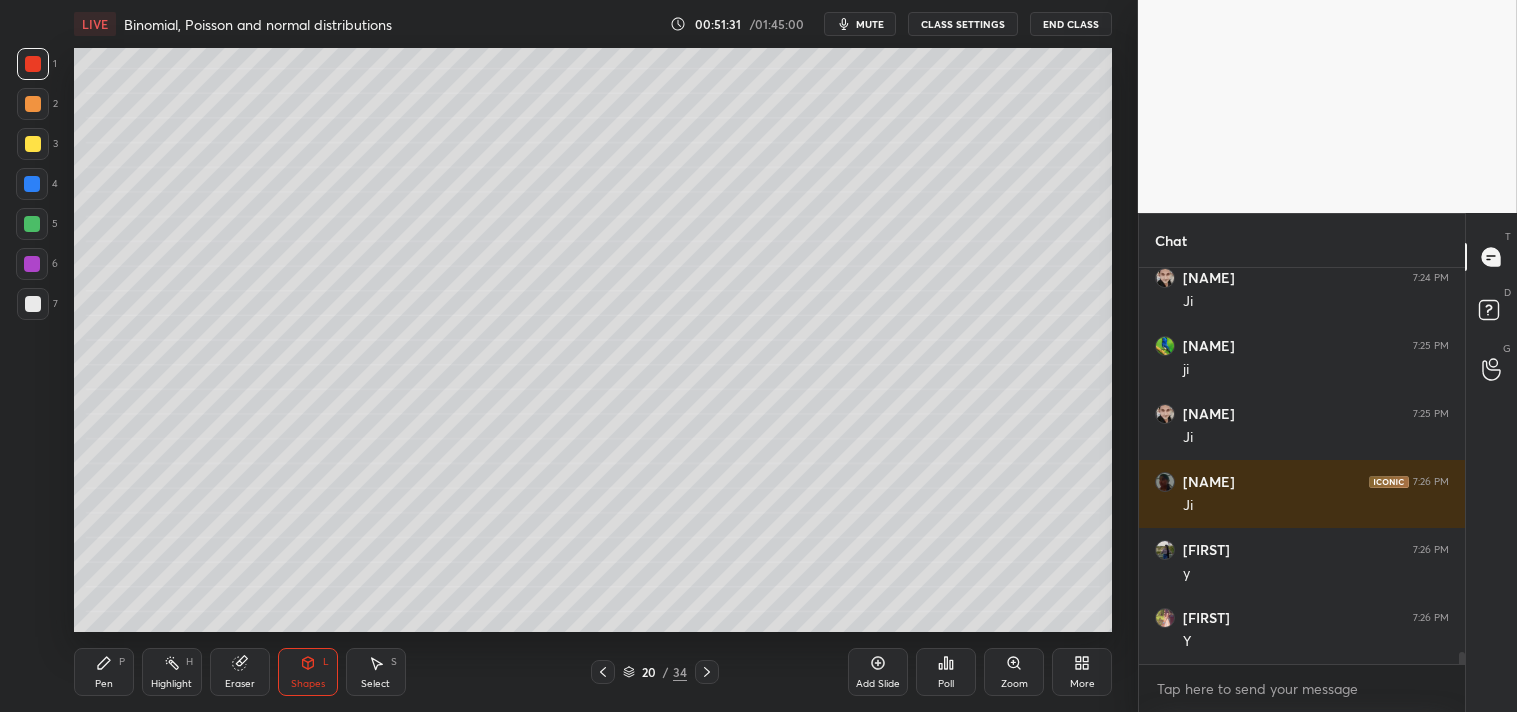 click on "Zoom" at bounding box center [1014, 672] 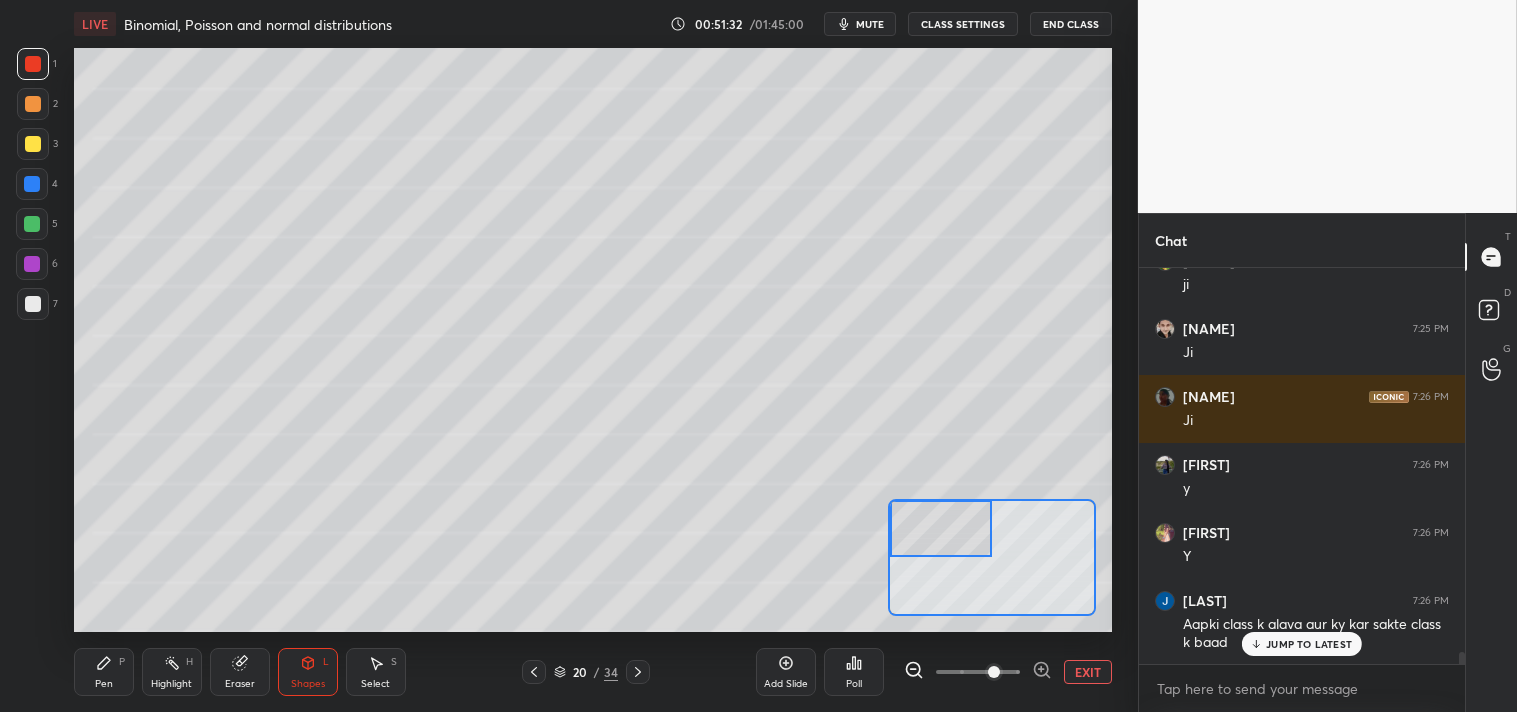 click on "Pen" at bounding box center (104, 684) 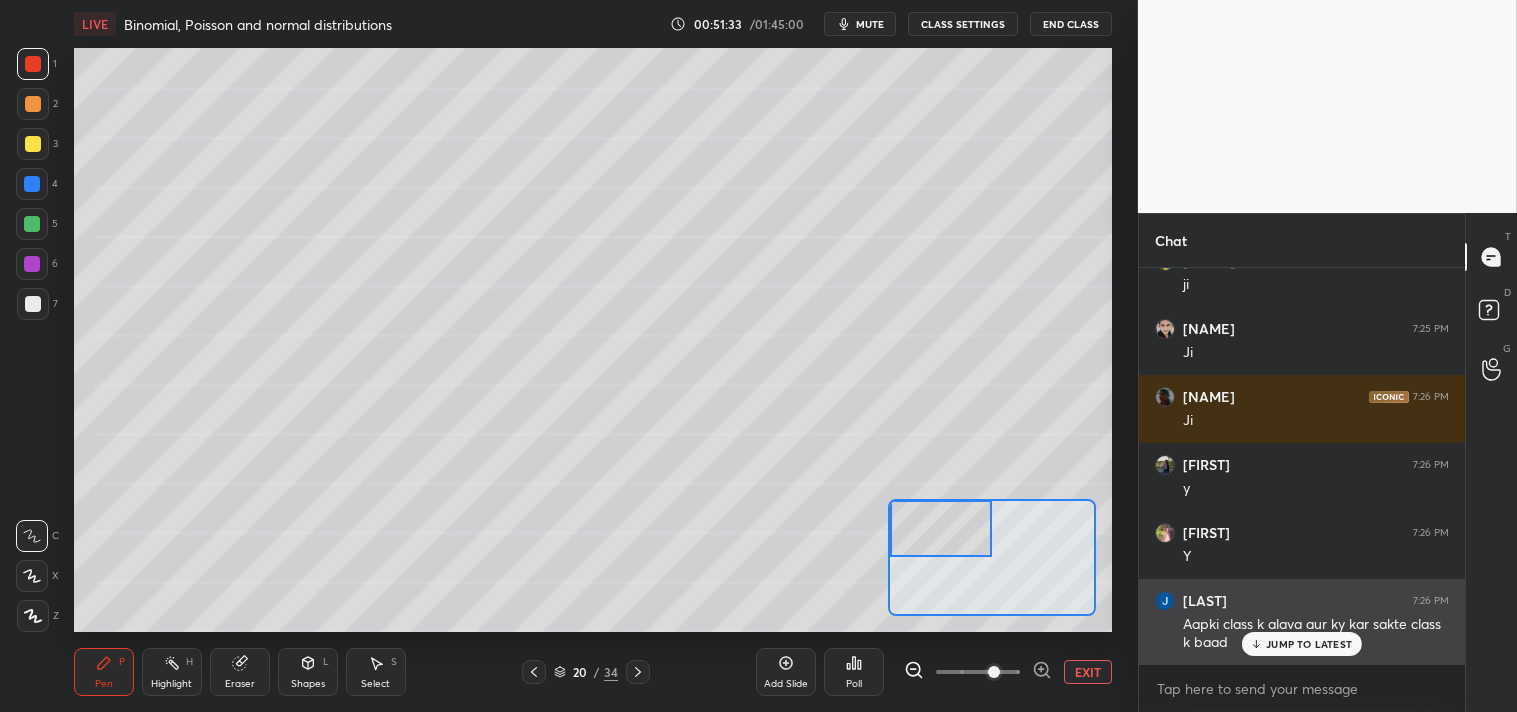 click on "JUMP TO LATEST" at bounding box center (1309, 644) 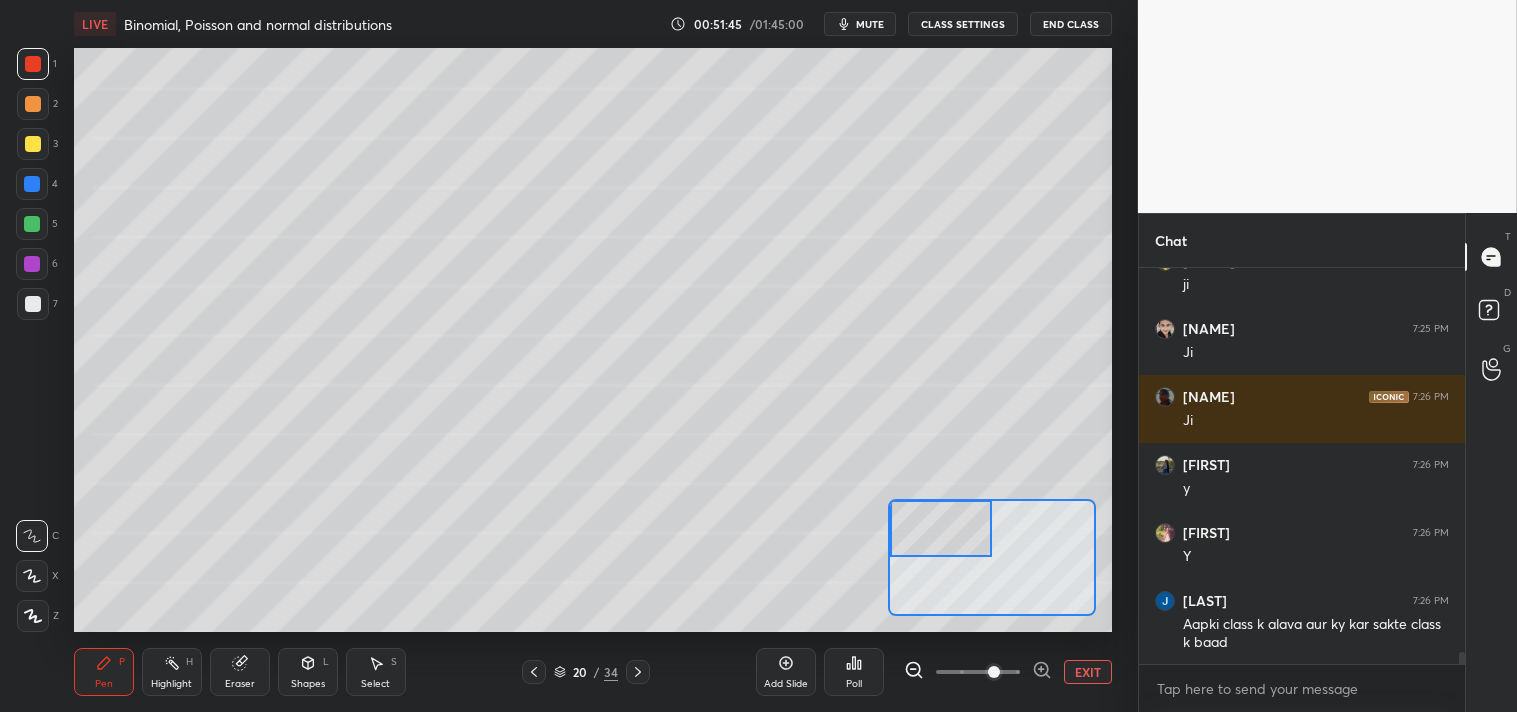 click at bounding box center [33, 304] 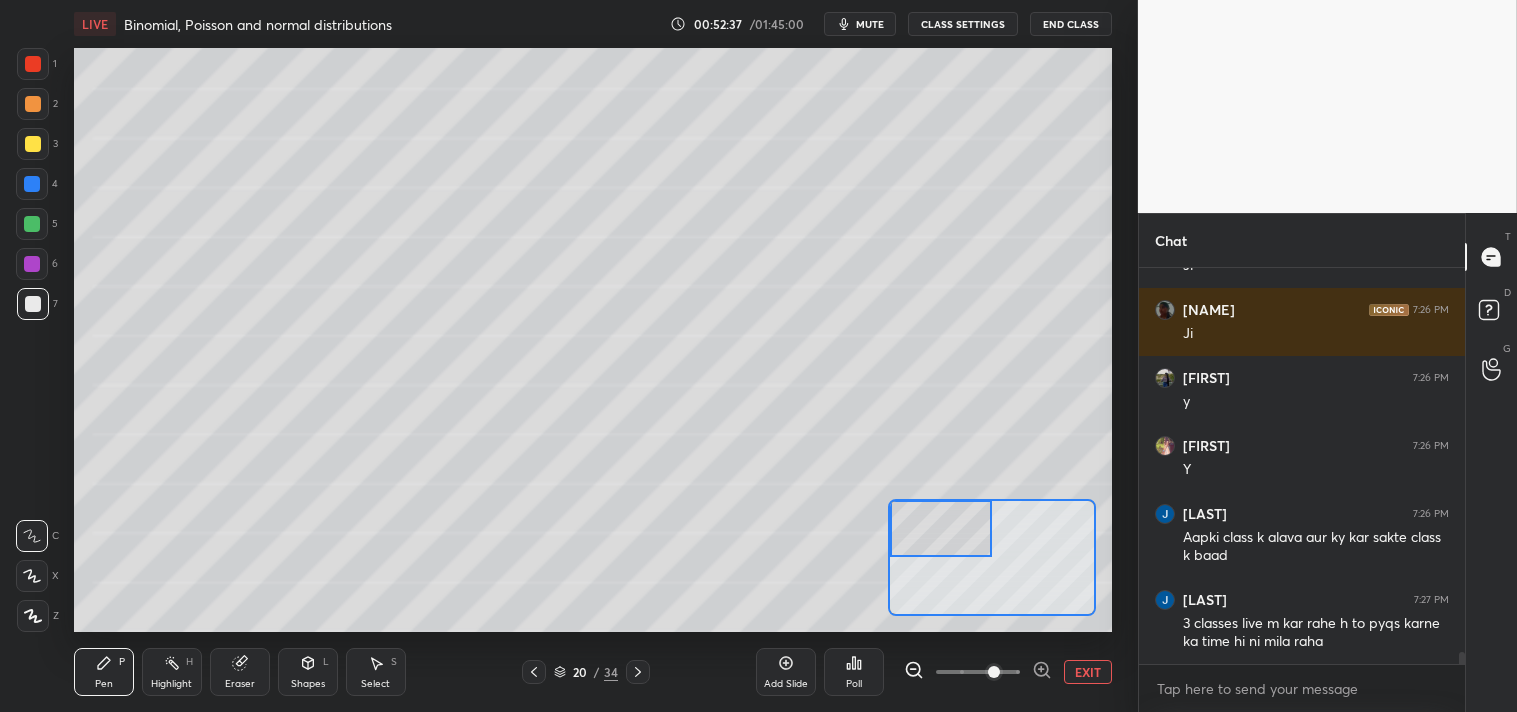 scroll, scrollTop: 12590, scrollLeft: 0, axis: vertical 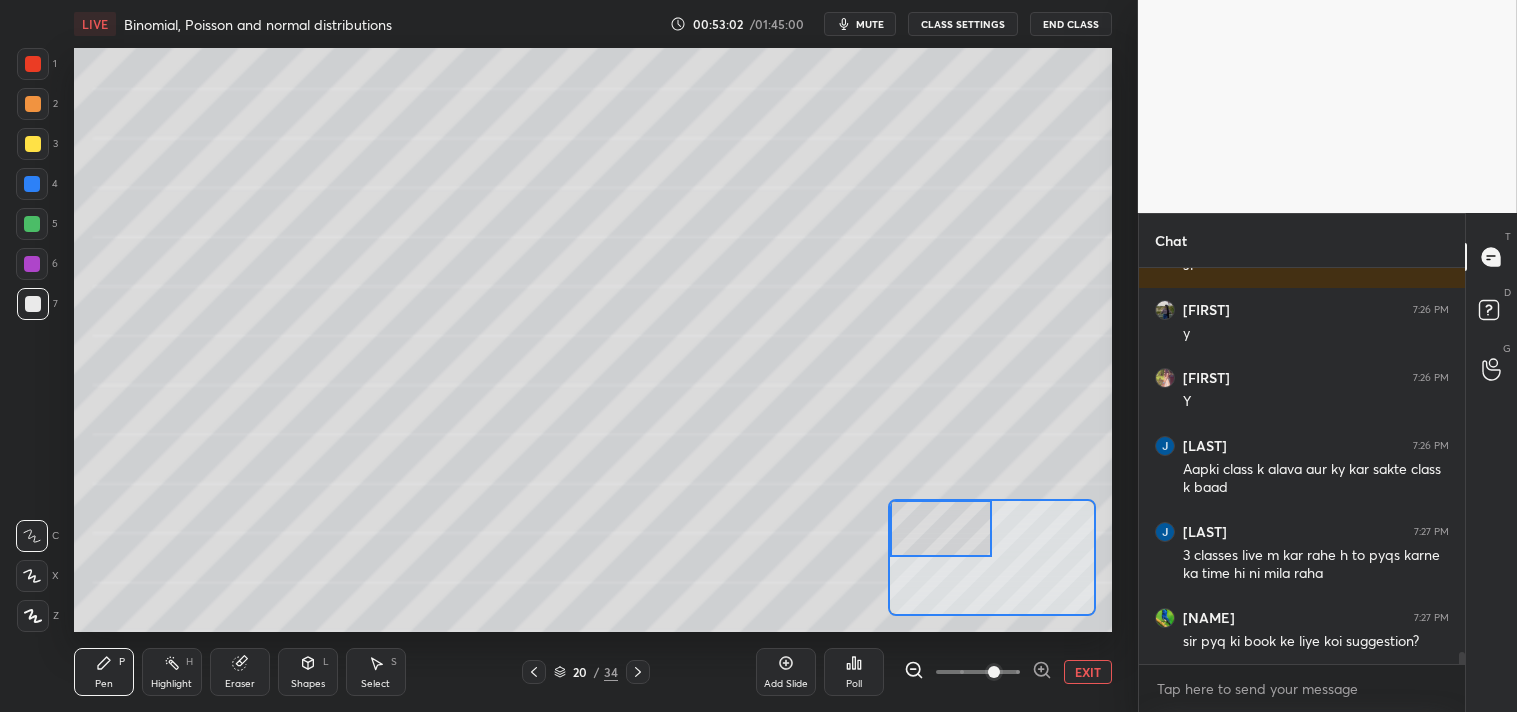 click at bounding box center (33, 144) 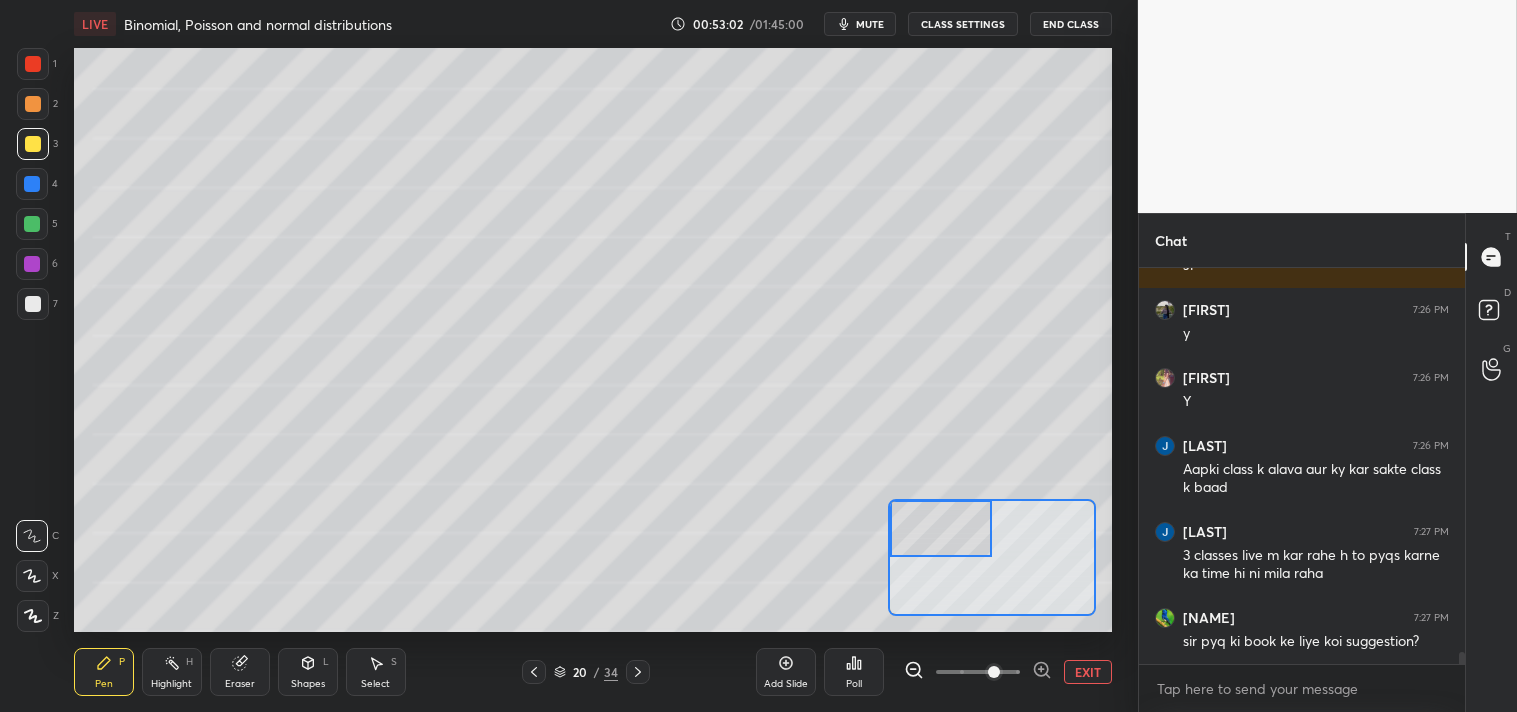 click at bounding box center (33, 144) 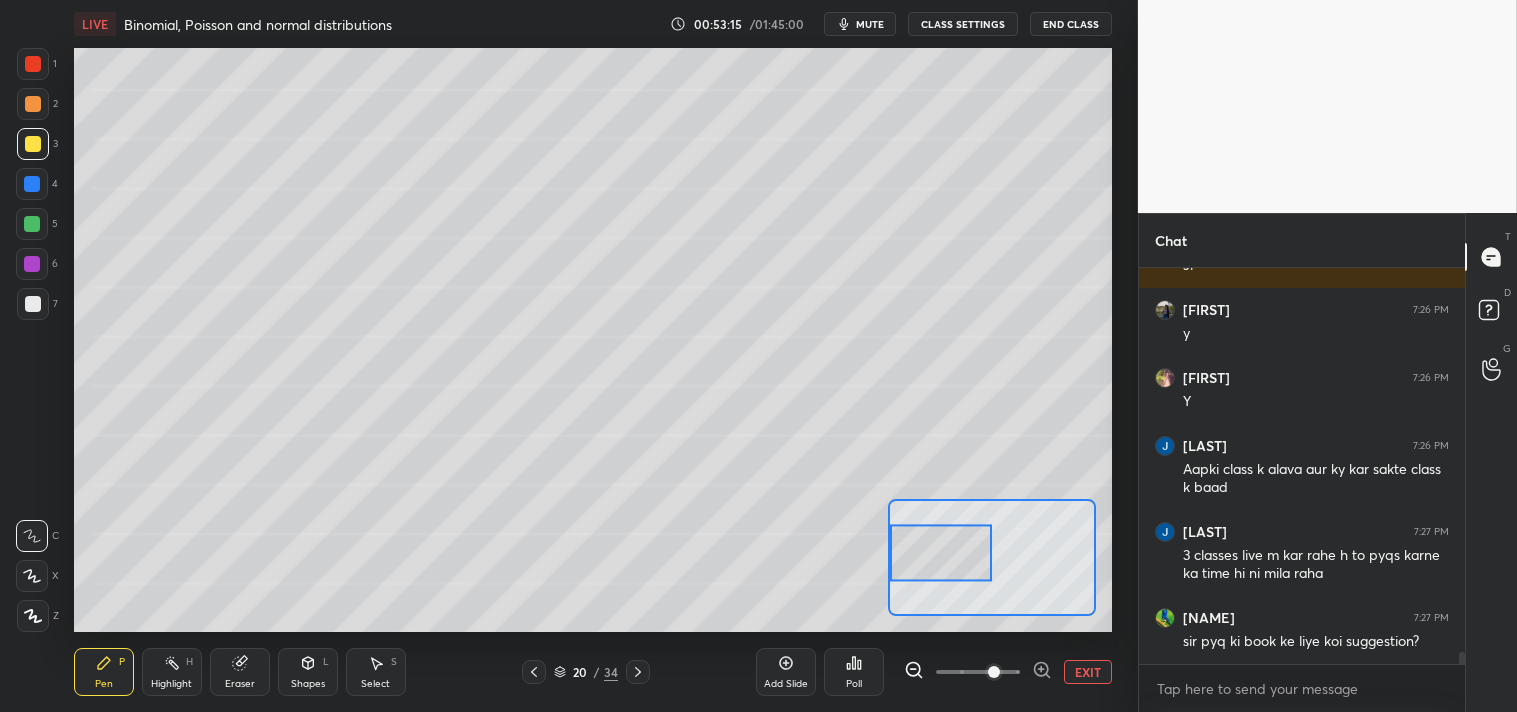 scroll, scrollTop: 12657, scrollLeft: 0, axis: vertical 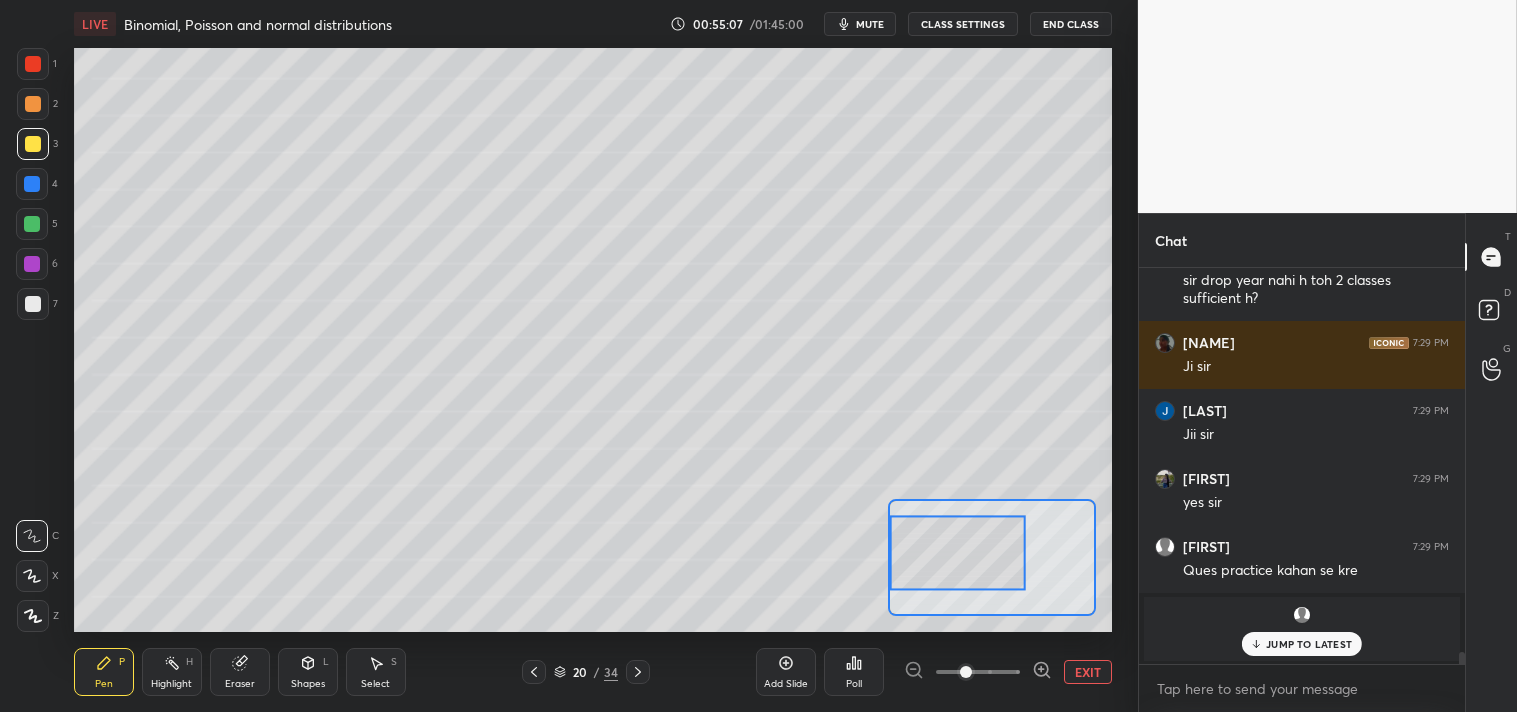 click on "JUMP TO LATEST" at bounding box center [1309, 644] 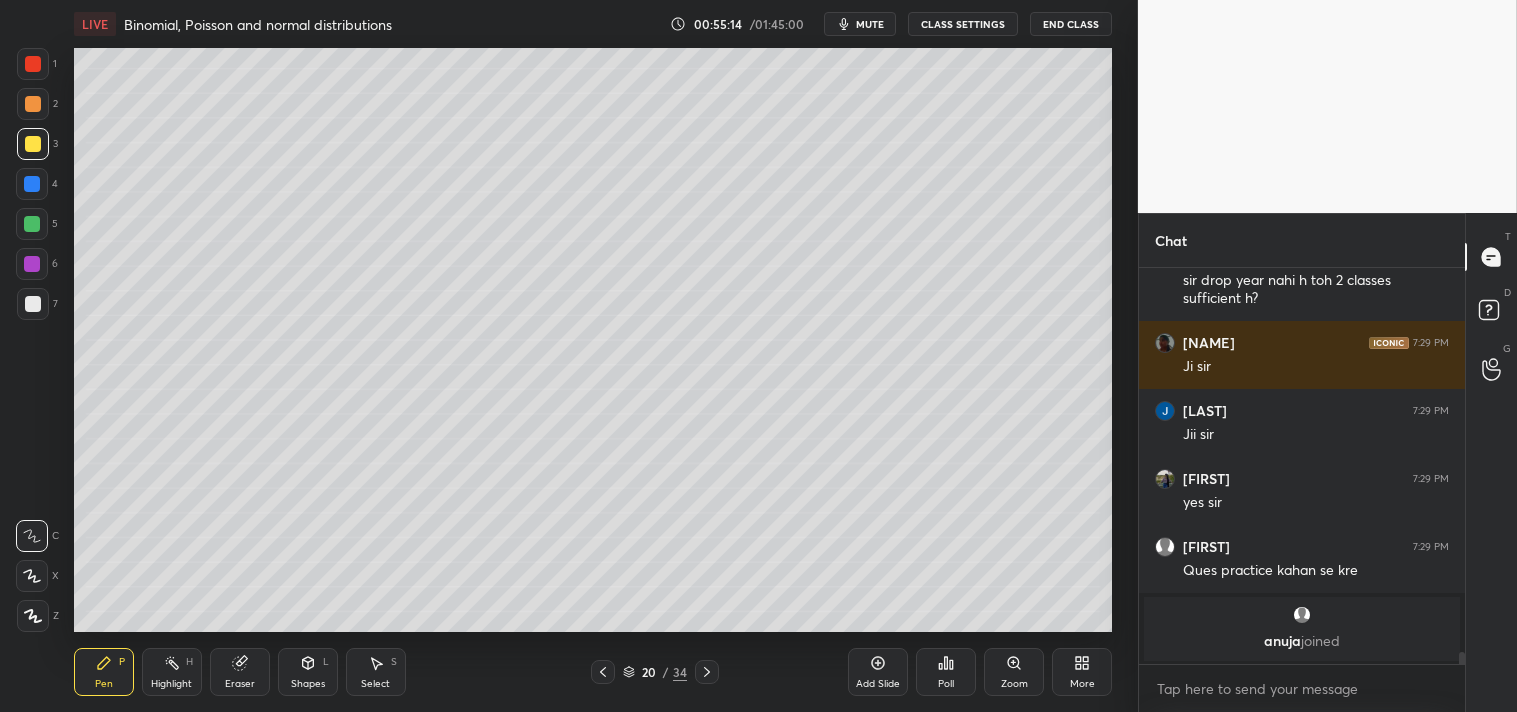 click 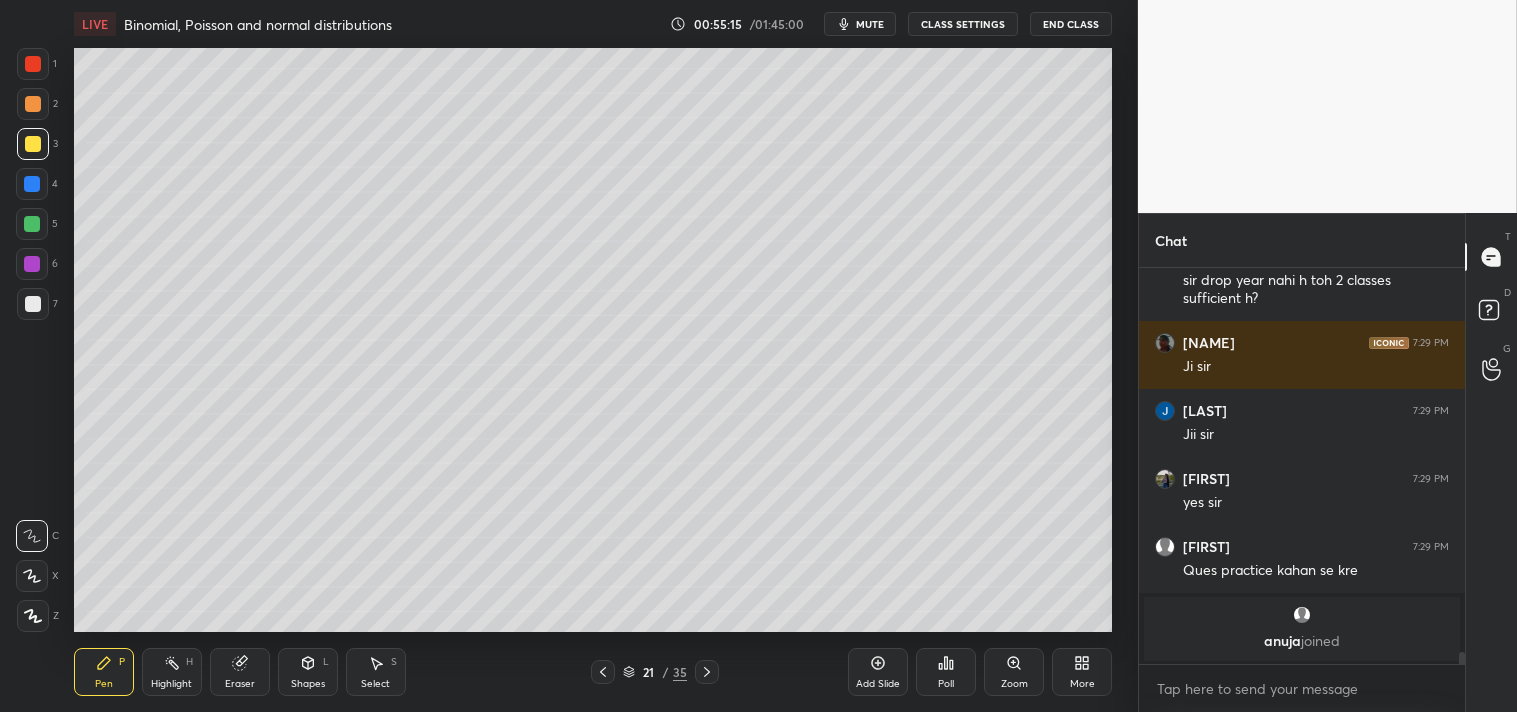 click on "Shapes L" at bounding box center (308, 672) 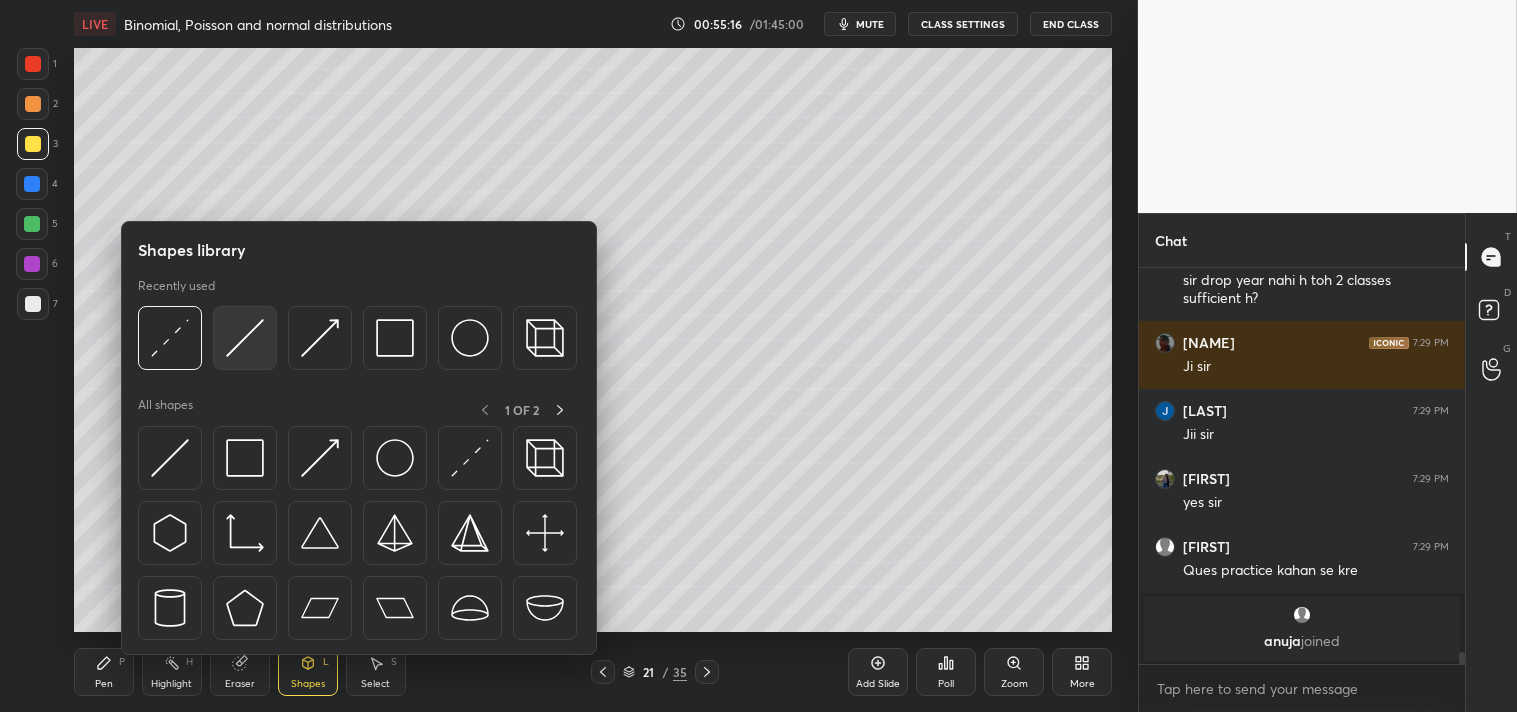 click at bounding box center (245, 338) 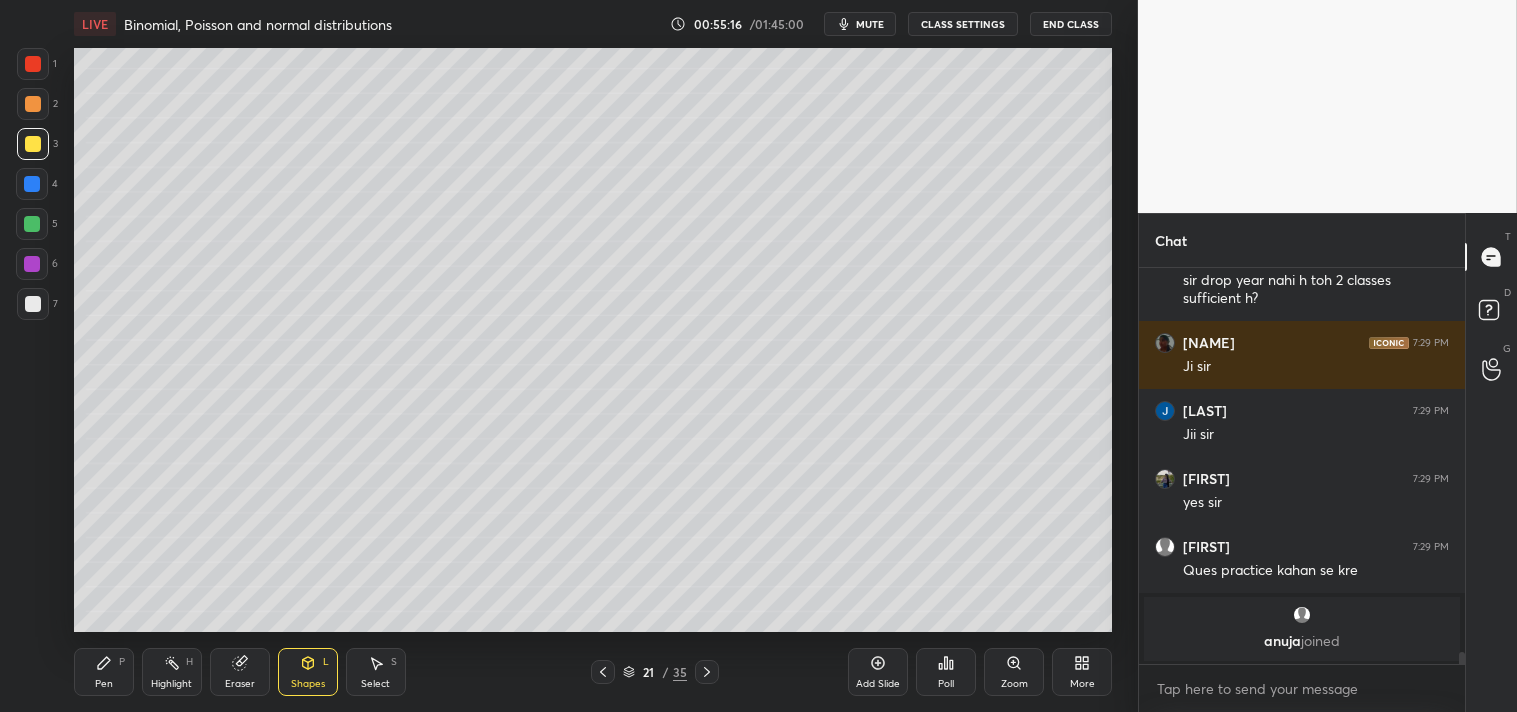 scroll, scrollTop: 12217, scrollLeft: 0, axis: vertical 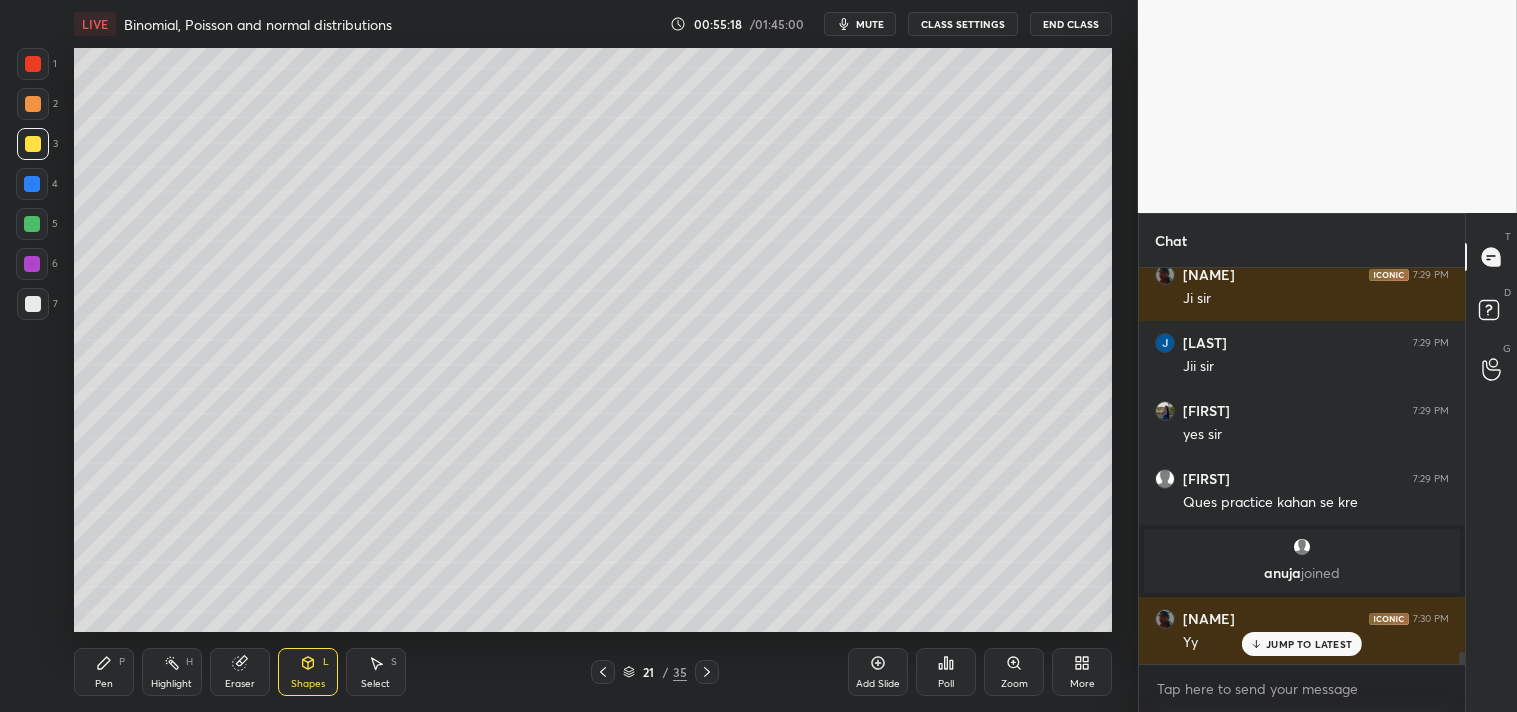 click on "Zoom" at bounding box center (1014, 672) 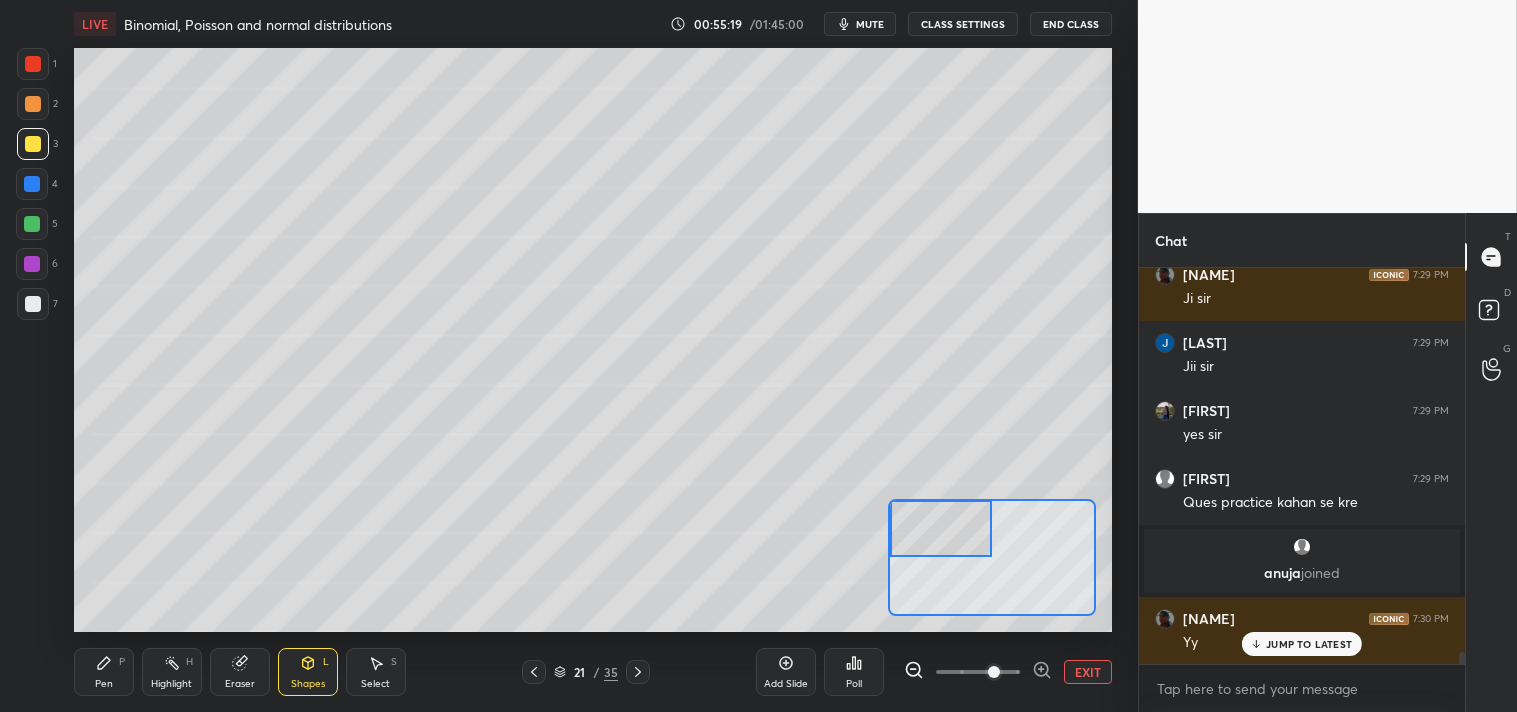 click 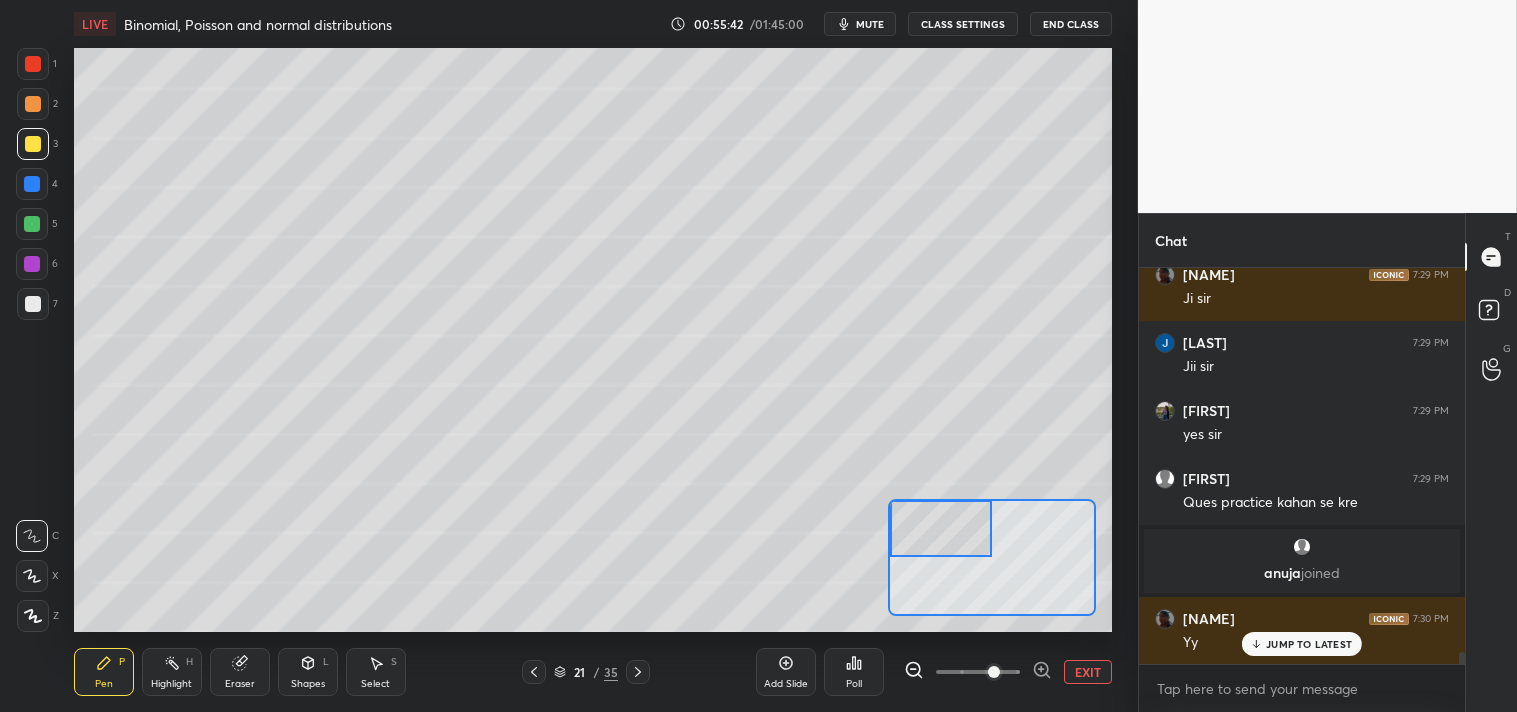 click at bounding box center (33, 104) 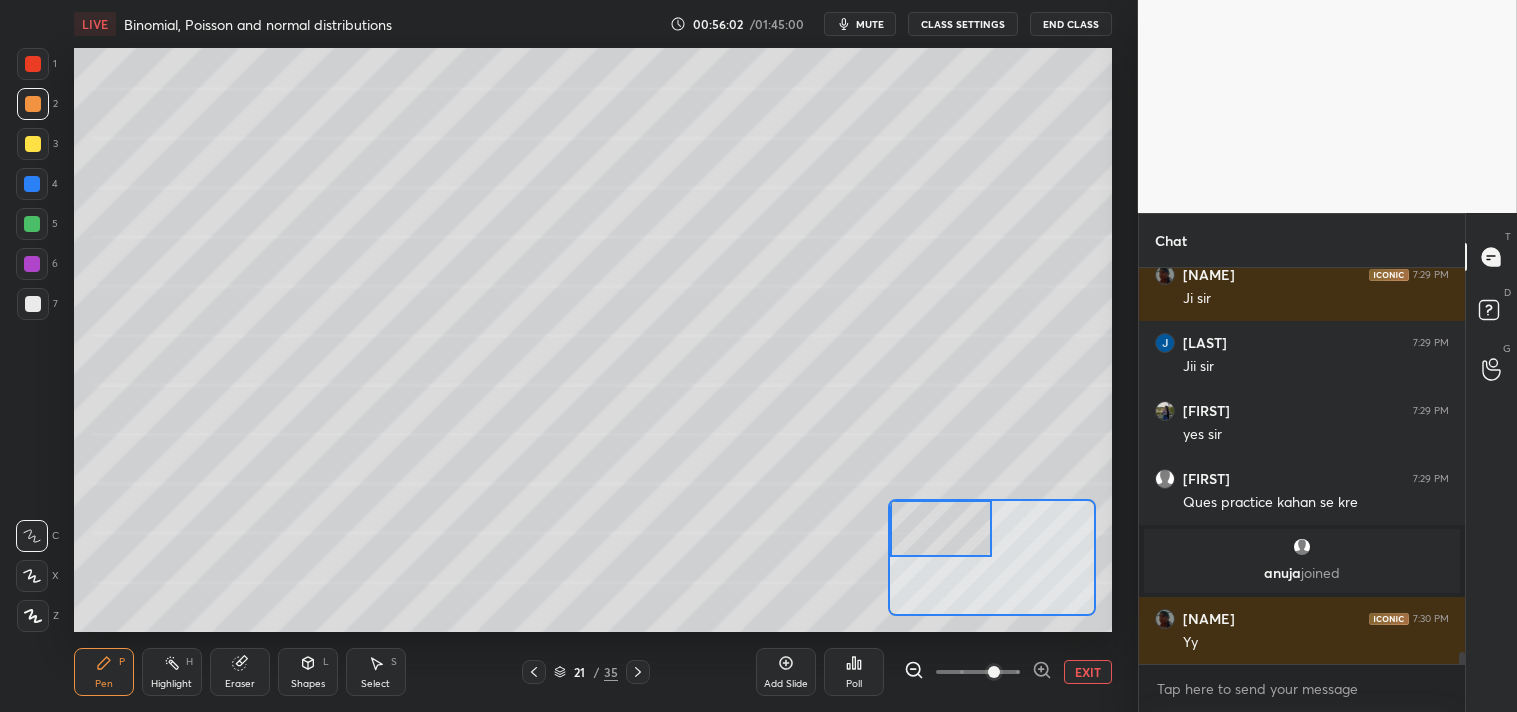 scroll, scrollTop: 12285, scrollLeft: 0, axis: vertical 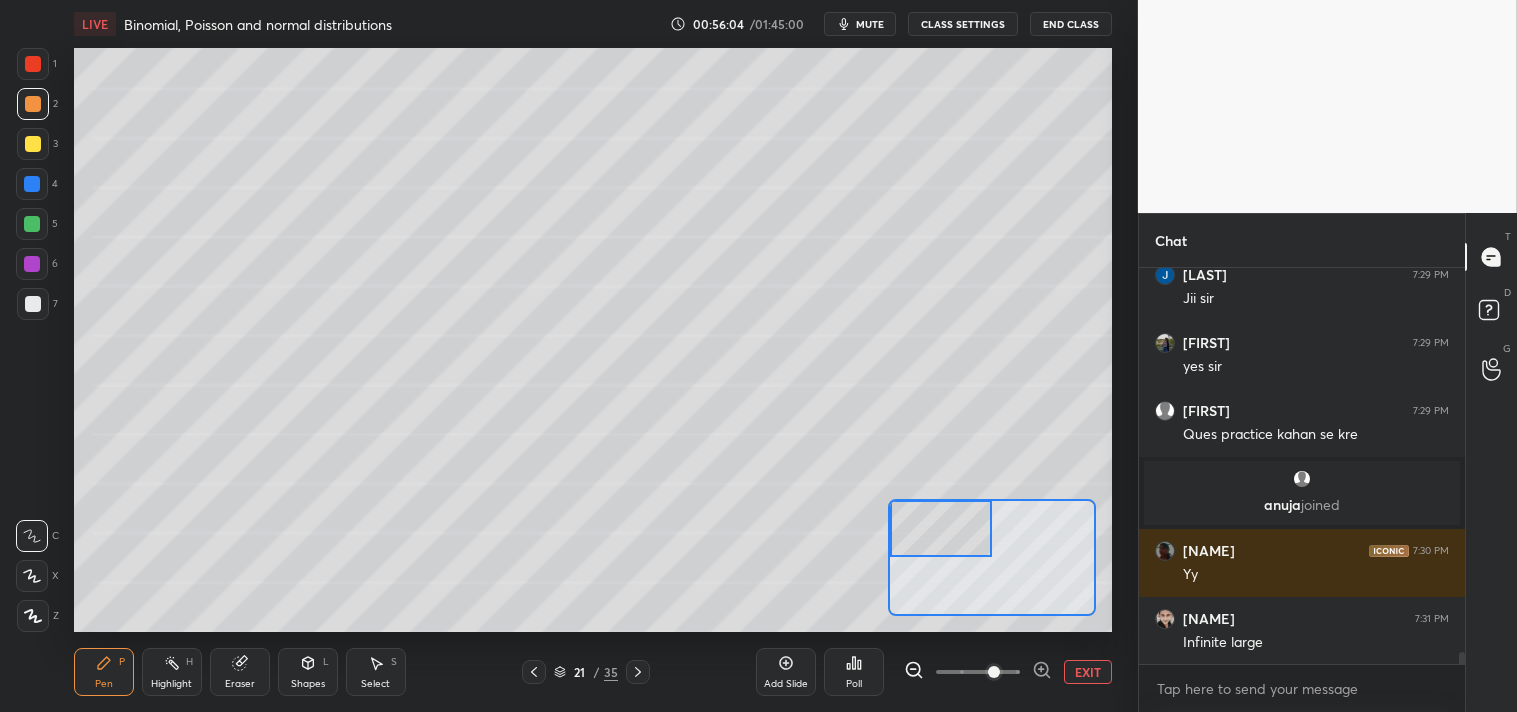 click on "Eraser" at bounding box center (240, 672) 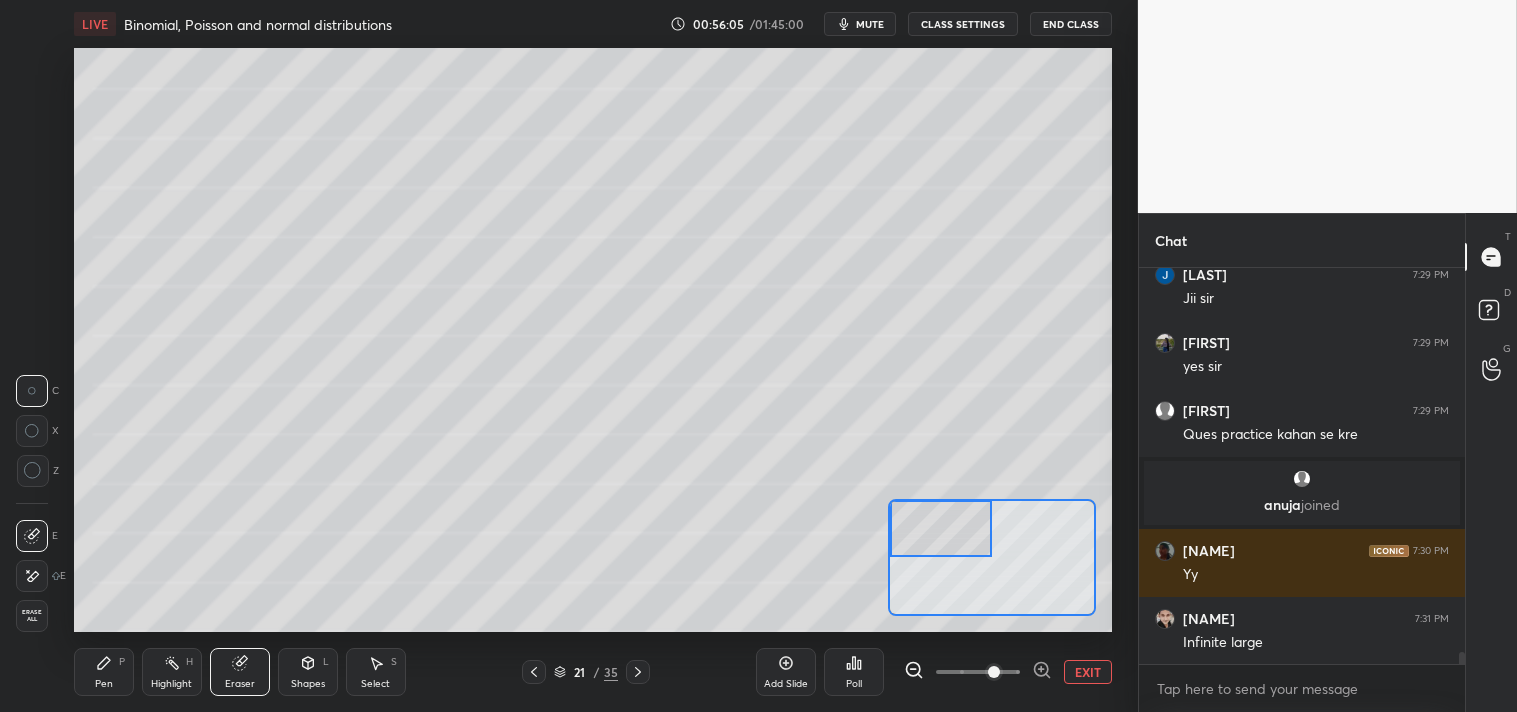 click on "Pen P" at bounding box center [104, 672] 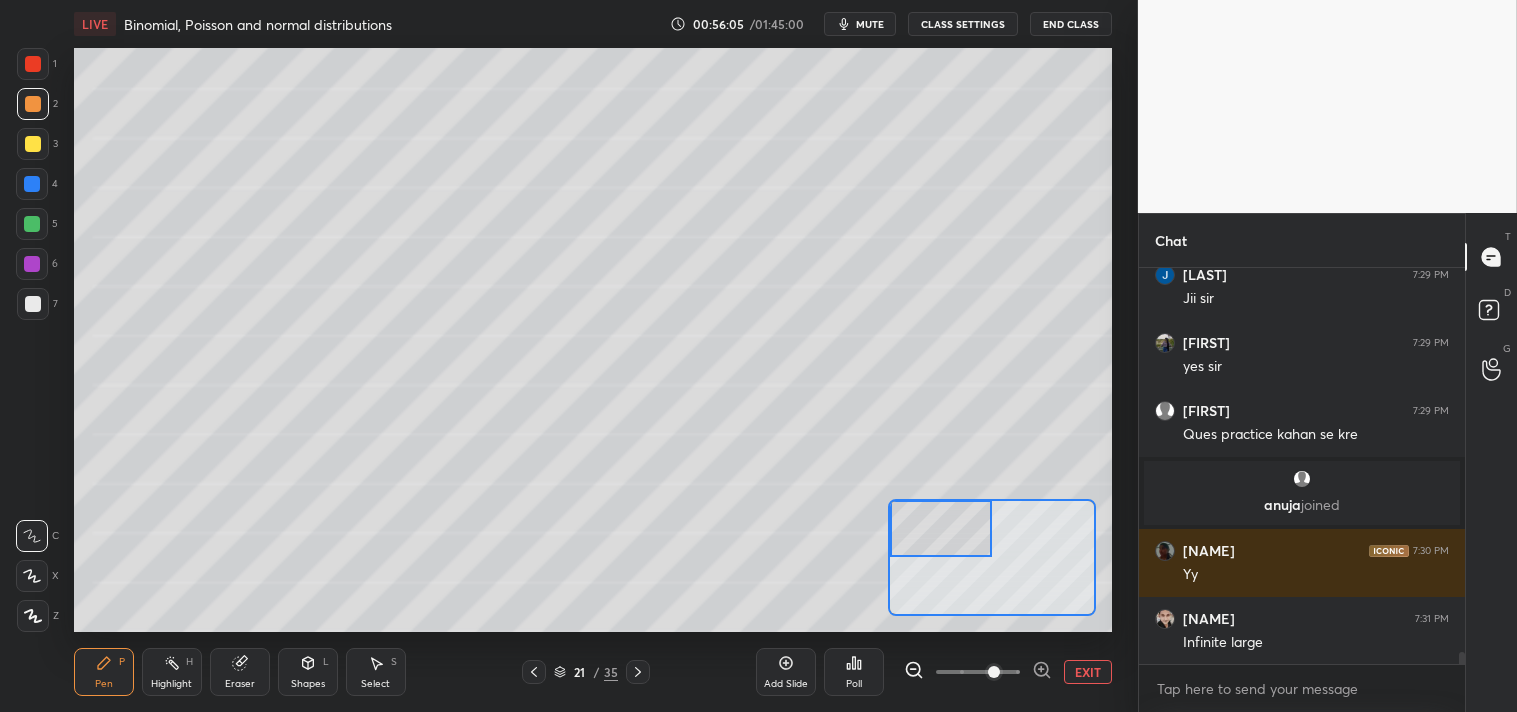click 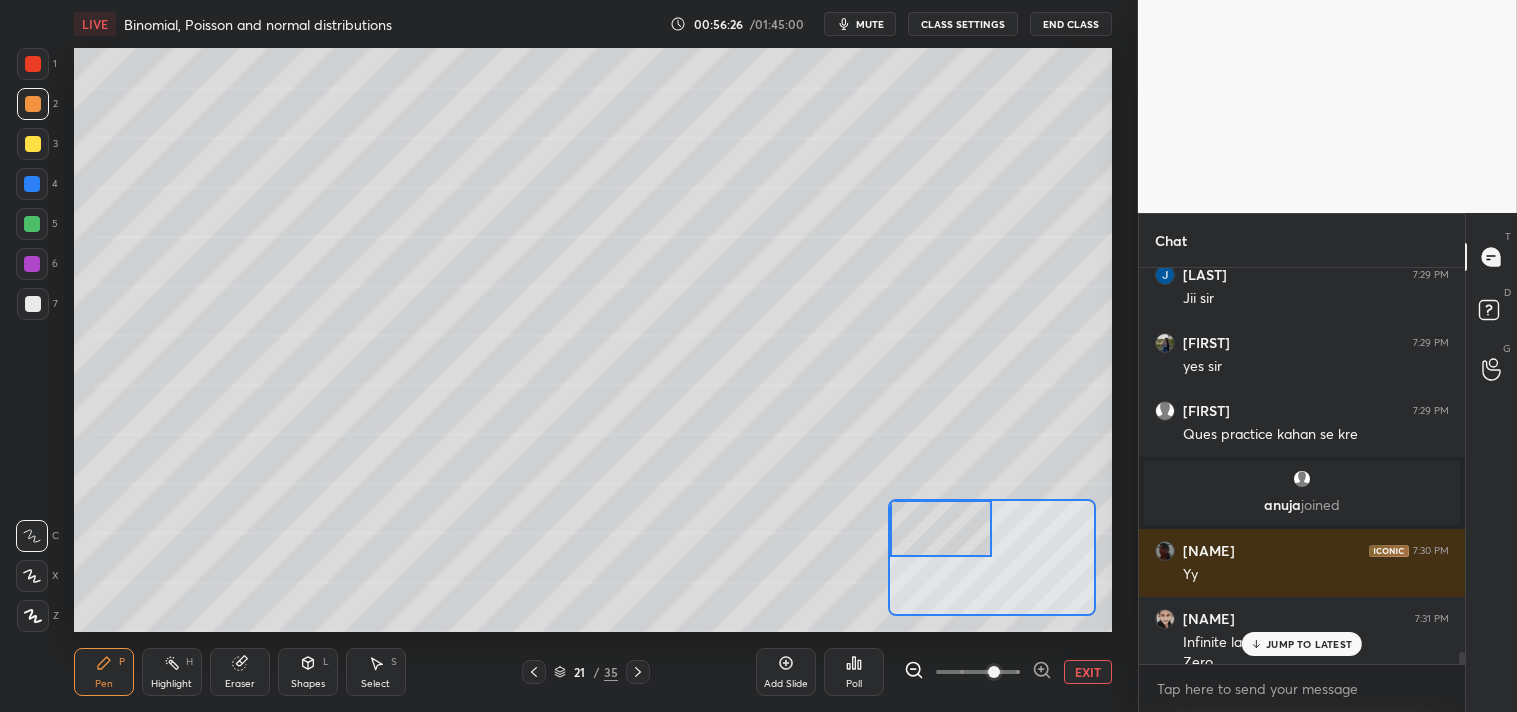 scroll, scrollTop: 12305, scrollLeft: 0, axis: vertical 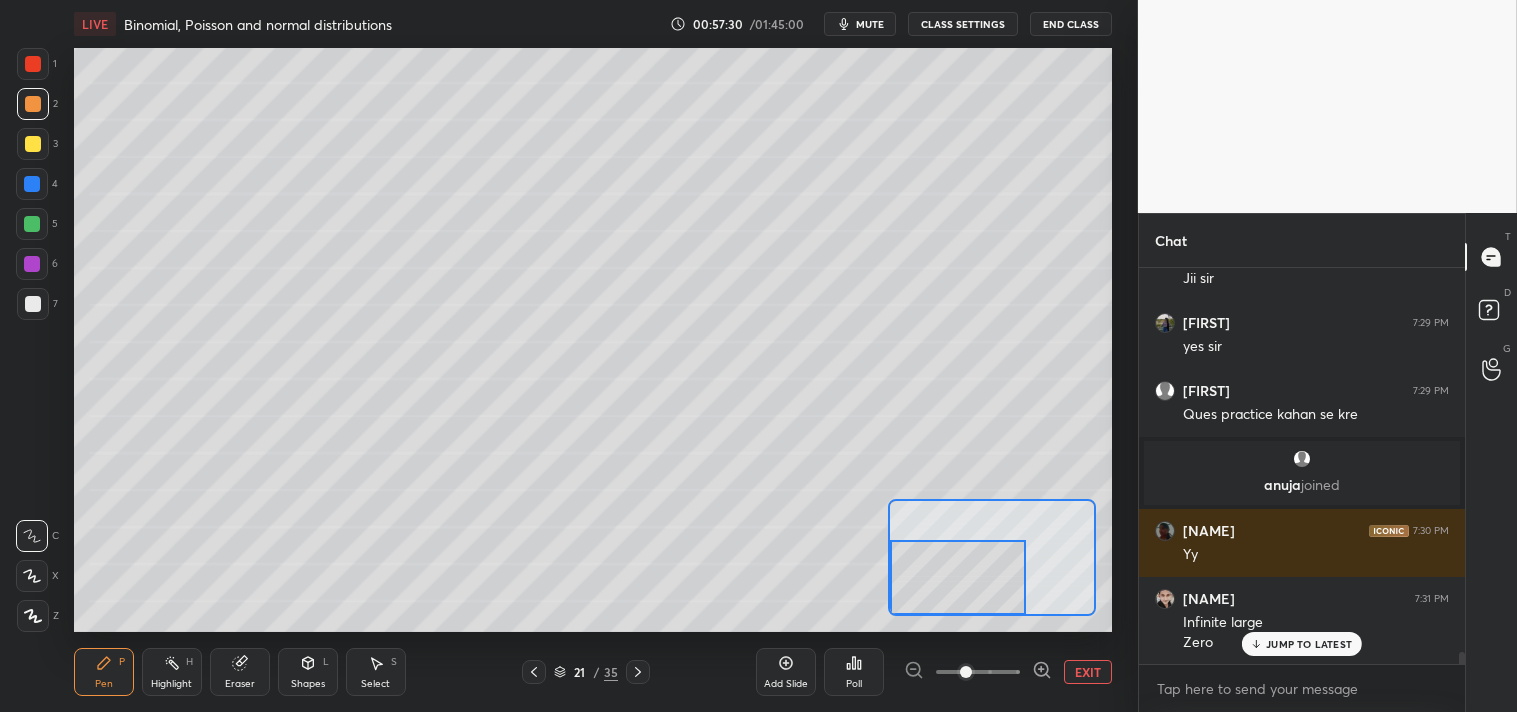 click on "EXIT" at bounding box center (1088, 672) 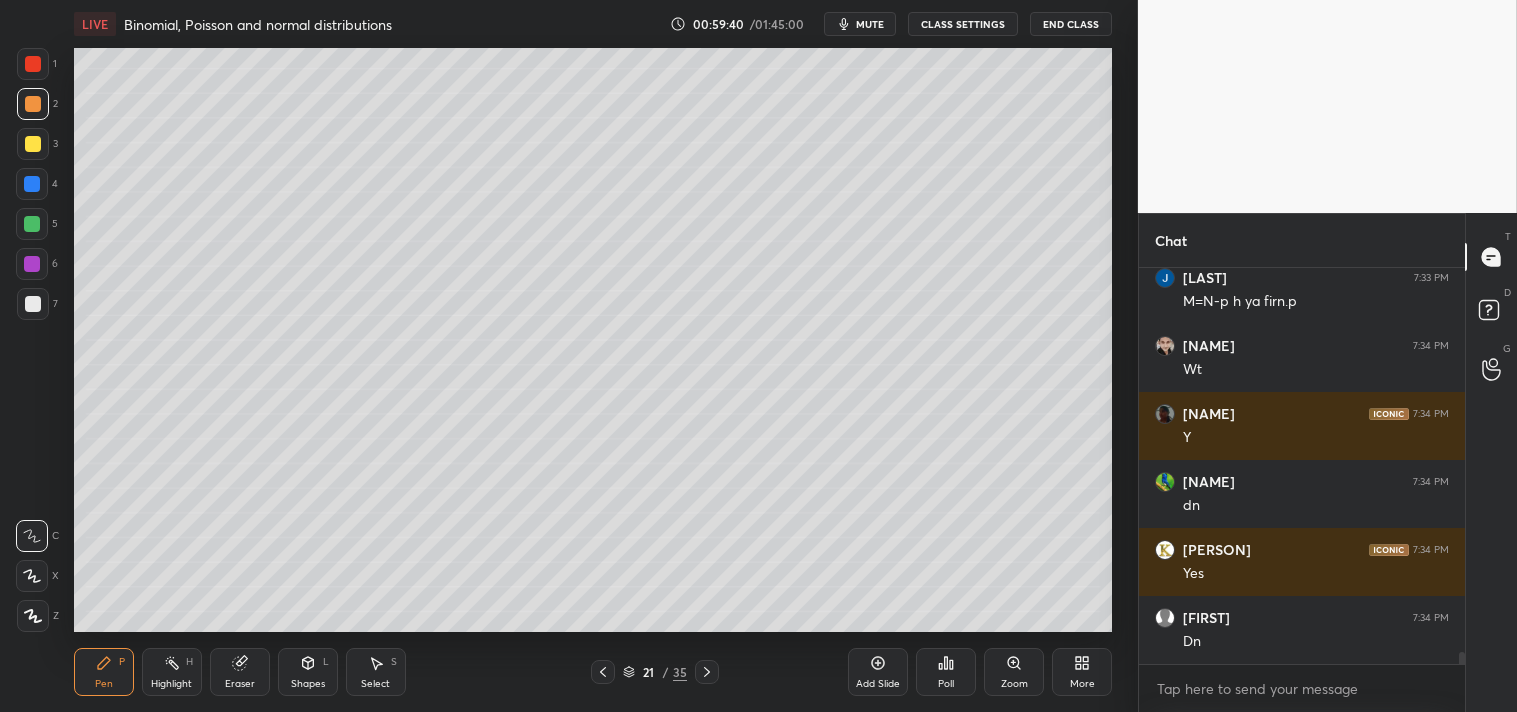scroll, scrollTop: 12782, scrollLeft: 0, axis: vertical 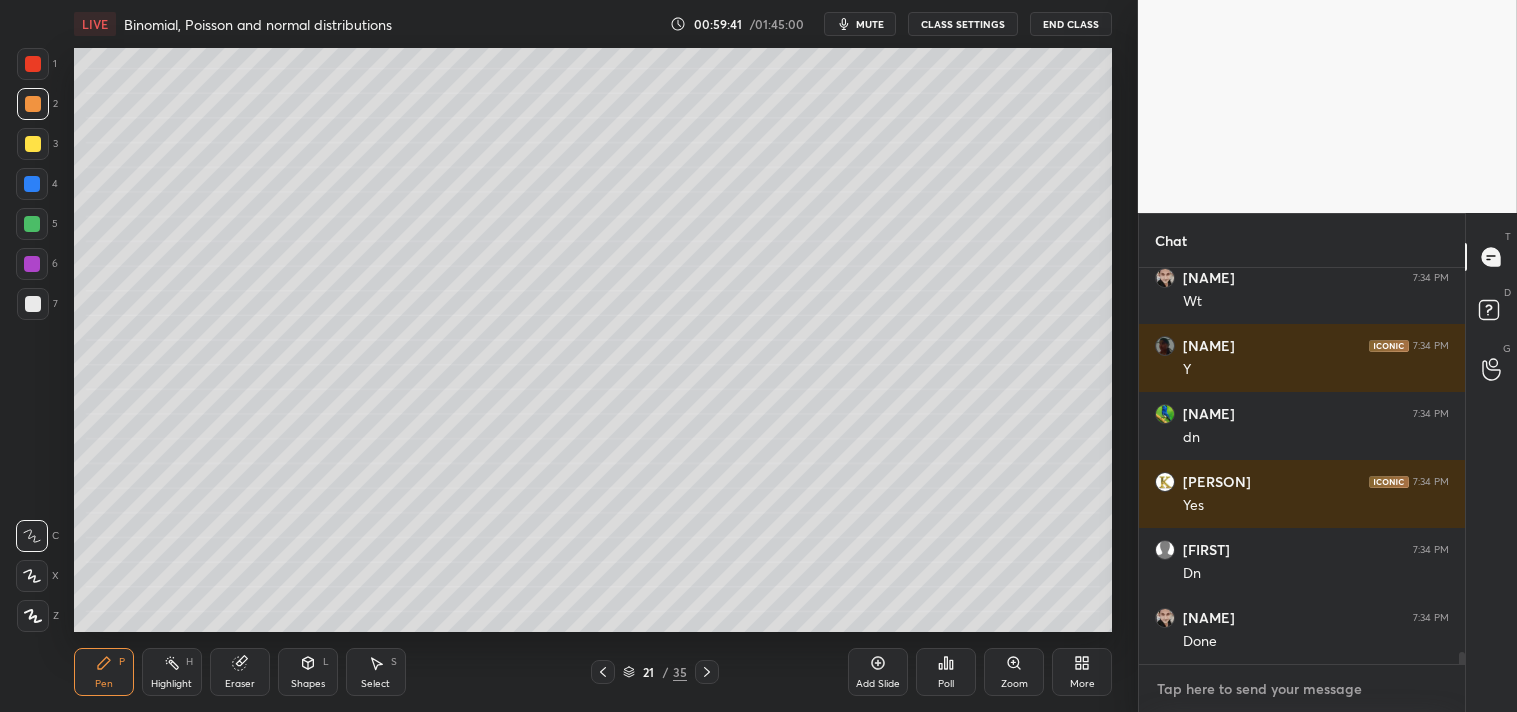 click at bounding box center (1302, 689) 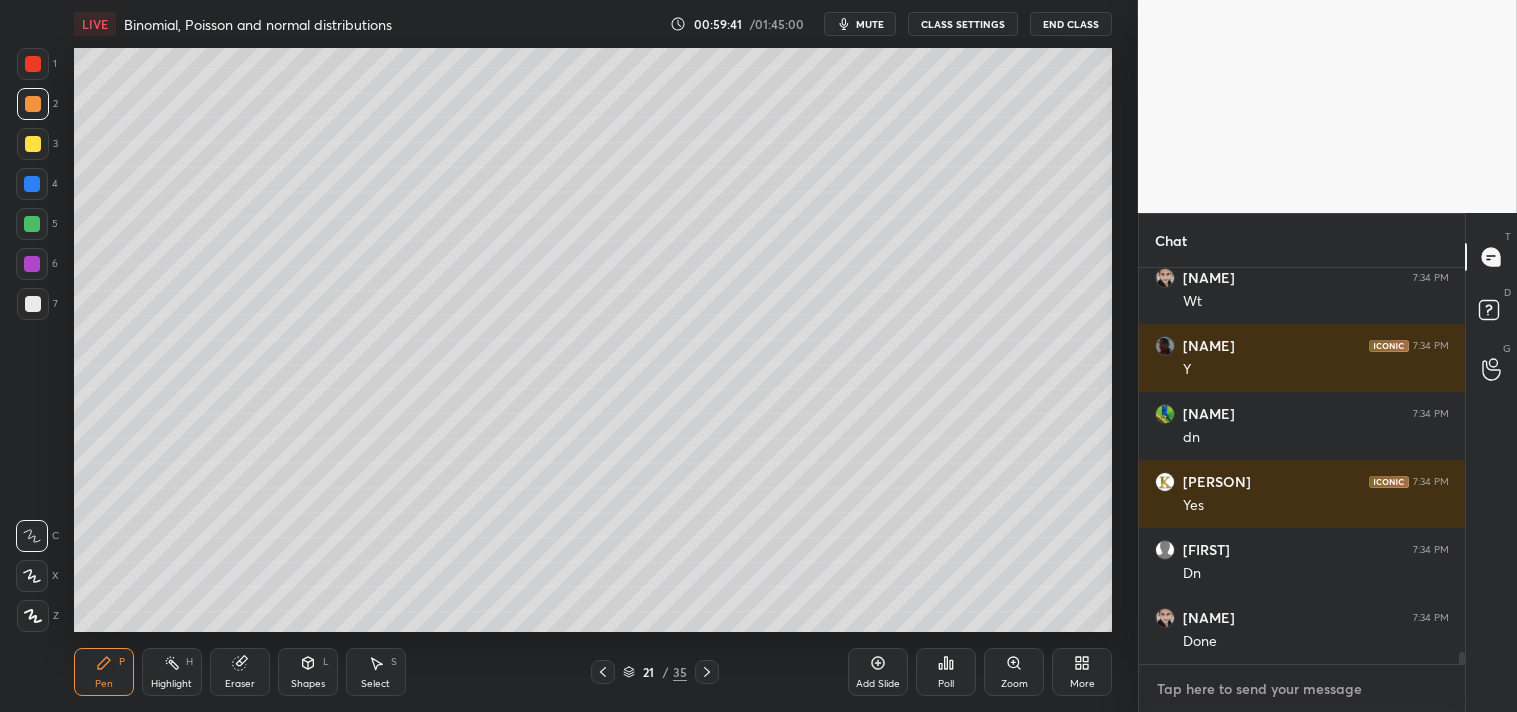 type on "x" 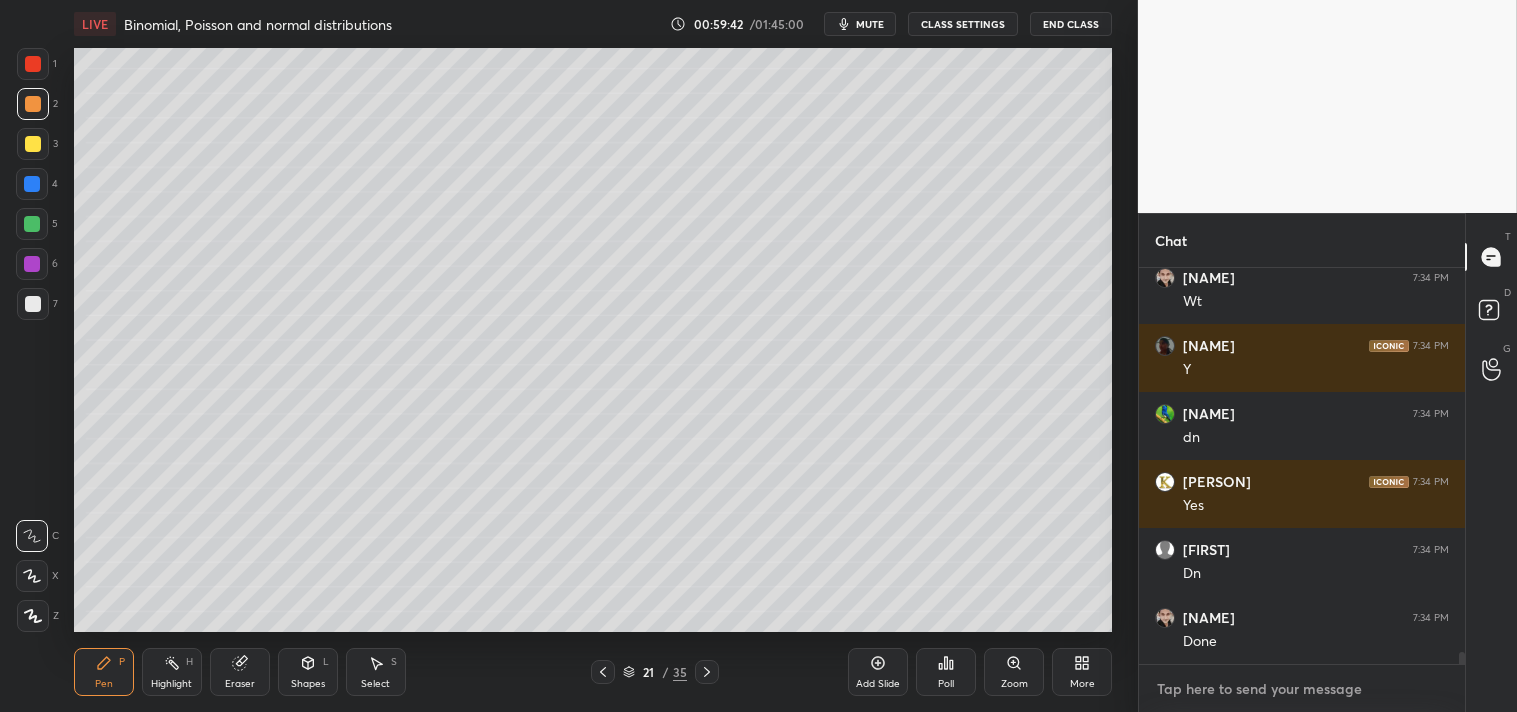 type on "e" 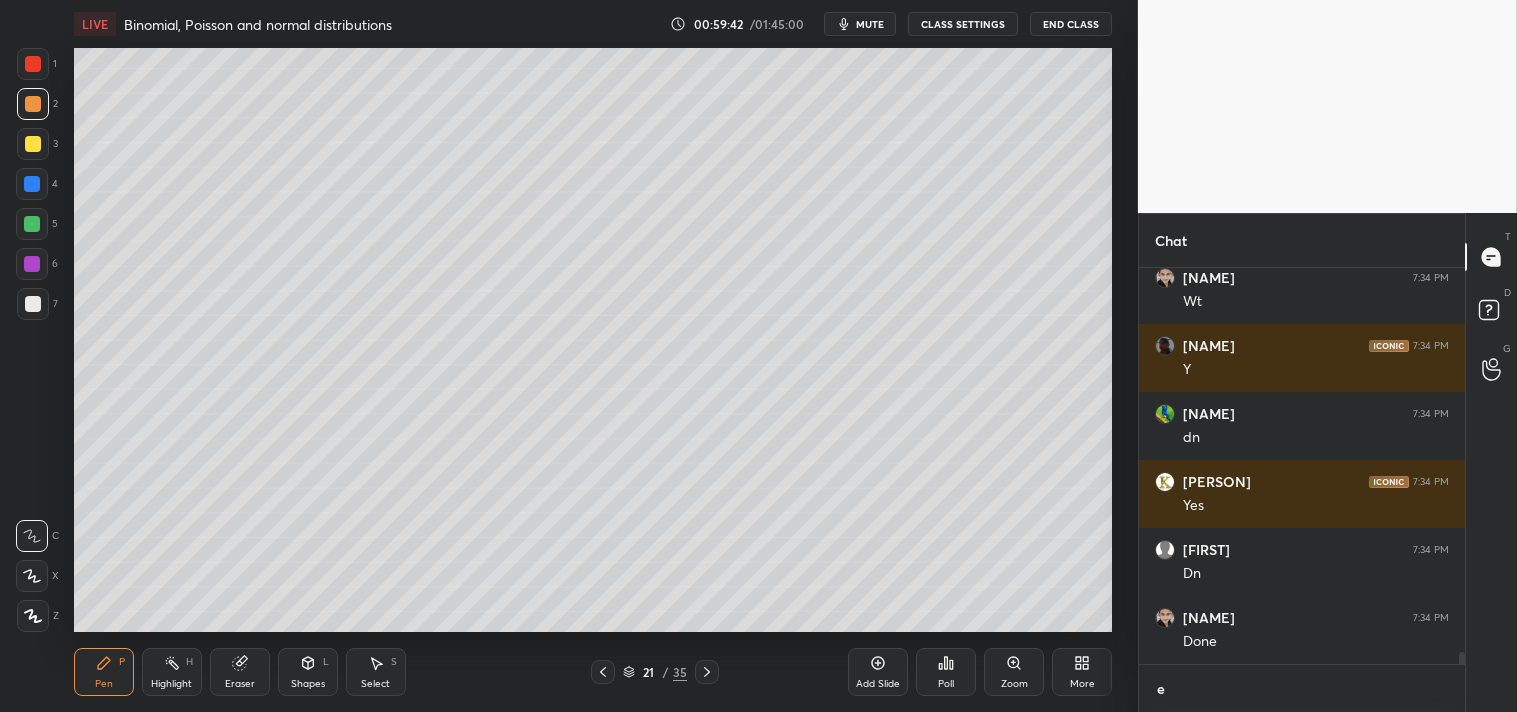 type on "ey" 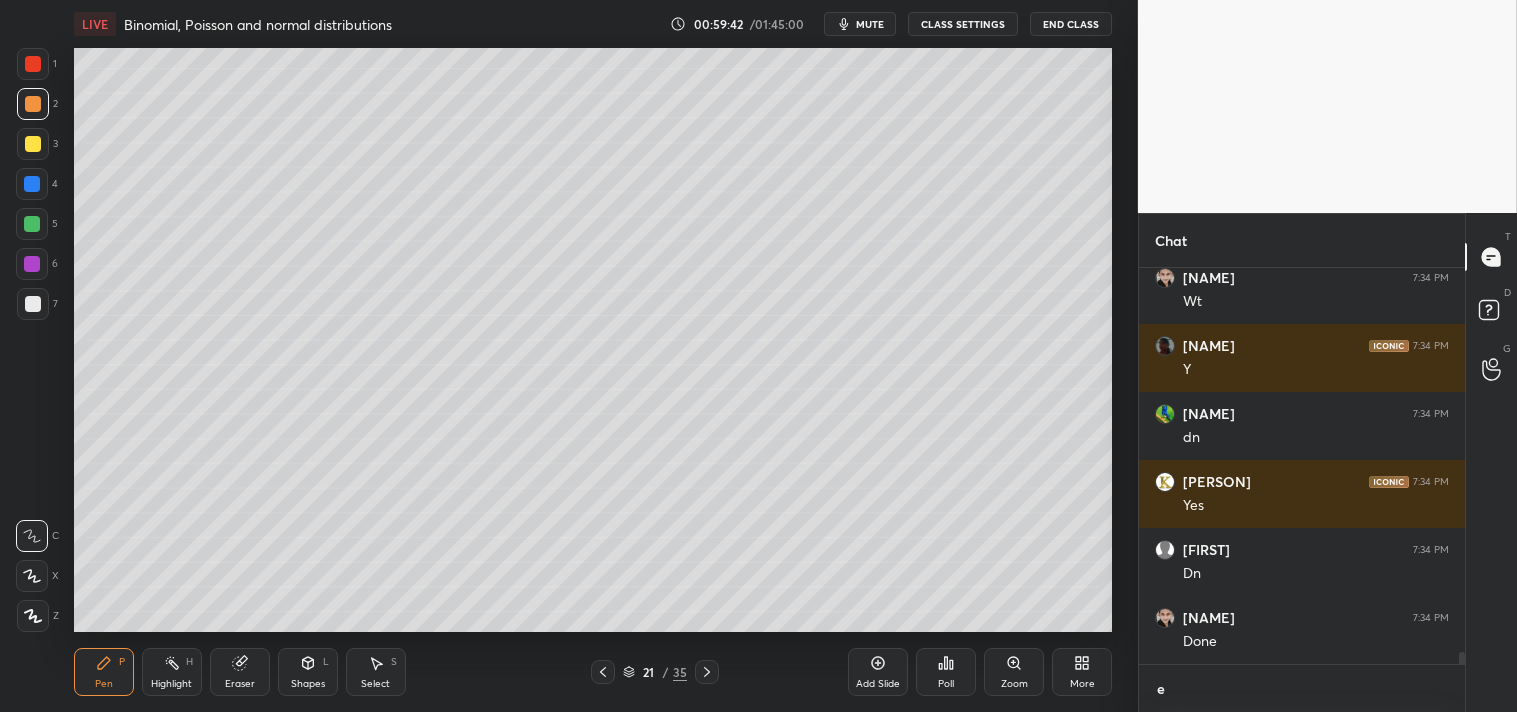 type on "x" 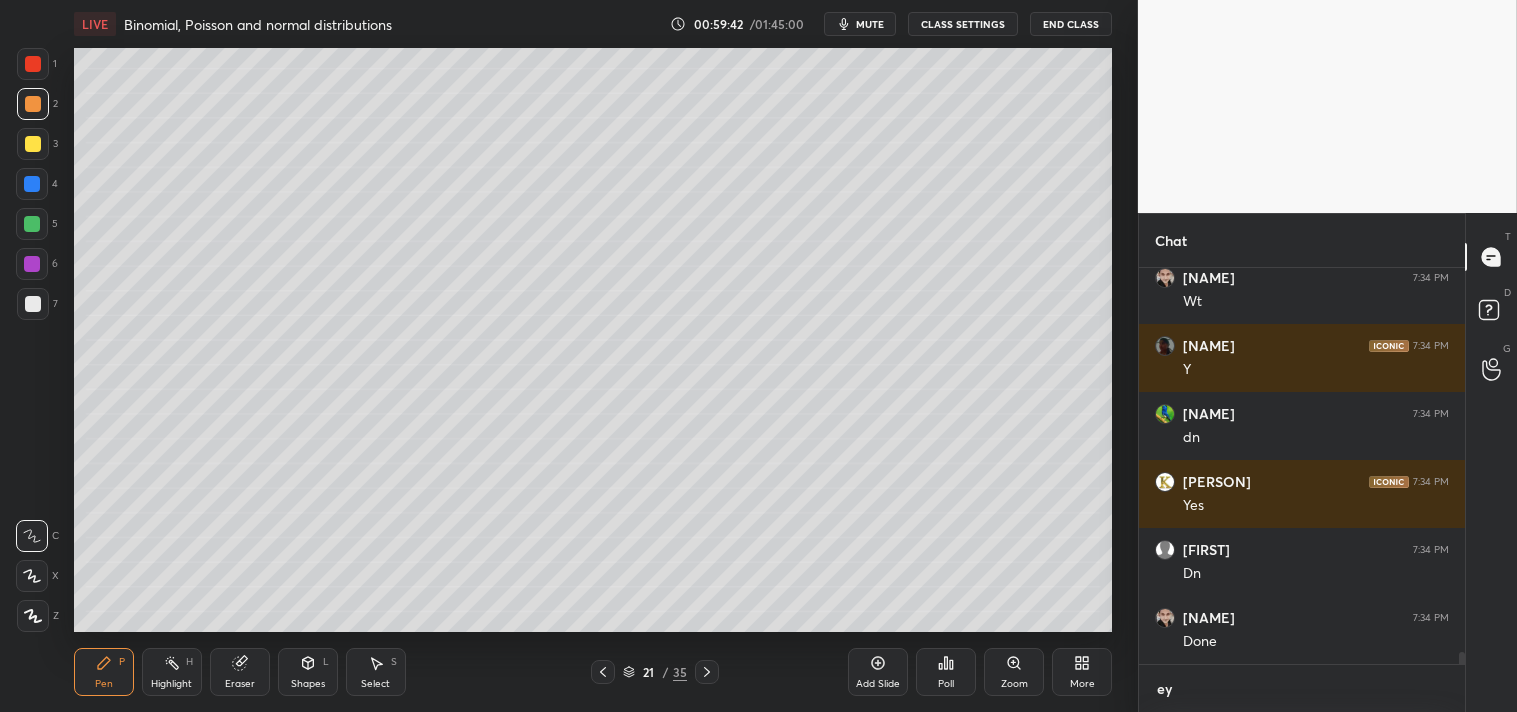 scroll, scrollTop: 384, scrollLeft: 320, axis: both 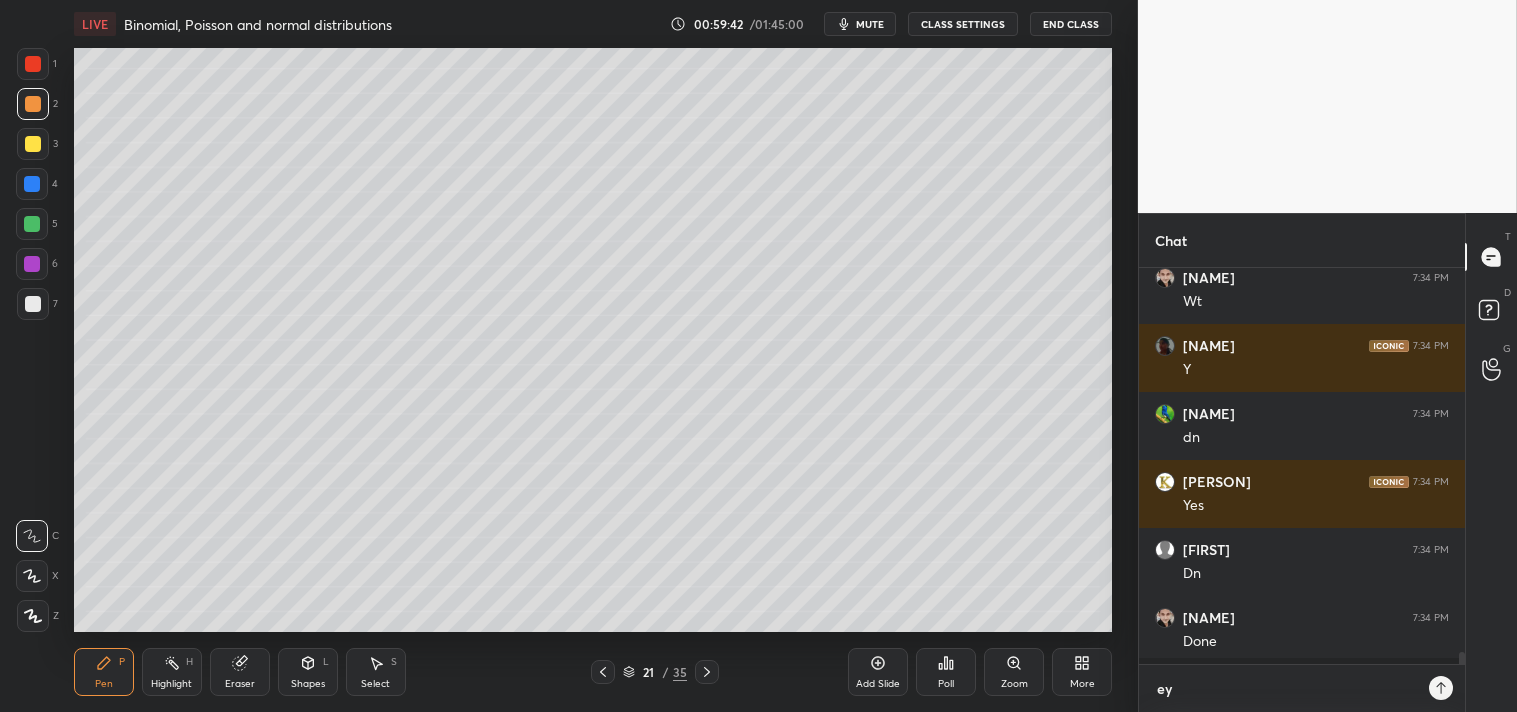 type on "eye" 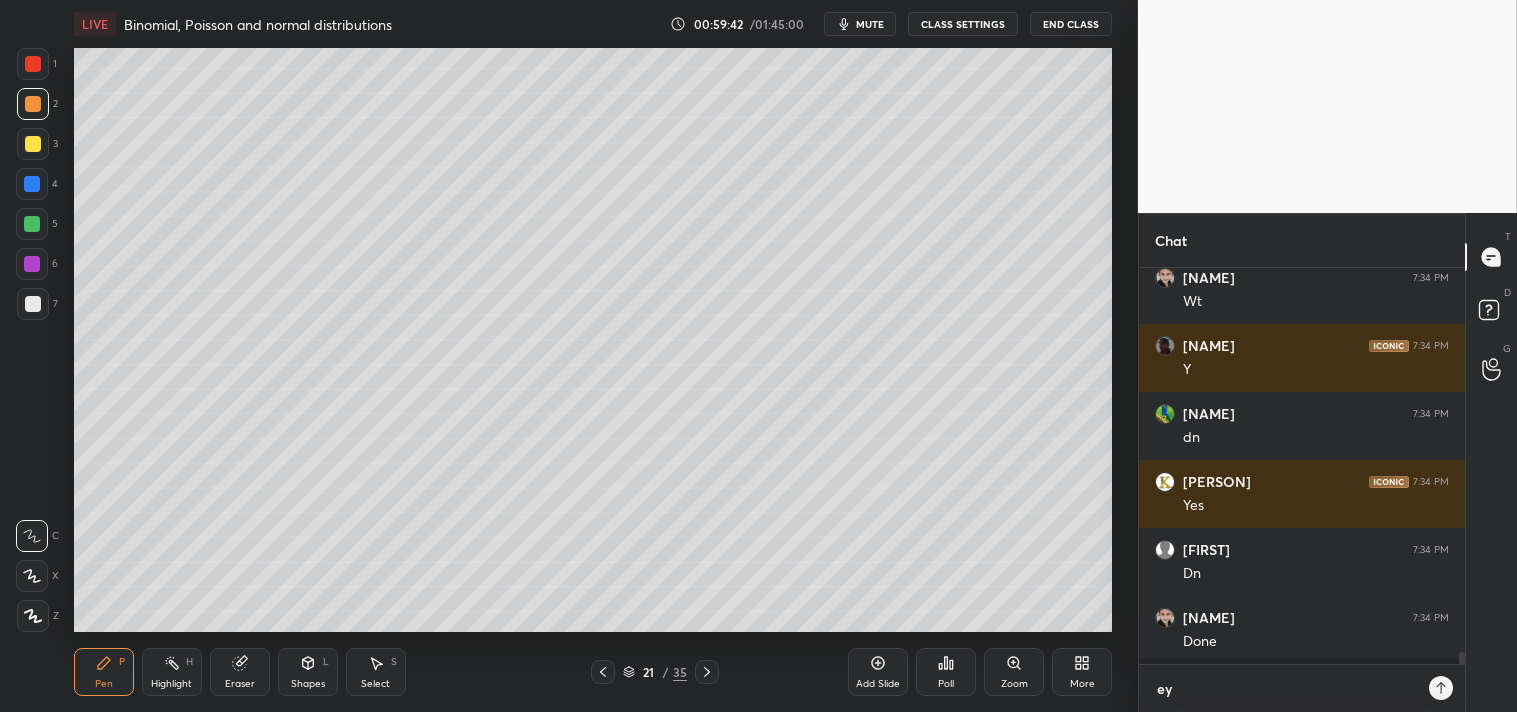 type on "x" 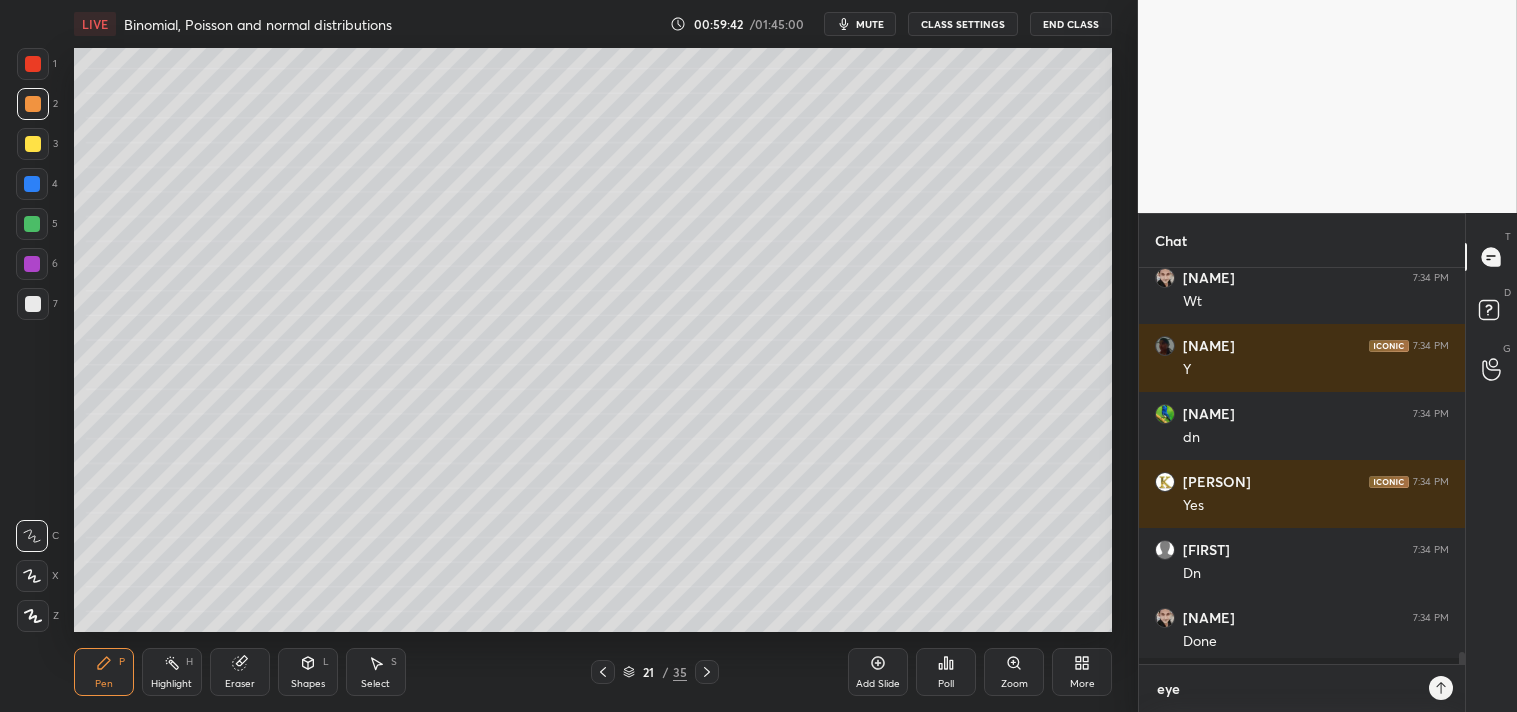 scroll, scrollTop: 6, scrollLeft: 5, axis: both 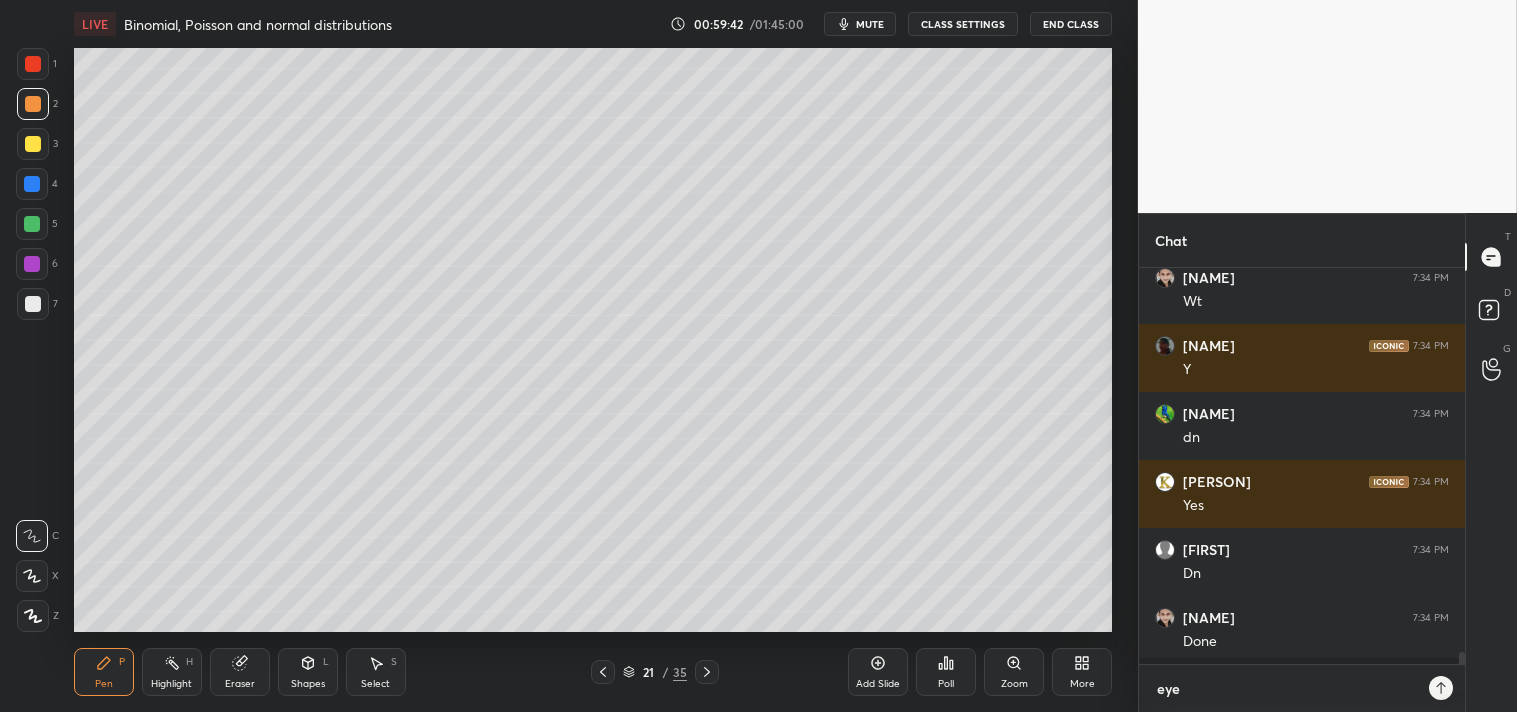 type on "eyes" 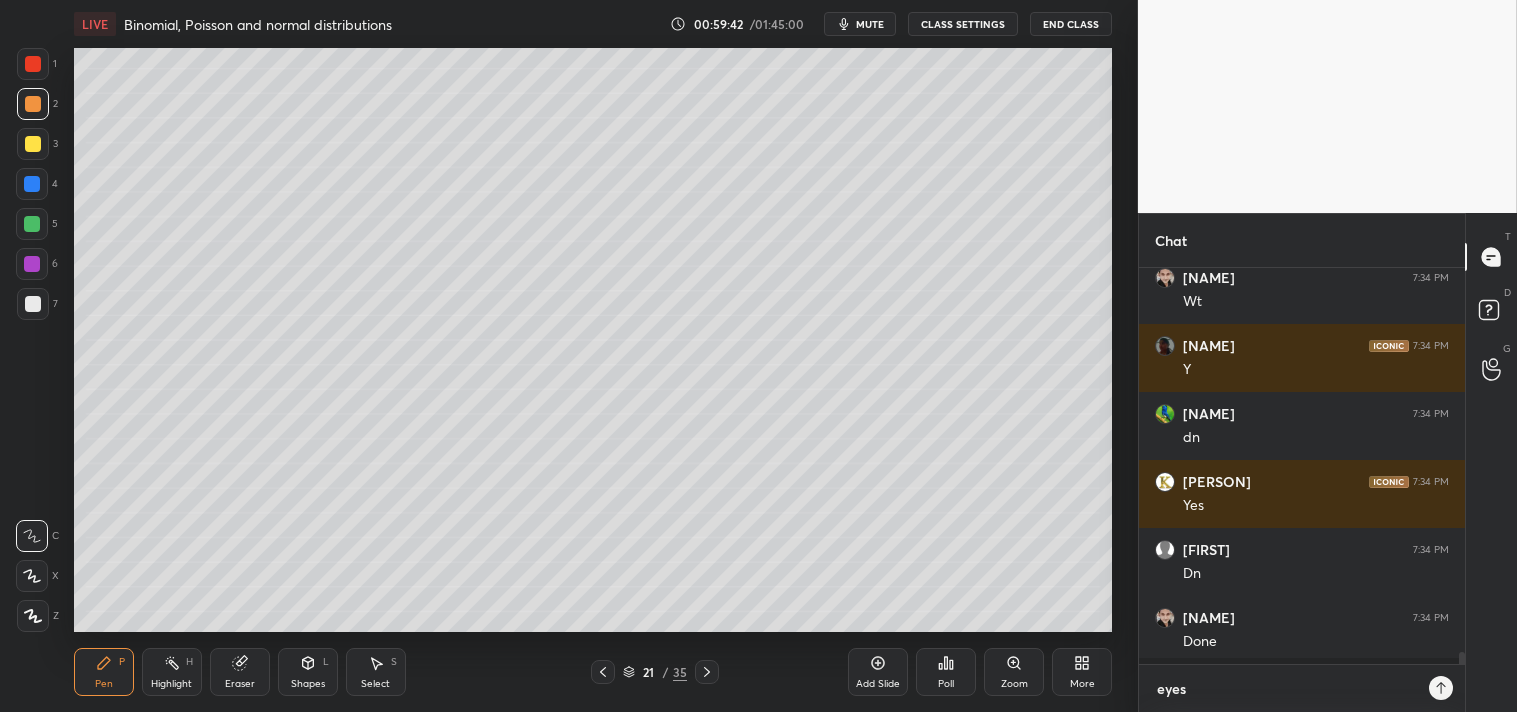 type on "x" 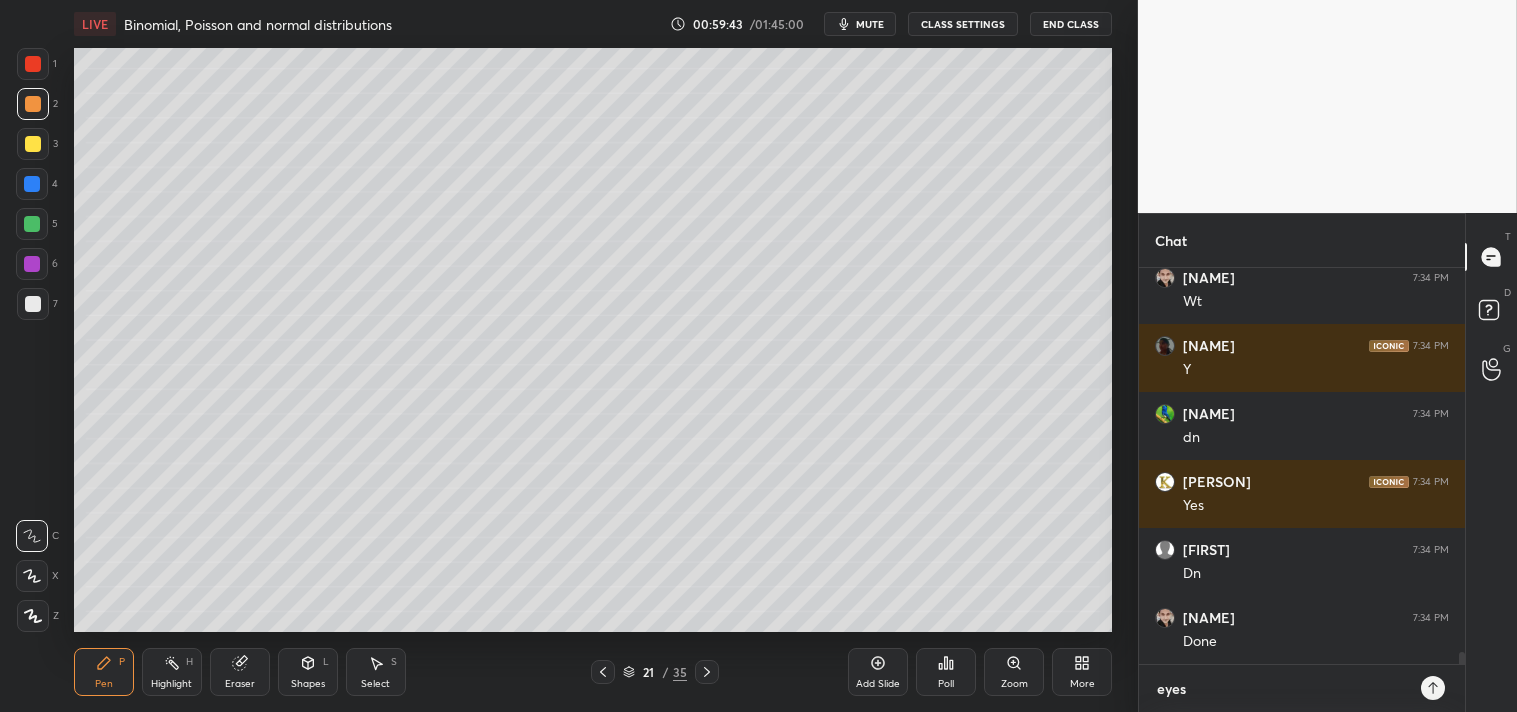 type on "eyes" 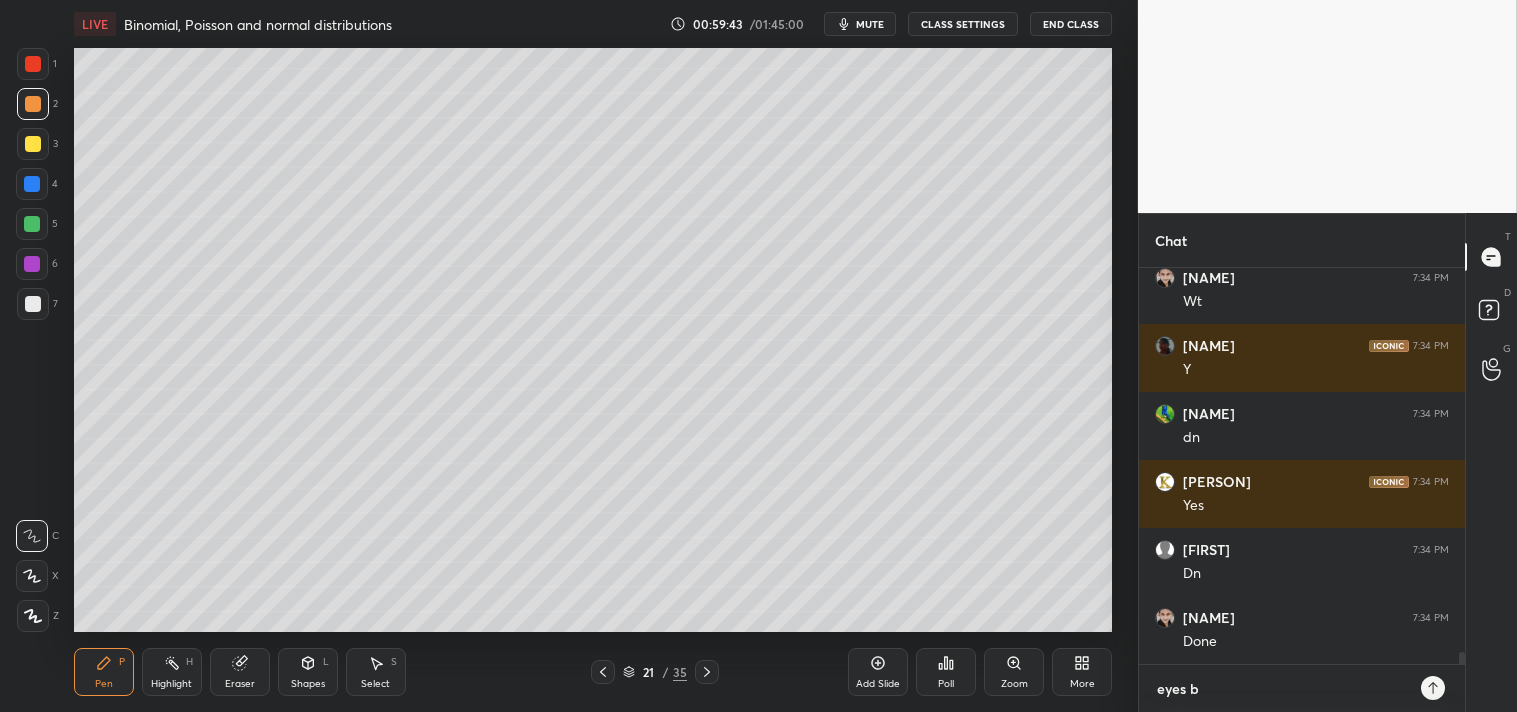 type on "eyes br" 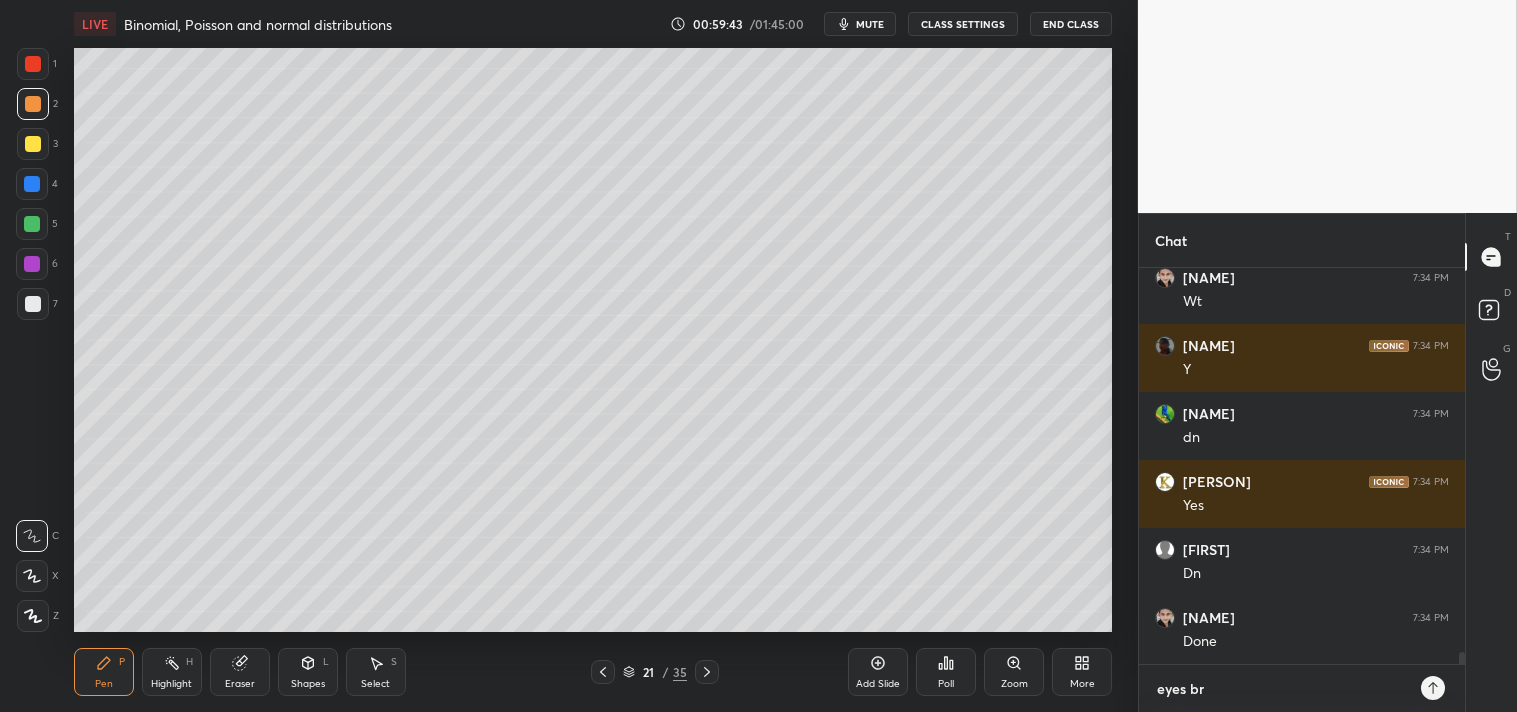 type on "eyes brk" 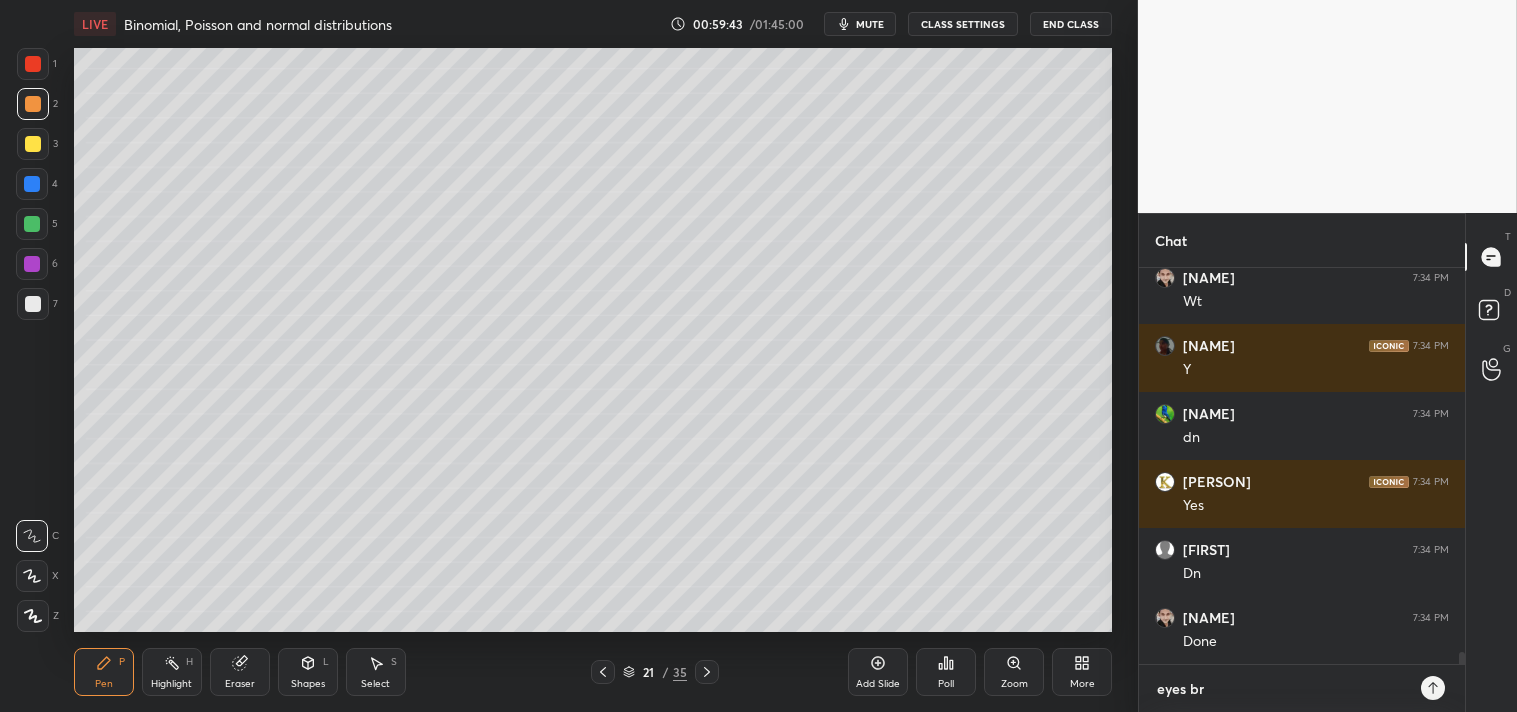type on "x" 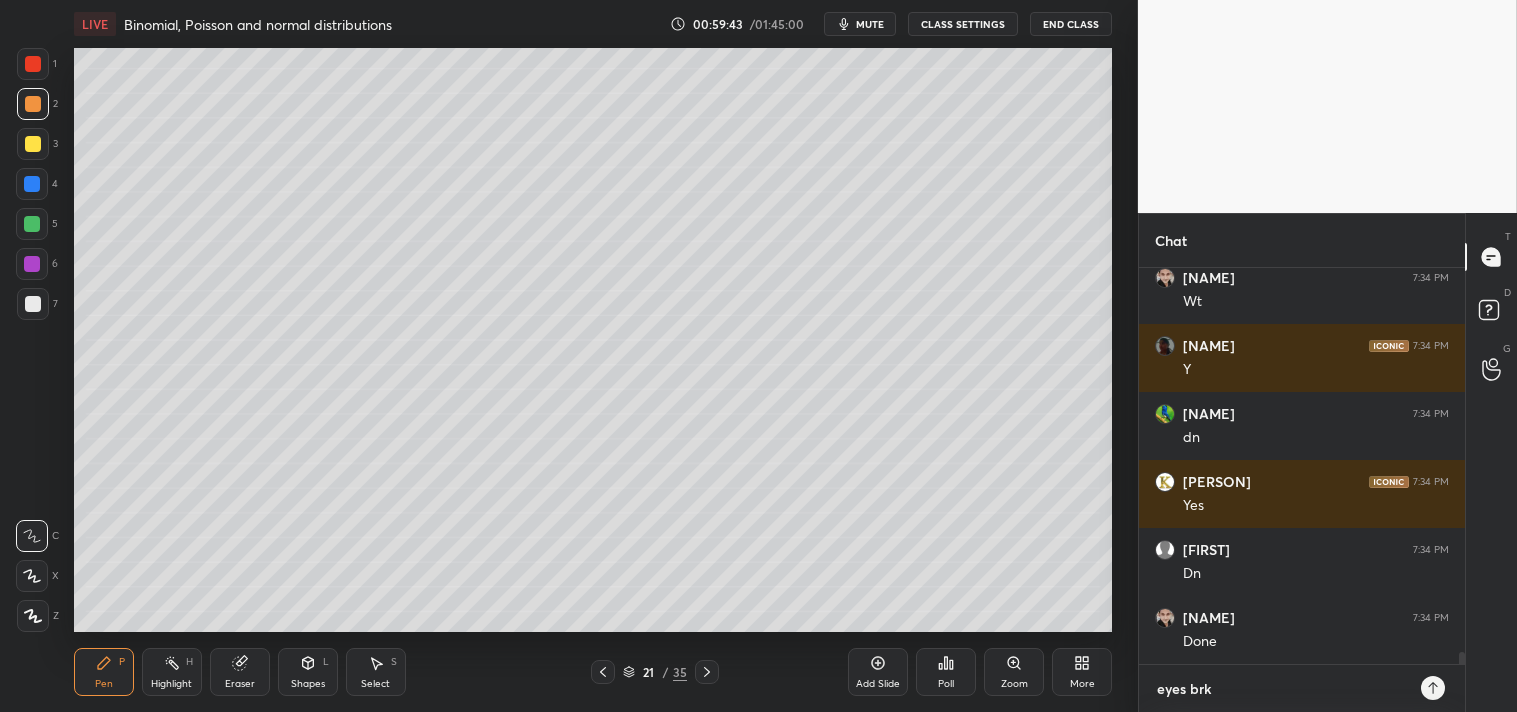 type on "eyes brk" 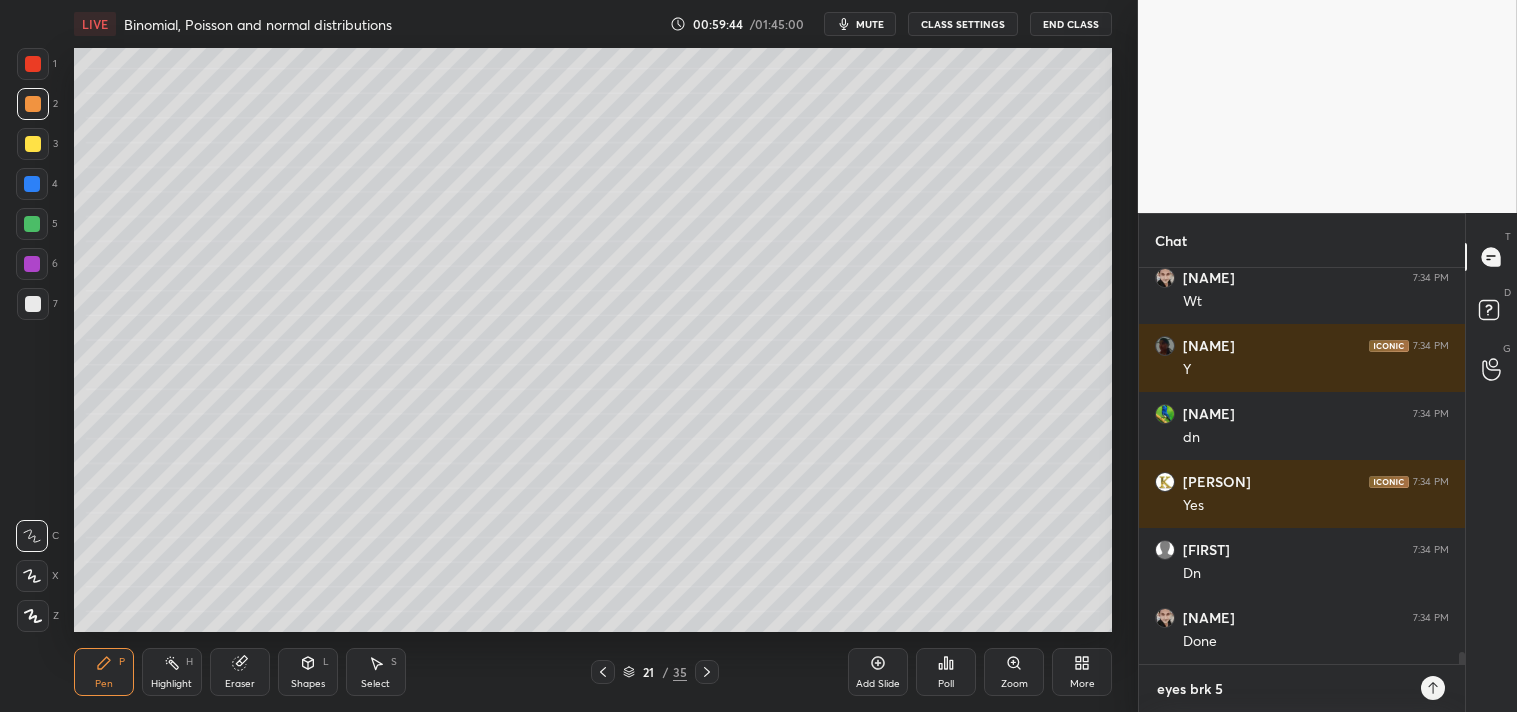 type on "eyes brk 5m" 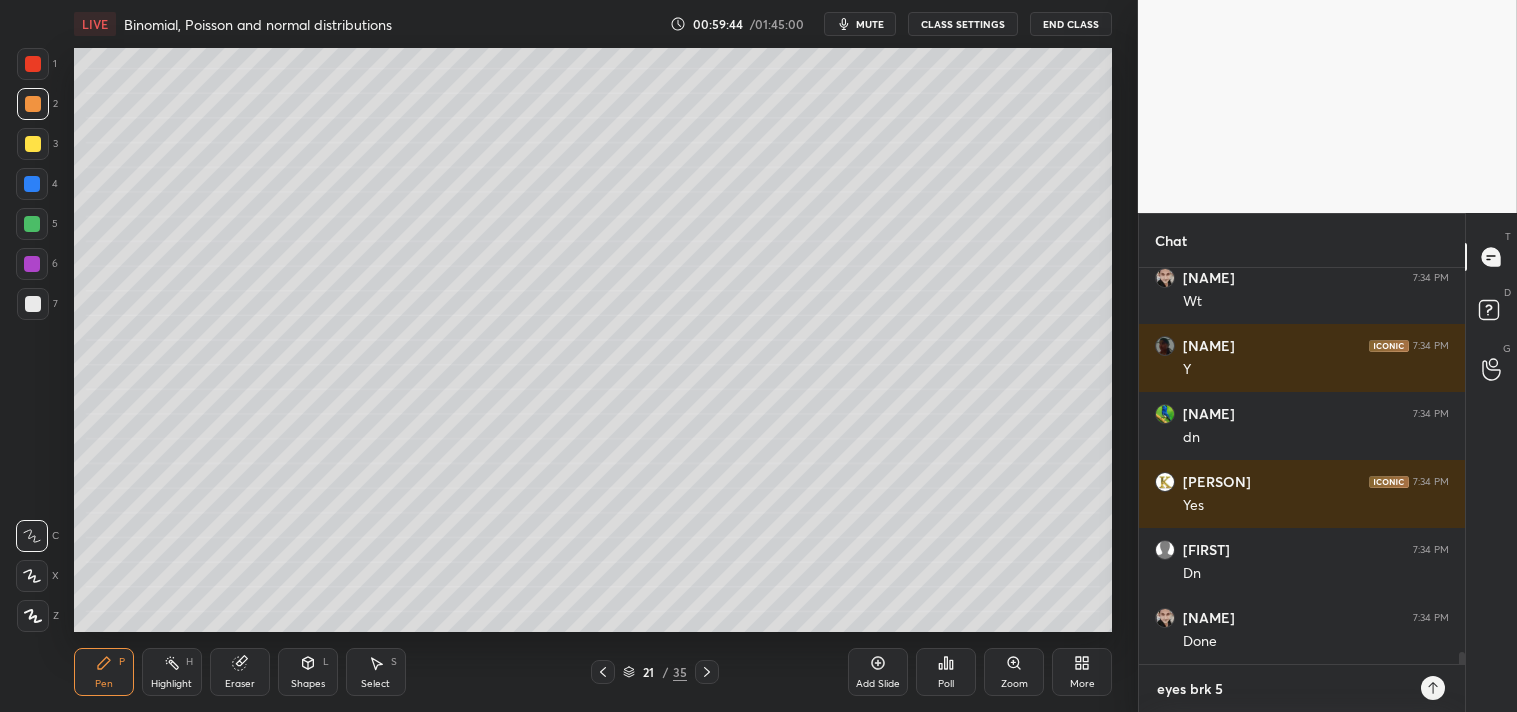 type on "x" 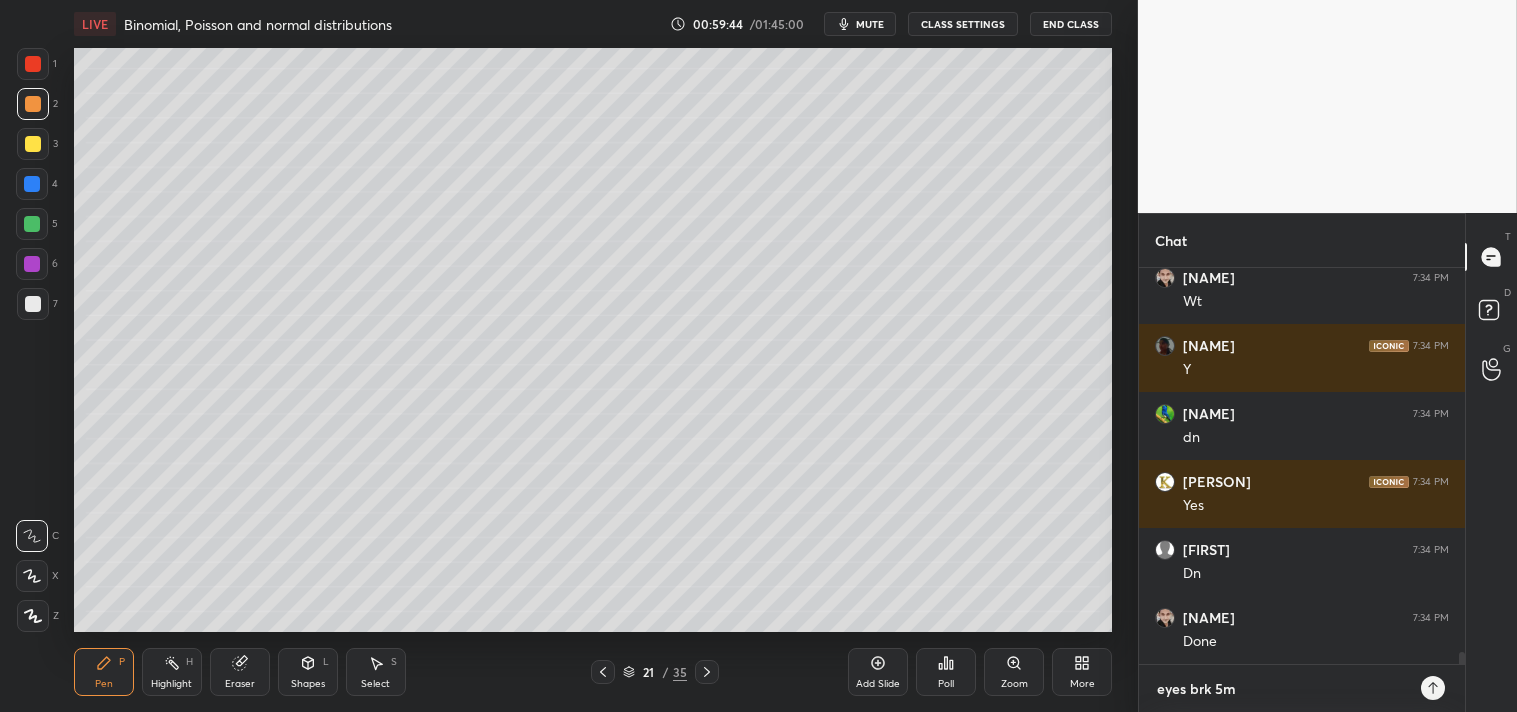 type on "eyes brk 5mi" 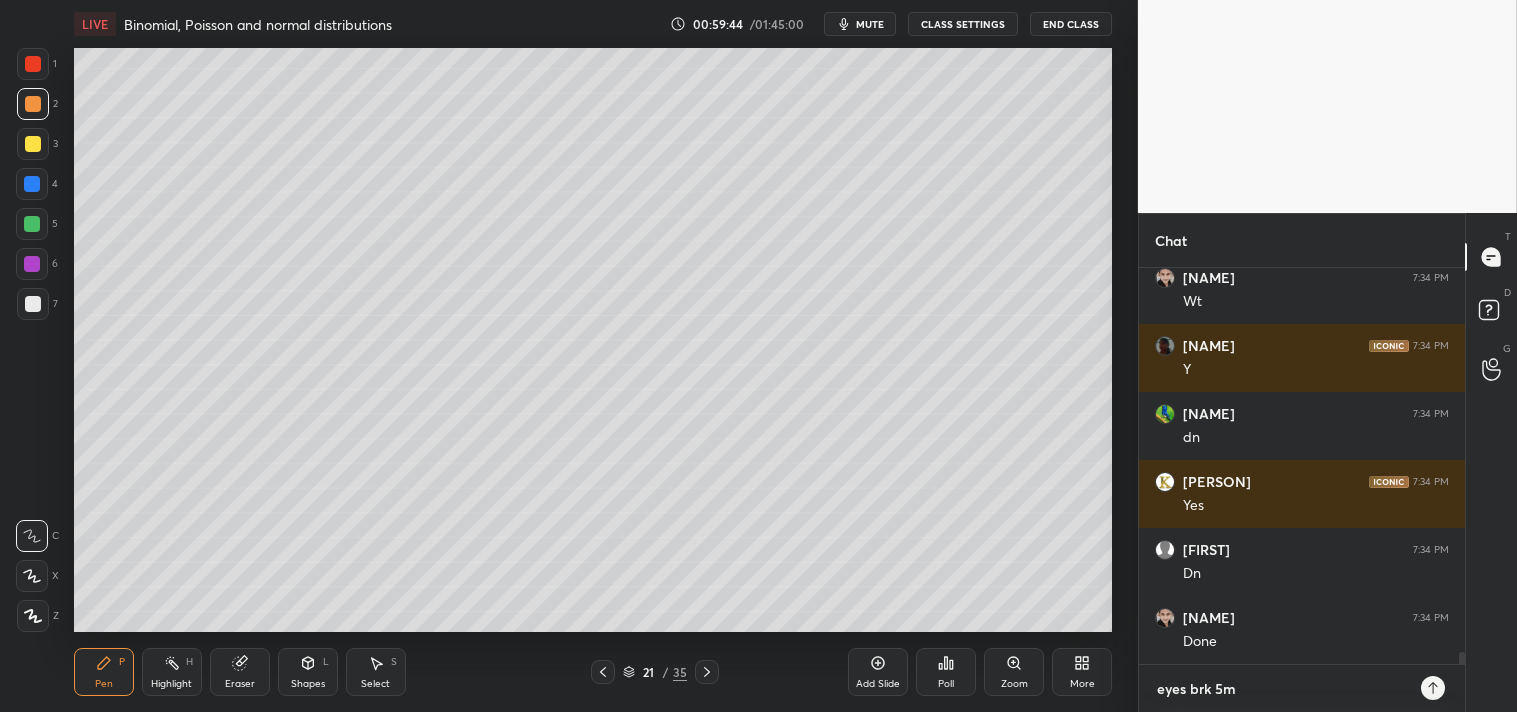 type on "x" 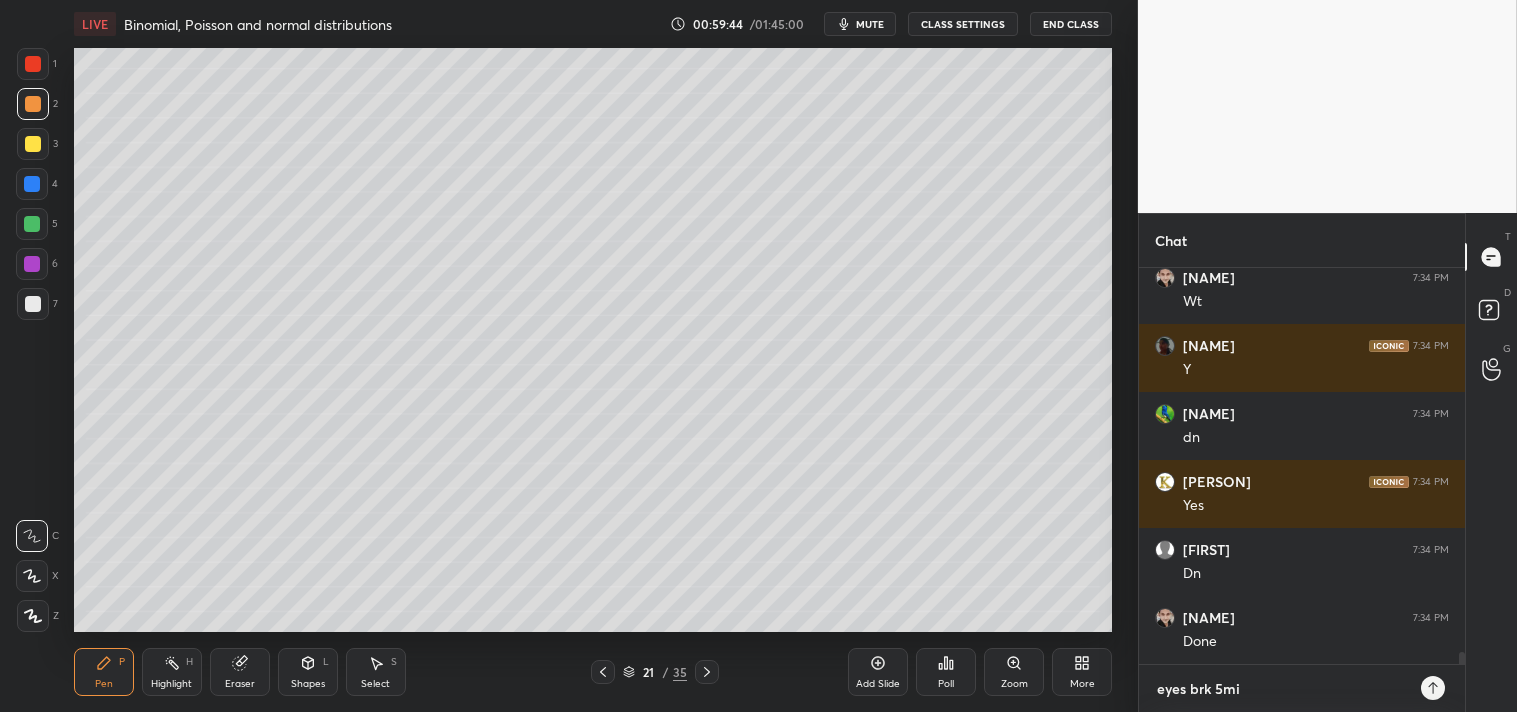 type on "eyes brk 5min" 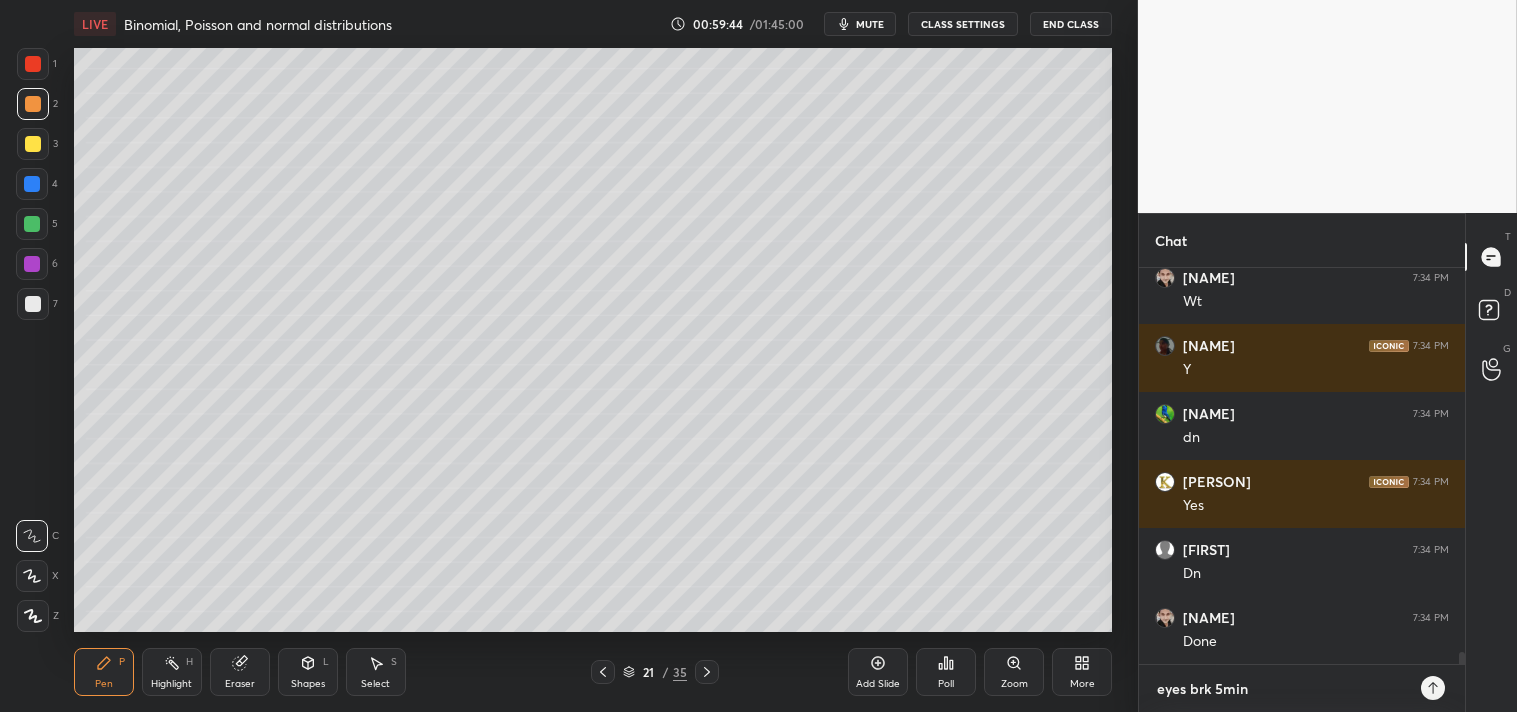 type on "x" 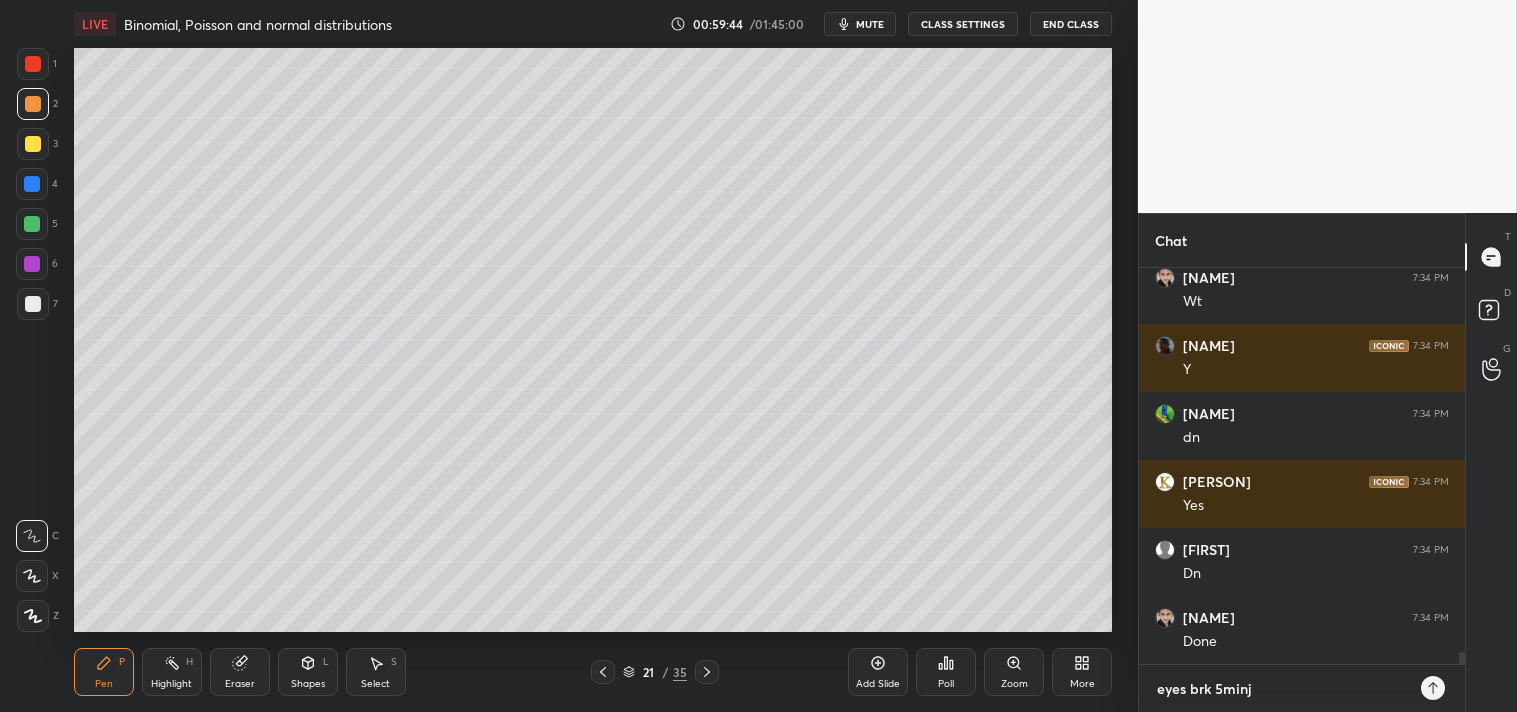 type 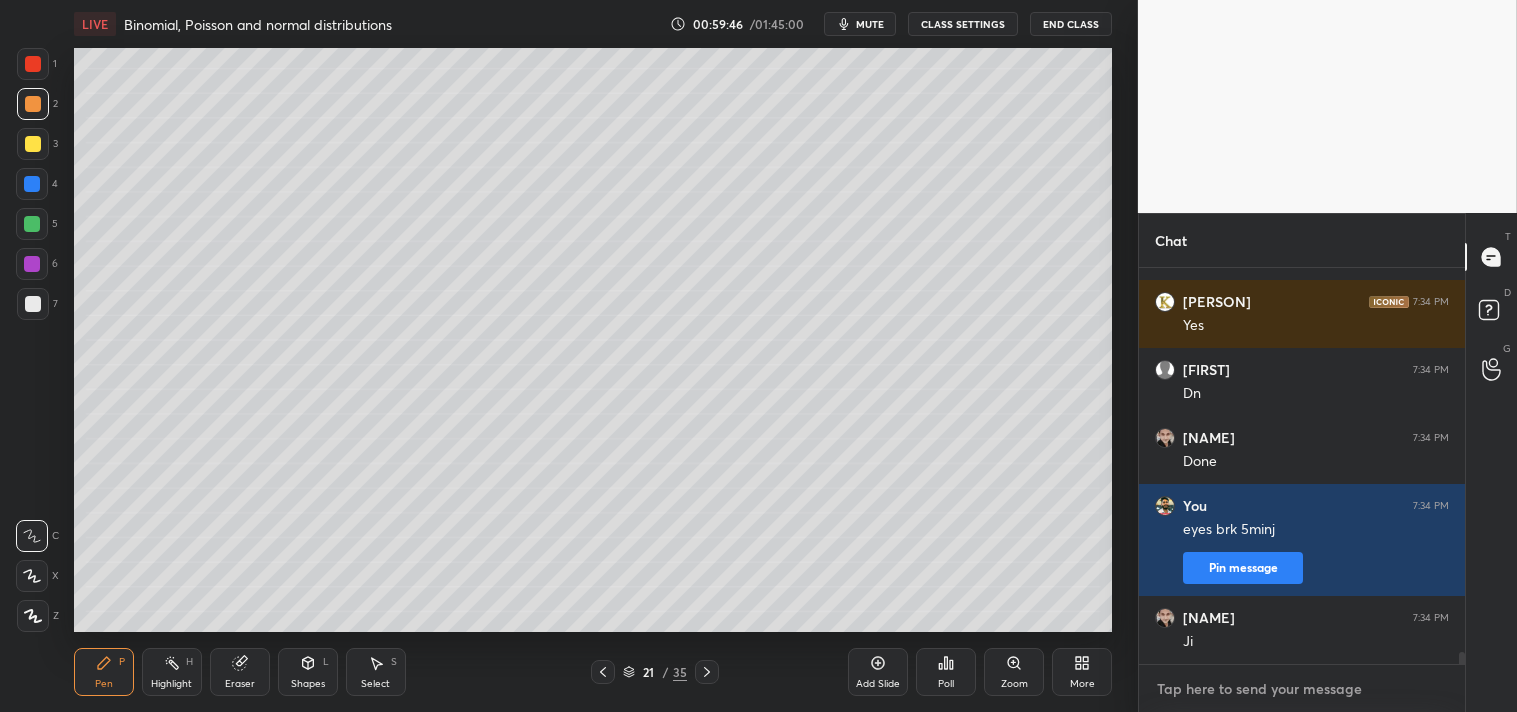 scroll, scrollTop: 13030, scrollLeft: 0, axis: vertical 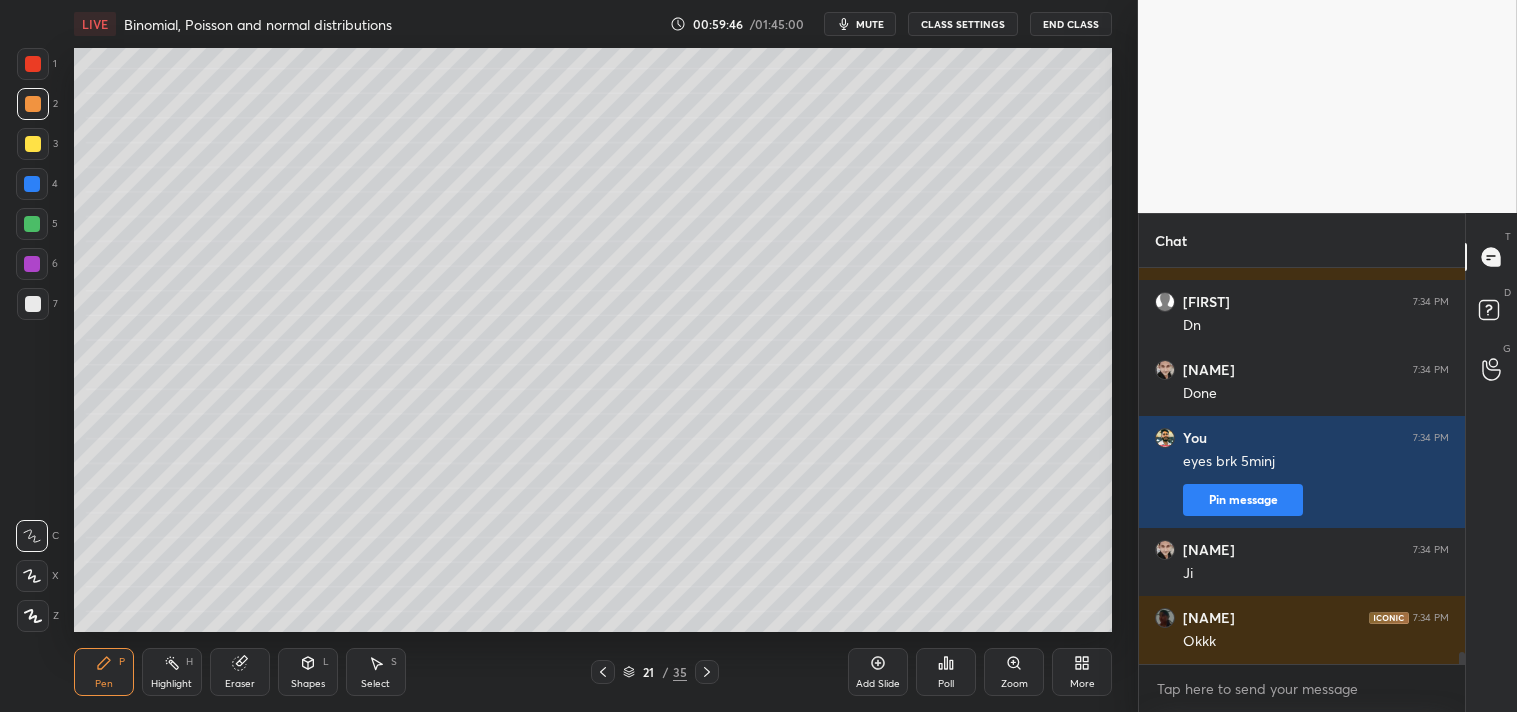 click on "mute" at bounding box center [870, 24] 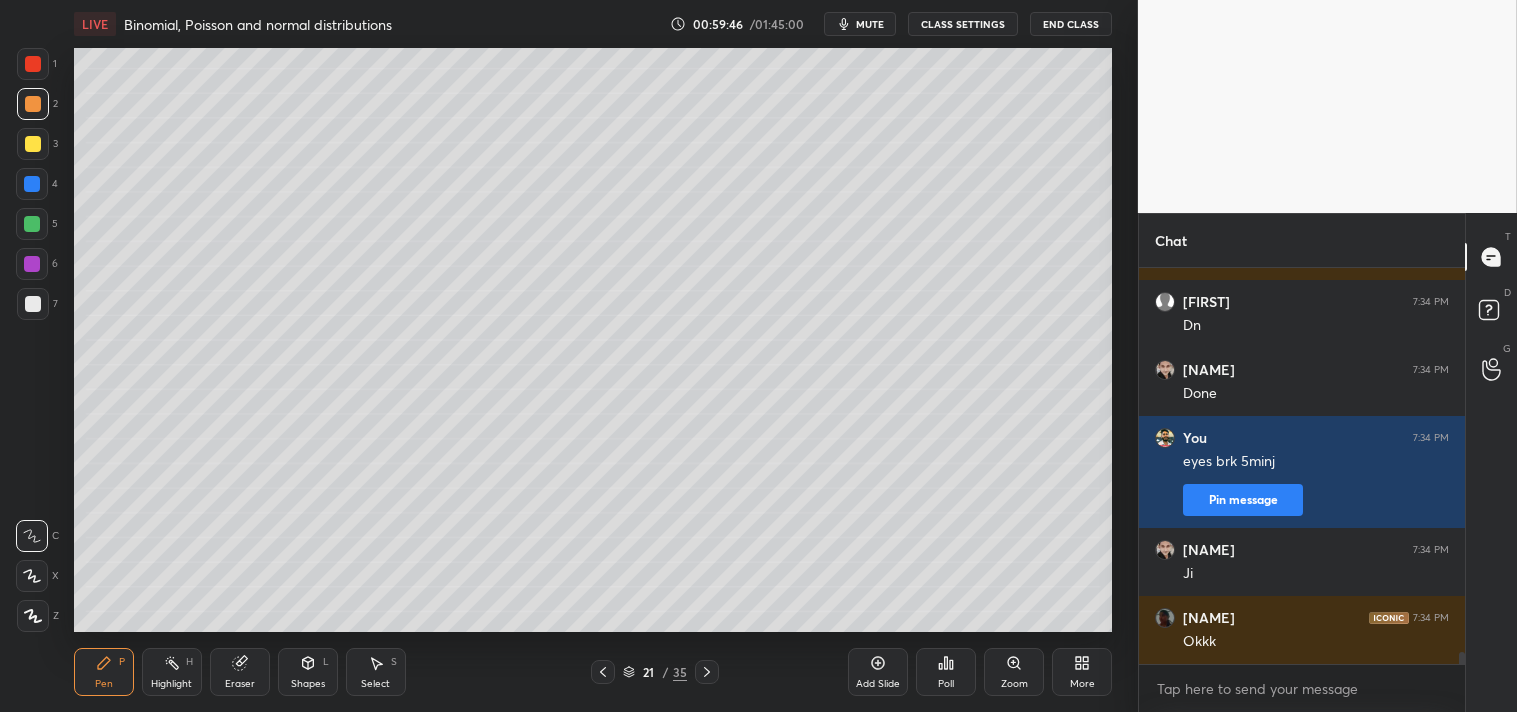 type on "x" 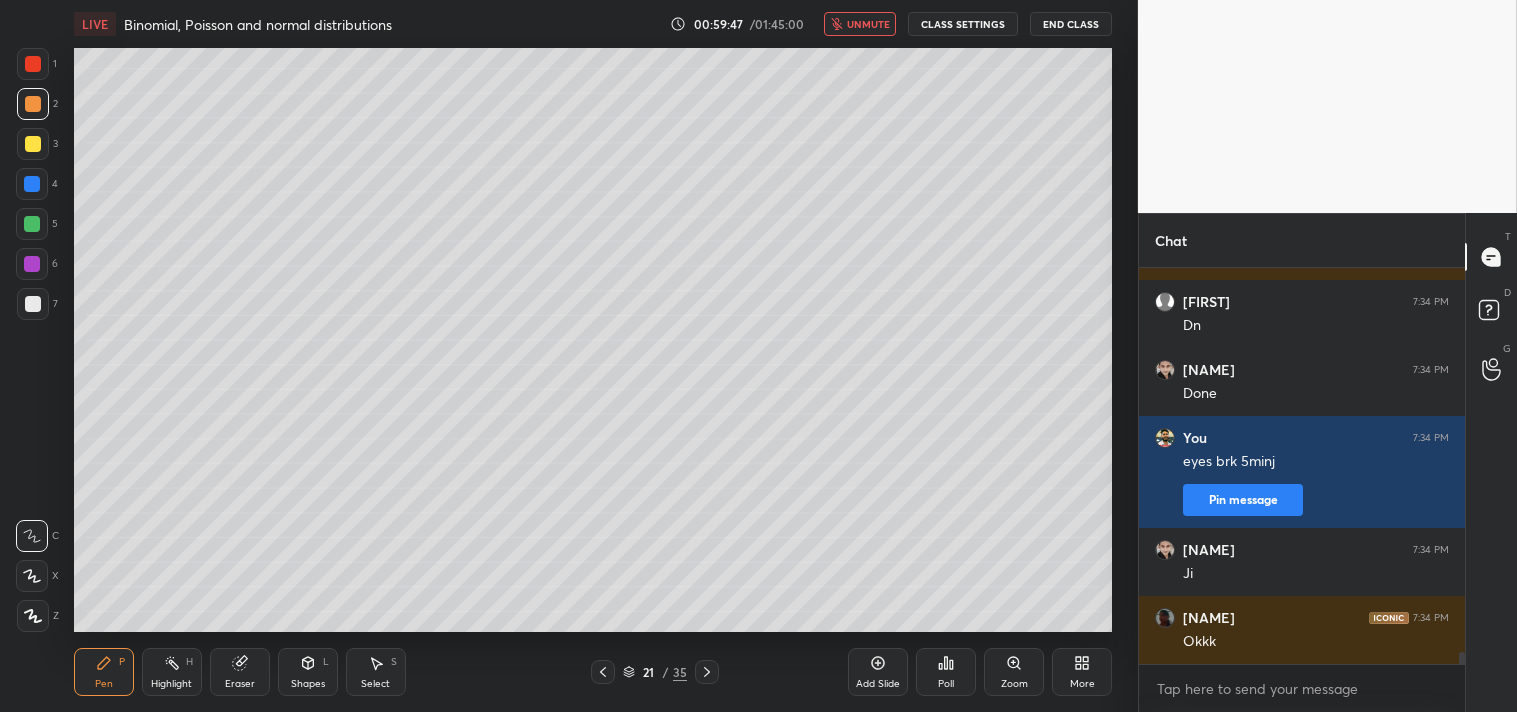 click on "CLASS SETTINGS" at bounding box center (963, 24) 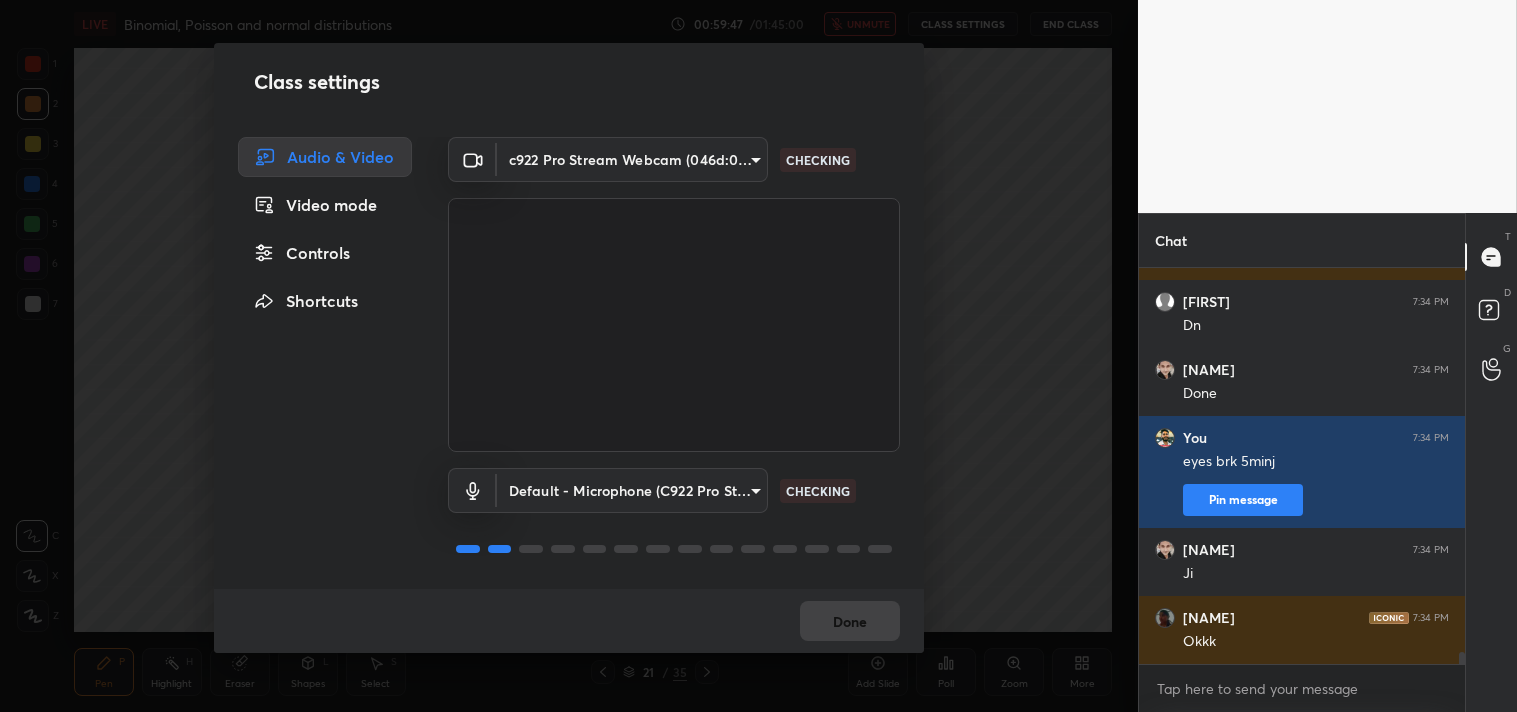click on "1 2 3 4 5 6 7 C X Z C X Z E E Erase all   H H LIVE Binomial, Poisson and normal distributions 00:59:47 /  01:45:00 unmute CLASS SETTINGS End Class Setting up your live class Poll for   secs No correct answer Start poll Back Binomial, Poisson and normal distributions • L3 of Detail Complete course on Mathematical Physics - CSIR NET, GATE, TIFR, JEST, etc [PERSON] Pen P Highlight H Eraser Shapes L Select S 21 / 35 Add Slide Poll Zoom More Chat [PERSON] 7:34 PM dn [PERSON] 7:34 PM Yes [PERSON] 7:34 PM Dn [PERSON] 7:34 PM Done You 7:34 PM eyes brk 5minj Pin message [PERSON] 7:34 PM Ji [PERSON] 7:34 PM Okkk JUMP TO LATEST Enable hand raising Enable raise hand to speak to learners. Once enabled, chat will be turned off temporarily. Enable x   Doubts asked by learners will show up here NEW DOUBTS ASKED No one has raised a hand yet Can't raise hand Looks like educator just invited you to speak. Please wait before you can raise your hand again. Got it T Messages (T) D Doubts (D) G Raise Hand (G) Report an issue Buffering ​" at bounding box center [758, 356] 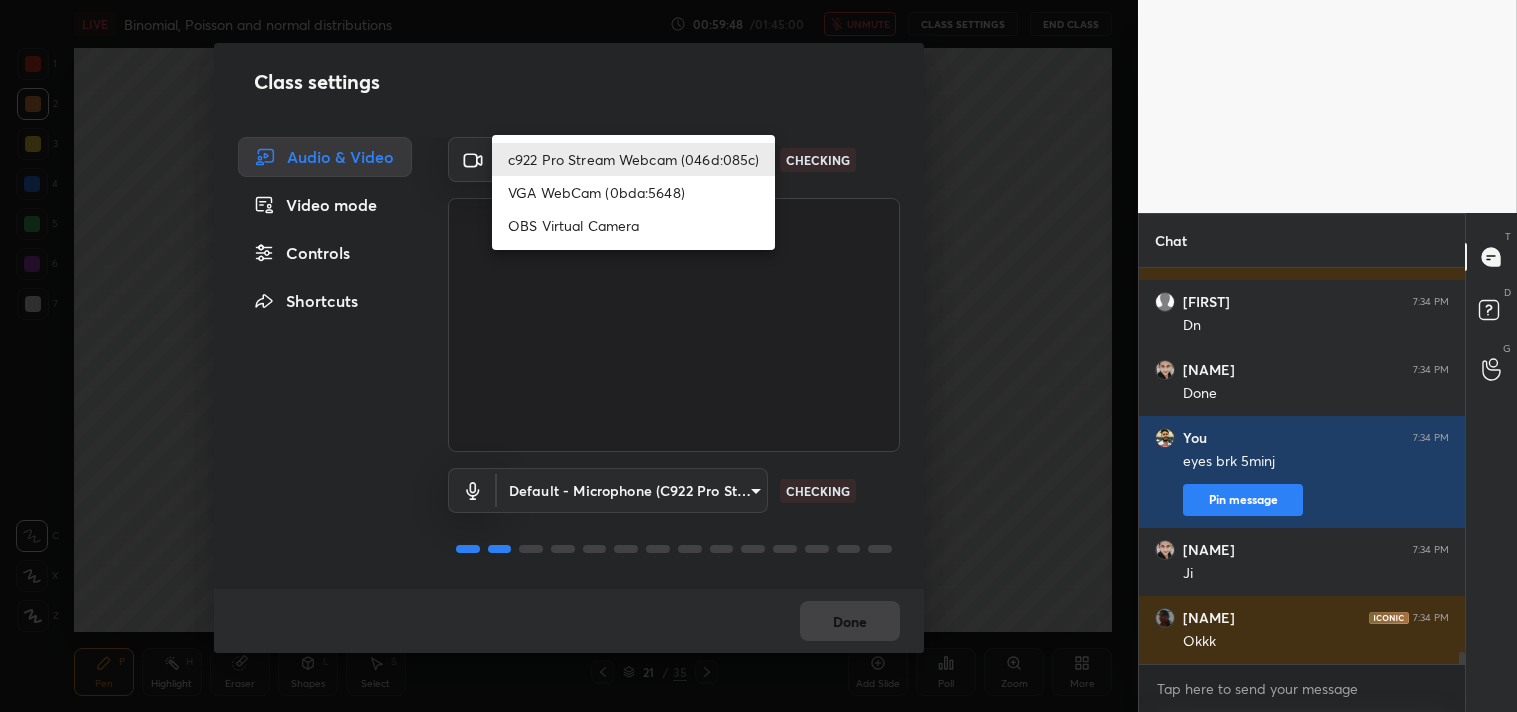 click on "OBS Virtual Camera" at bounding box center [633, 225] 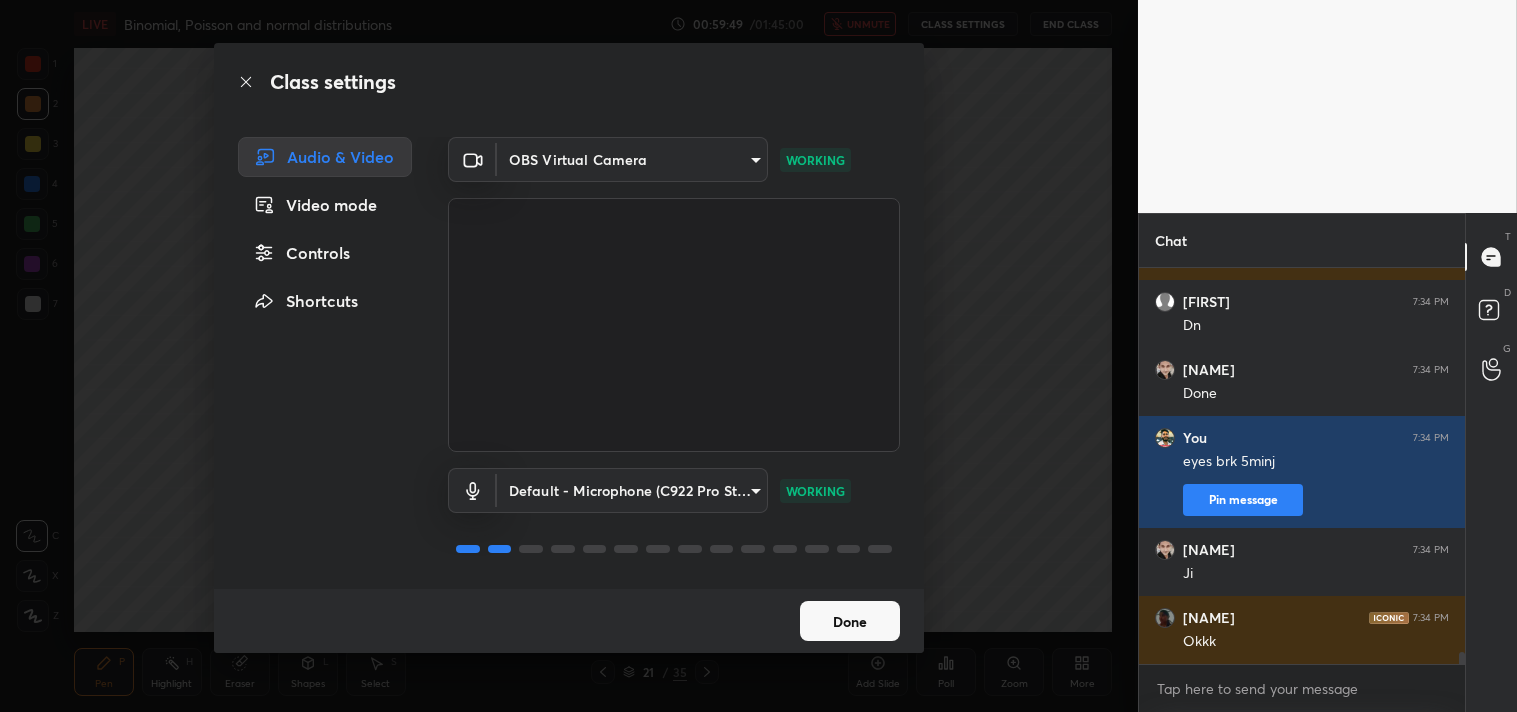 click on "Done" at bounding box center [850, 621] 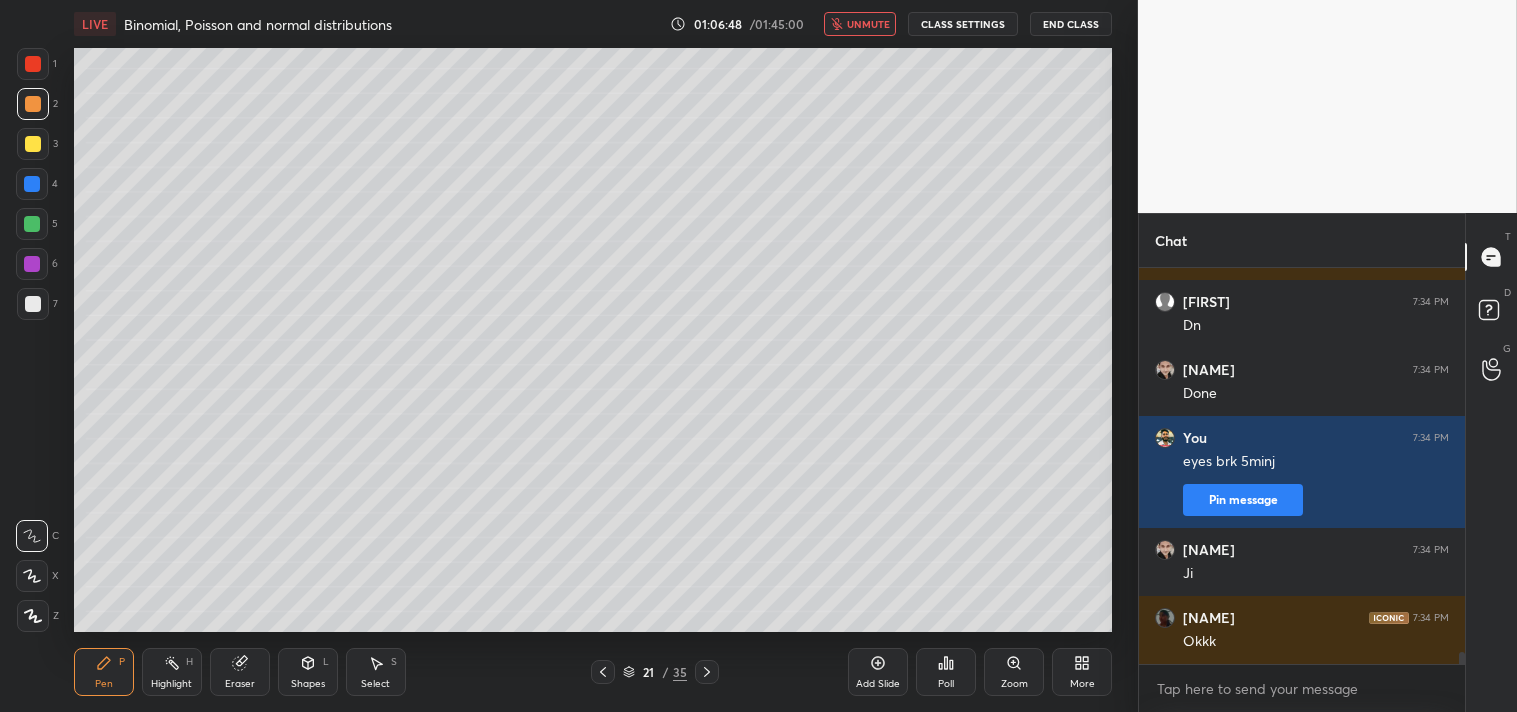 drag, startPoint x: 864, startPoint y: 22, endPoint x: 1011, endPoint y: 33, distance: 147.411 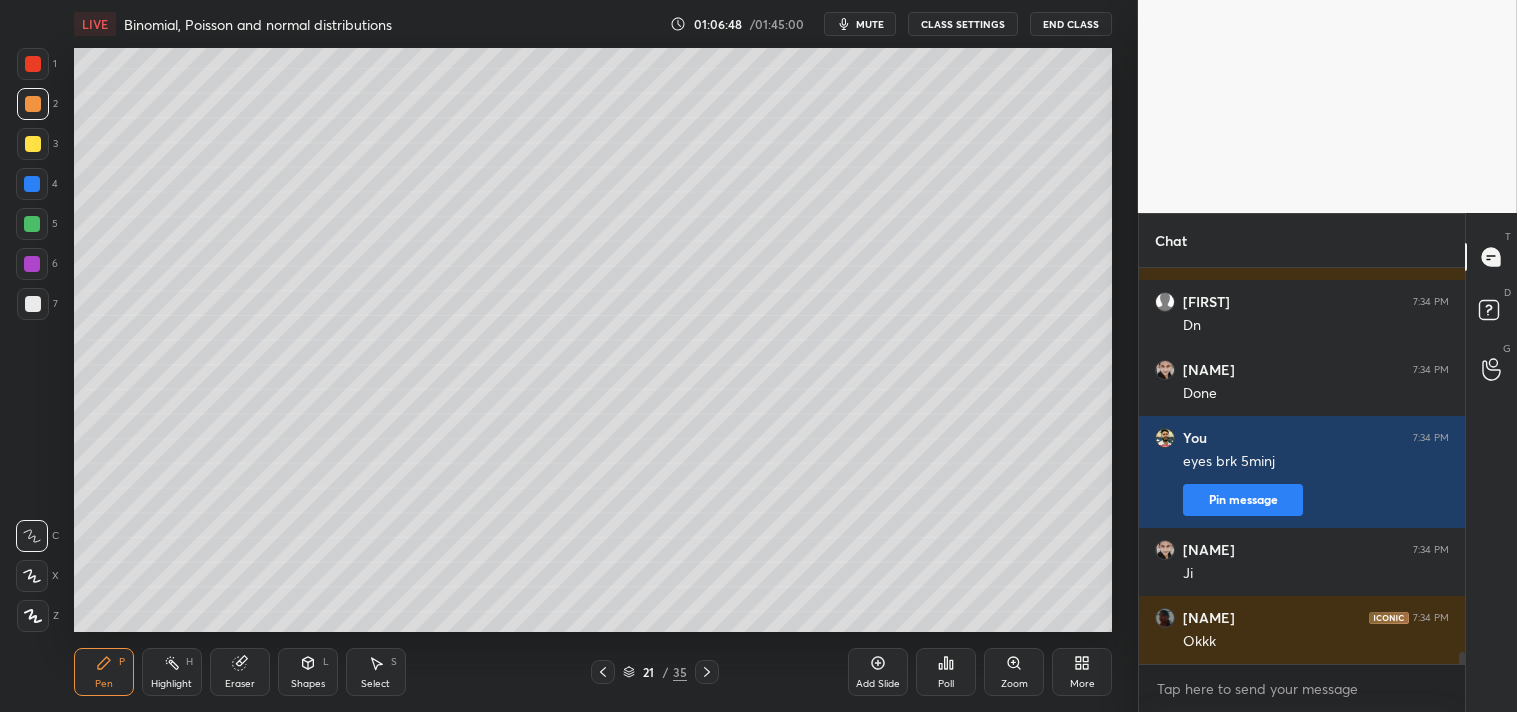 drag, startPoint x: 1012, startPoint y: 33, endPoint x: 986, endPoint y: 33, distance: 26 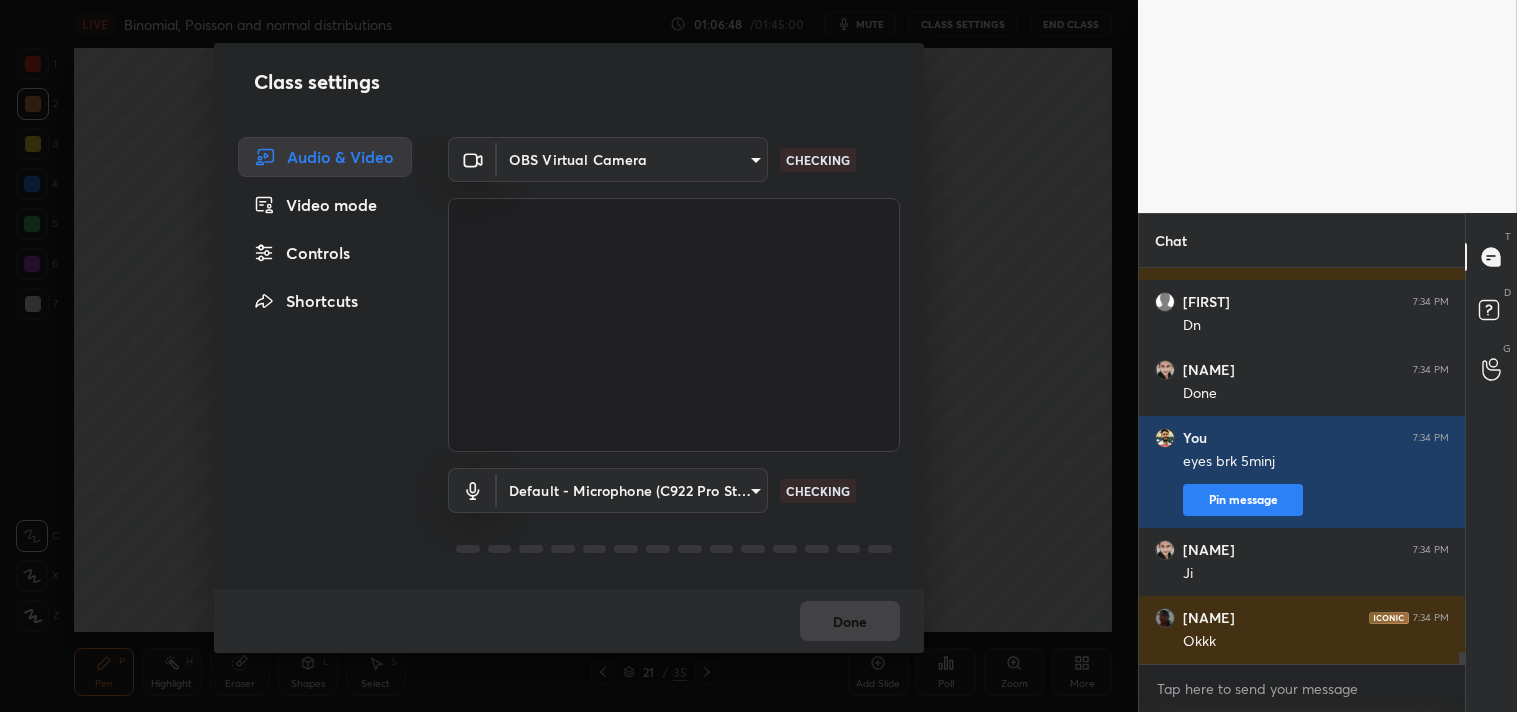 click on "Class settings Audio & Video Video mode Controls Shortcuts OBS Virtual Camera 64645b19d528b3ac785889237b1a364f3b7ccd5da23f372116afb1703458f4fd CHECKING Default - Microphone (C922 Pro Stream Webcam) default CHECKING Done" at bounding box center [569, 356] 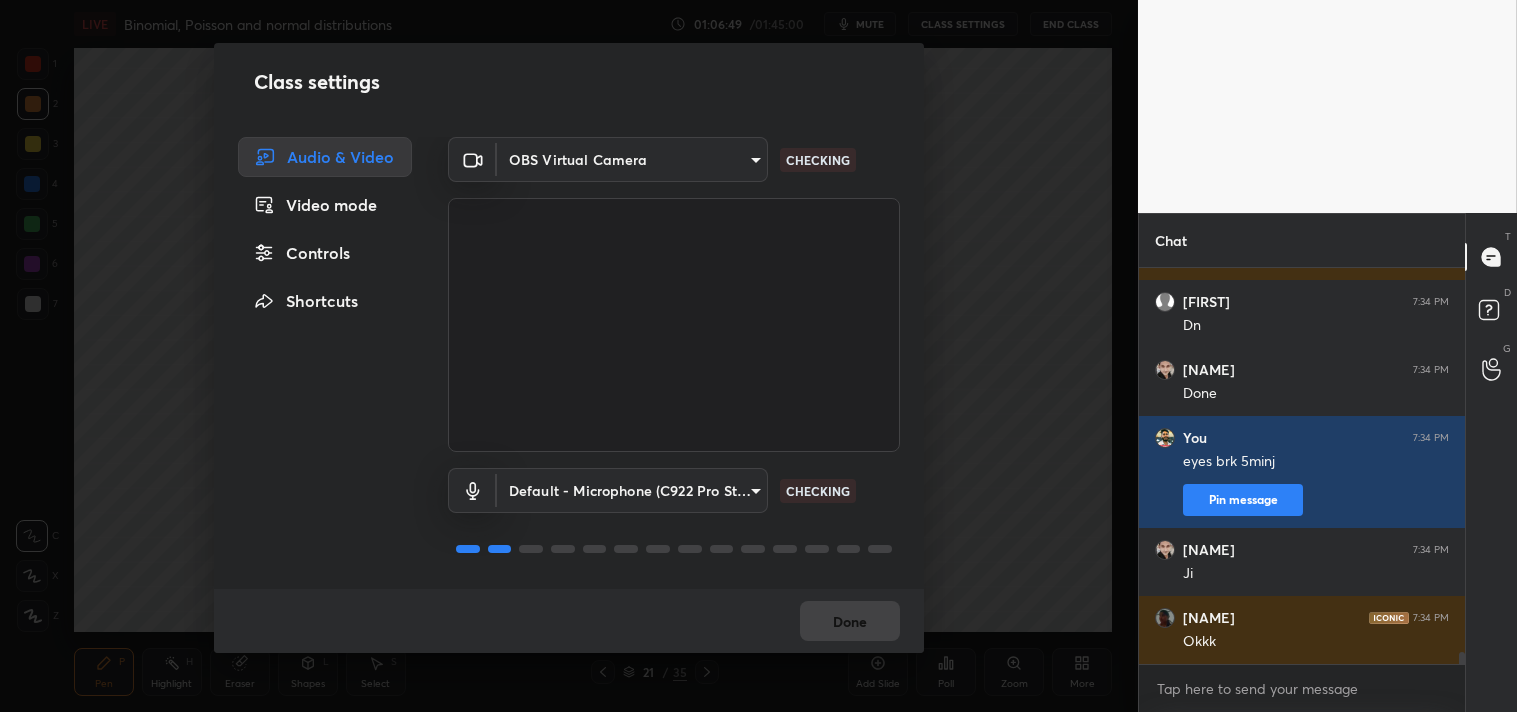 click on "[FIRST] 7:34 PM dn [FIRST] 7:34 PM Yes [FIRST] 7:34 PM Dn [FIRST] 7:34 PM Done You 7:34 PM eyes brk 5minj Pin message [FIRST] 7:34 PM Ji [FIRST] 7:34 PM Okkk" at bounding box center (758, 356) 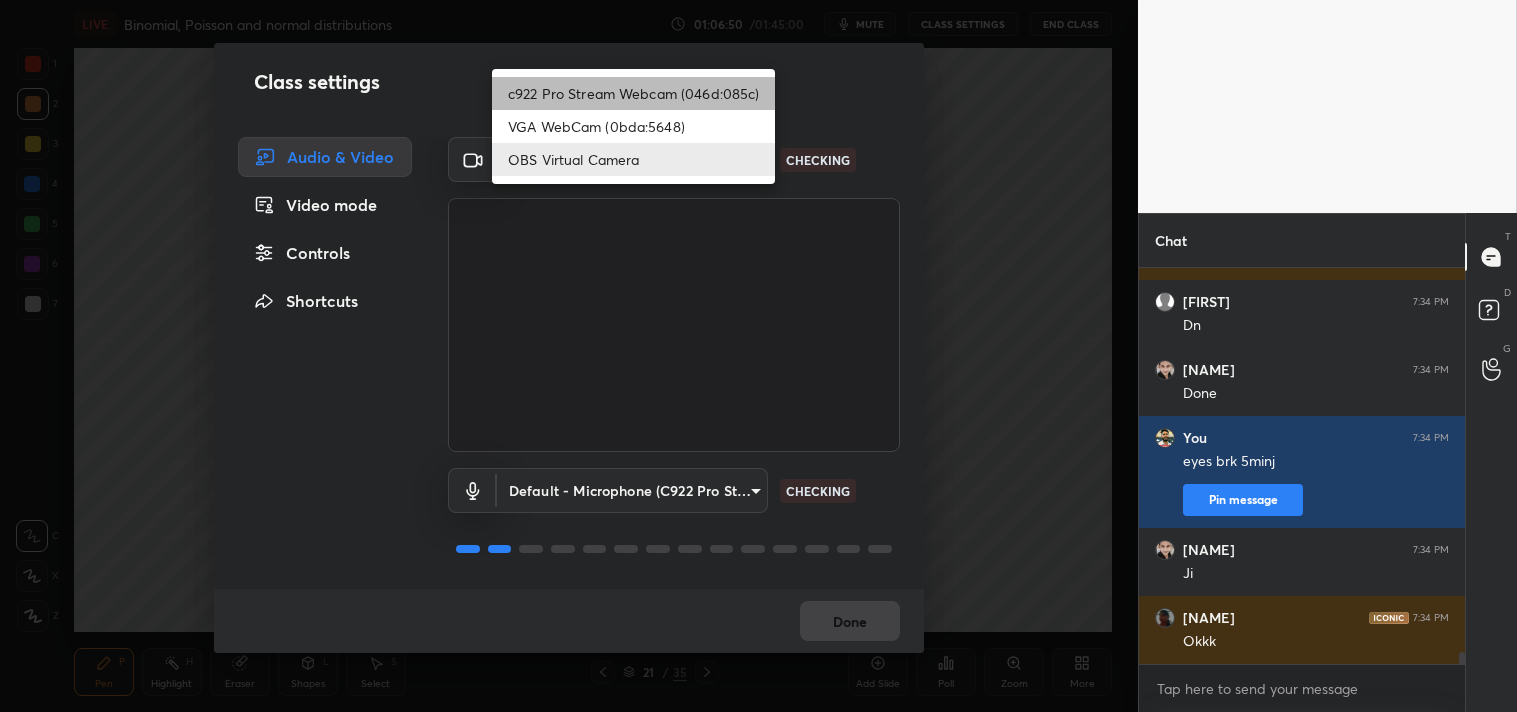 drag, startPoint x: 560, startPoint y: 90, endPoint x: 802, endPoint y: 400, distance: 393.27344 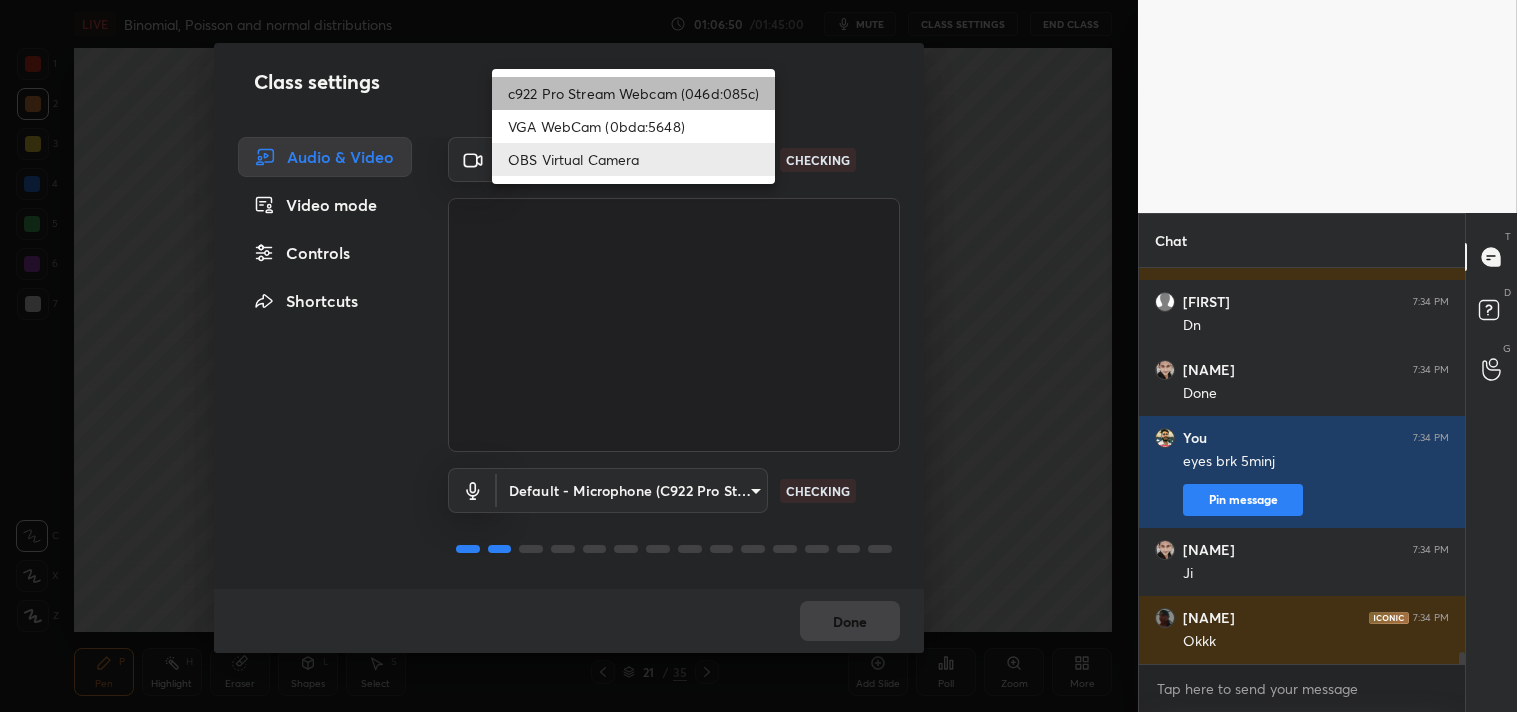 click on "c922 Pro Stream Webcam (046d:085c)" at bounding box center (633, 93) 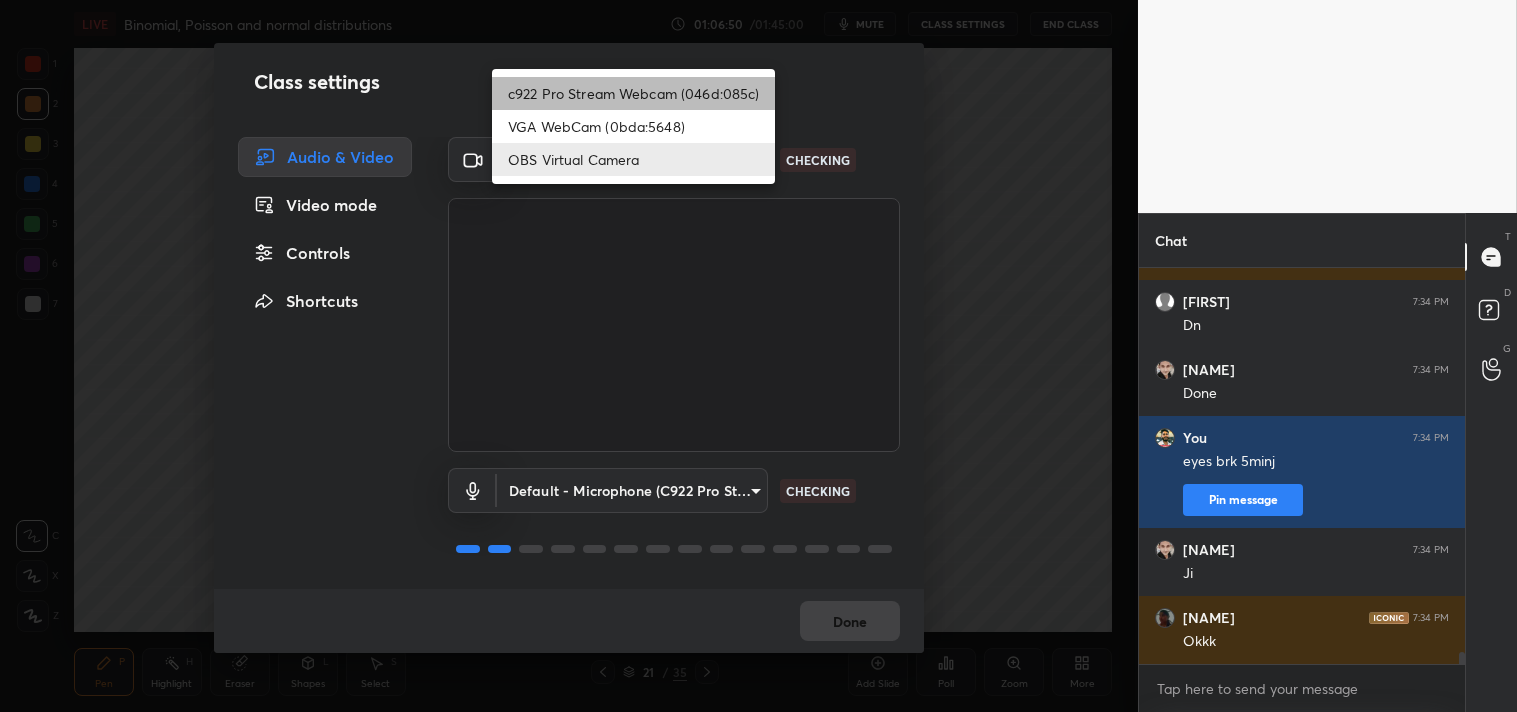 type on "[HASH]" 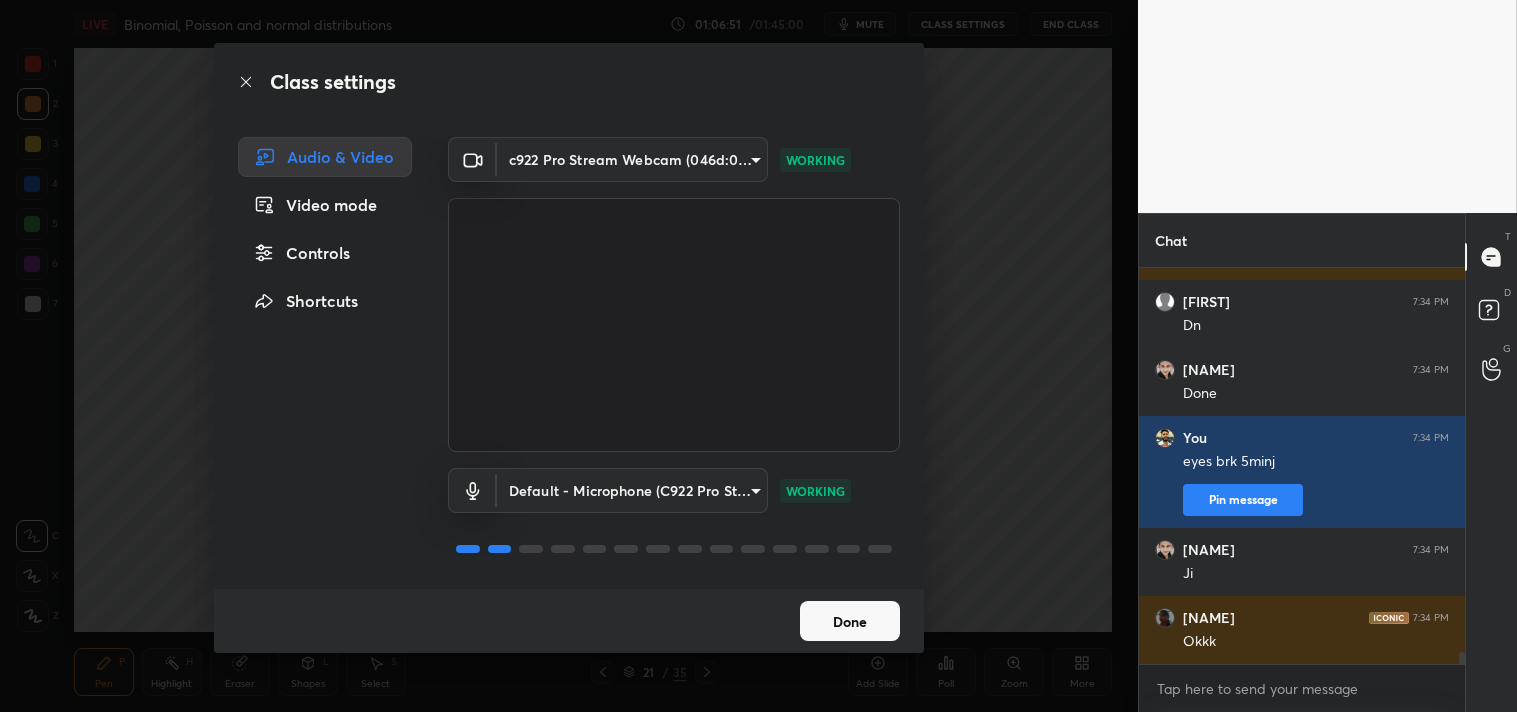 click on "Done" at bounding box center [850, 621] 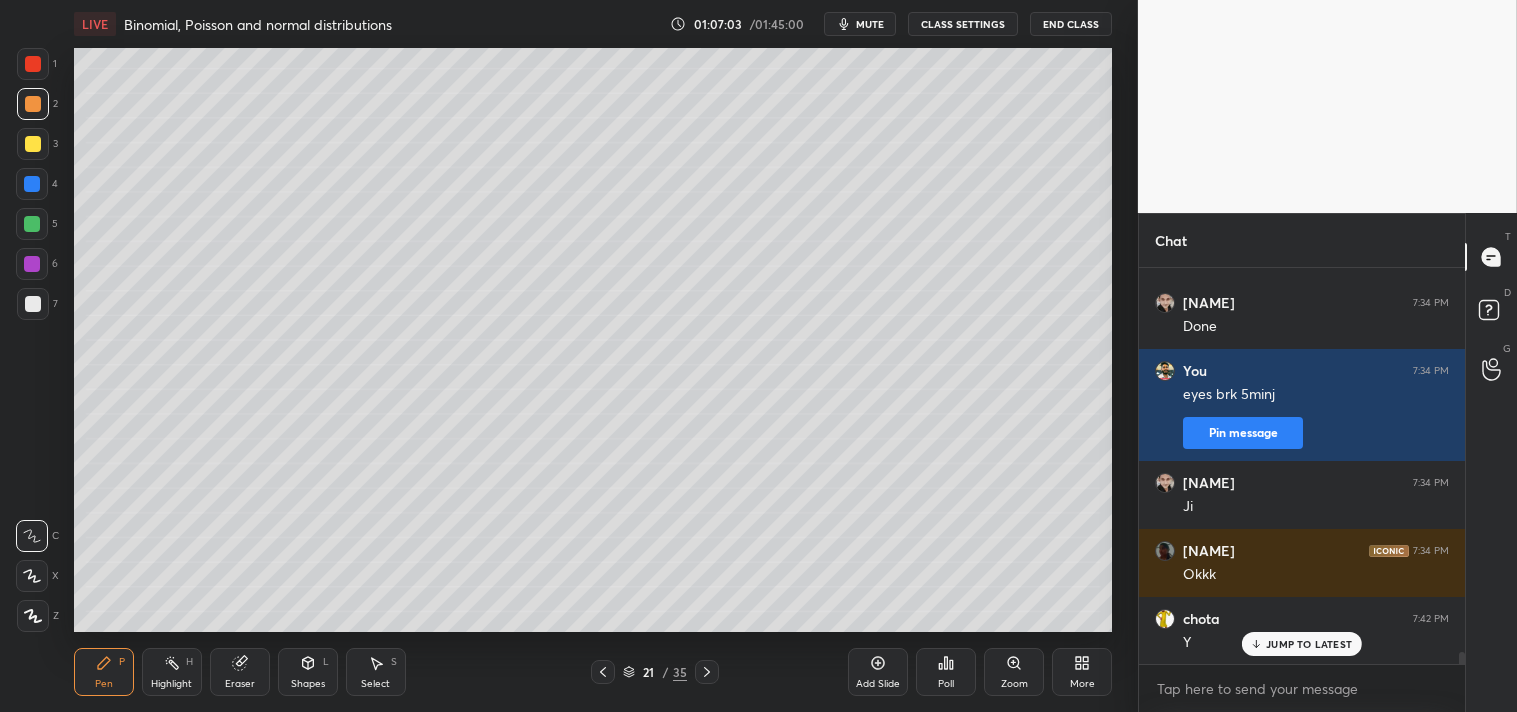 scroll, scrollTop: 13165, scrollLeft: 0, axis: vertical 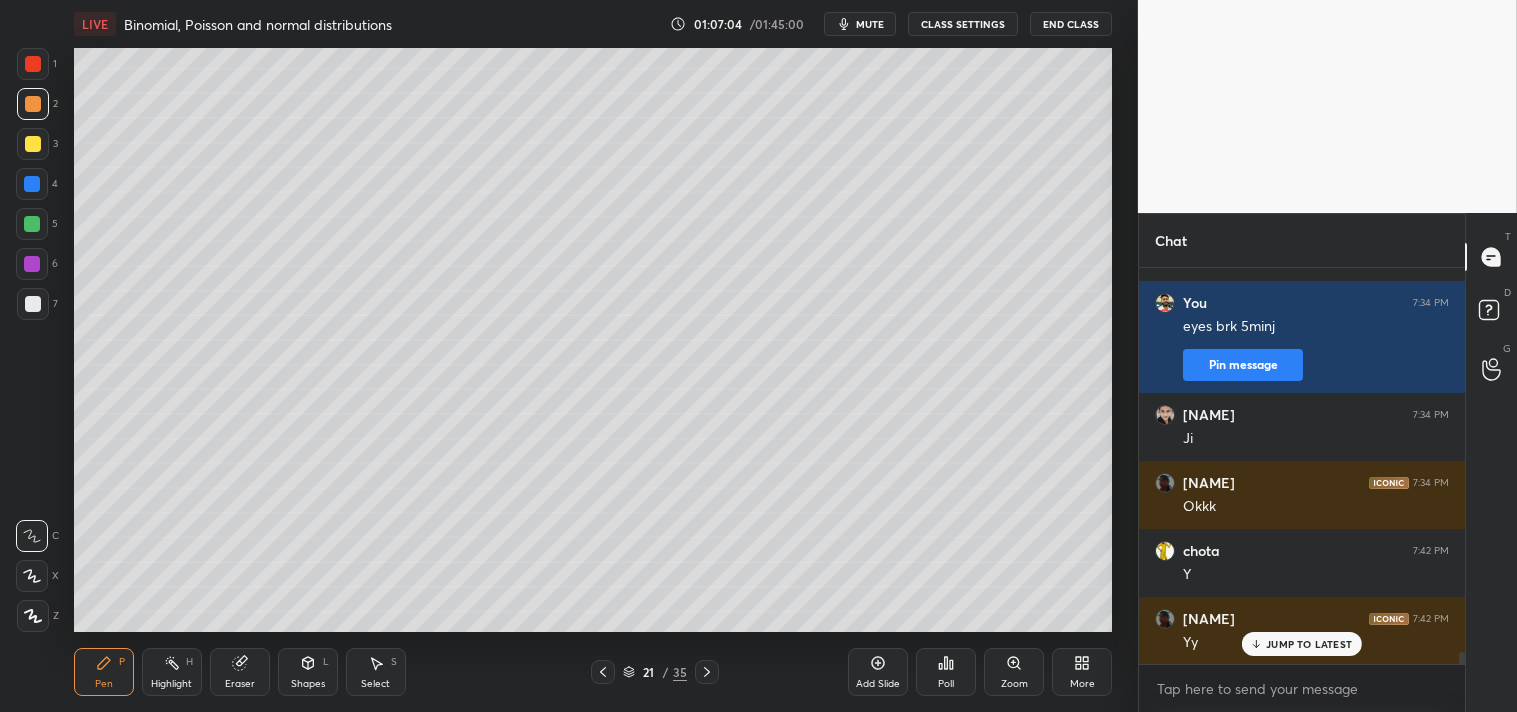 click on "Yy" at bounding box center [1316, 641] 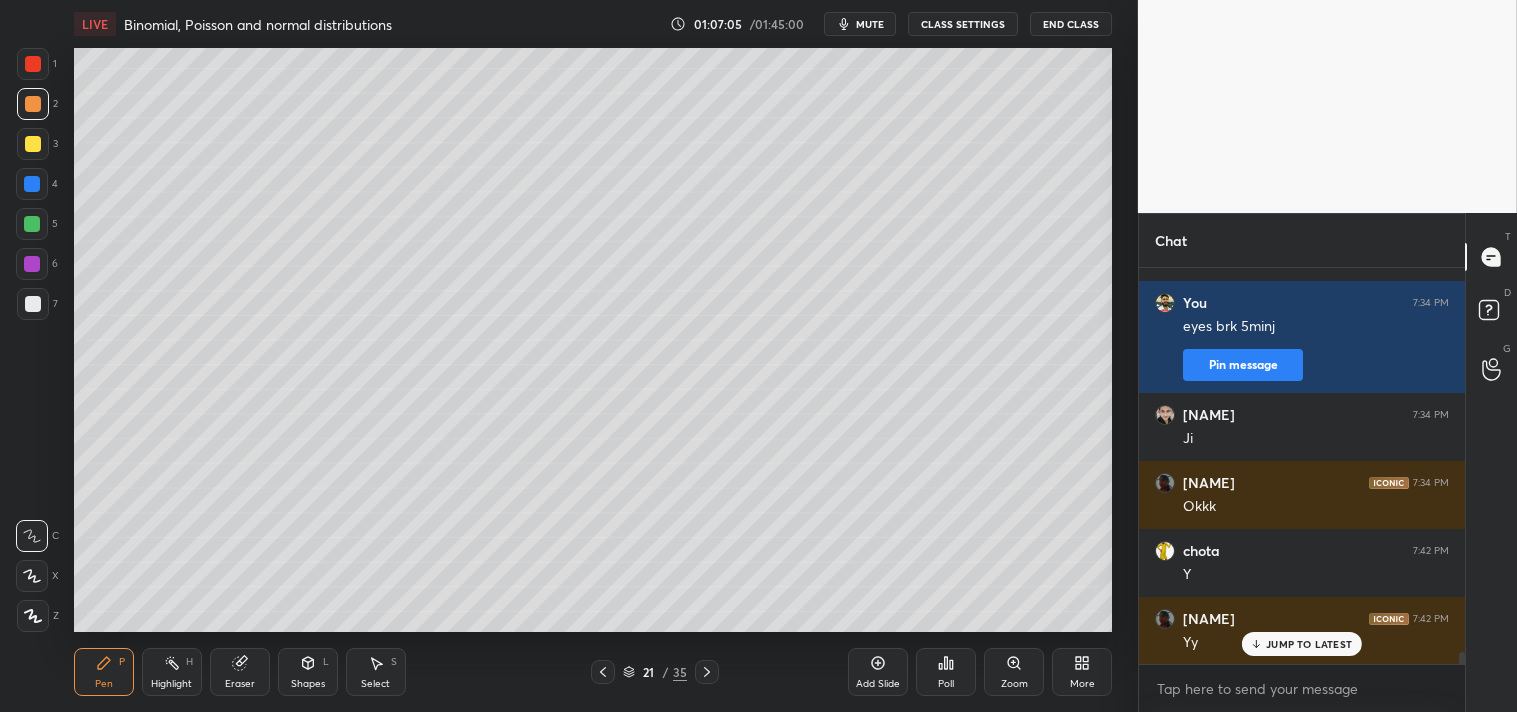 click on "JUMP TO LATEST" at bounding box center [1302, 644] 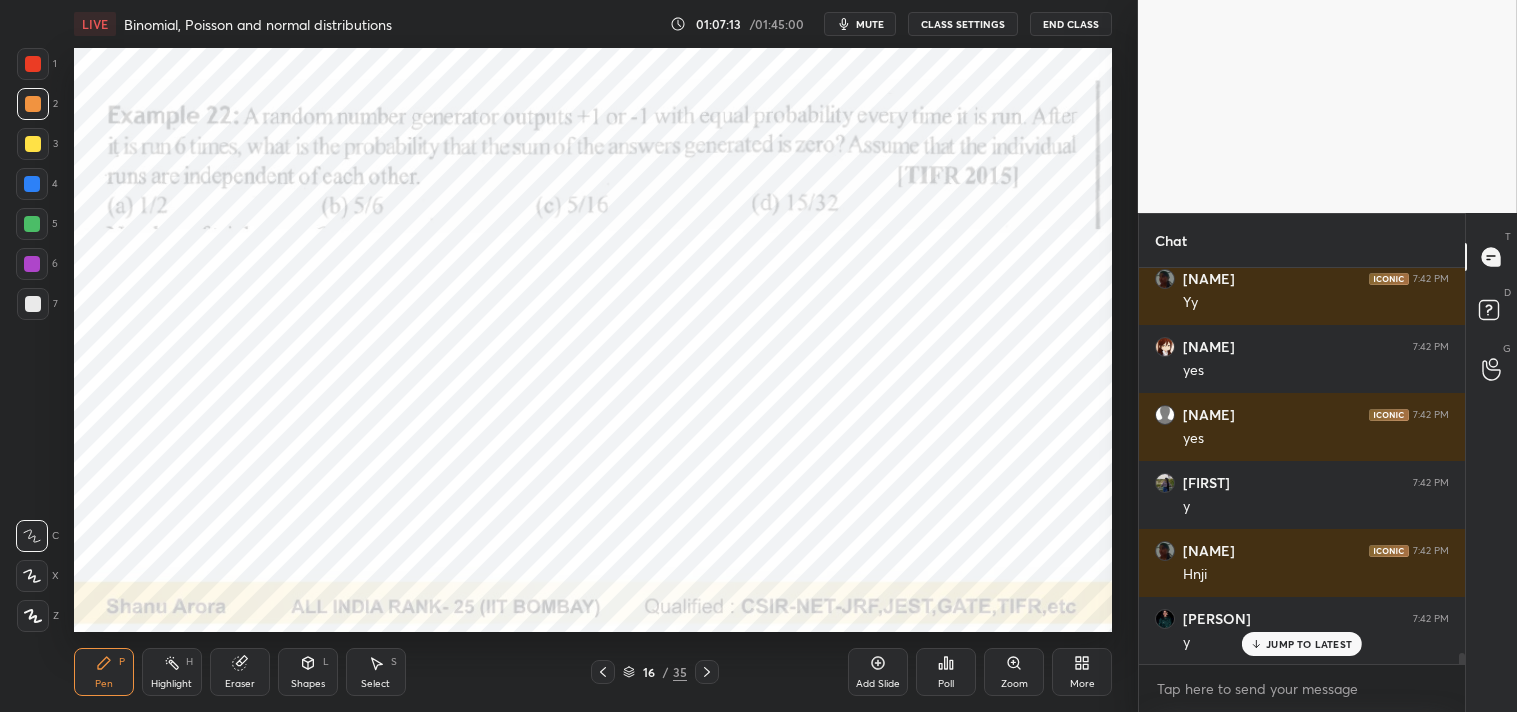 scroll, scrollTop: 13574, scrollLeft: 0, axis: vertical 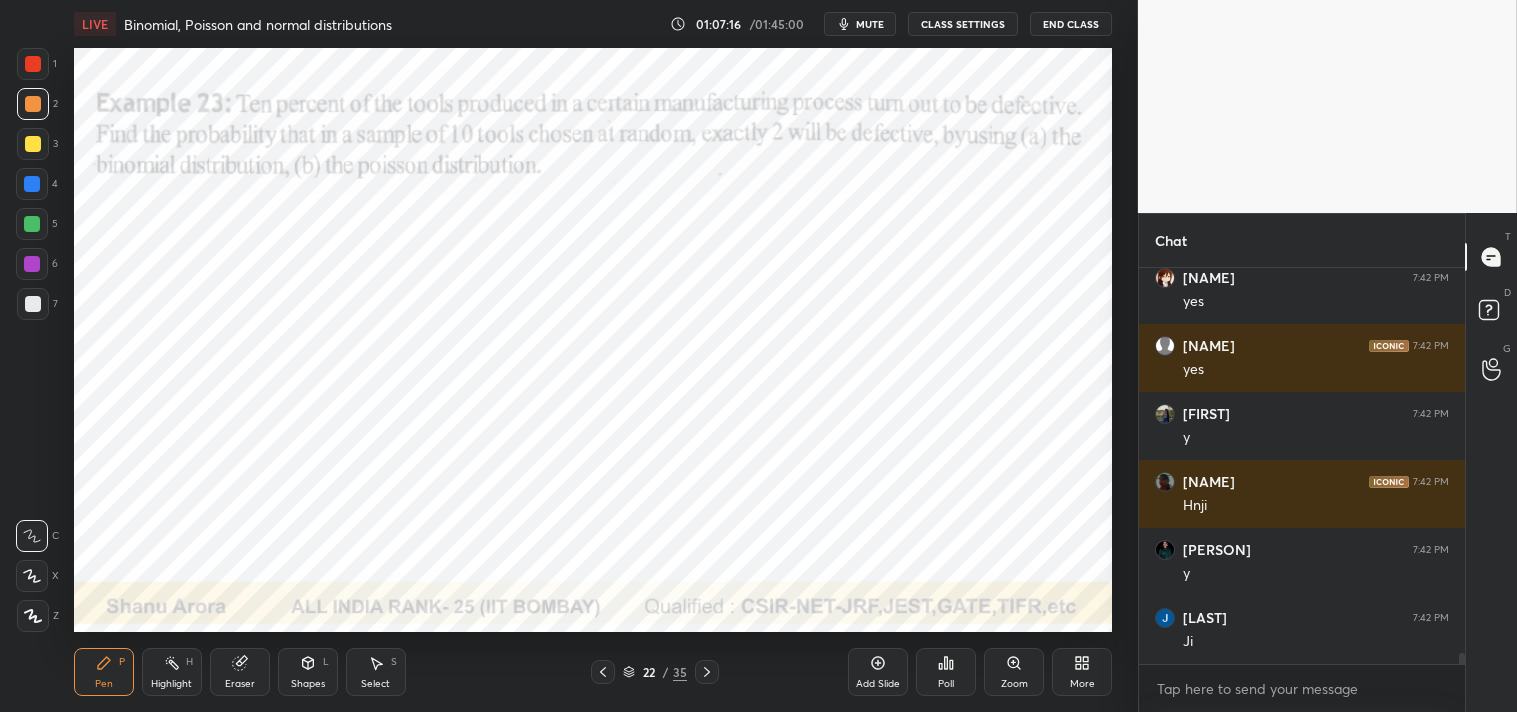 click at bounding box center (33, 64) 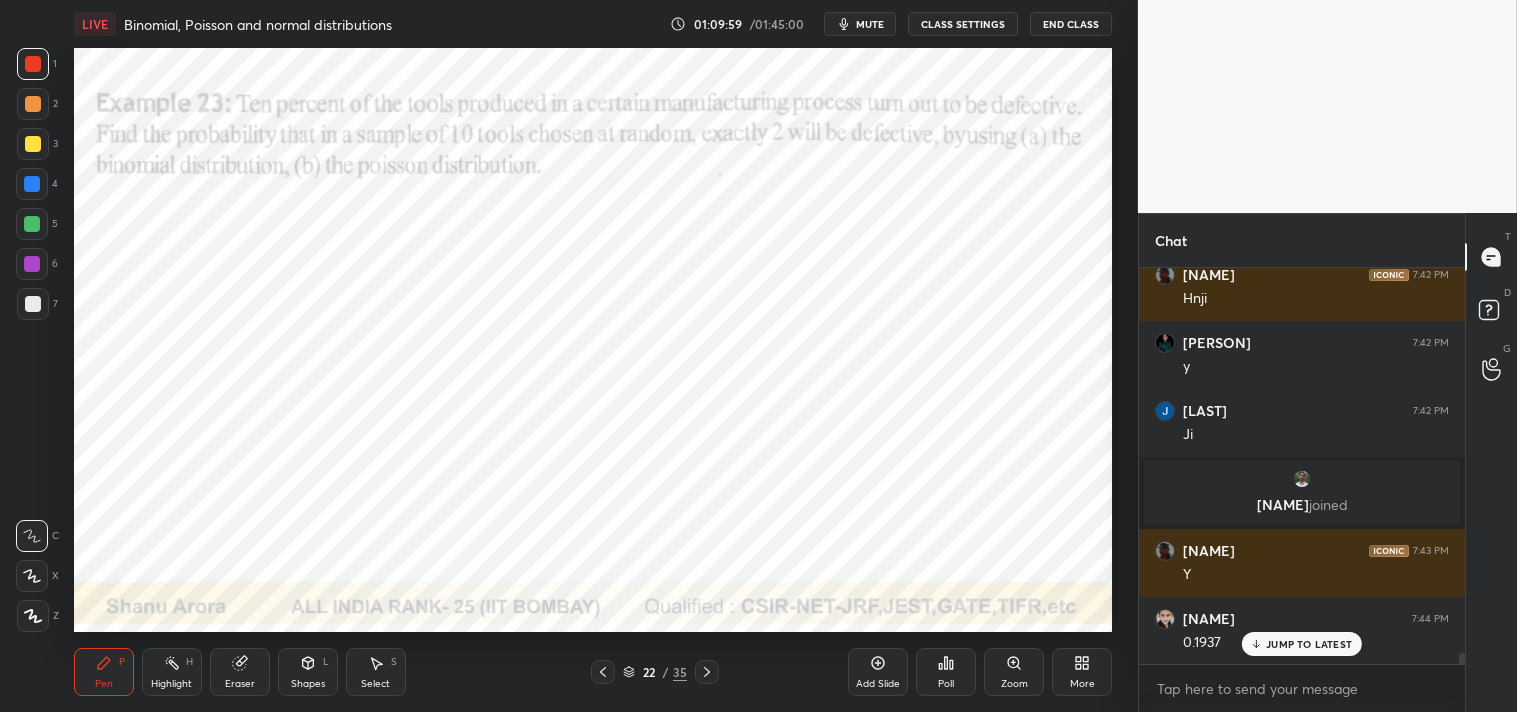 scroll, scrollTop: 13345, scrollLeft: 0, axis: vertical 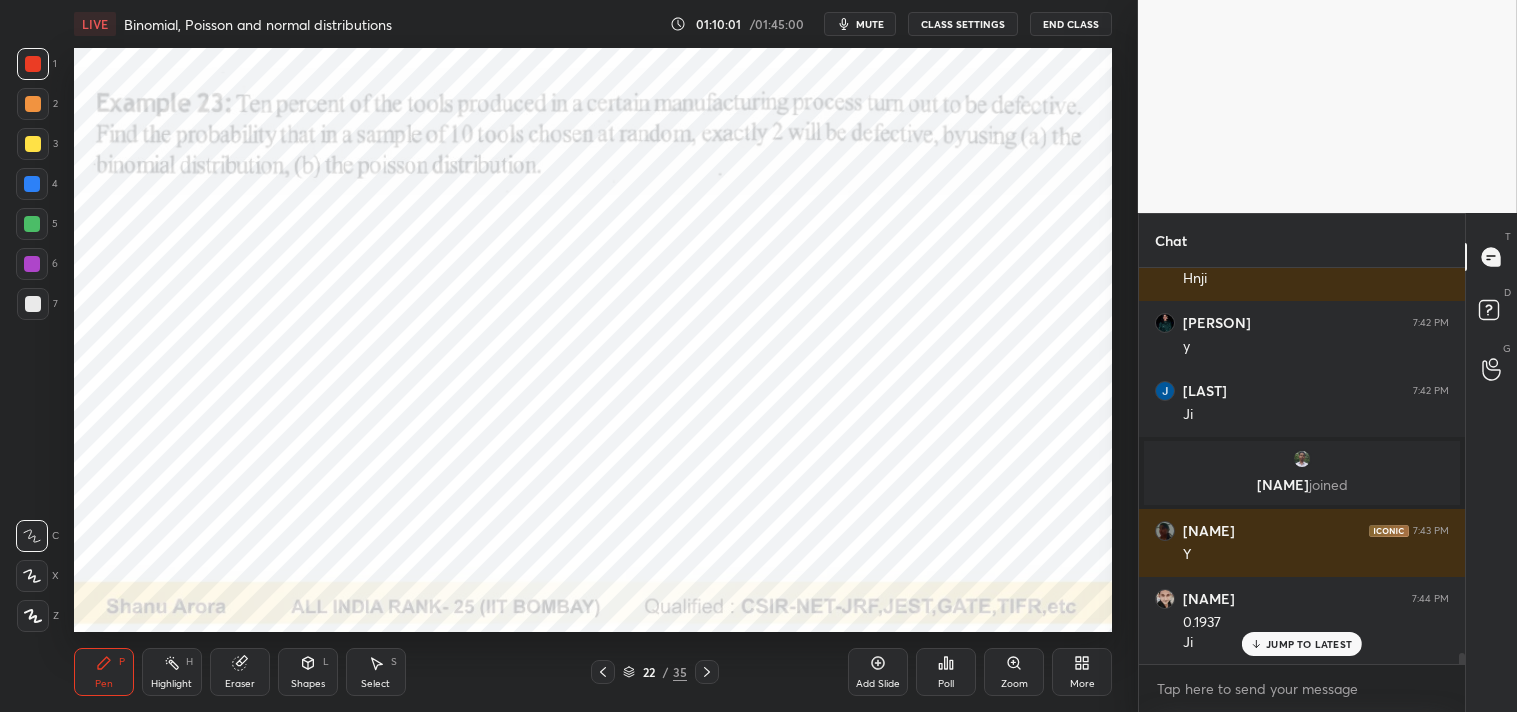 click at bounding box center [32, 184] 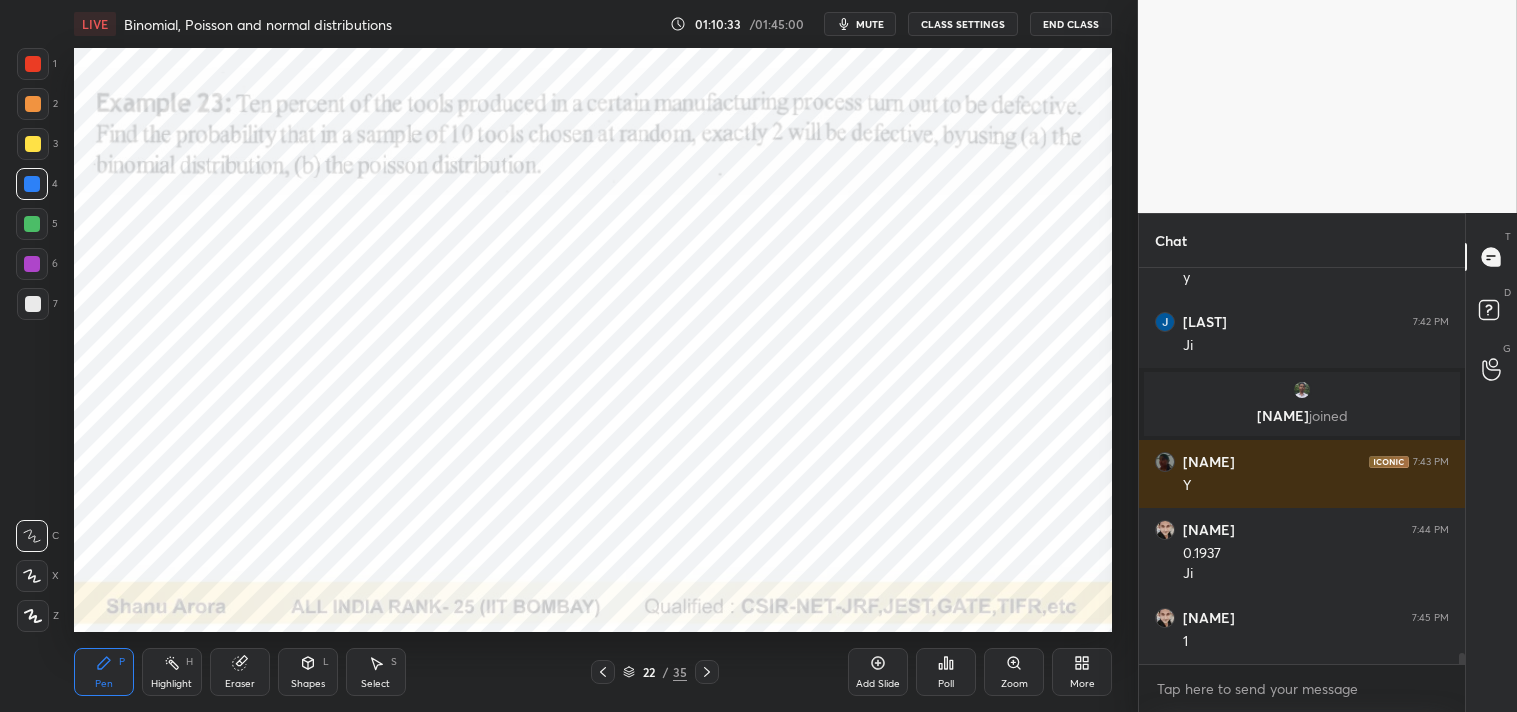 scroll, scrollTop: 13434, scrollLeft: 0, axis: vertical 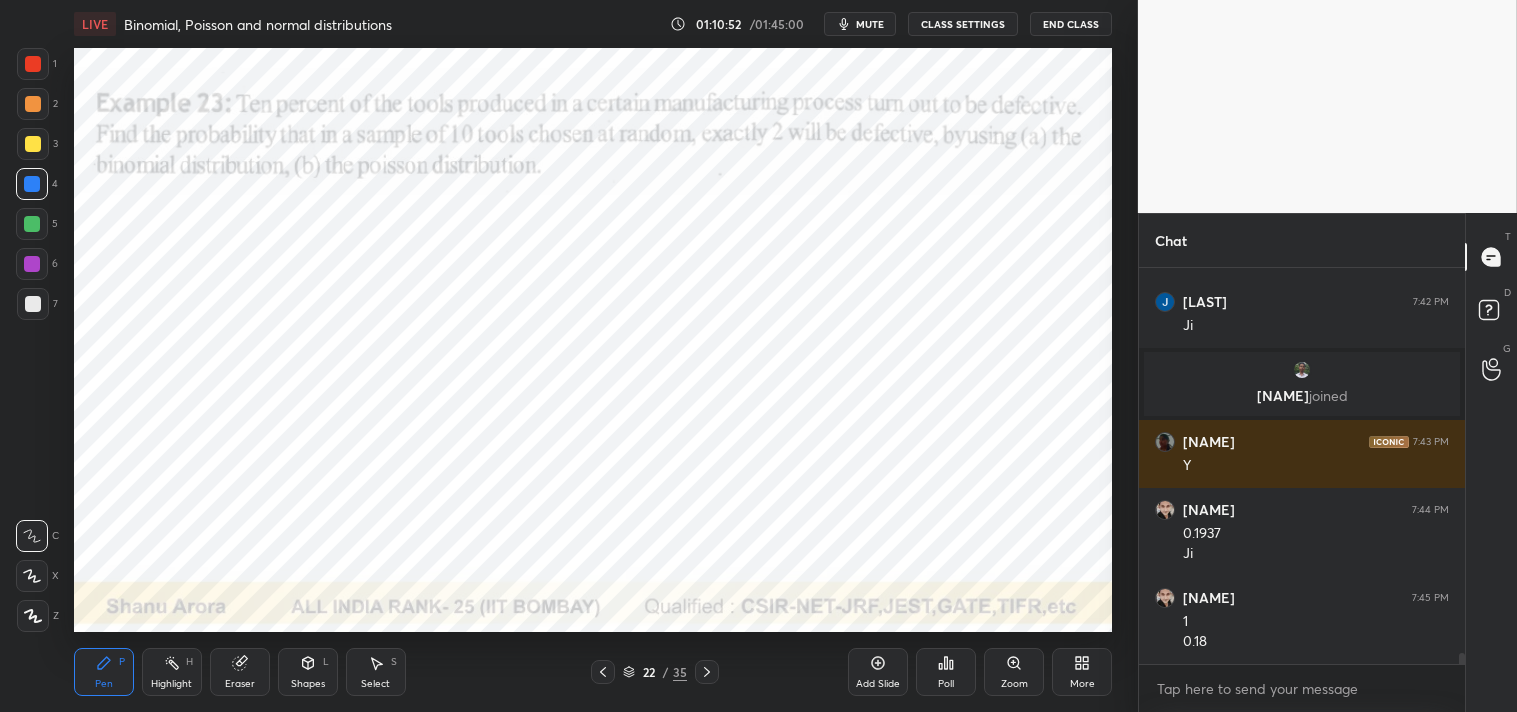 click on "Pen P Highlight H Eraser Shapes L Select S 22 / 35 Add Slide Poll Zoom More" at bounding box center (593, 672) 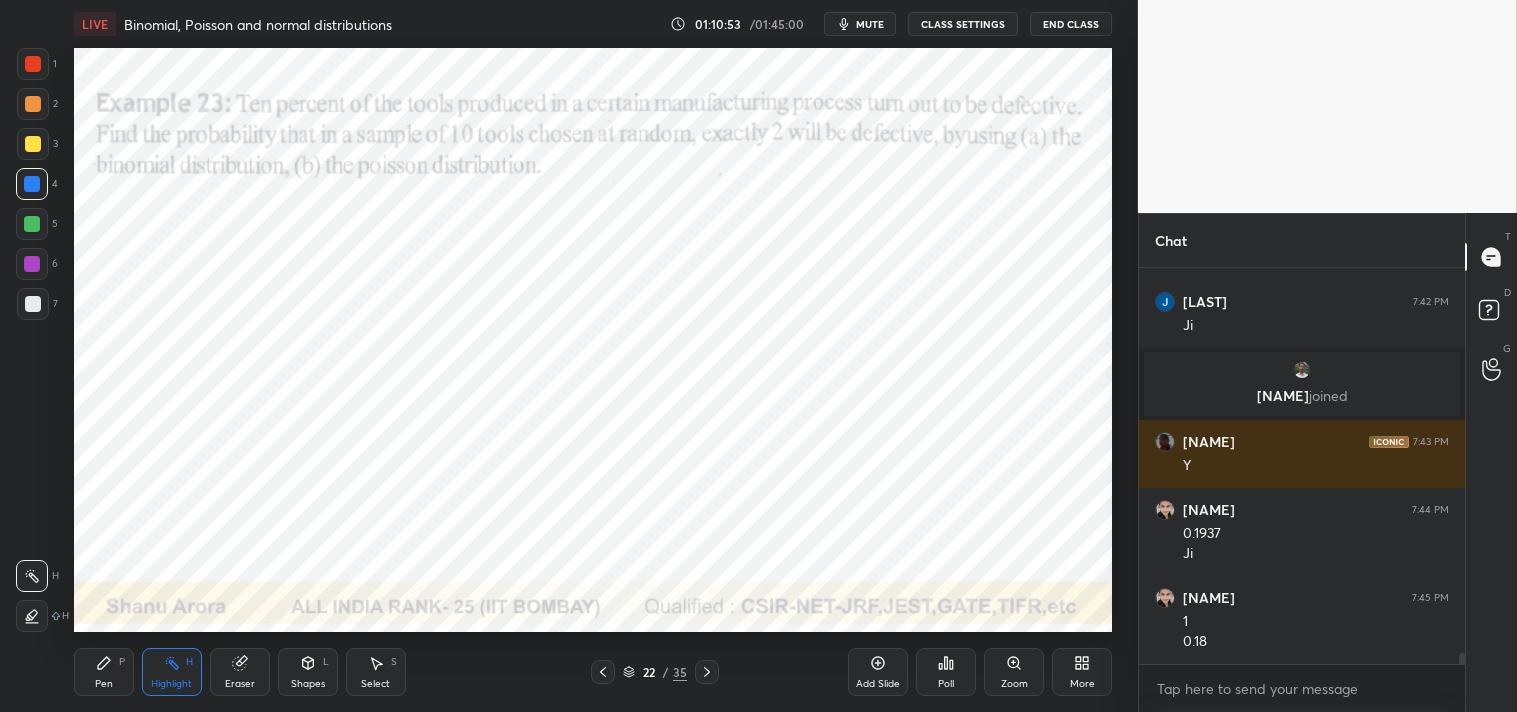 click on "Highlight H" at bounding box center (172, 672) 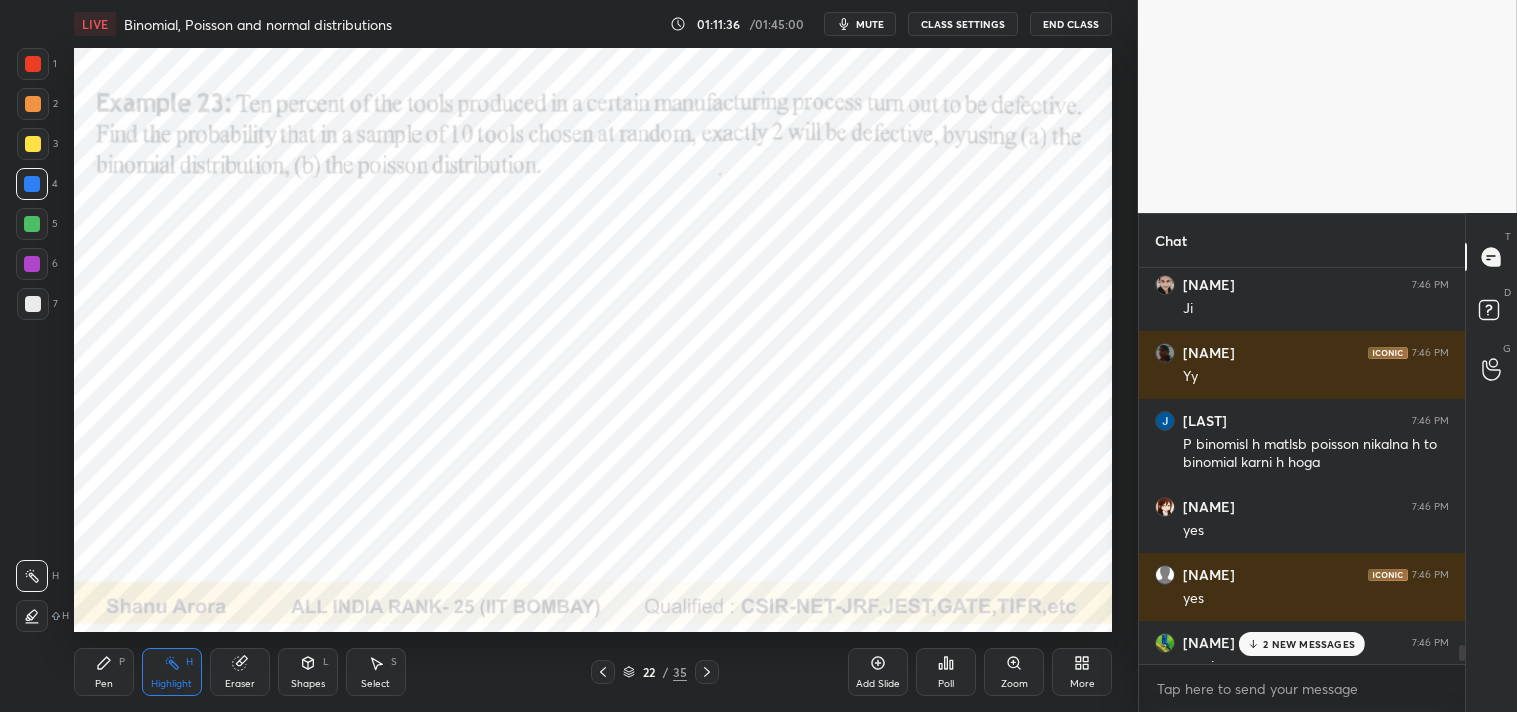 scroll, scrollTop: 14200, scrollLeft: 0, axis: vertical 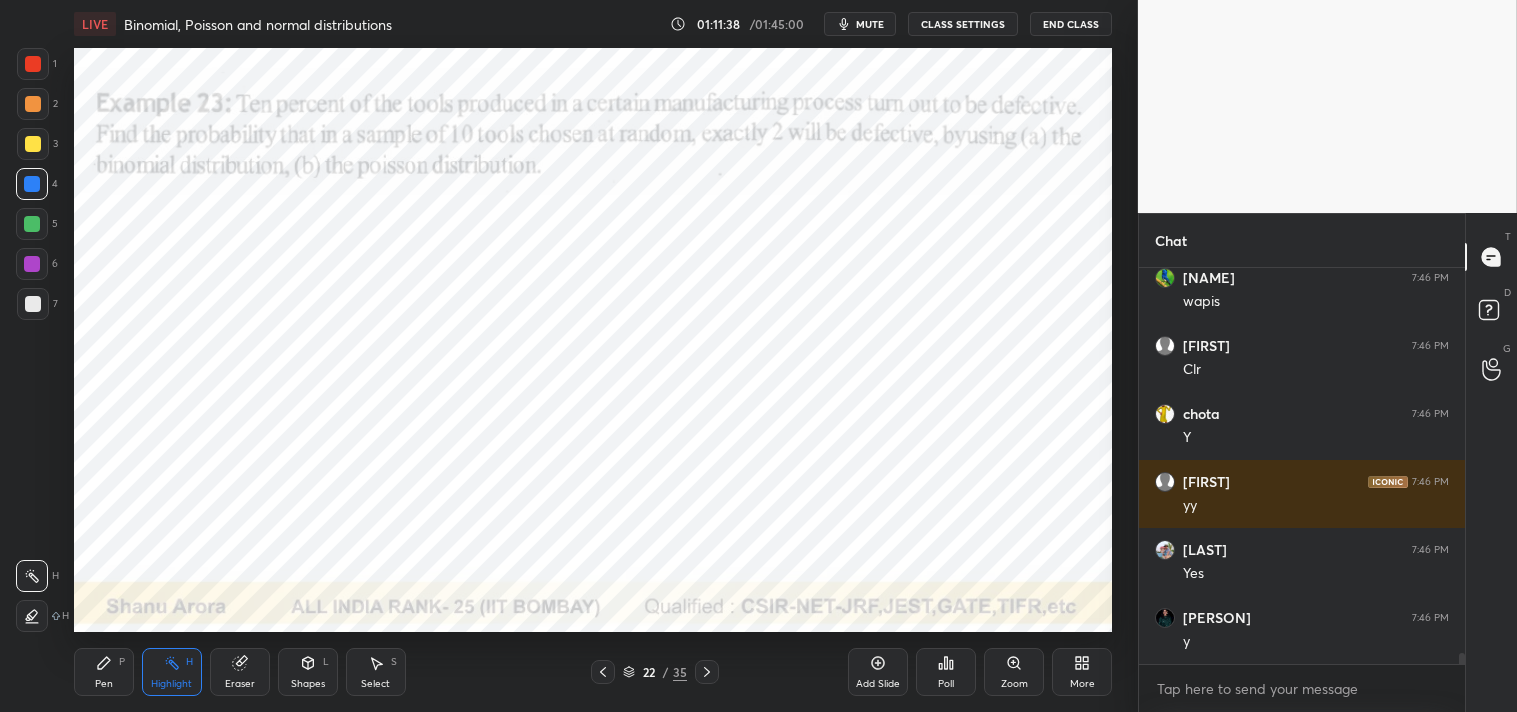 click on "Pen P Highlight H Eraser Shapes L Select S" at bounding box center (267, 672) 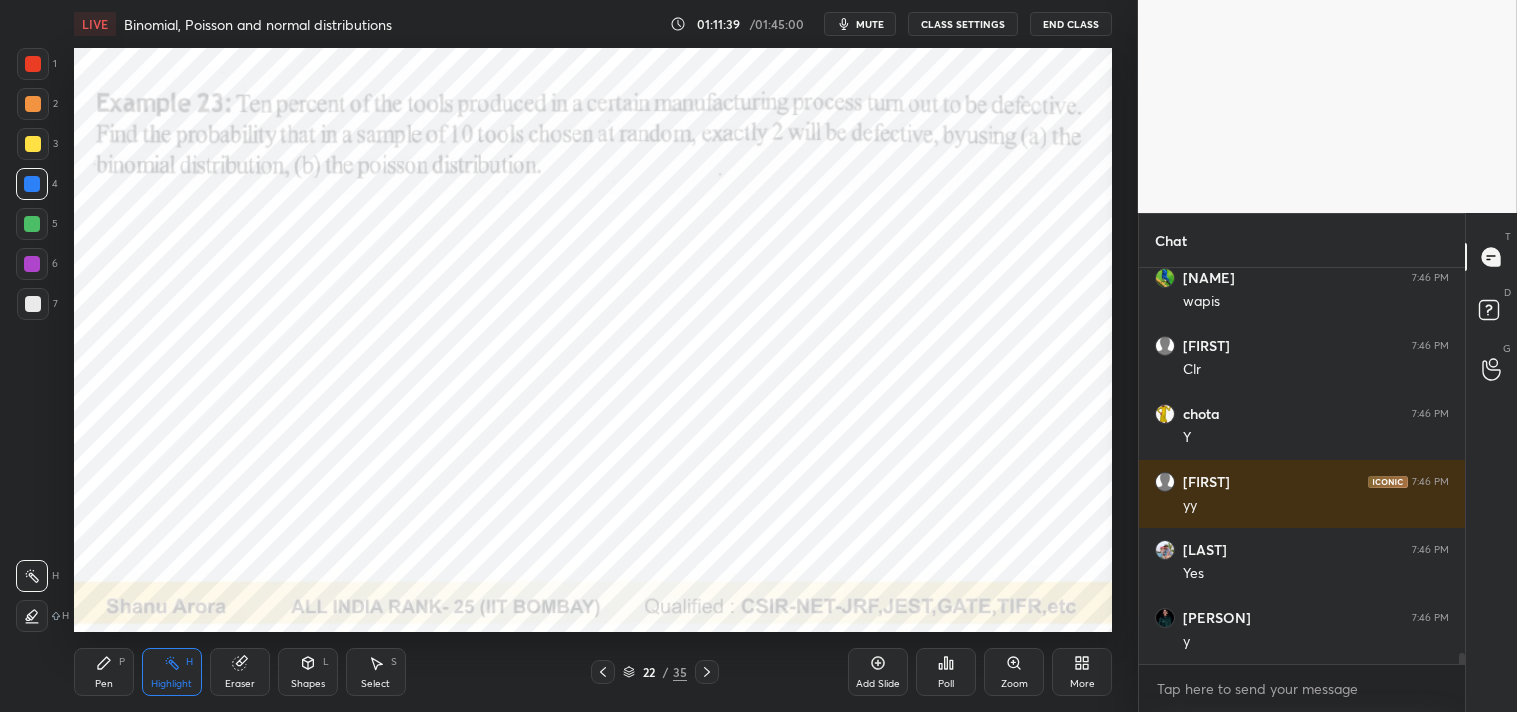 click on "Pen P" at bounding box center [104, 672] 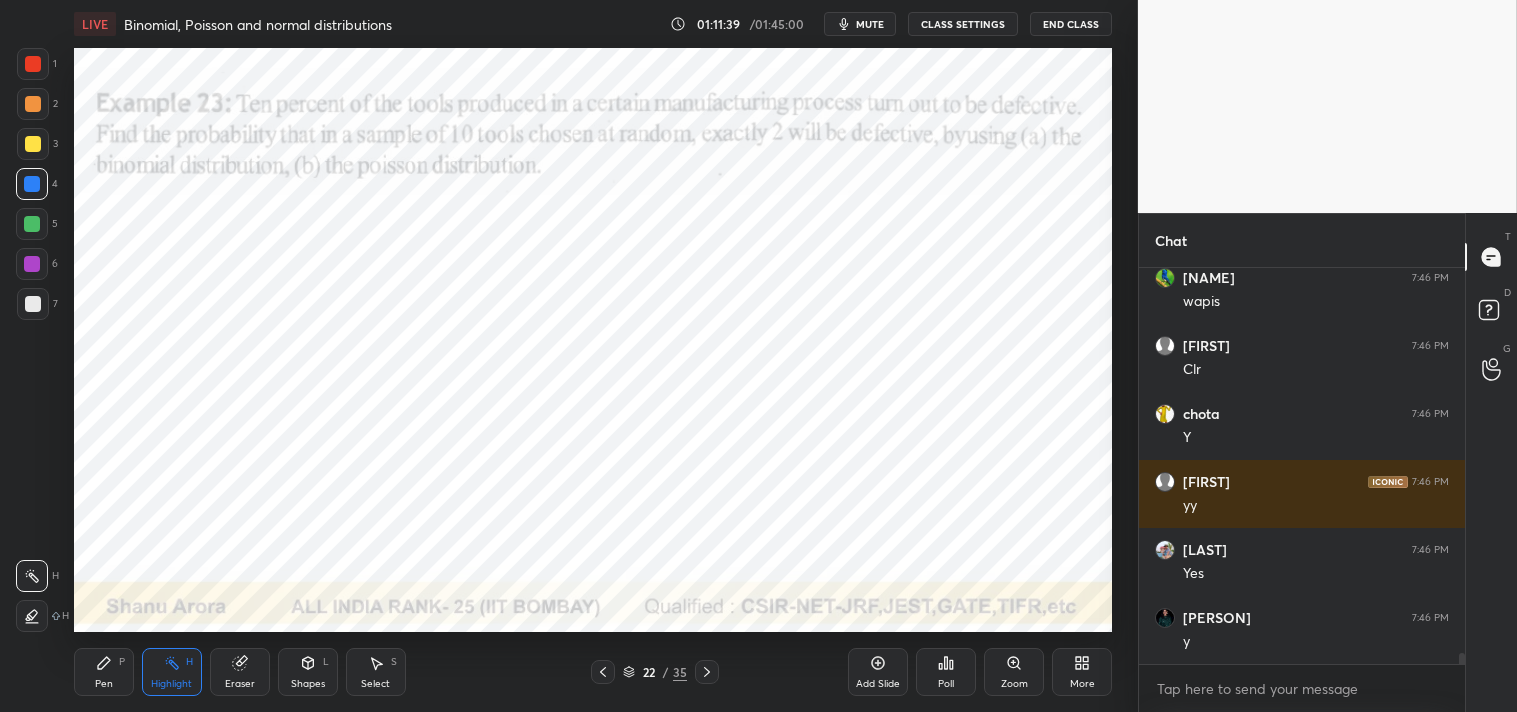 click on "Pen P" at bounding box center (104, 672) 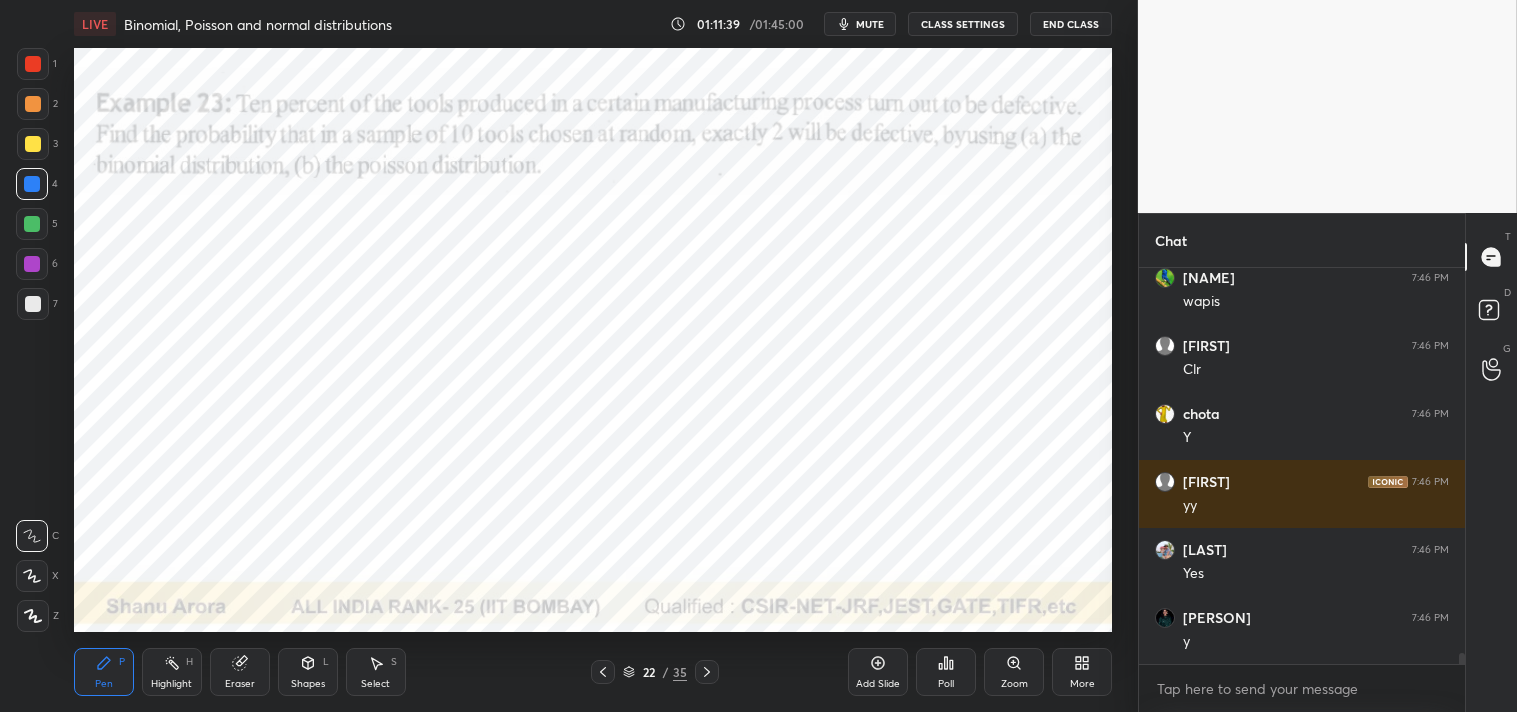 click on "Highlight H" at bounding box center [172, 672] 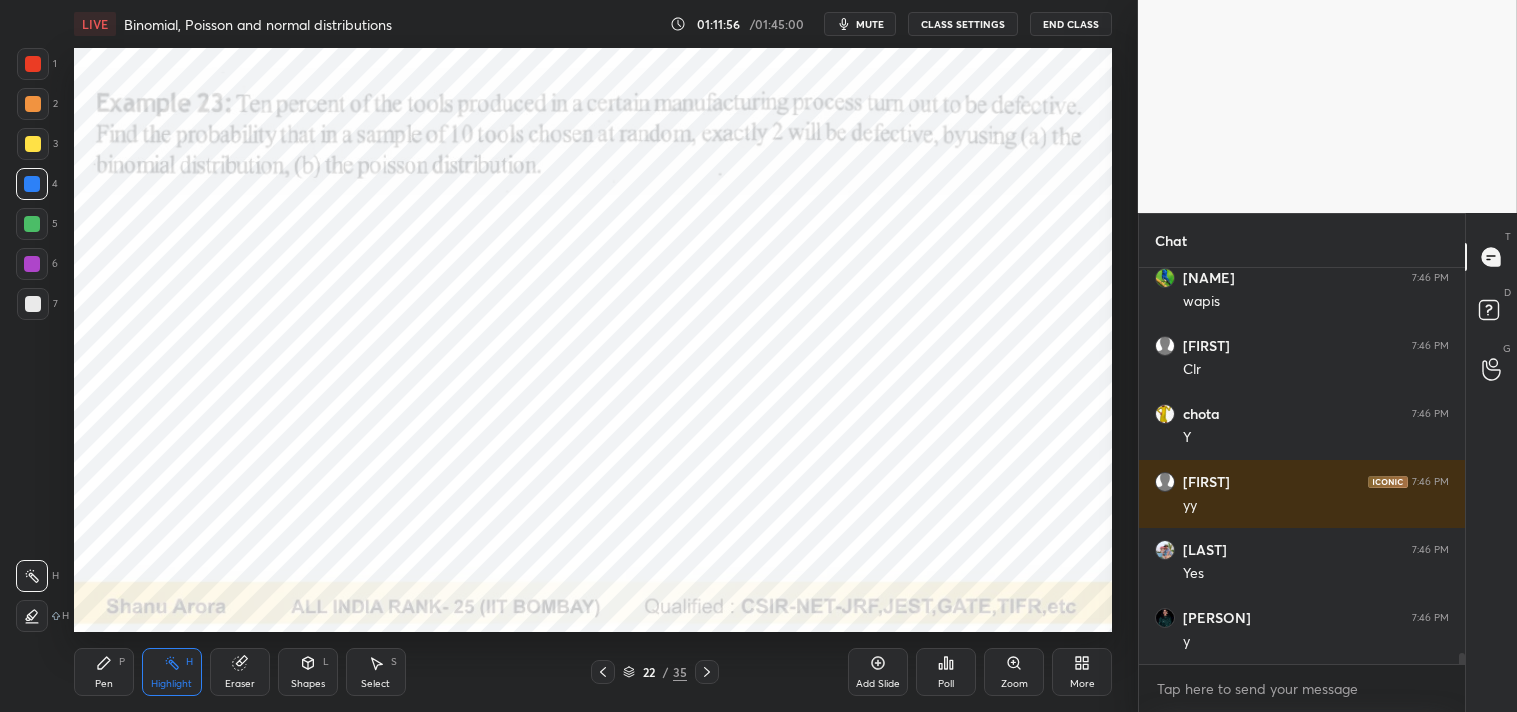 scroll, scrollTop: 14267, scrollLeft: 0, axis: vertical 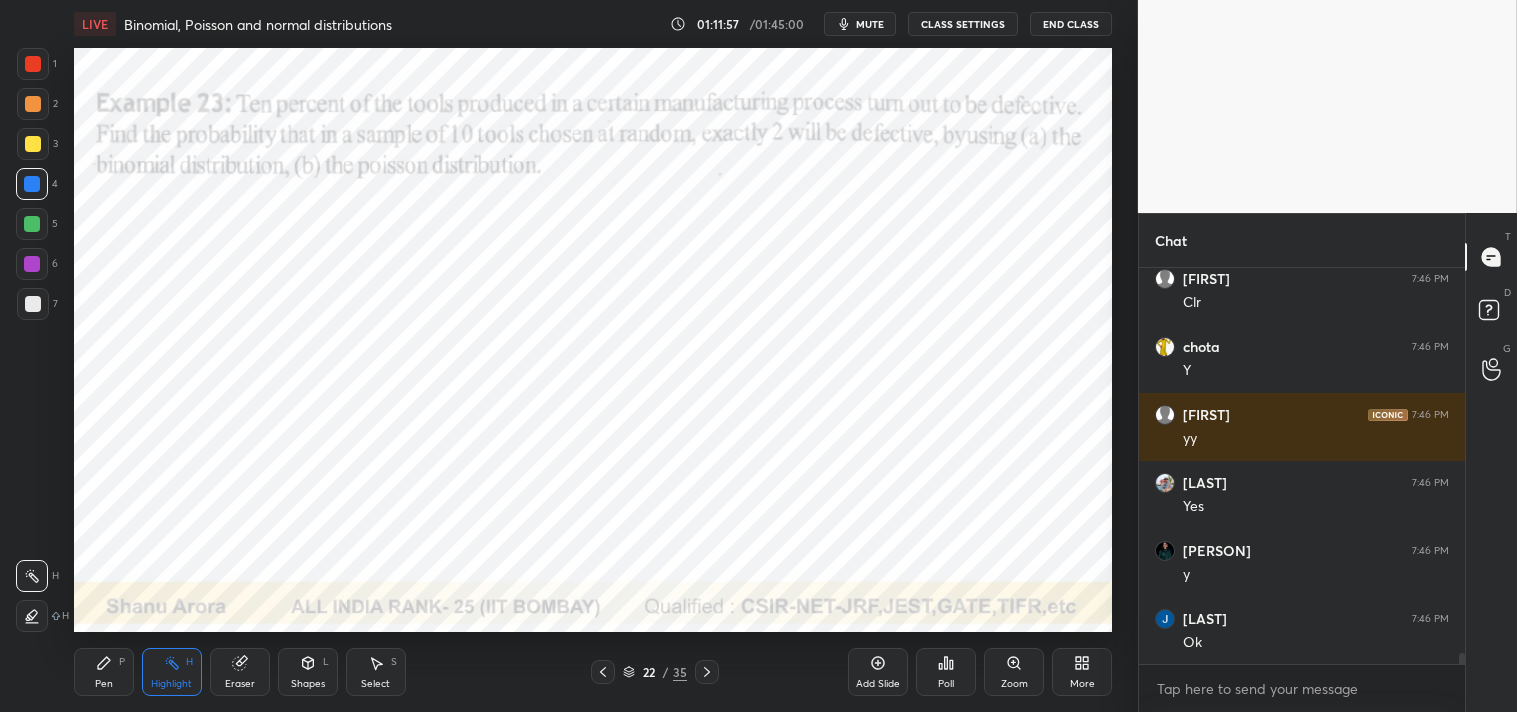 click 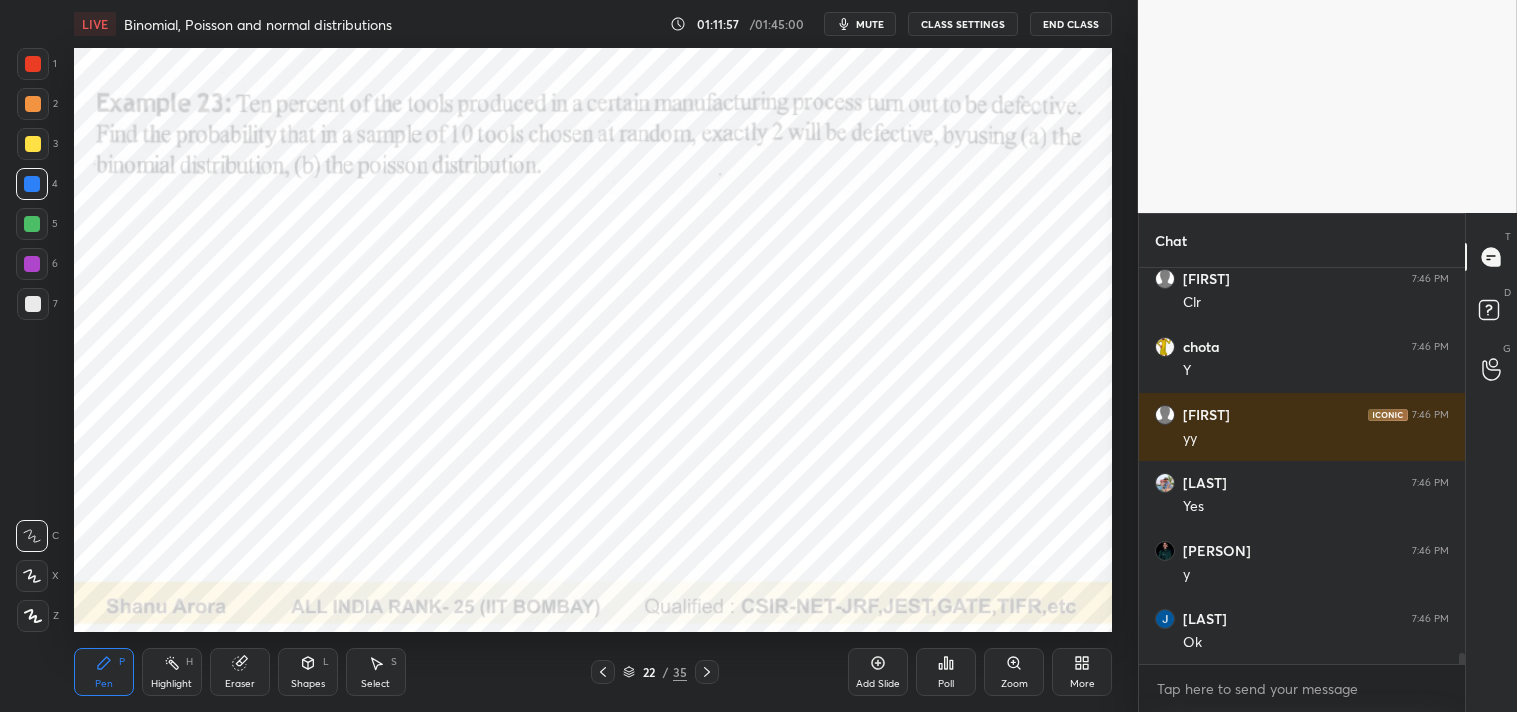 click on "Pen P" at bounding box center (104, 672) 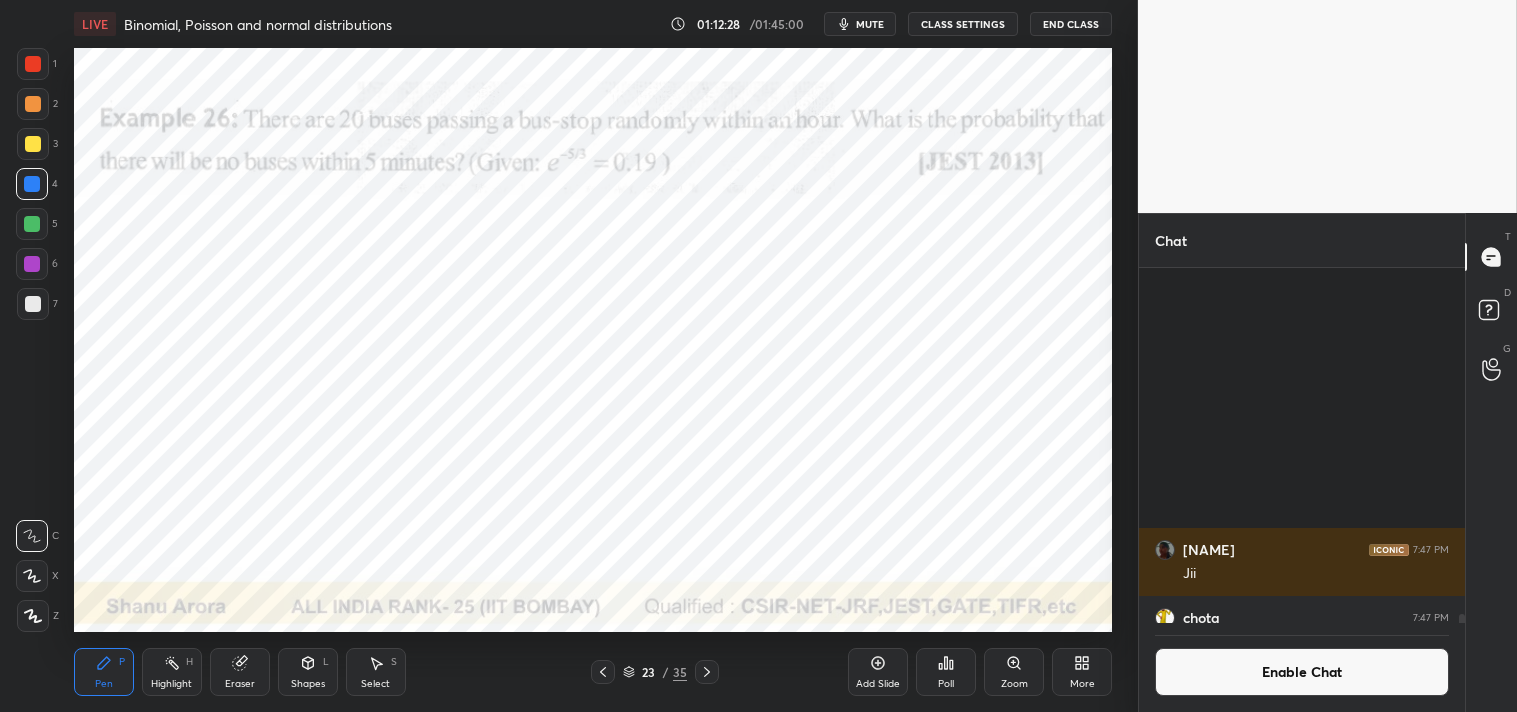 scroll, scrollTop: 13704, scrollLeft: 0, axis: vertical 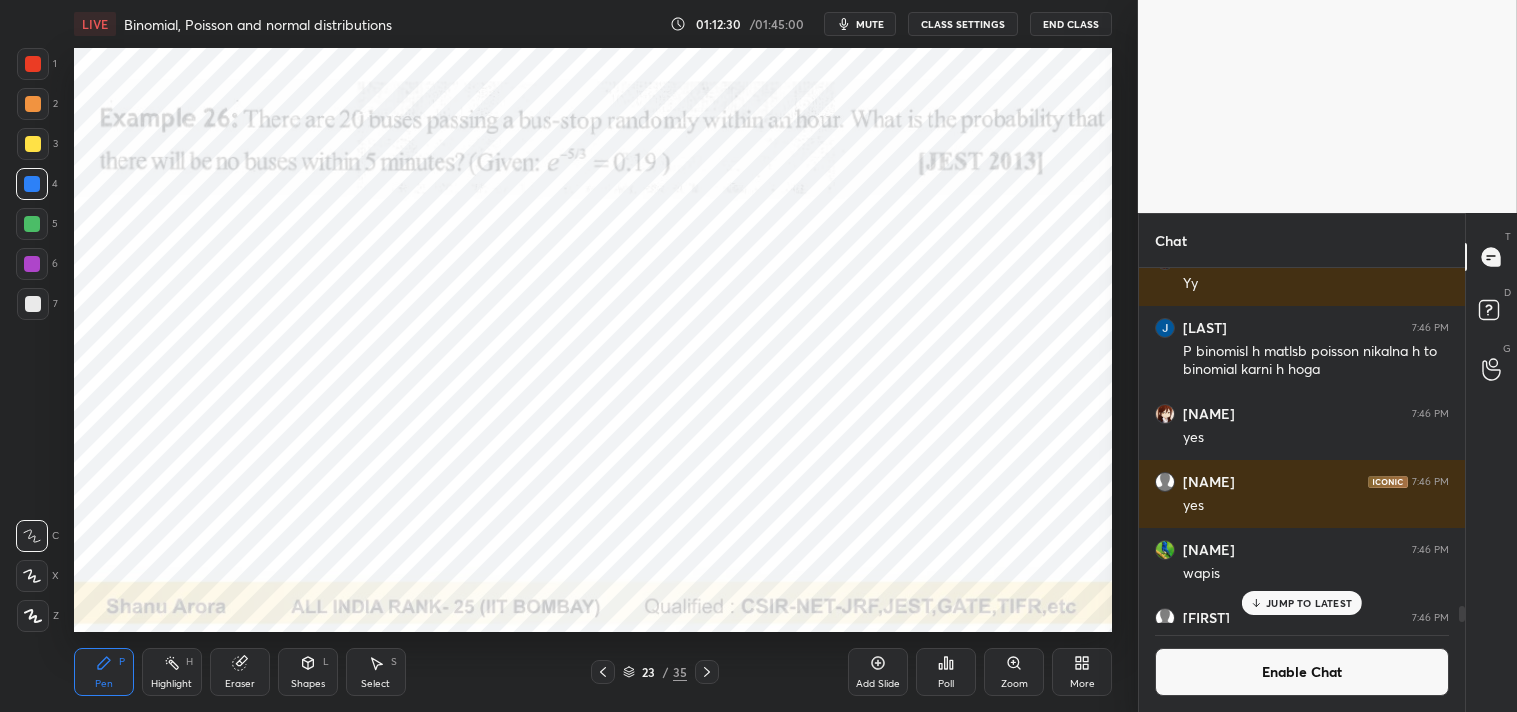 click on "mute" at bounding box center (870, 24) 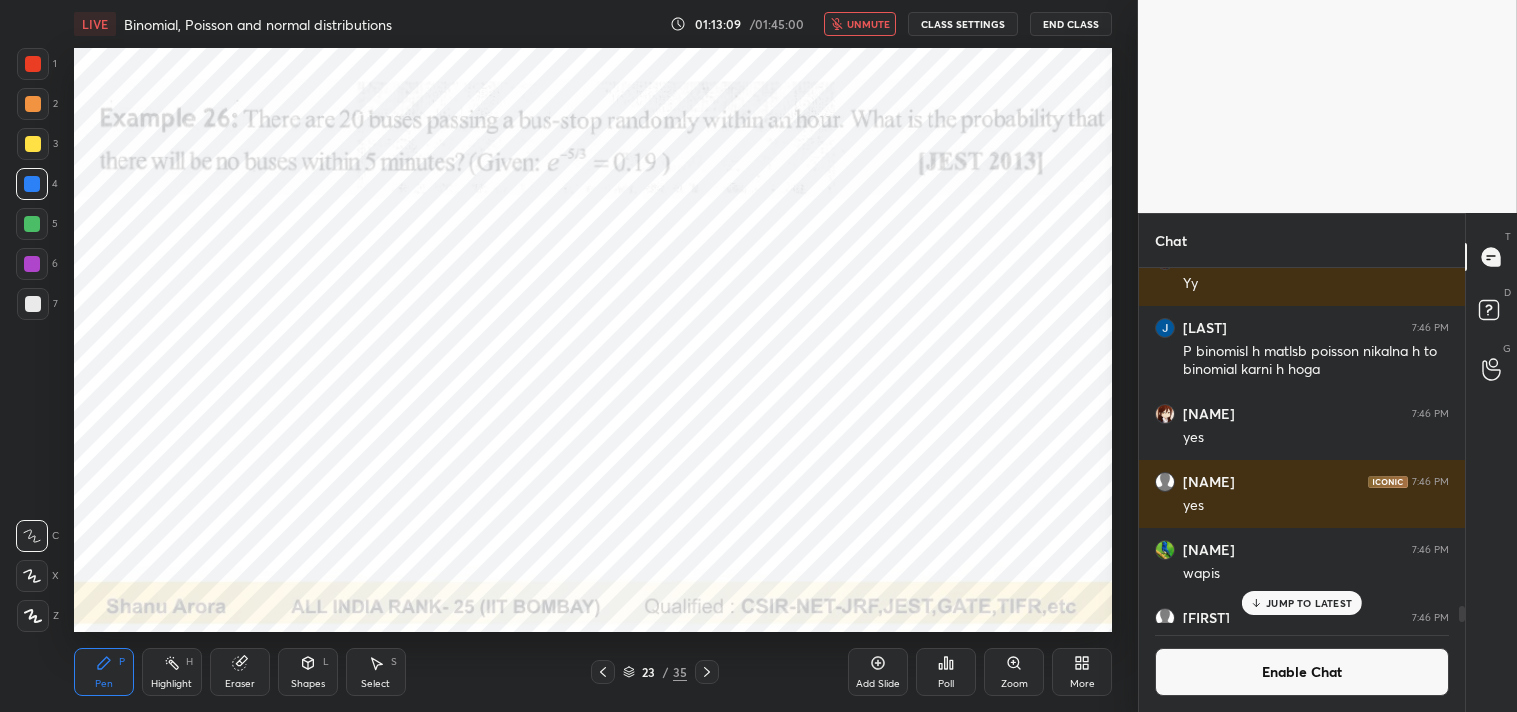 click on "JUMP TO LATEST" at bounding box center (1309, 603) 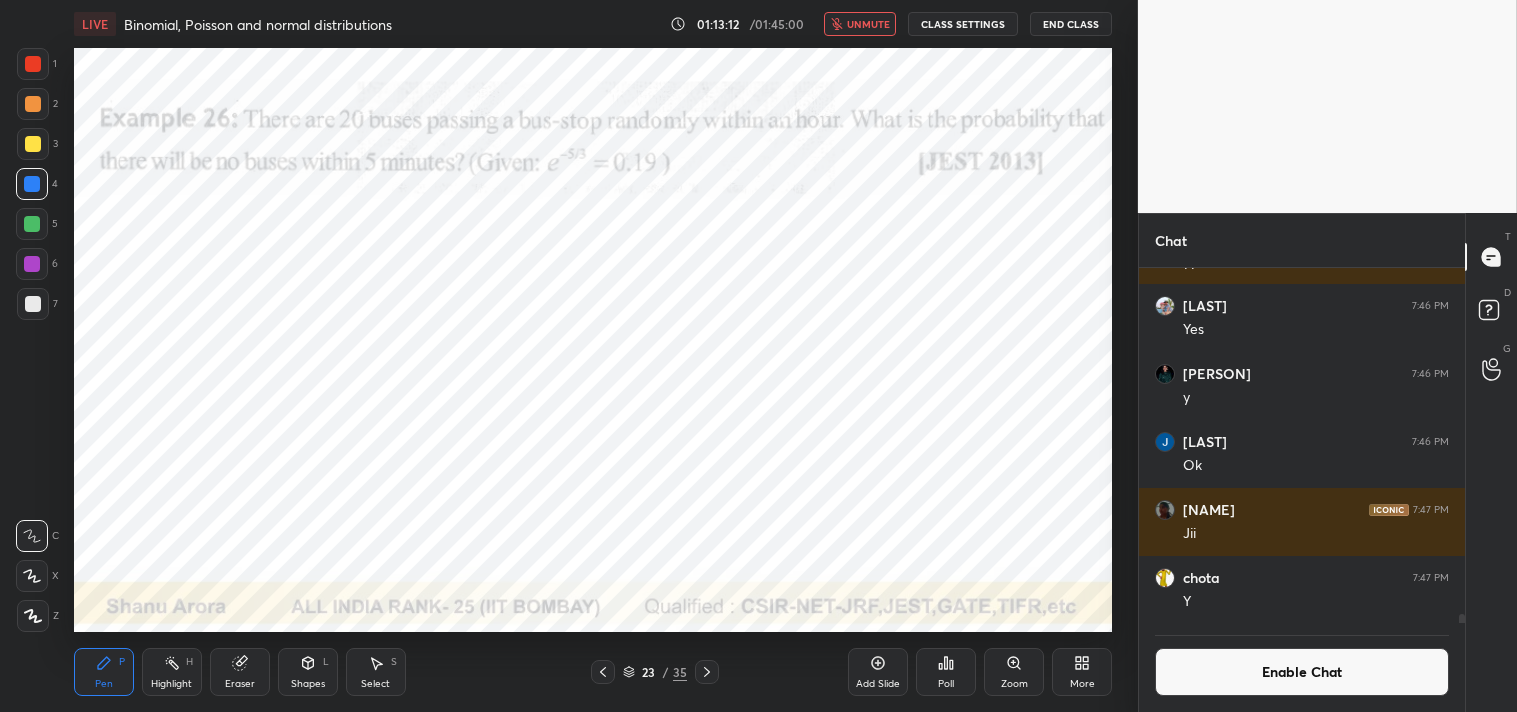 click on "Enable Chat" at bounding box center (1302, 672) 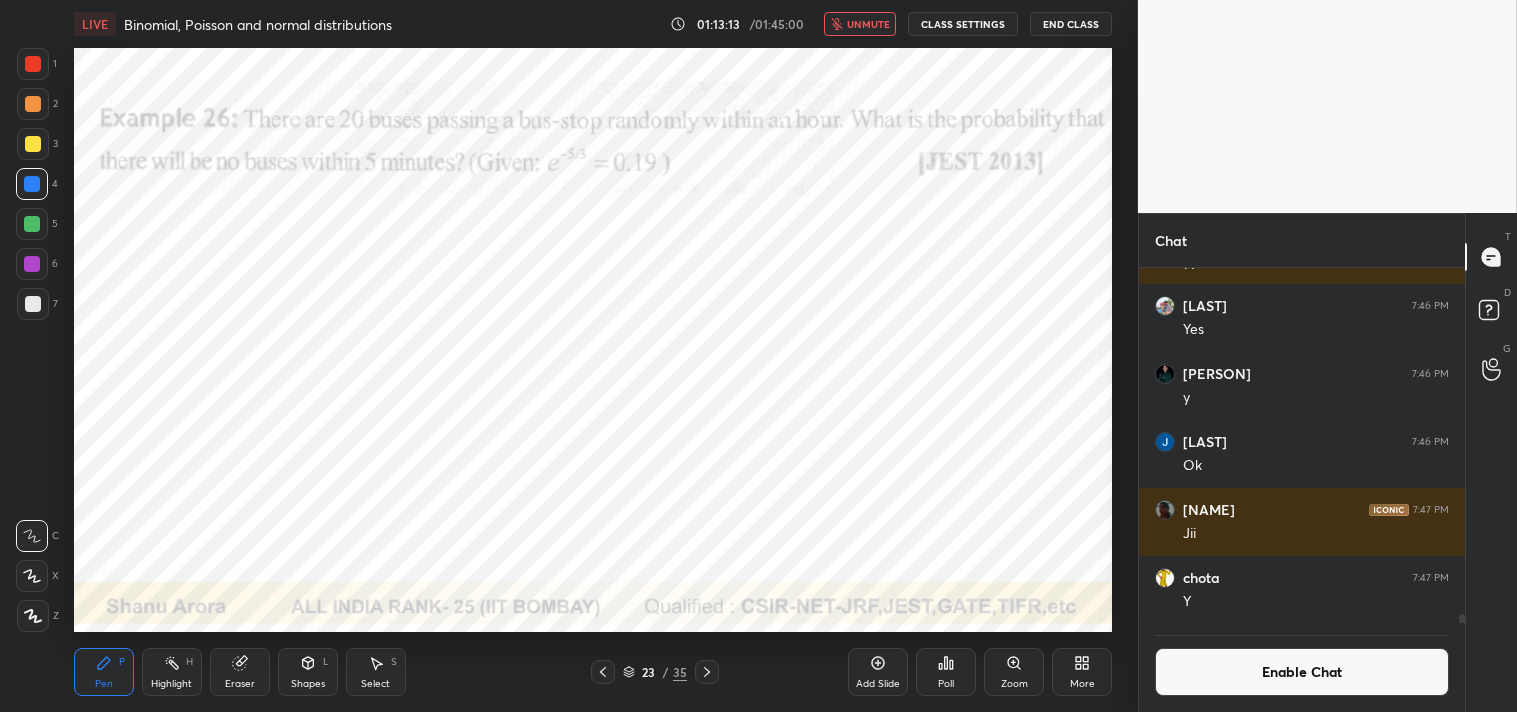 scroll, scrollTop: 13780, scrollLeft: 0, axis: vertical 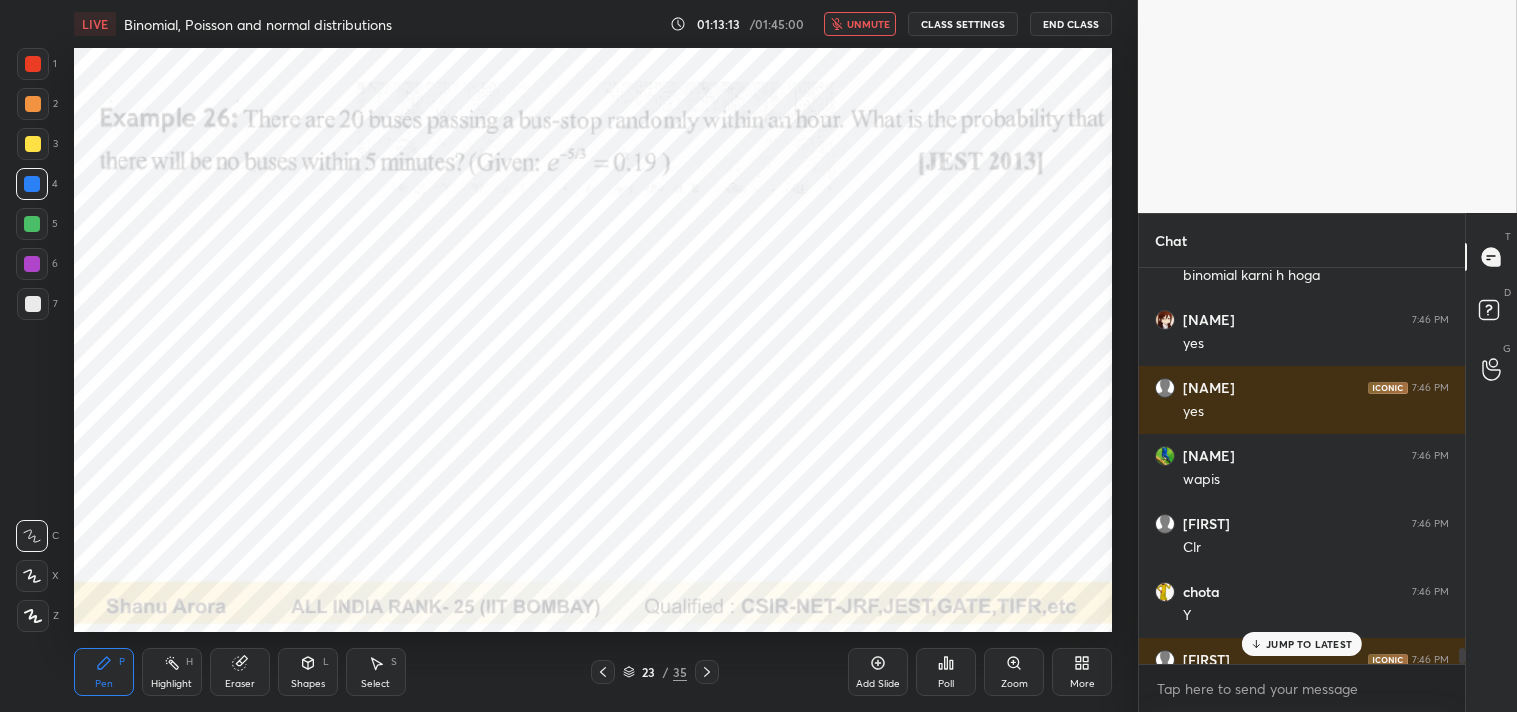 click on "unmute" at bounding box center [860, 24] 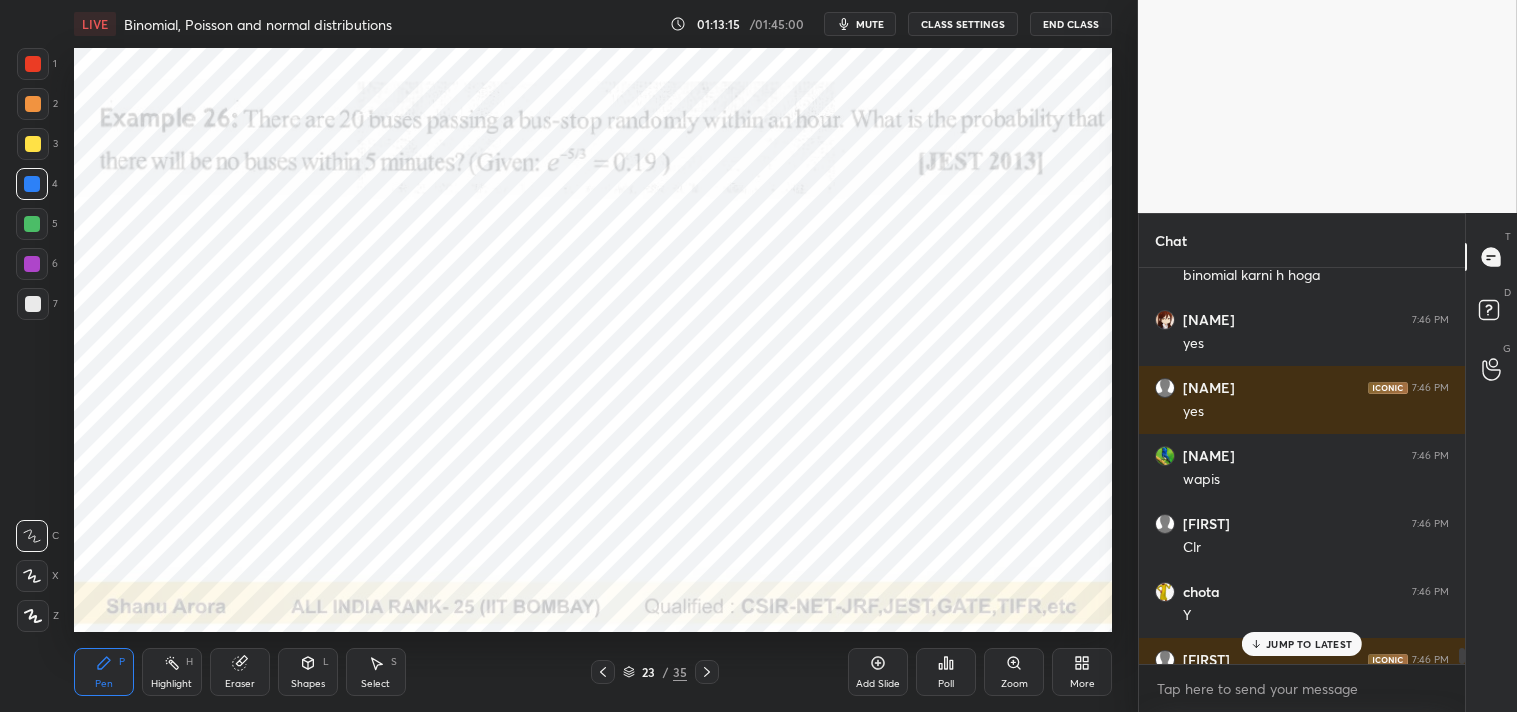click on "JUMP TO LATEST" at bounding box center (1309, 644) 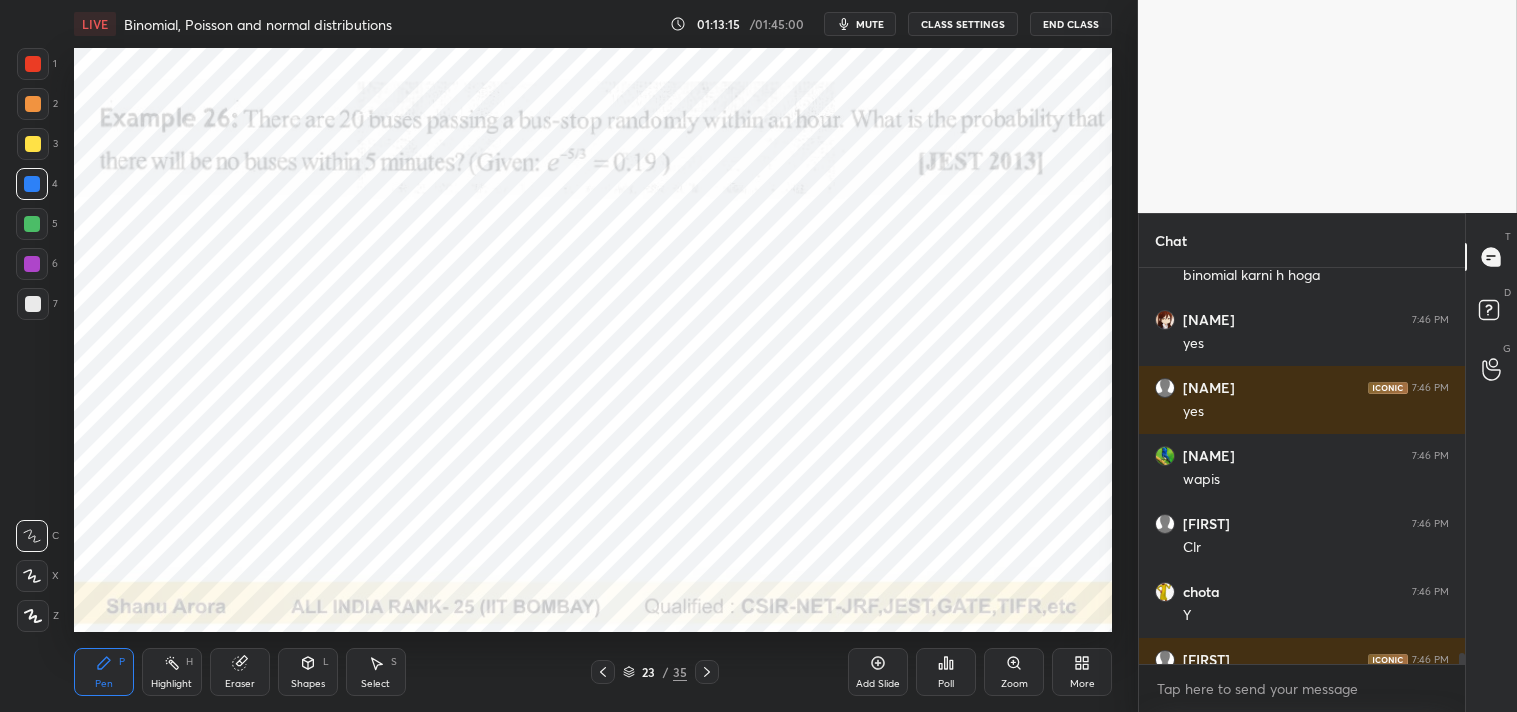 scroll, scrollTop: 14162, scrollLeft: 0, axis: vertical 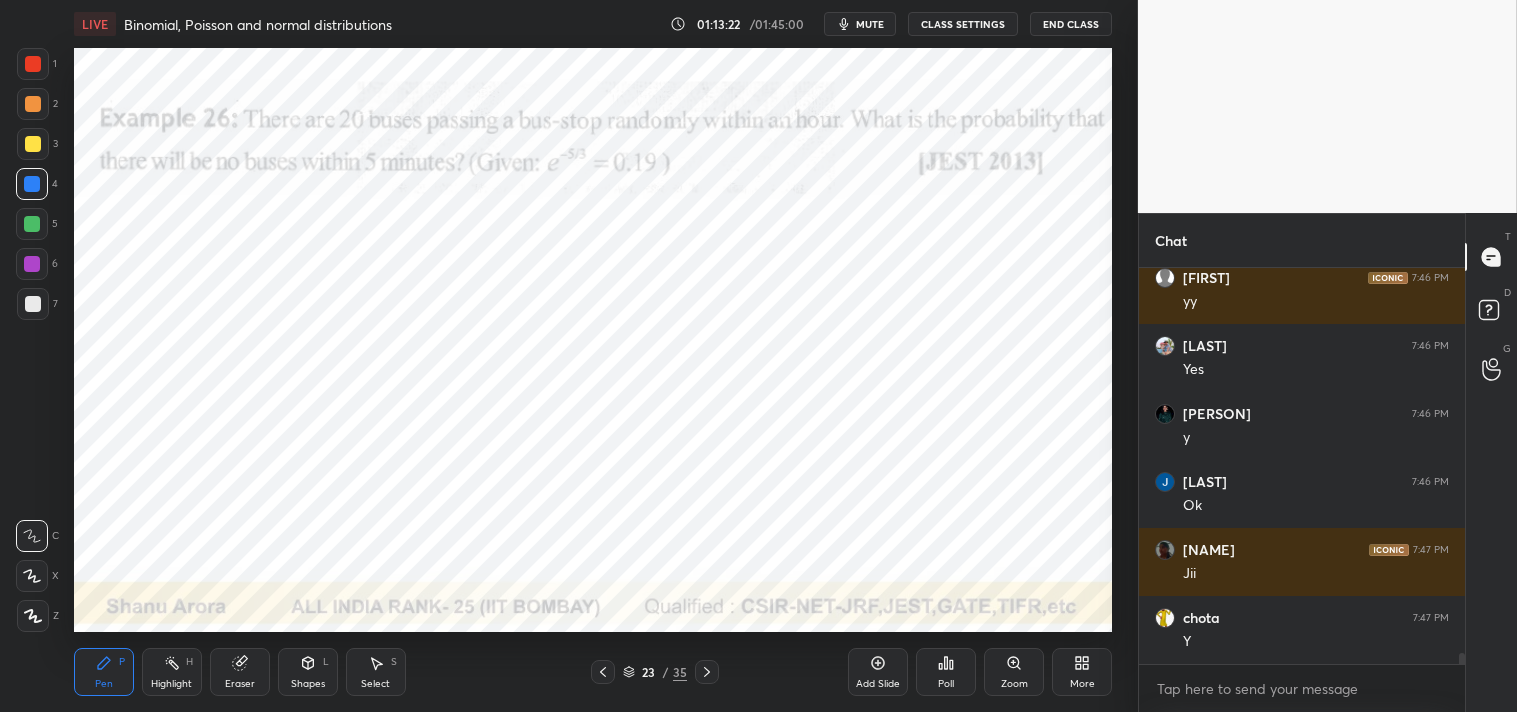 click 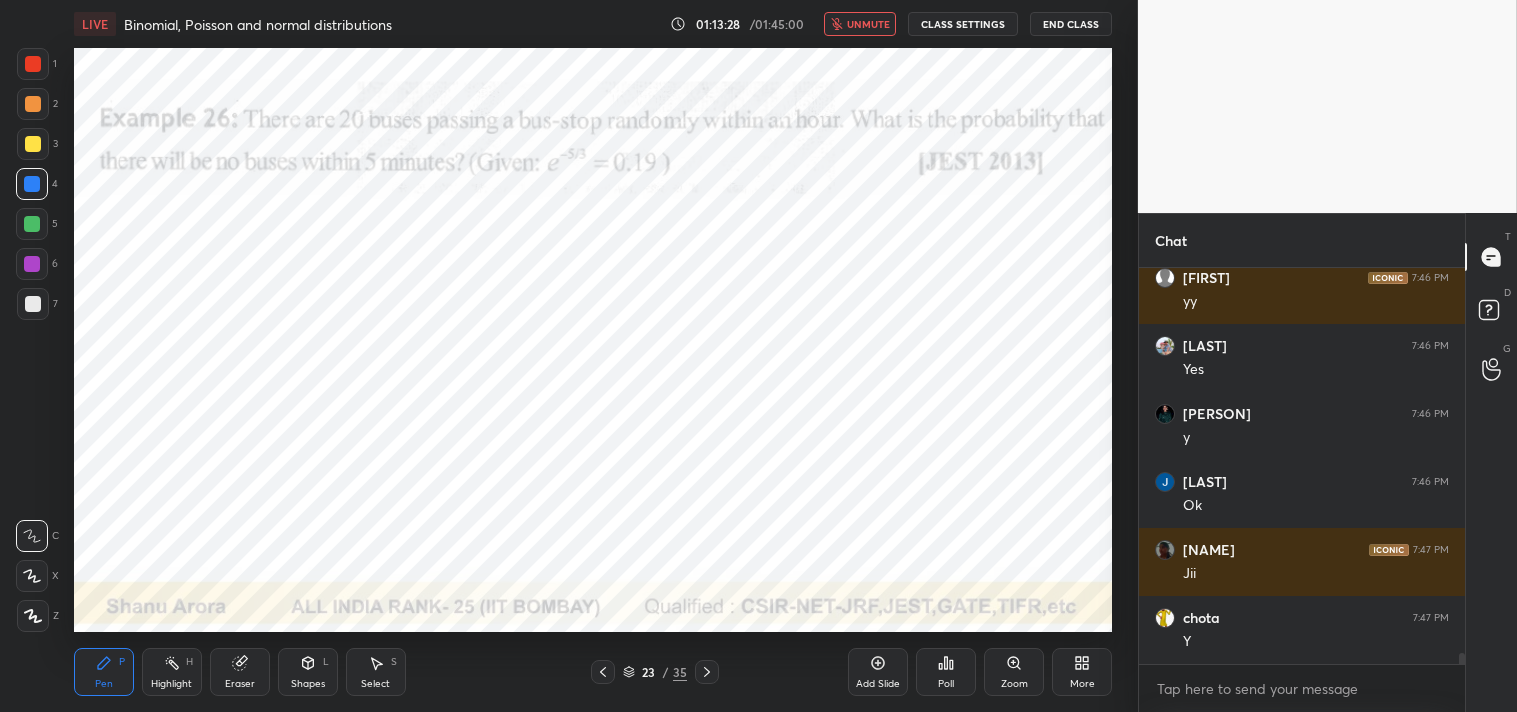 scroll, scrollTop: 14230, scrollLeft: 0, axis: vertical 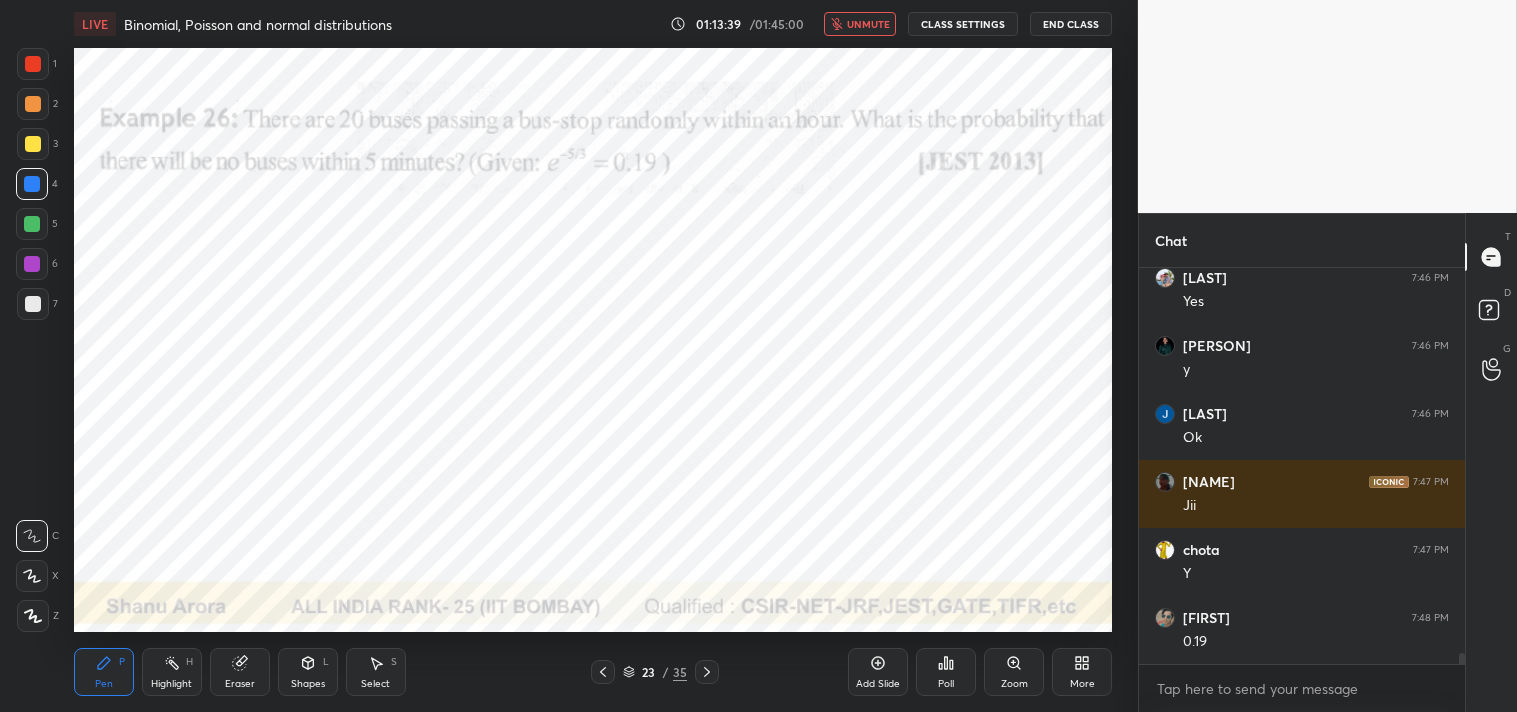 click on "unmute" at bounding box center [868, 24] 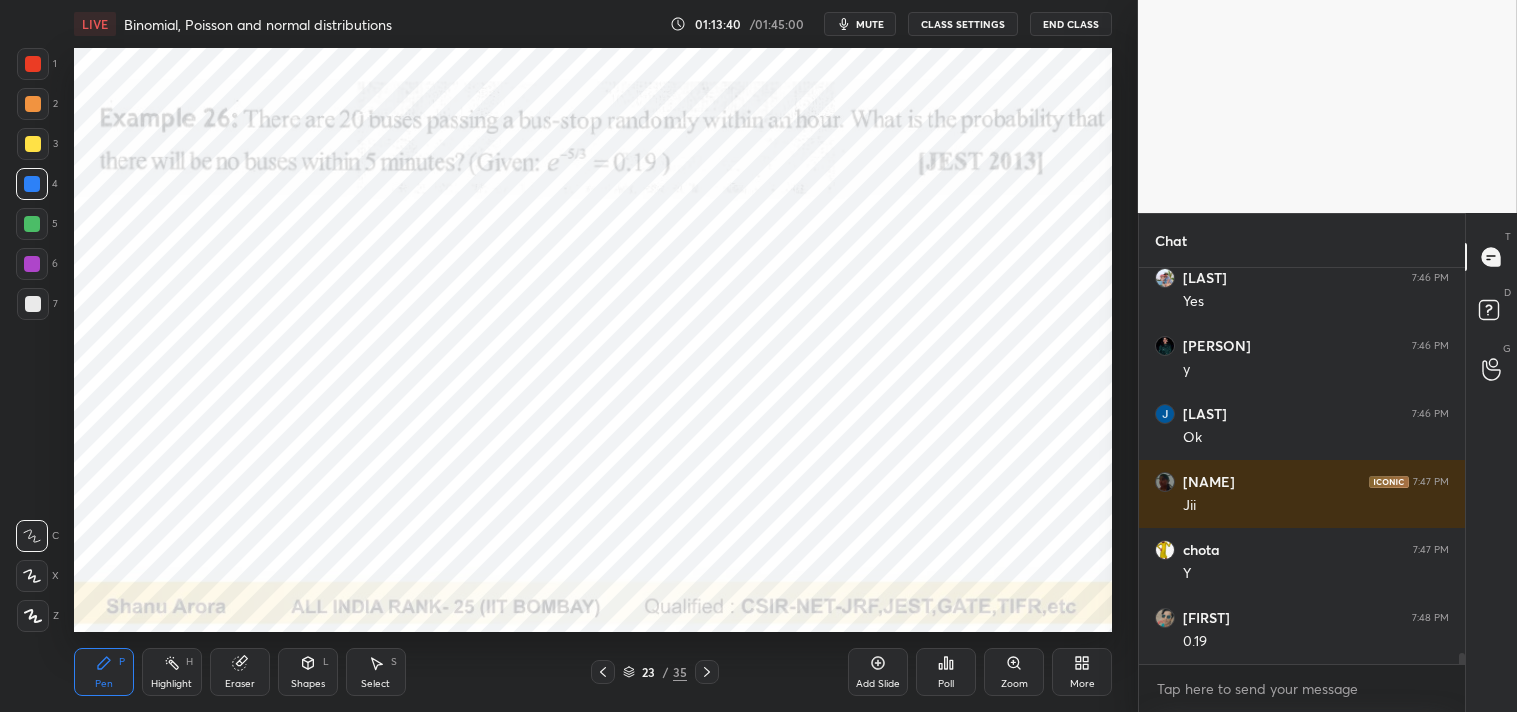 click on "Eraser" at bounding box center (240, 672) 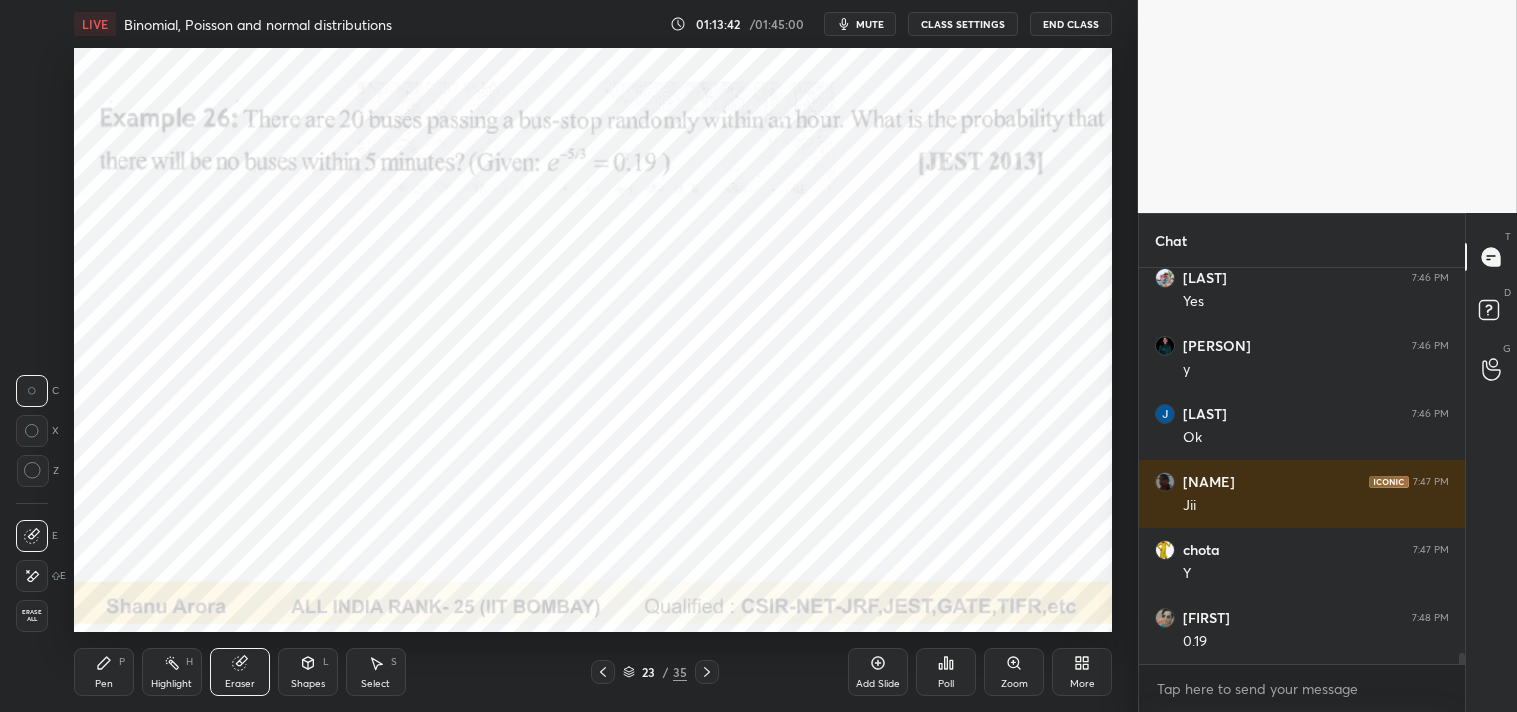 click at bounding box center (33, 471) 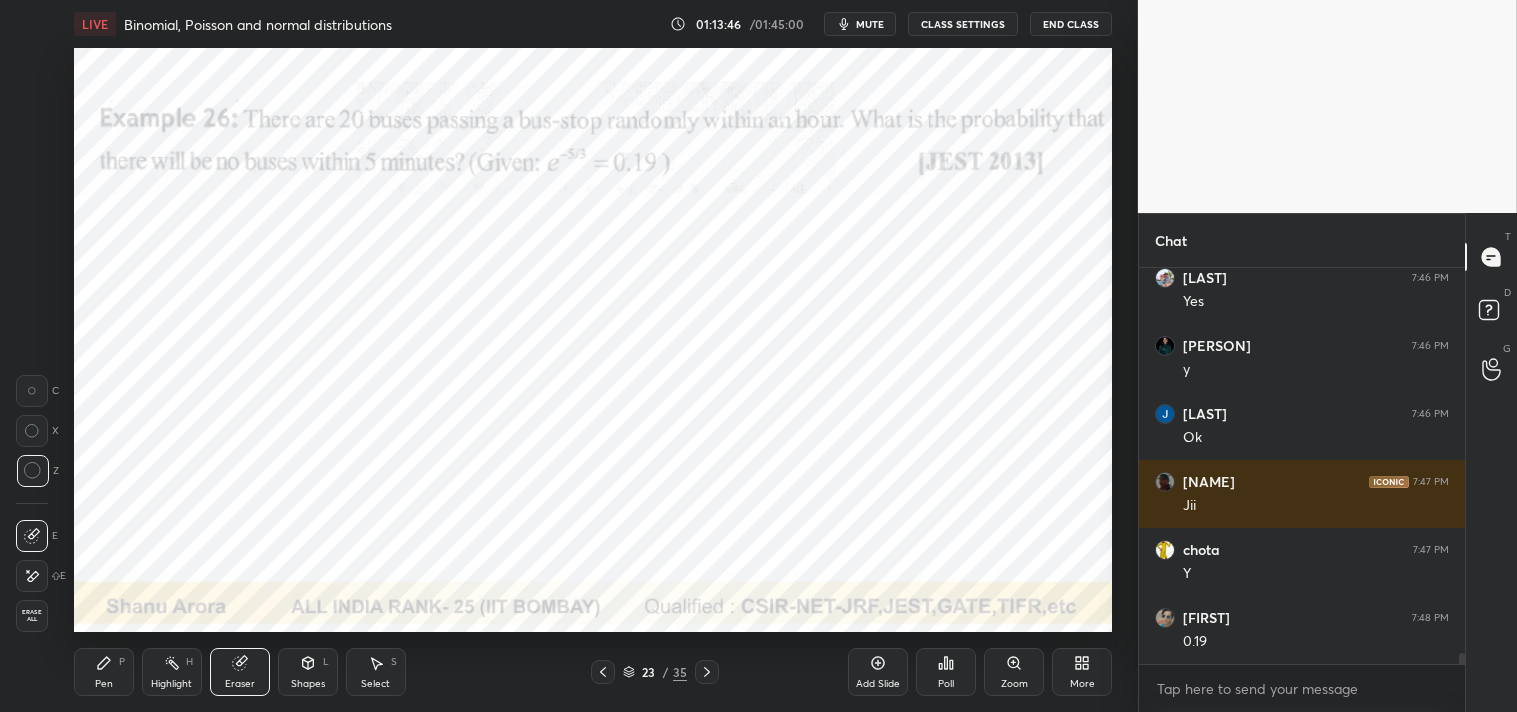 click on "Pen P" at bounding box center [104, 672] 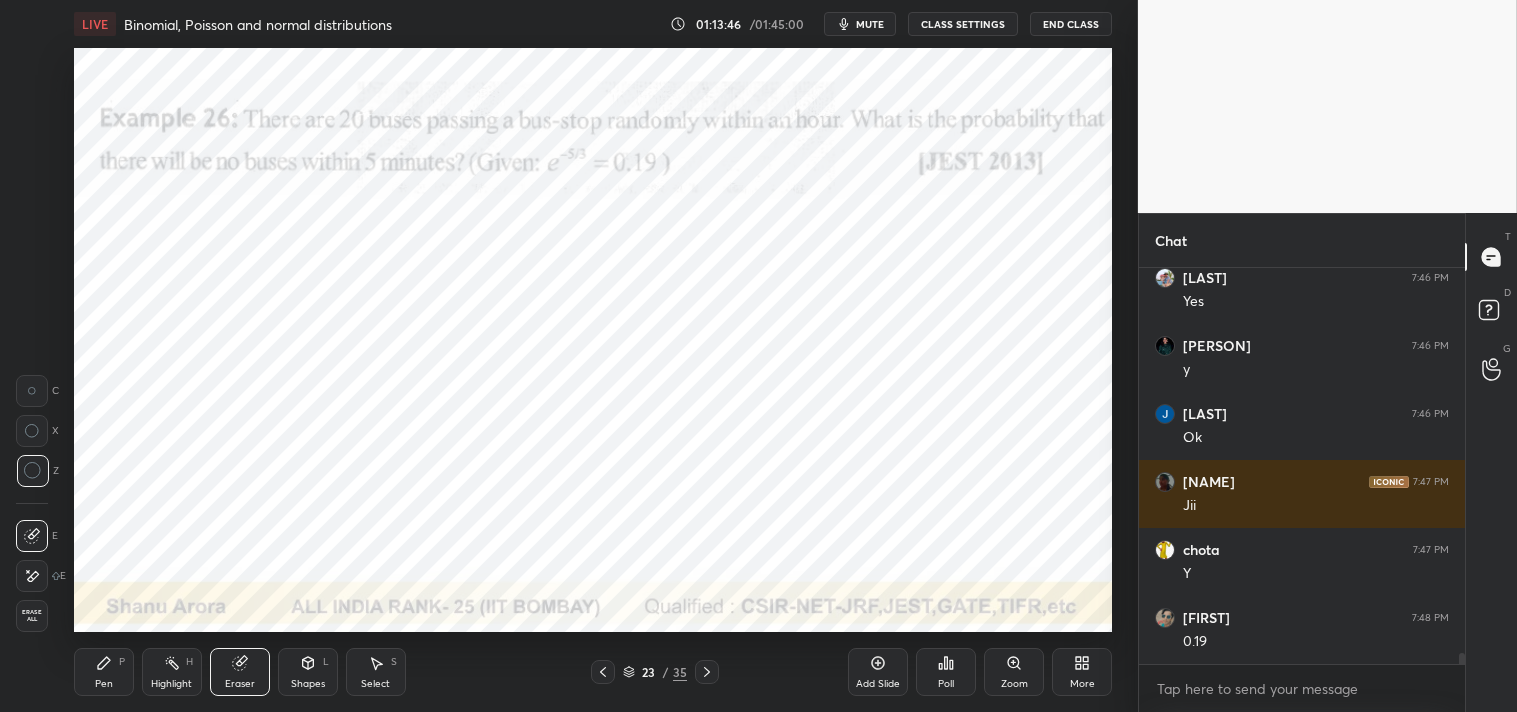 click 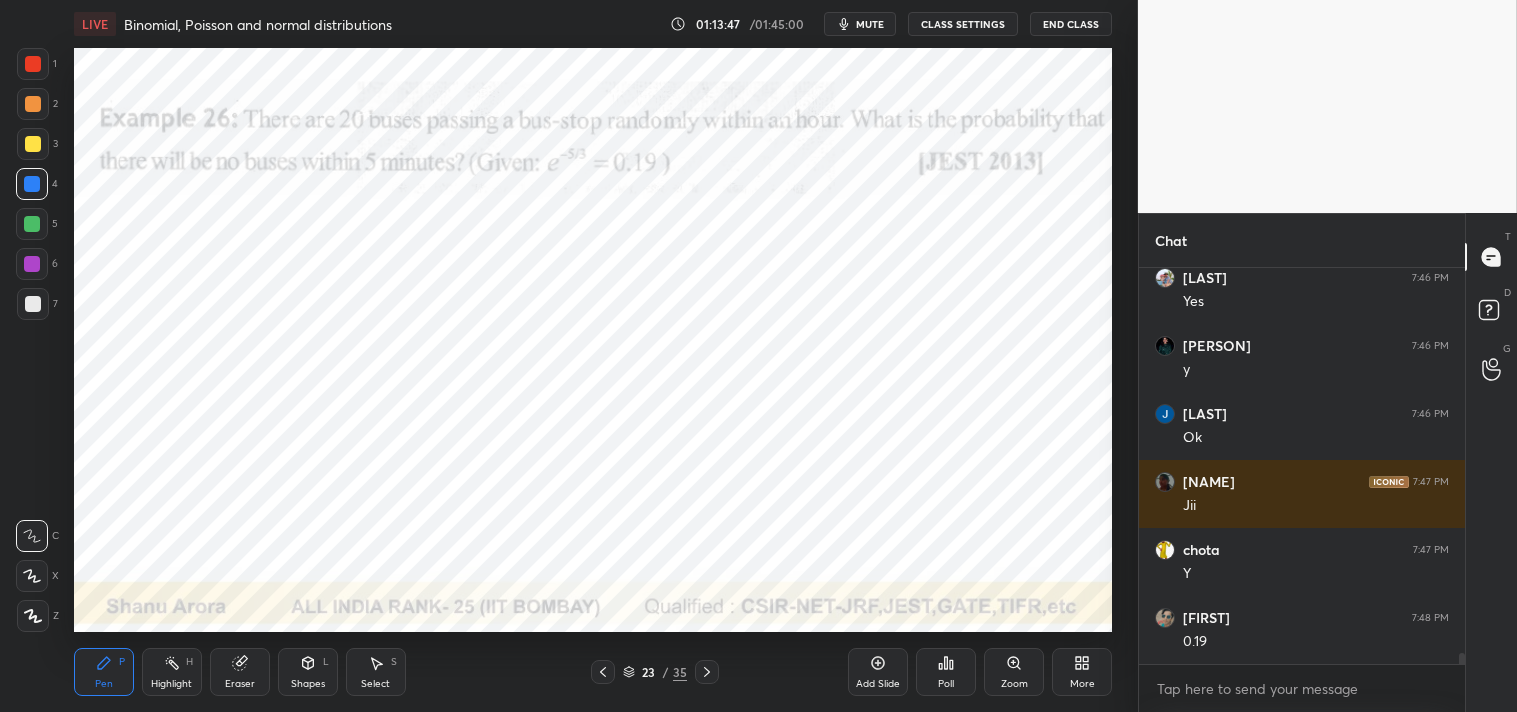 click at bounding box center (33, 64) 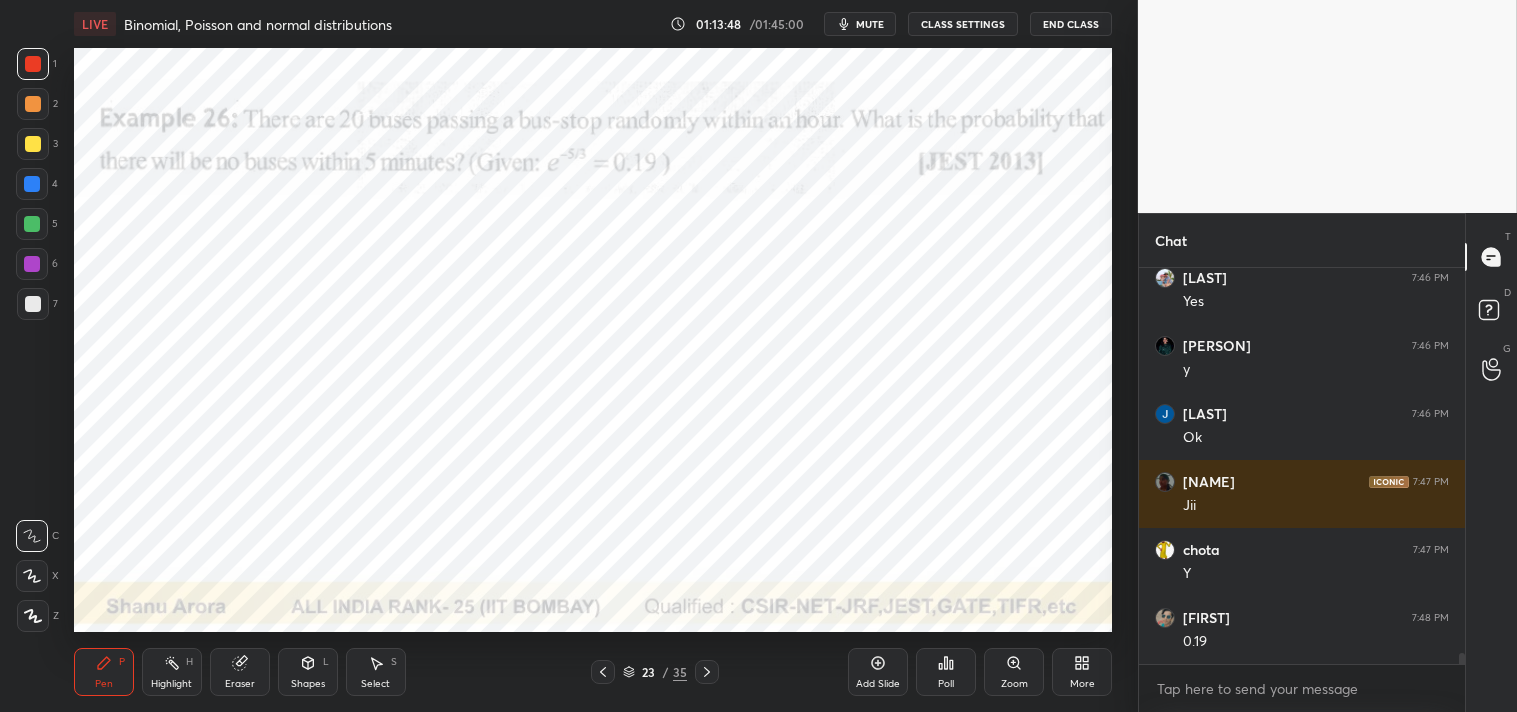 click at bounding box center (33, 64) 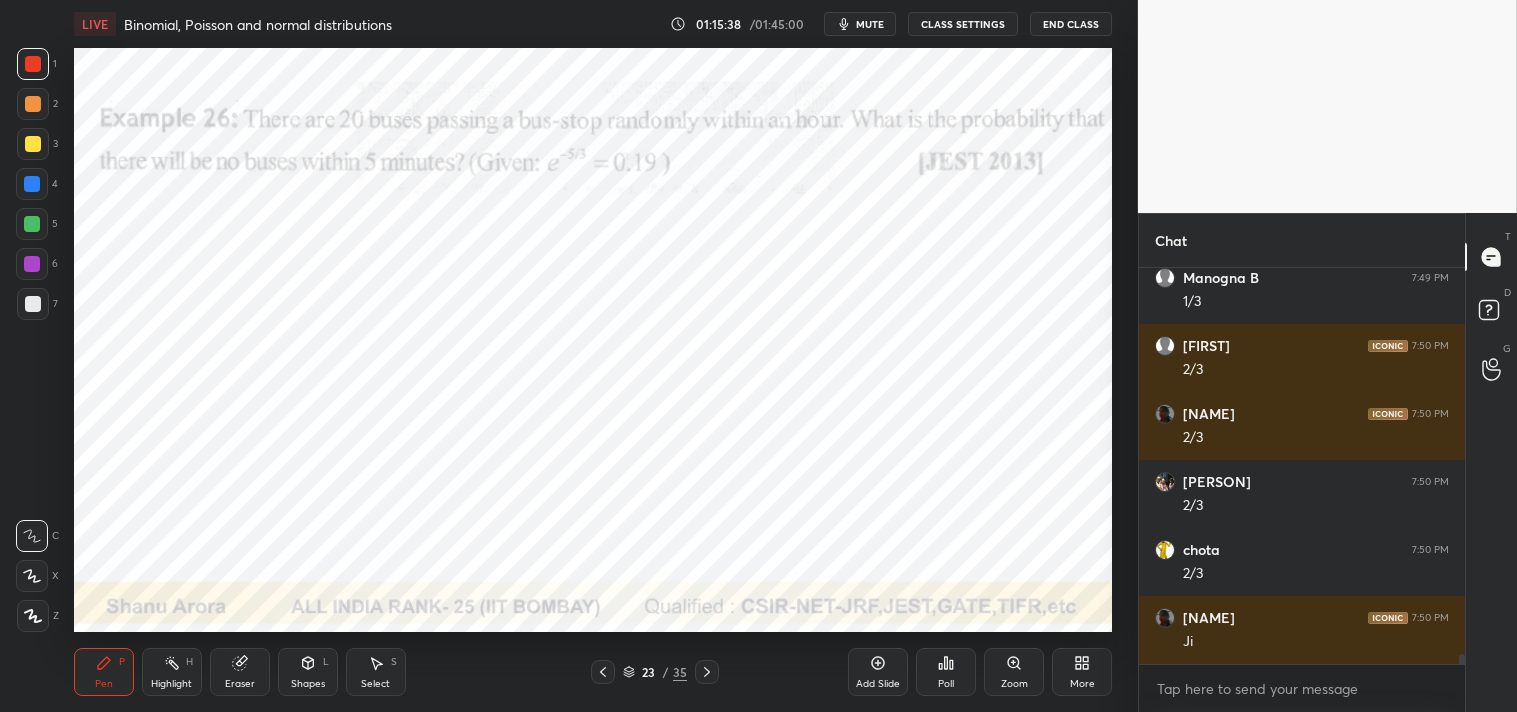 scroll, scrollTop: 14930, scrollLeft: 0, axis: vertical 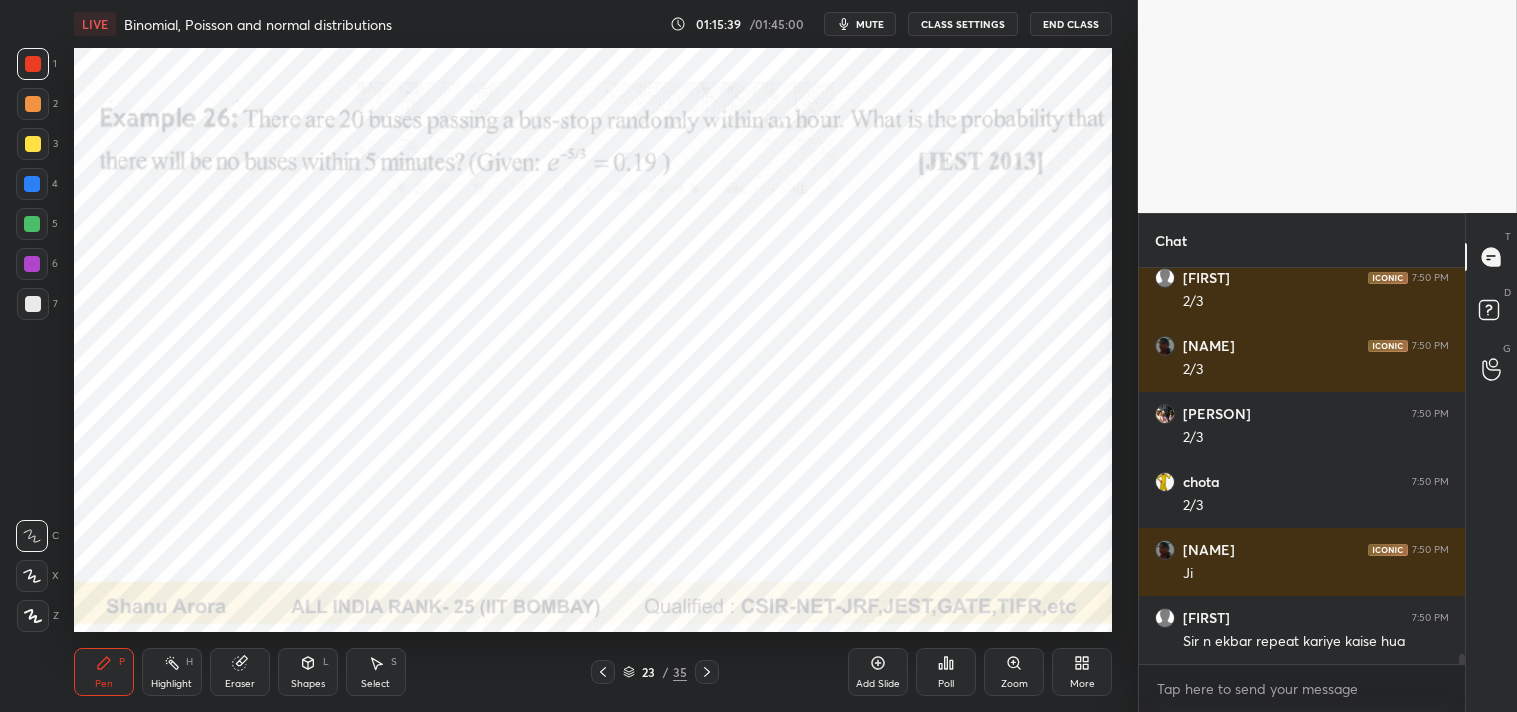 click at bounding box center (32, 184) 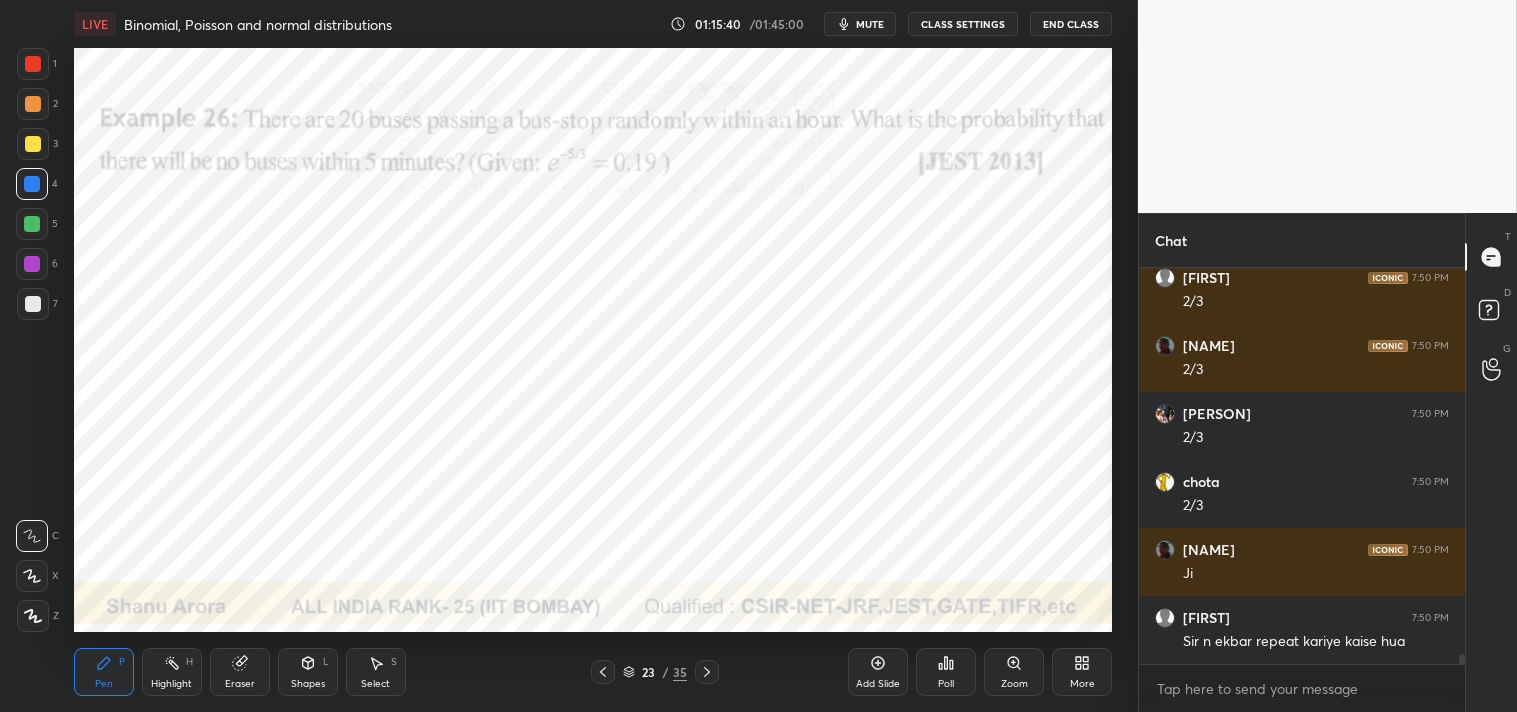 click 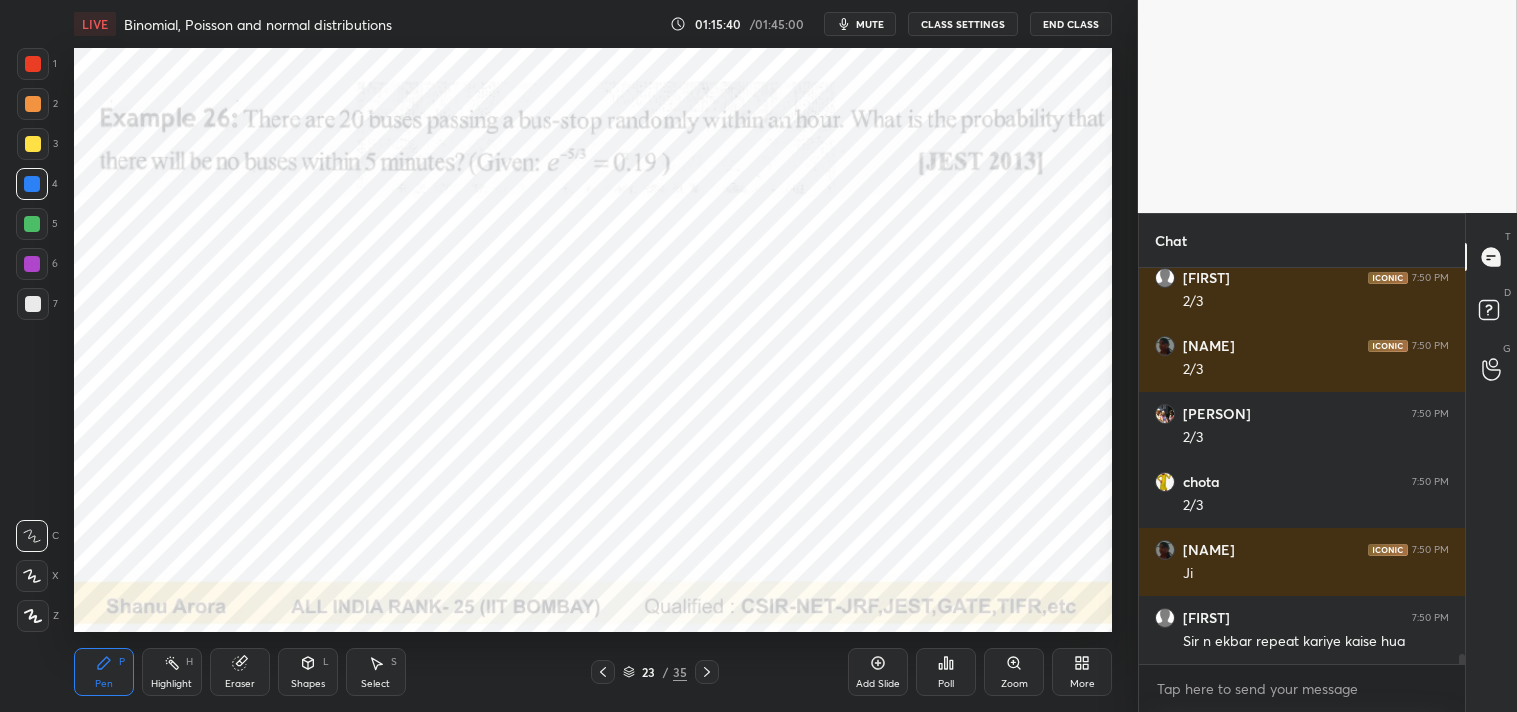 click 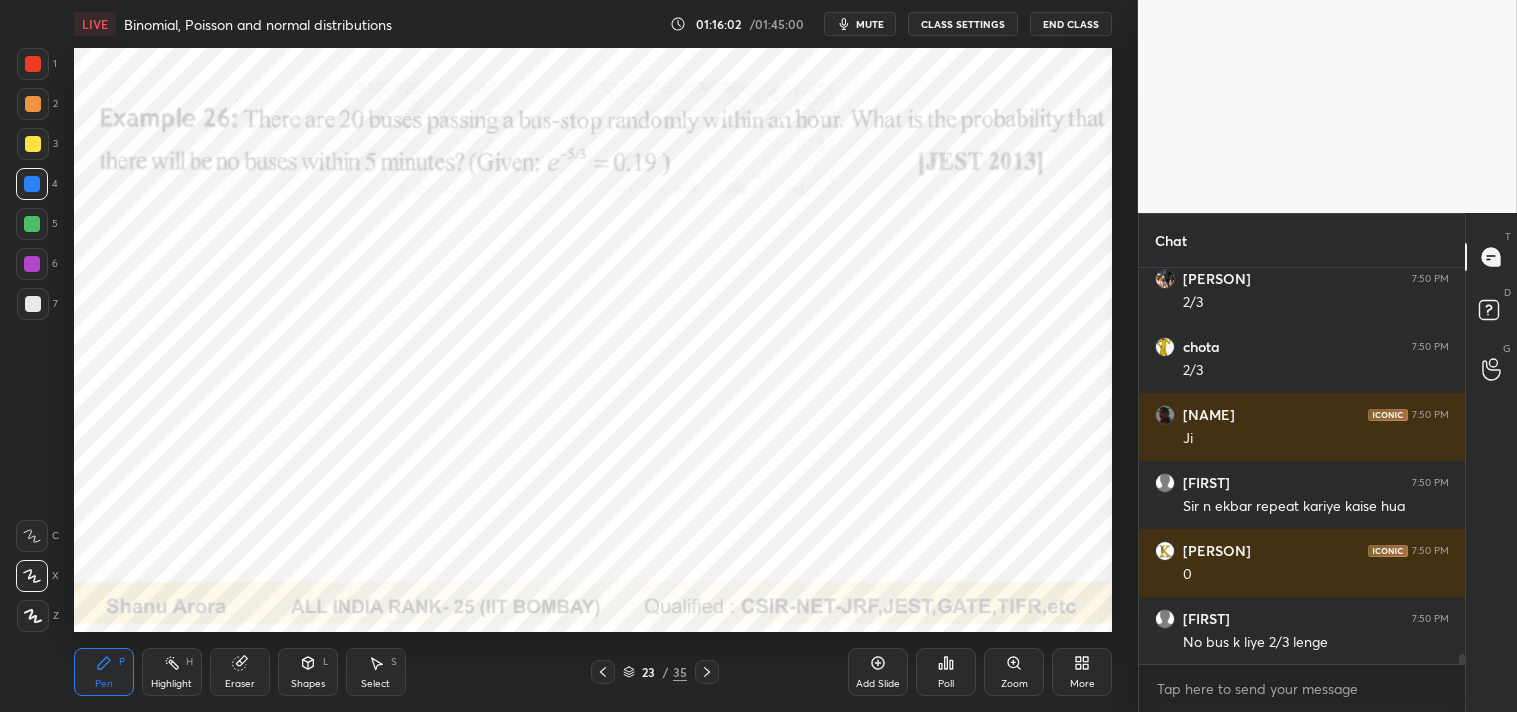 scroll, scrollTop: 15134, scrollLeft: 0, axis: vertical 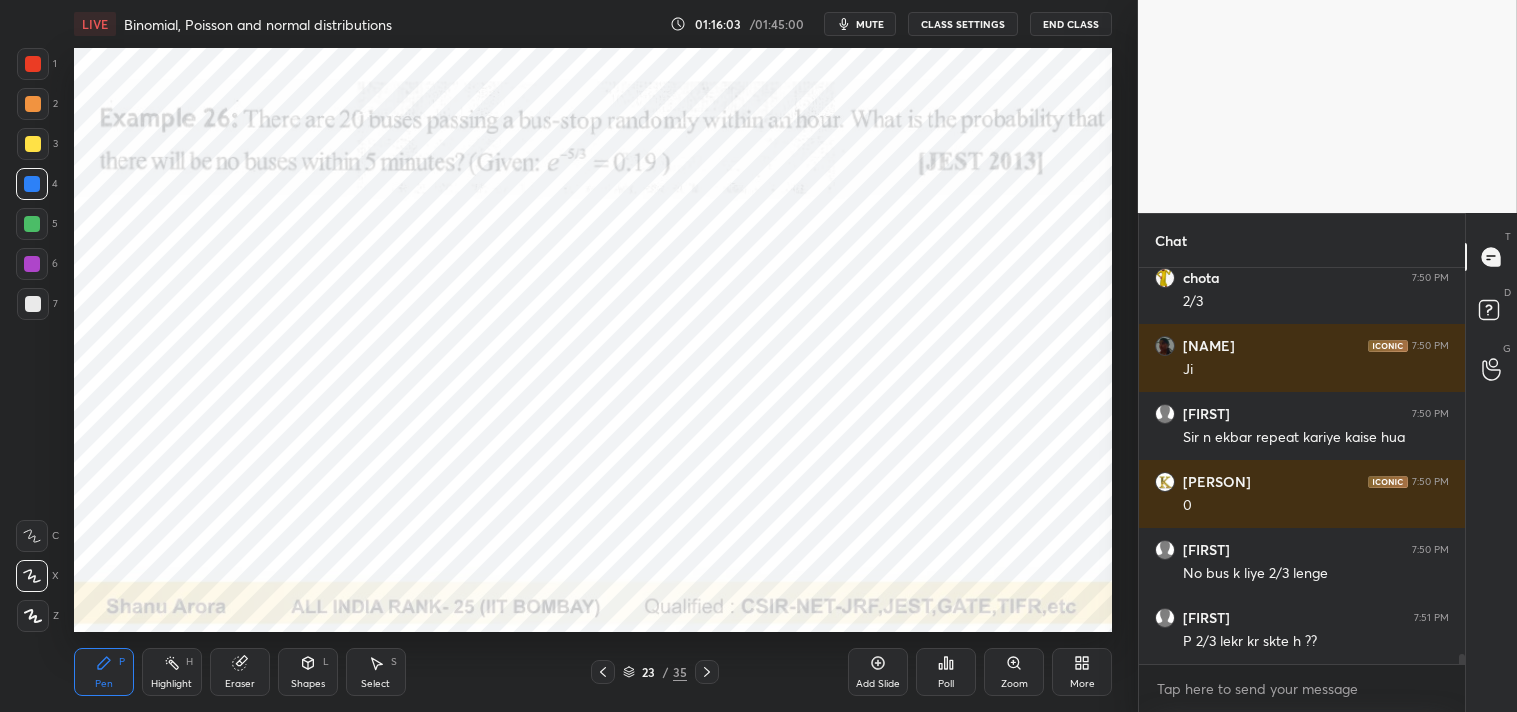 click 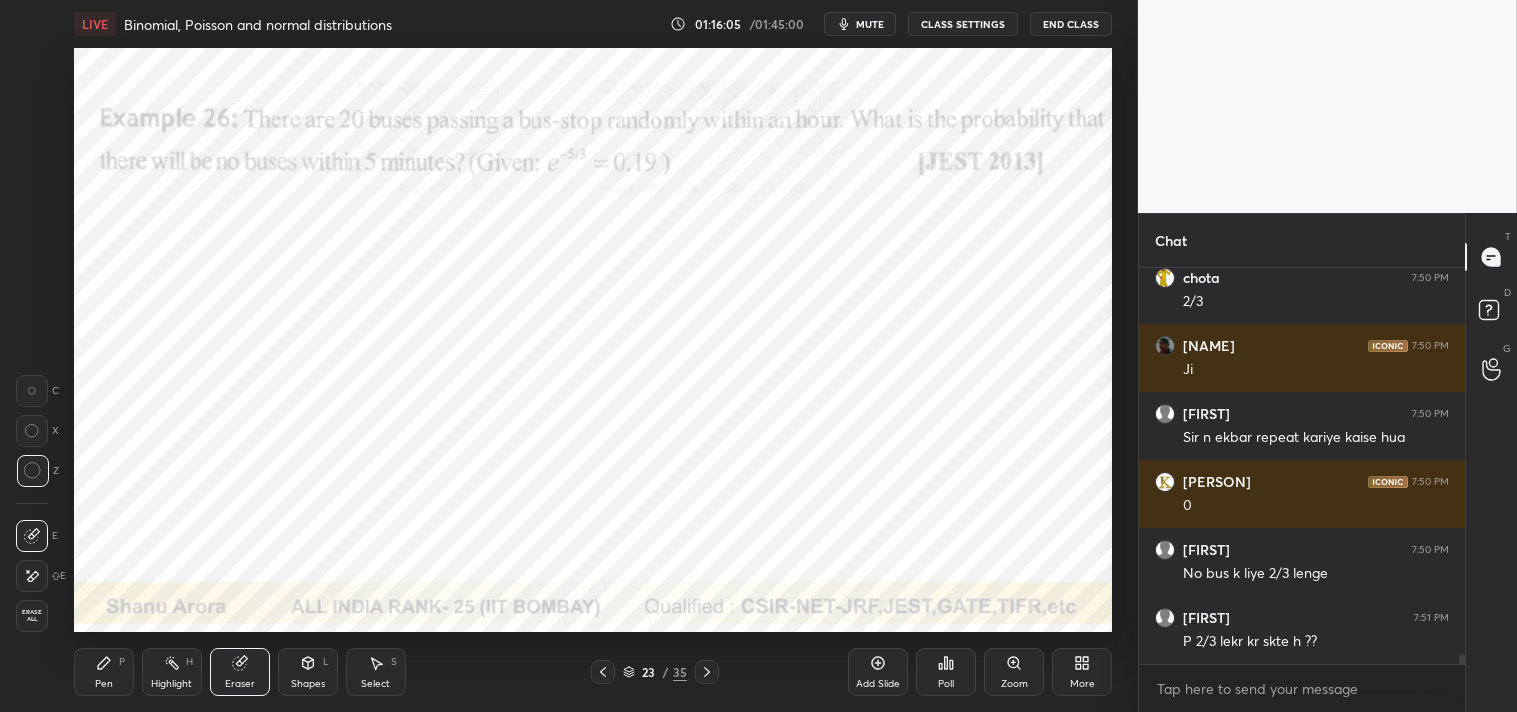 click on "Pen P" at bounding box center [104, 672] 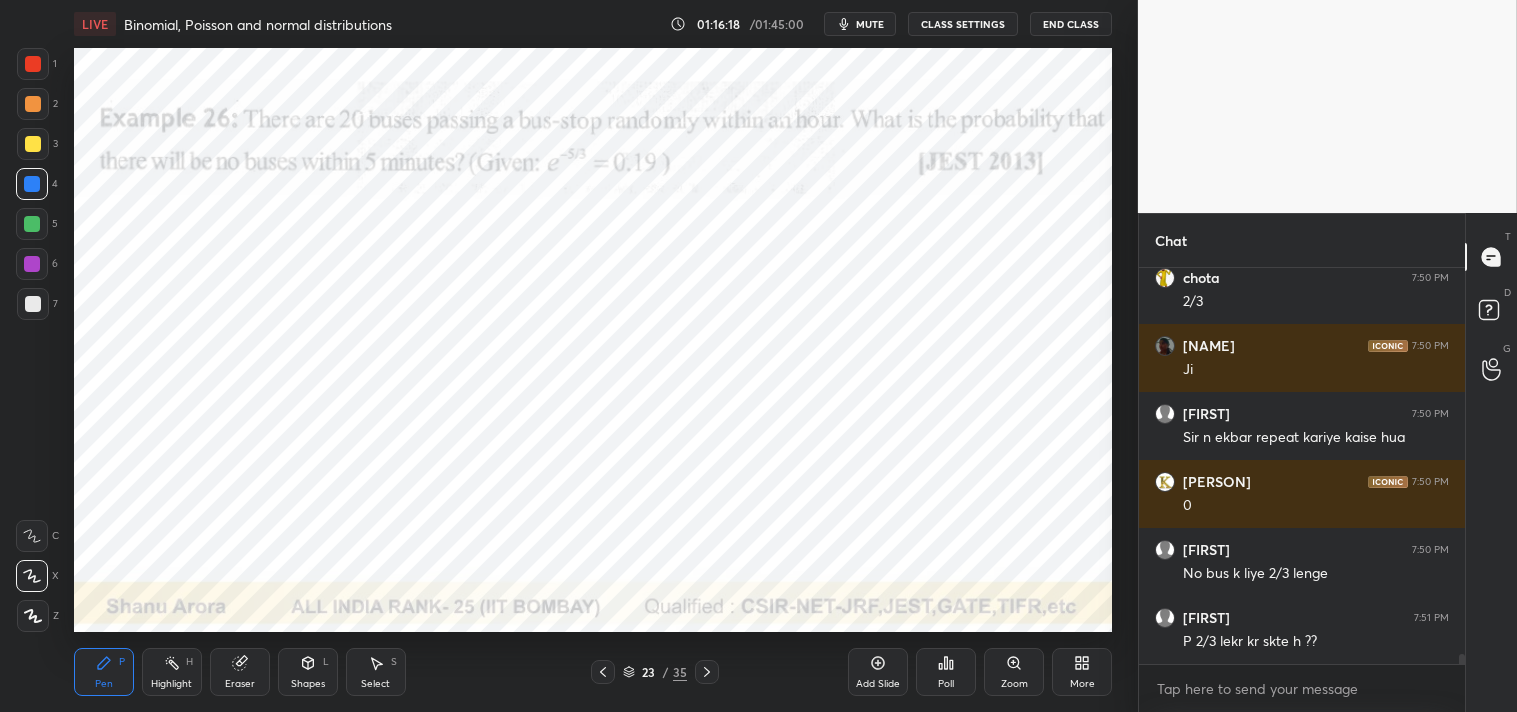 scroll, scrollTop: 15202, scrollLeft: 0, axis: vertical 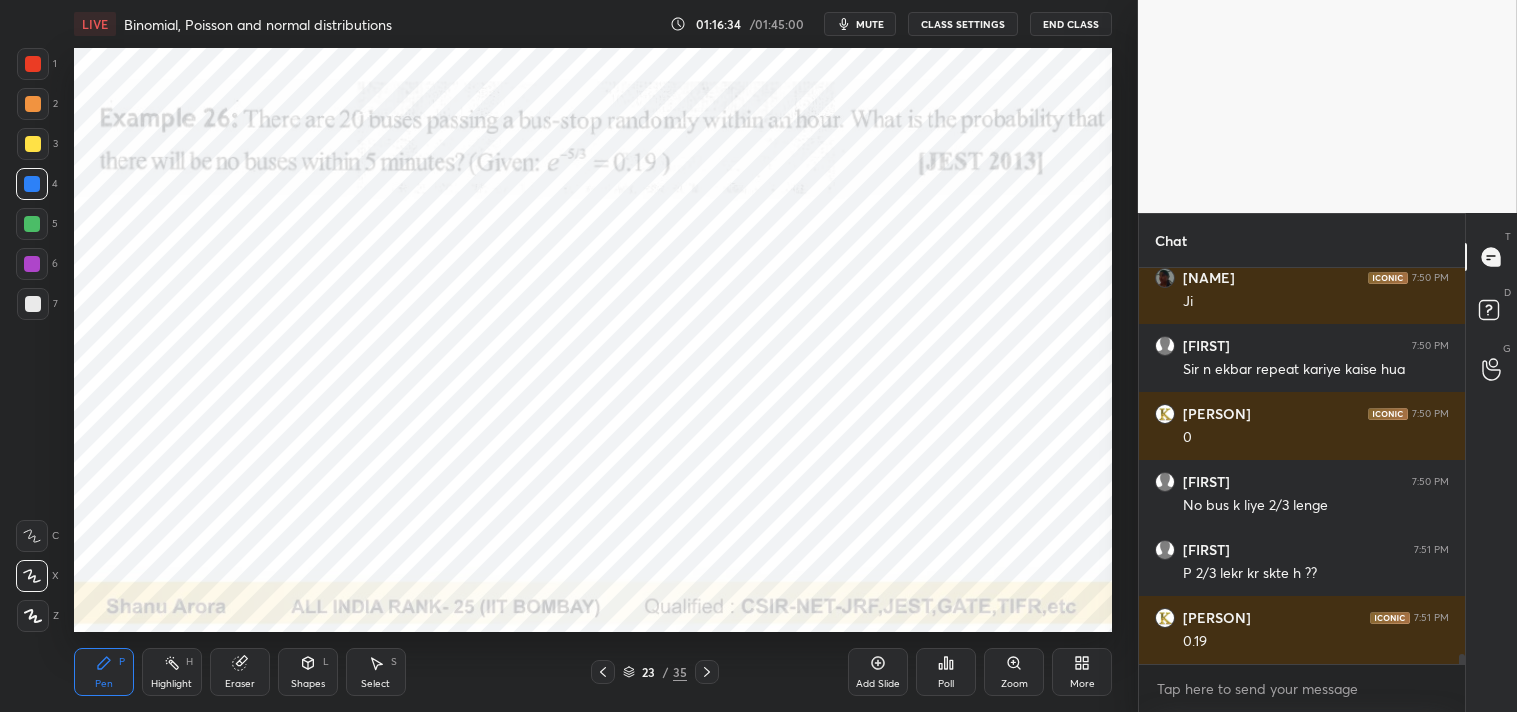 click on "Highlight H" at bounding box center (172, 672) 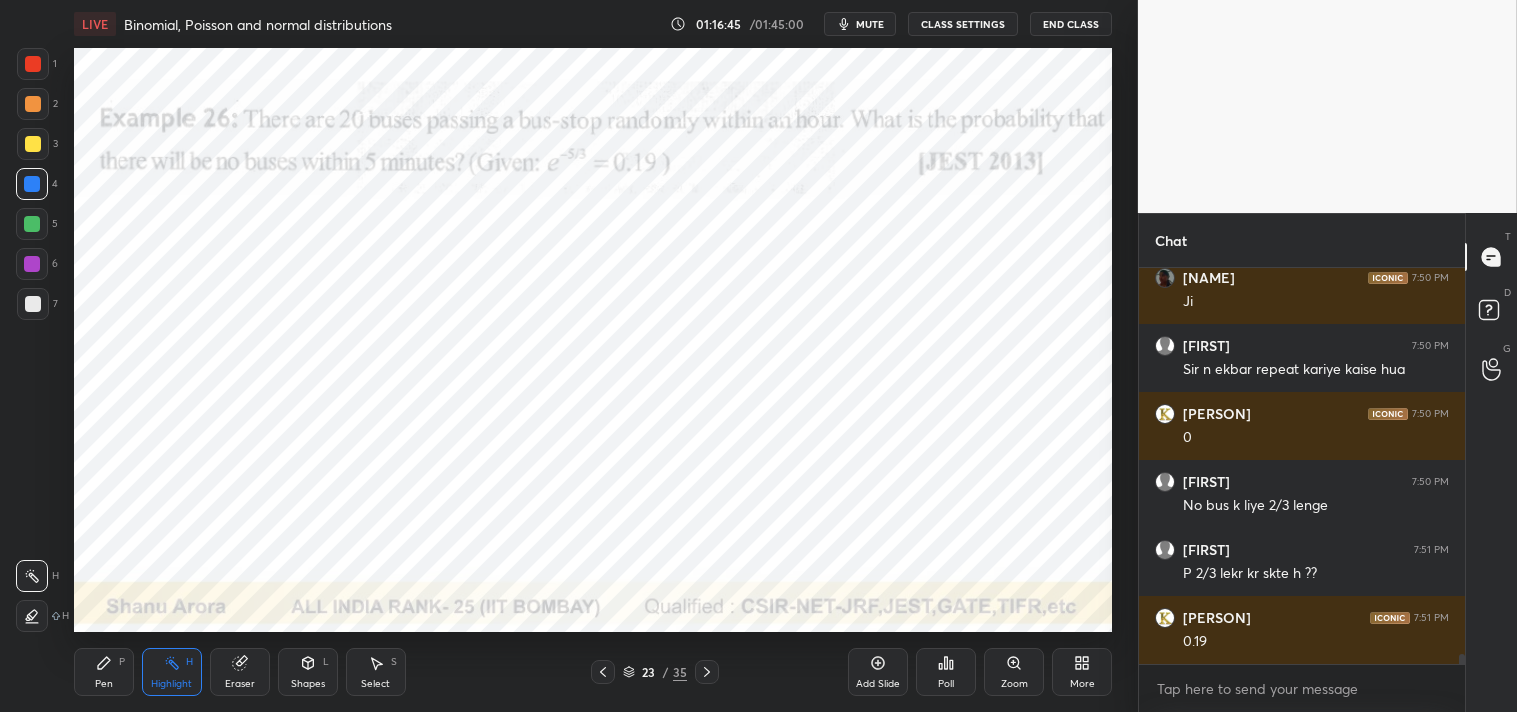 click on "mute" at bounding box center [870, 24] 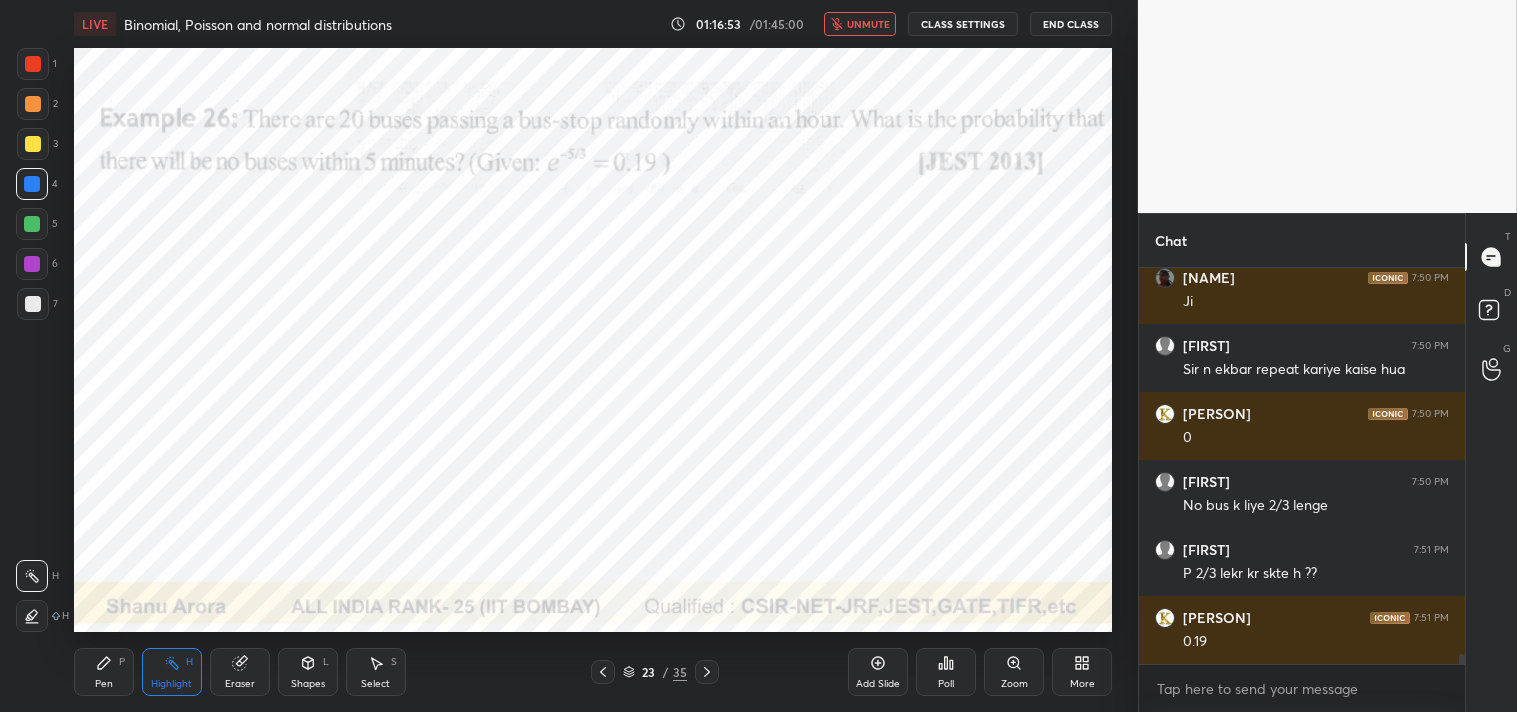scroll, scrollTop: 15270, scrollLeft: 0, axis: vertical 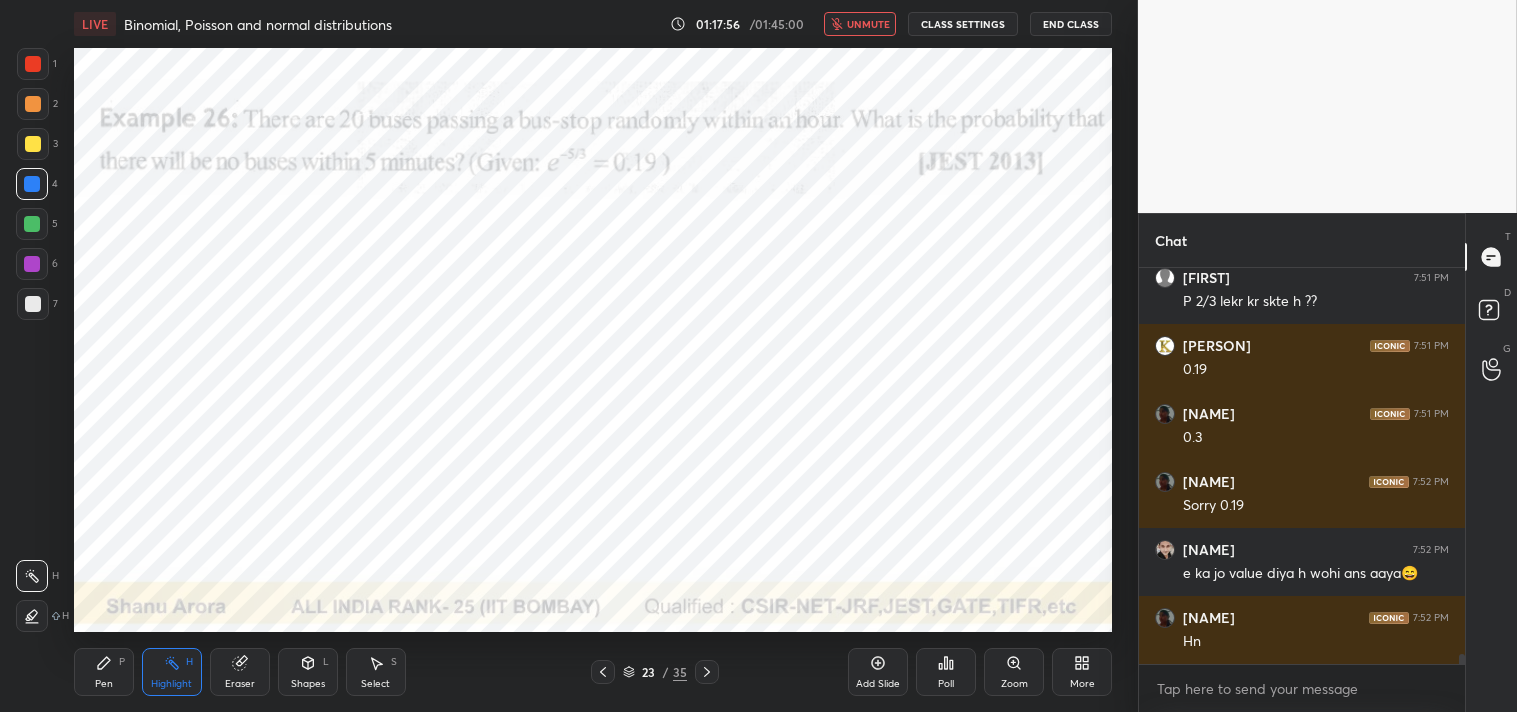 click on "unmute" at bounding box center (868, 24) 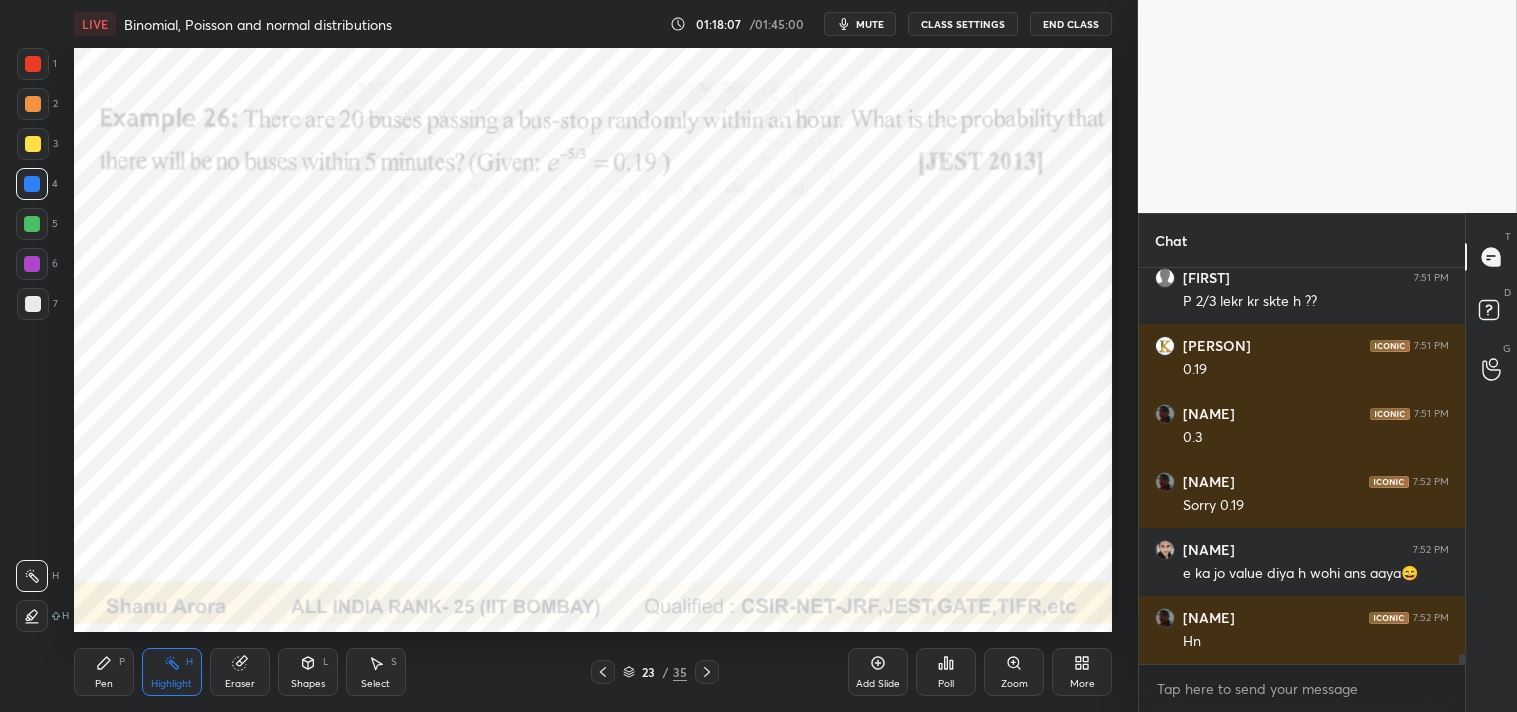 click on "Pen" at bounding box center (104, 684) 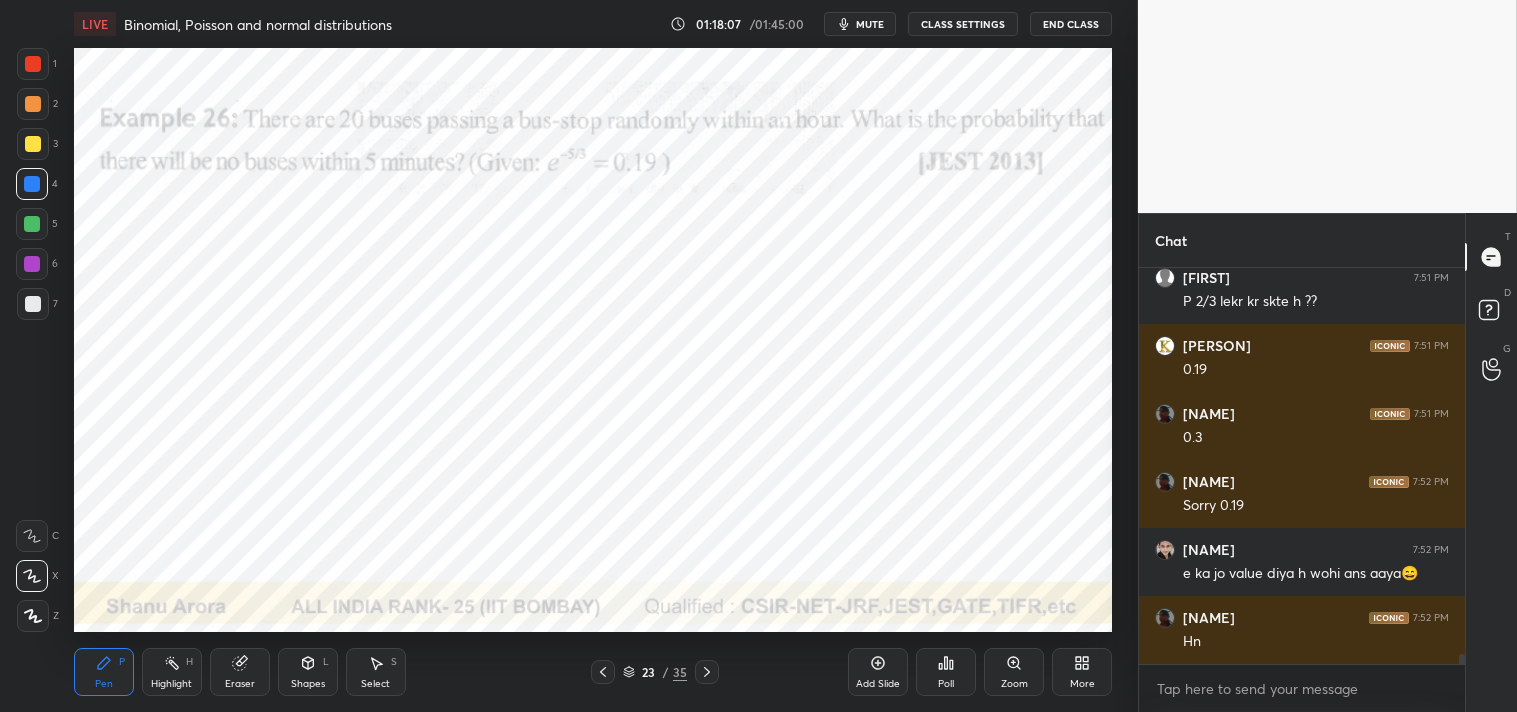 click on "Pen P" at bounding box center (104, 672) 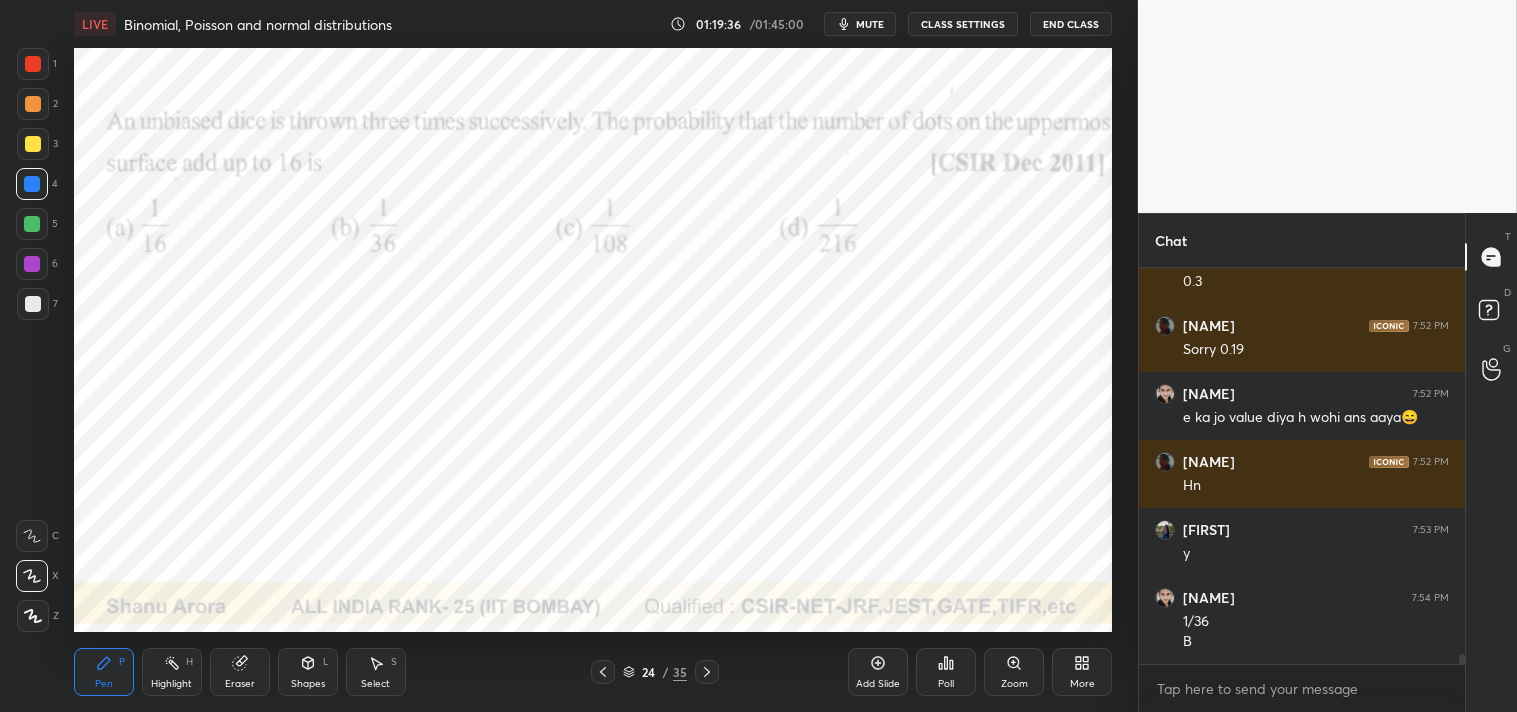 scroll, scrollTop: 15650, scrollLeft: 0, axis: vertical 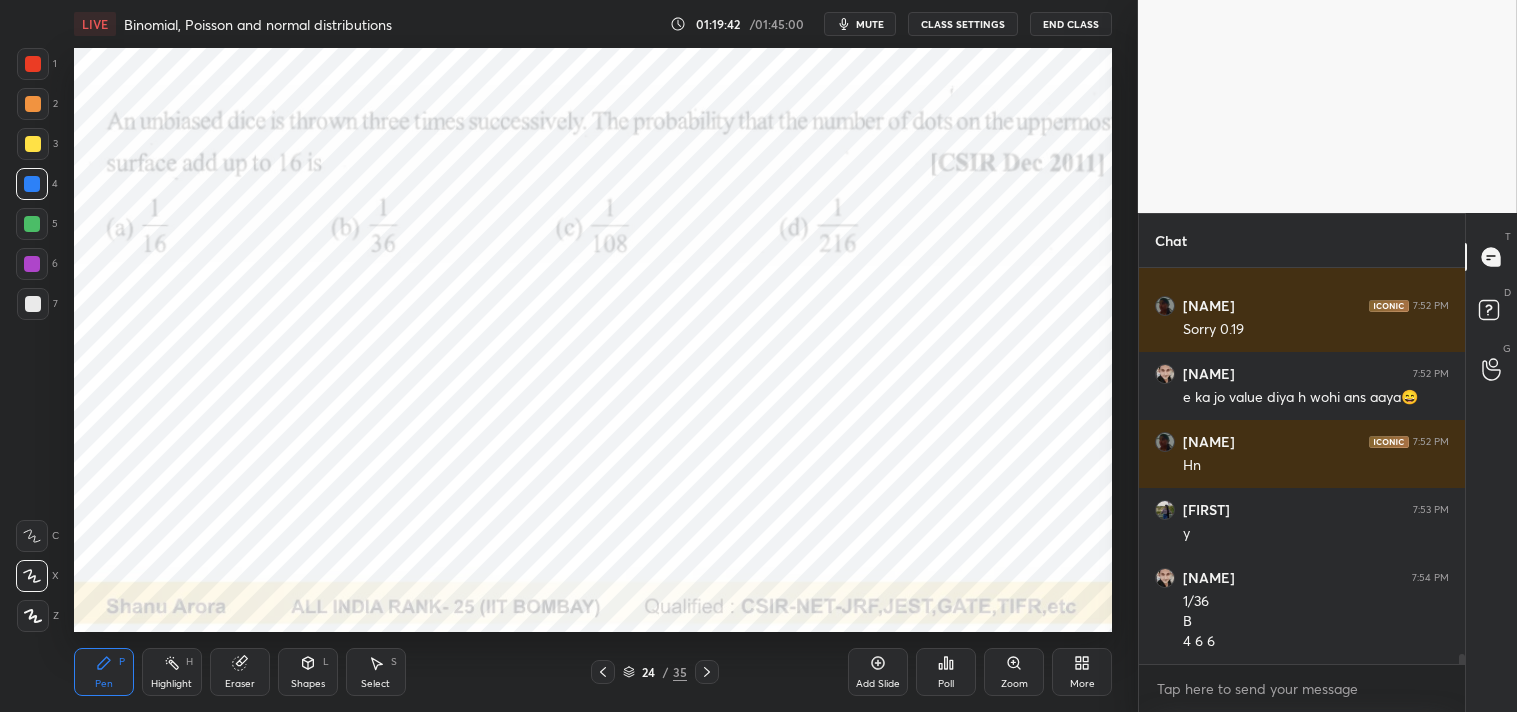 click at bounding box center (33, 64) 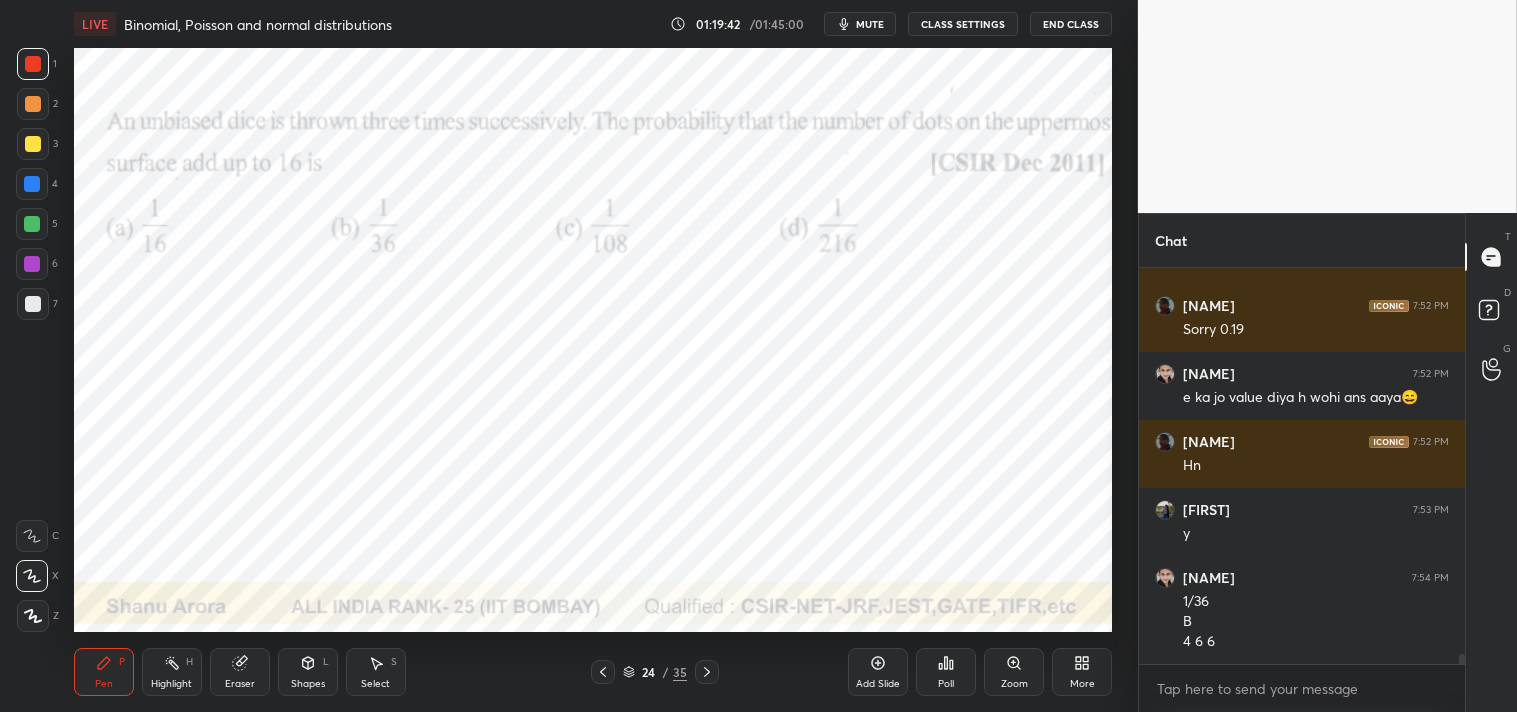 click at bounding box center [33, 64] 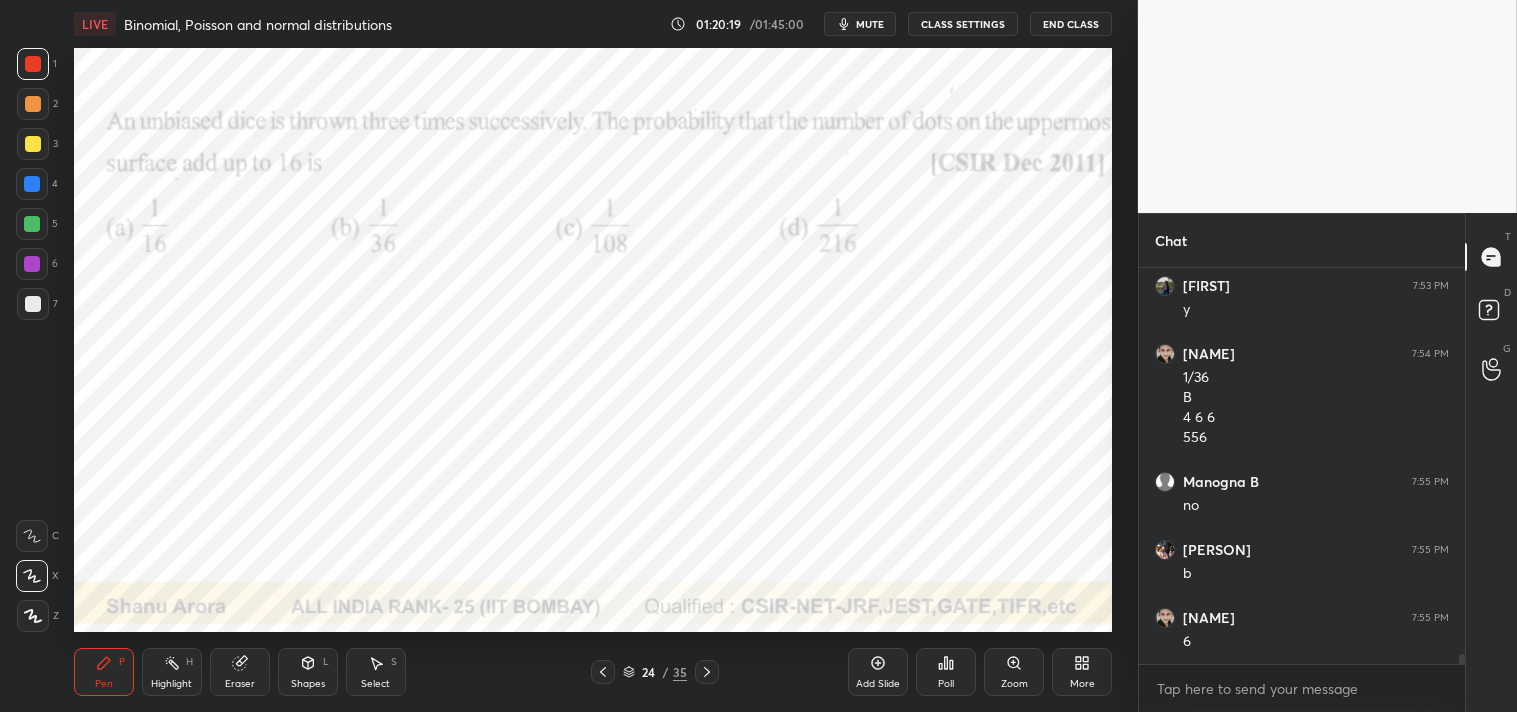 scroll, scrollTop: 15942, scrollLeft: 0, axis: vertical 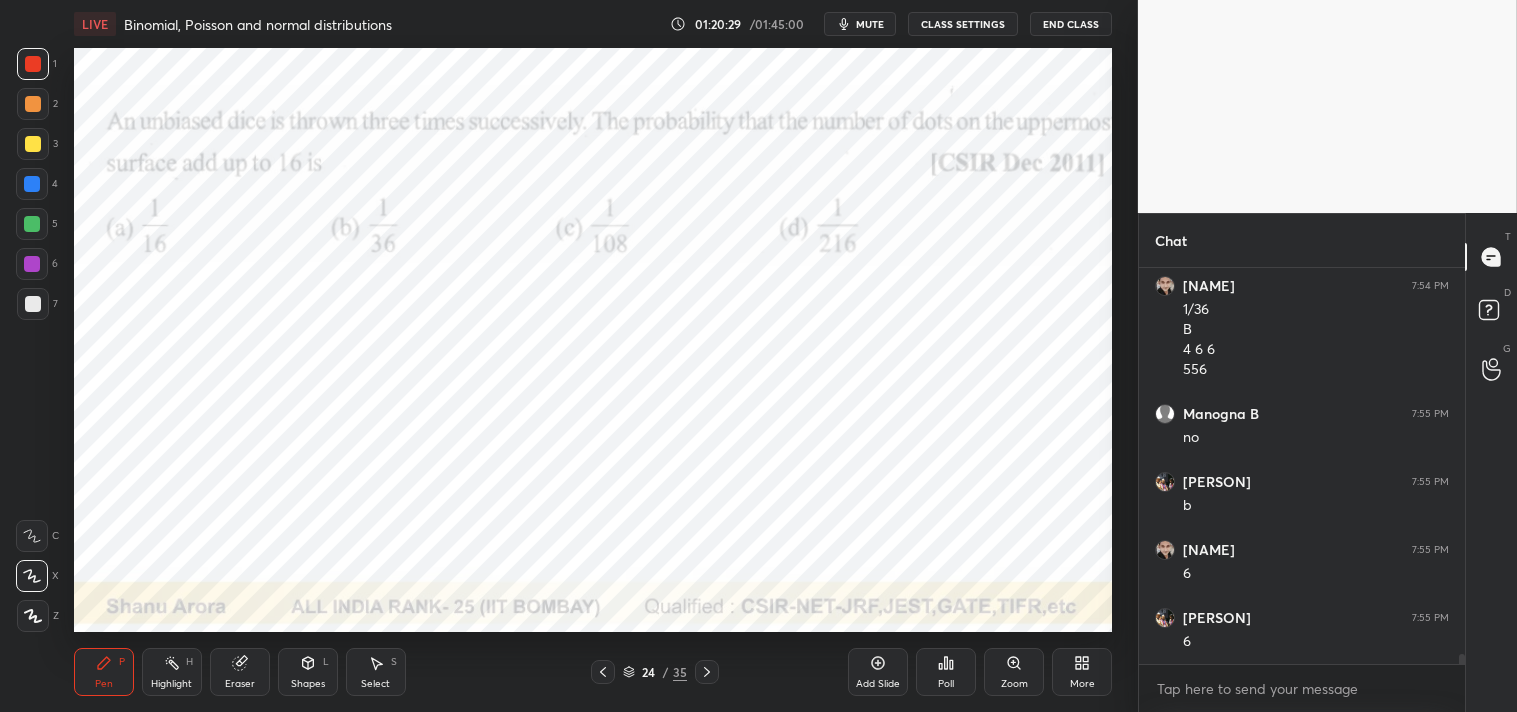 click 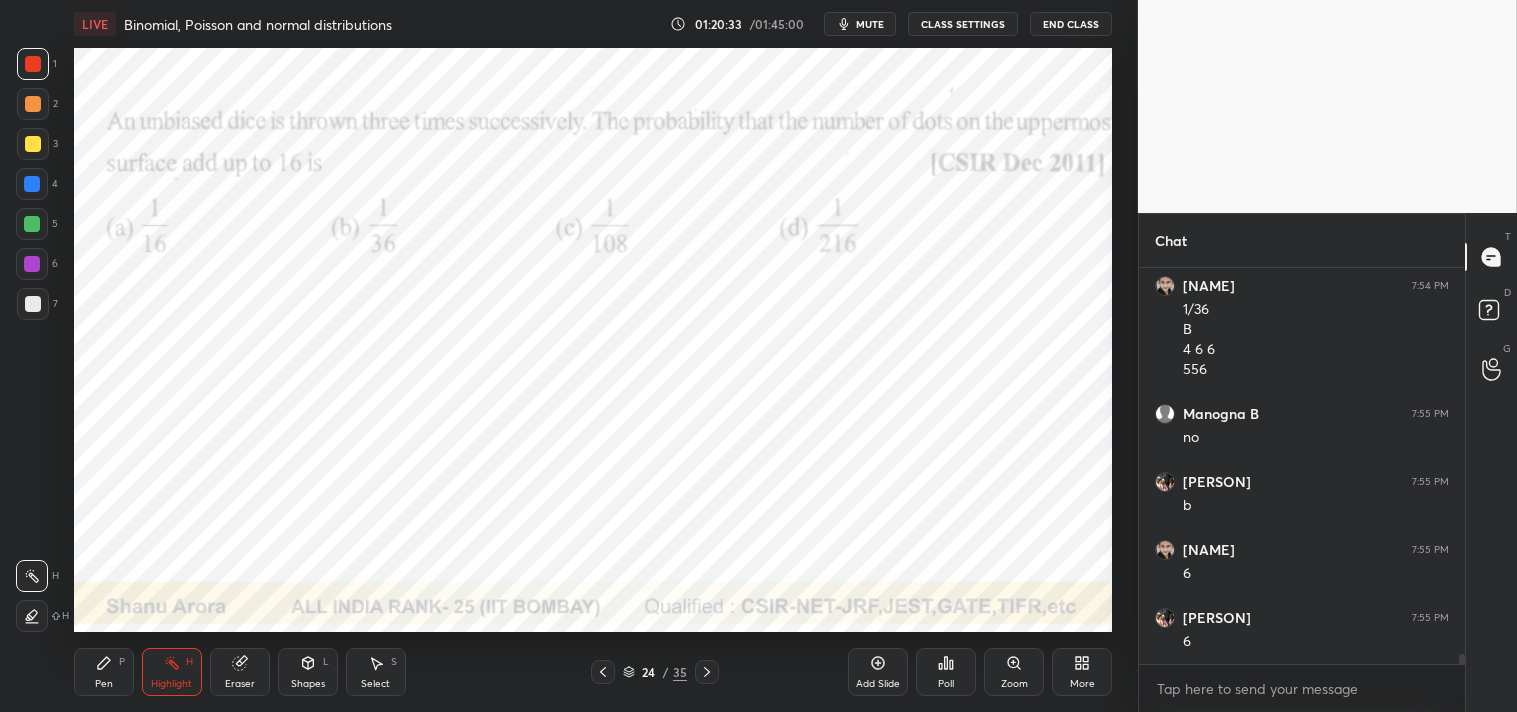 scroll, scrollTop: 16010, scrollLeft: 0, axis: vertical 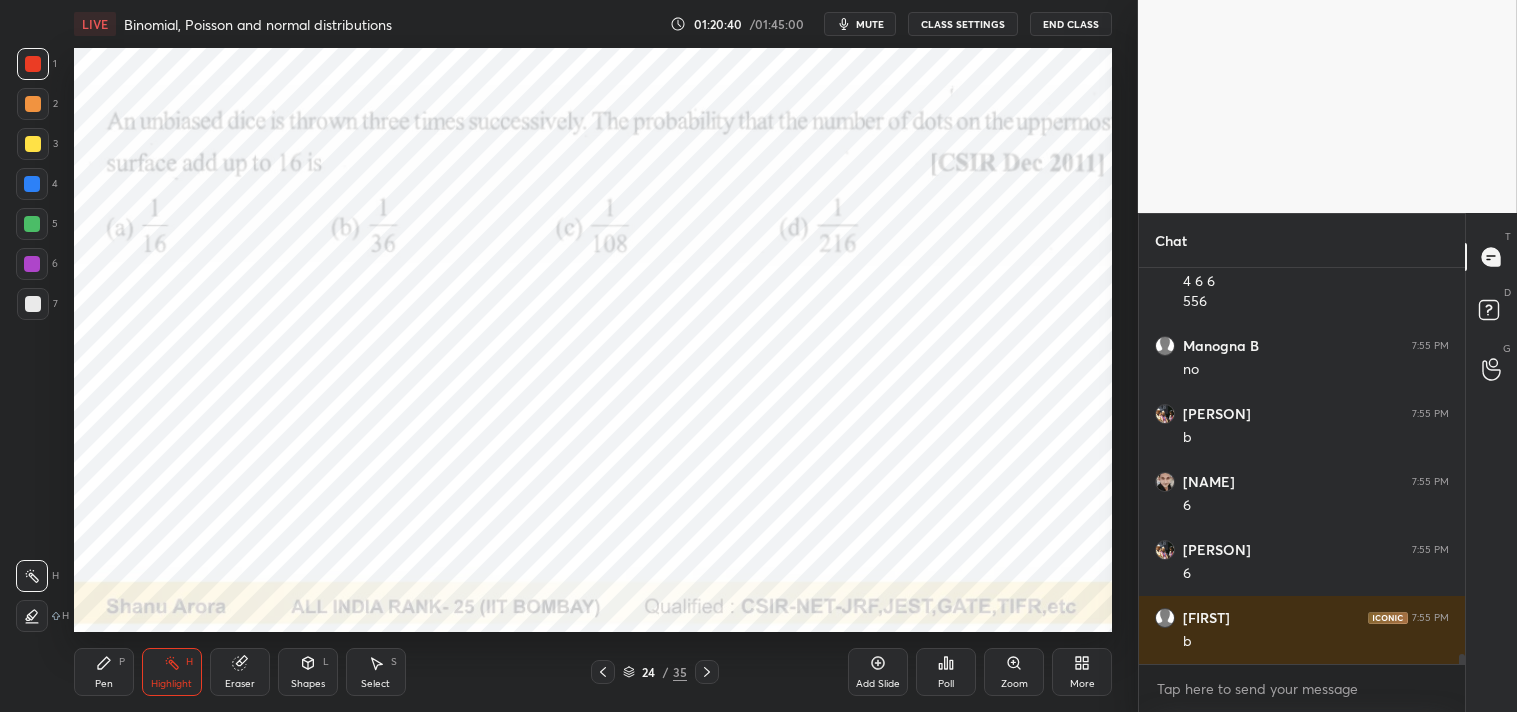 click on "Pen P" at bounding box center [104, 672] 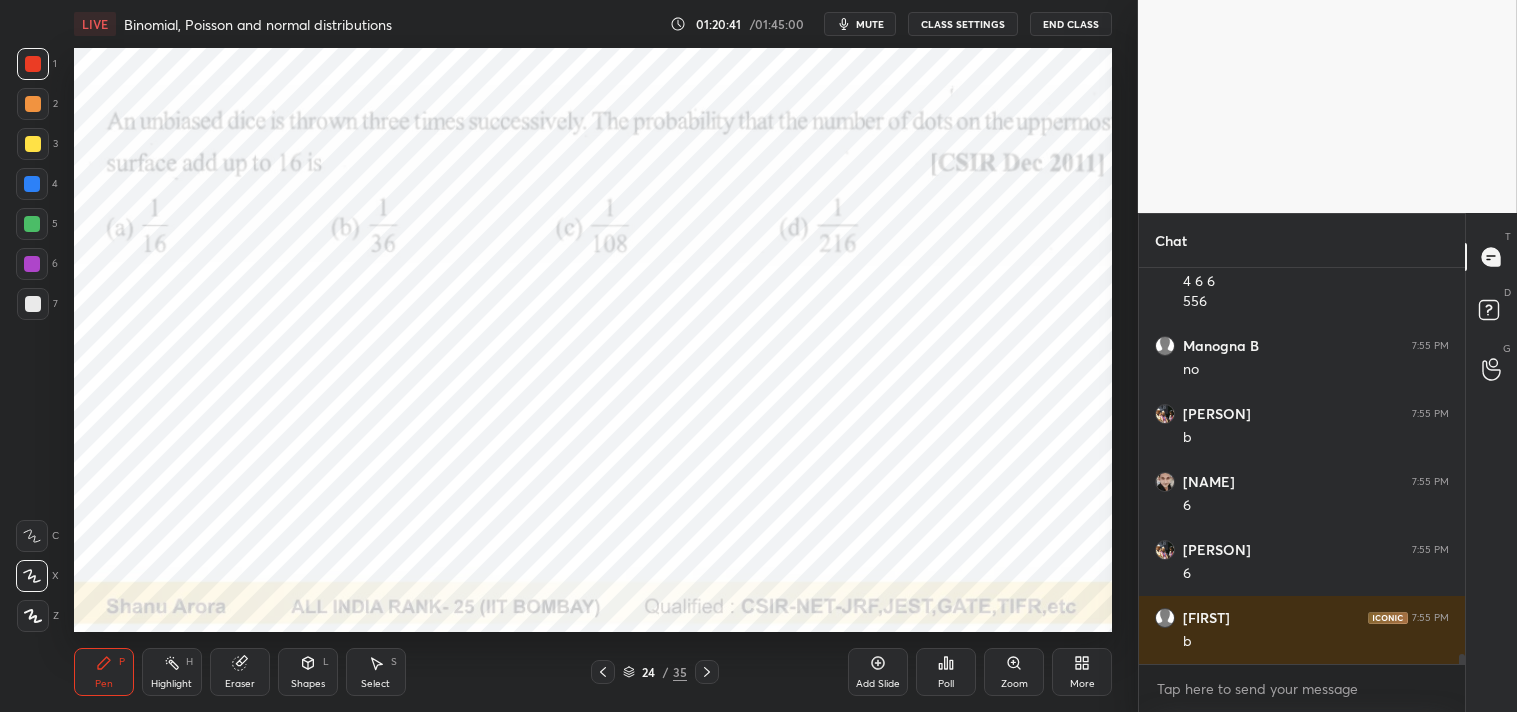 click on "Pen P" at bounding box center [104, 672] 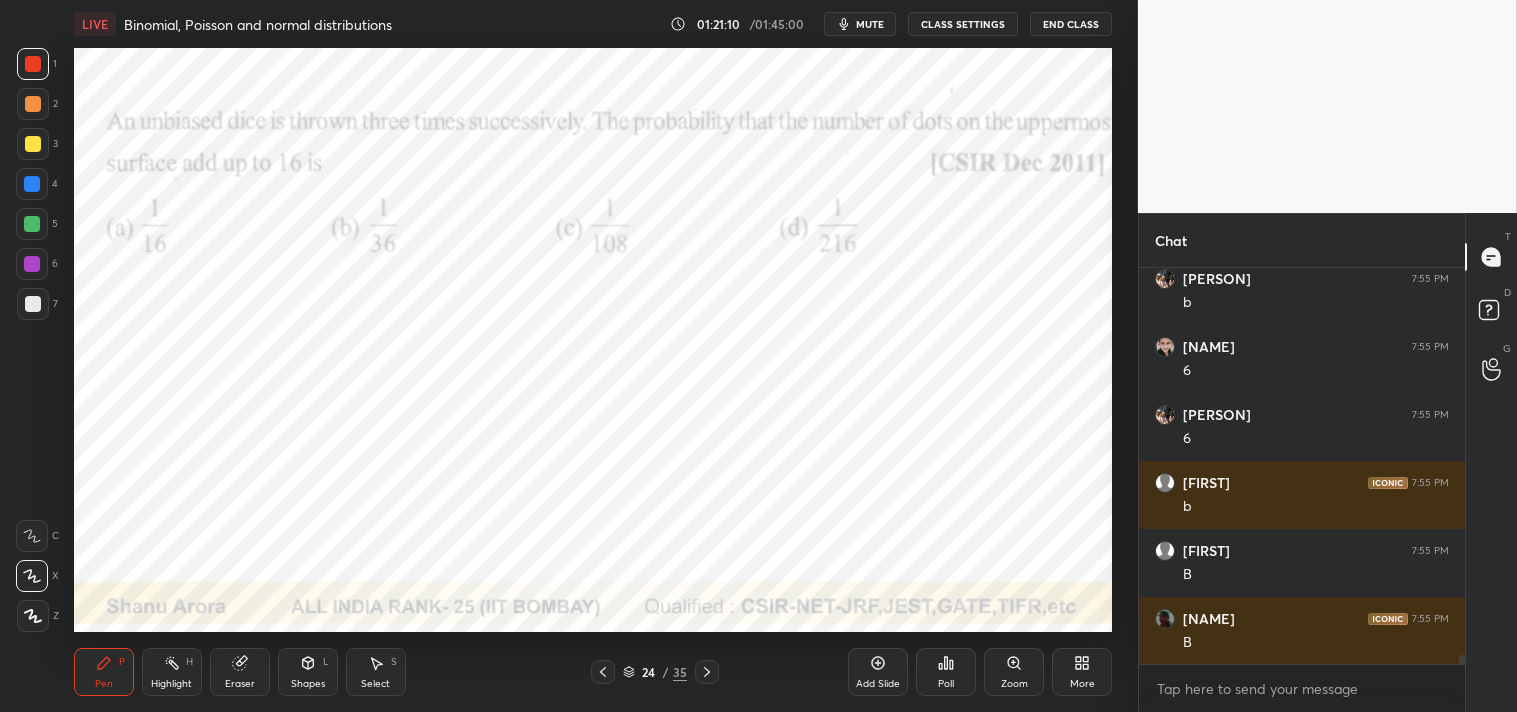 scroll, scrollTop: 16214, scrollLeft: 0, axis: vertical 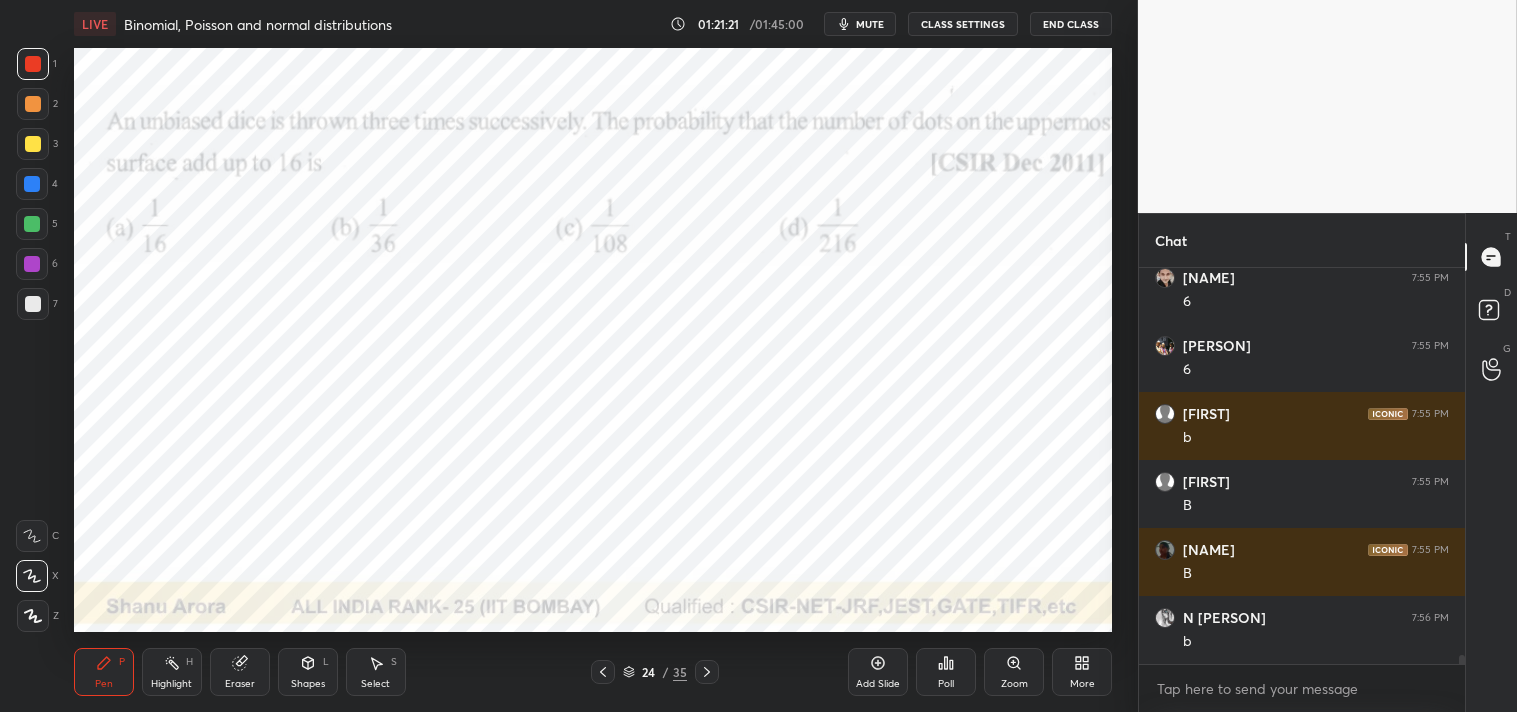 click at bounding box center (33, 144) 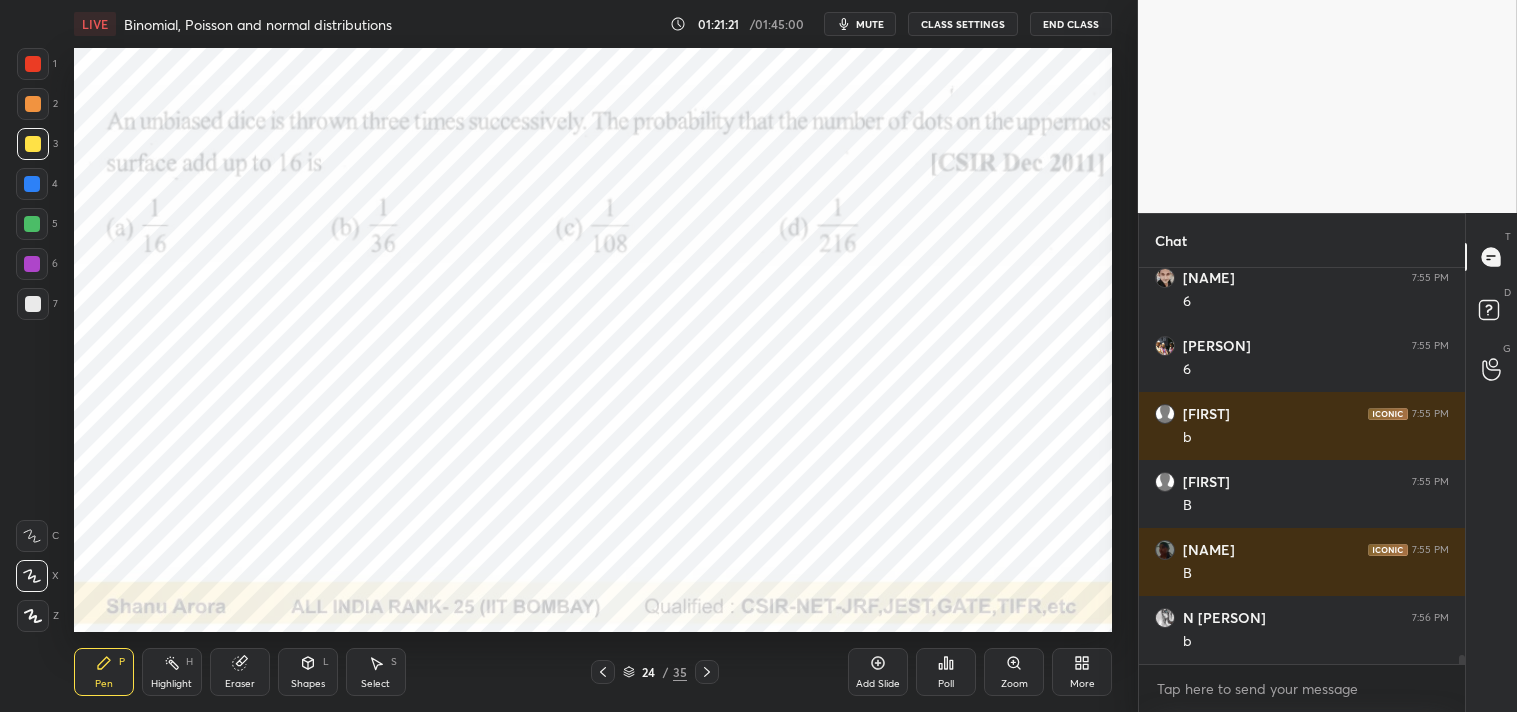 click at bounding box center [33, 144] 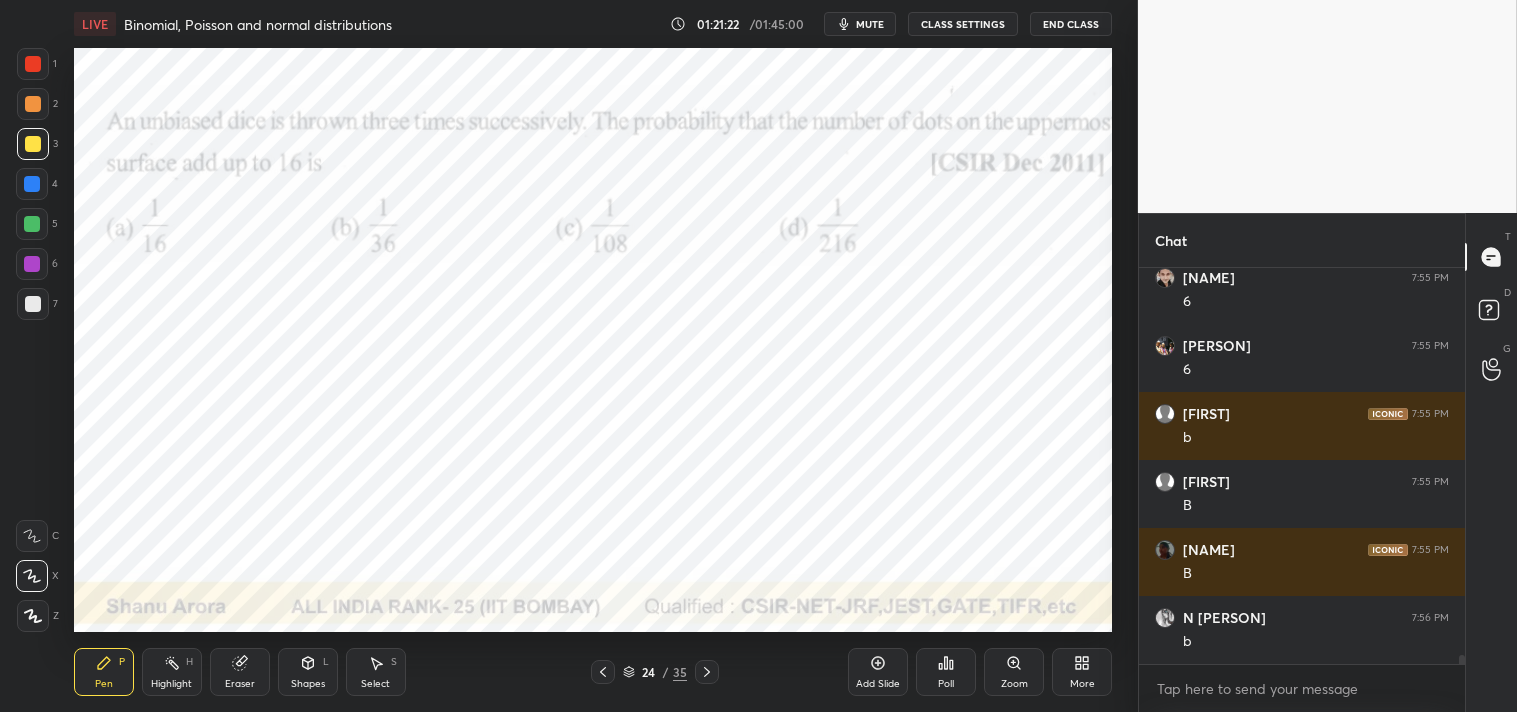 click at bounding box center [33, 64] 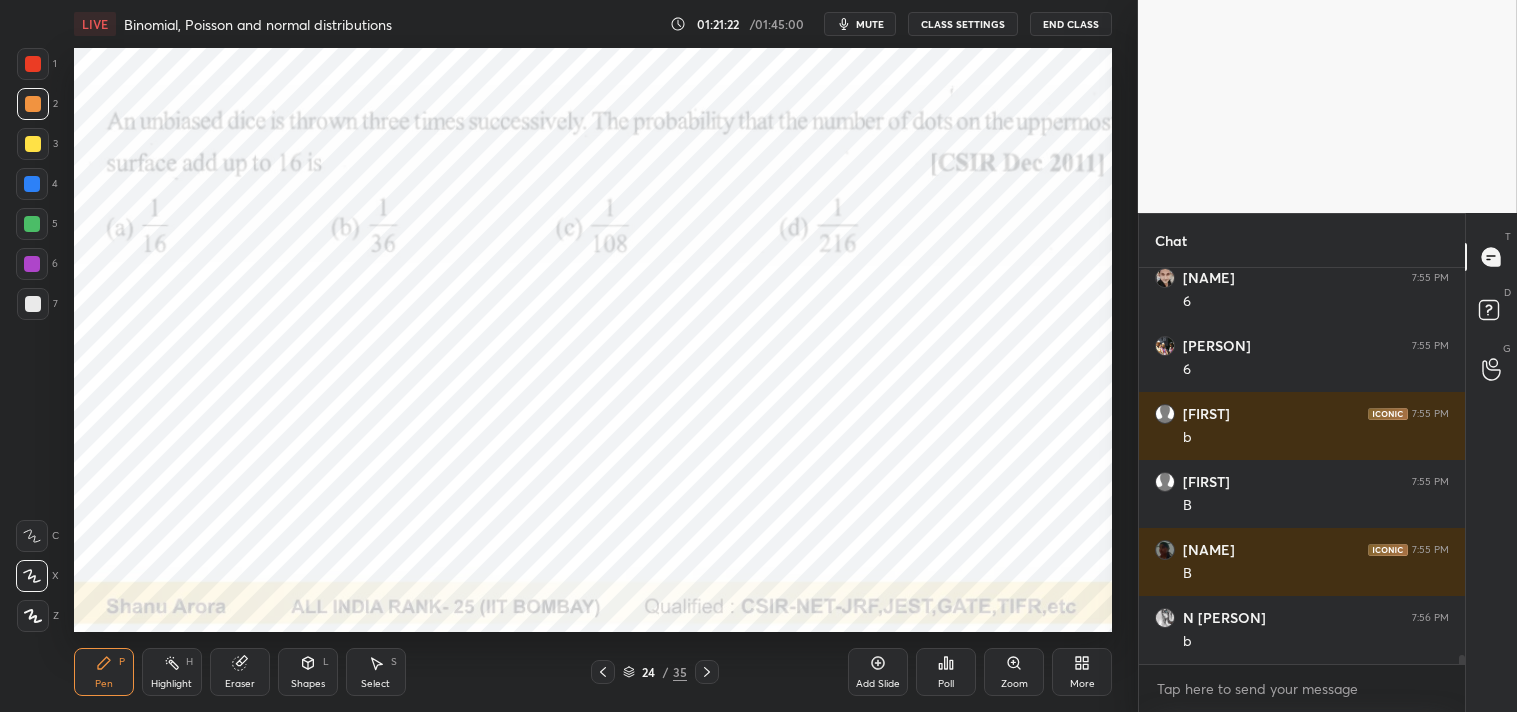 click on "4" at bounding box center (37, 188) 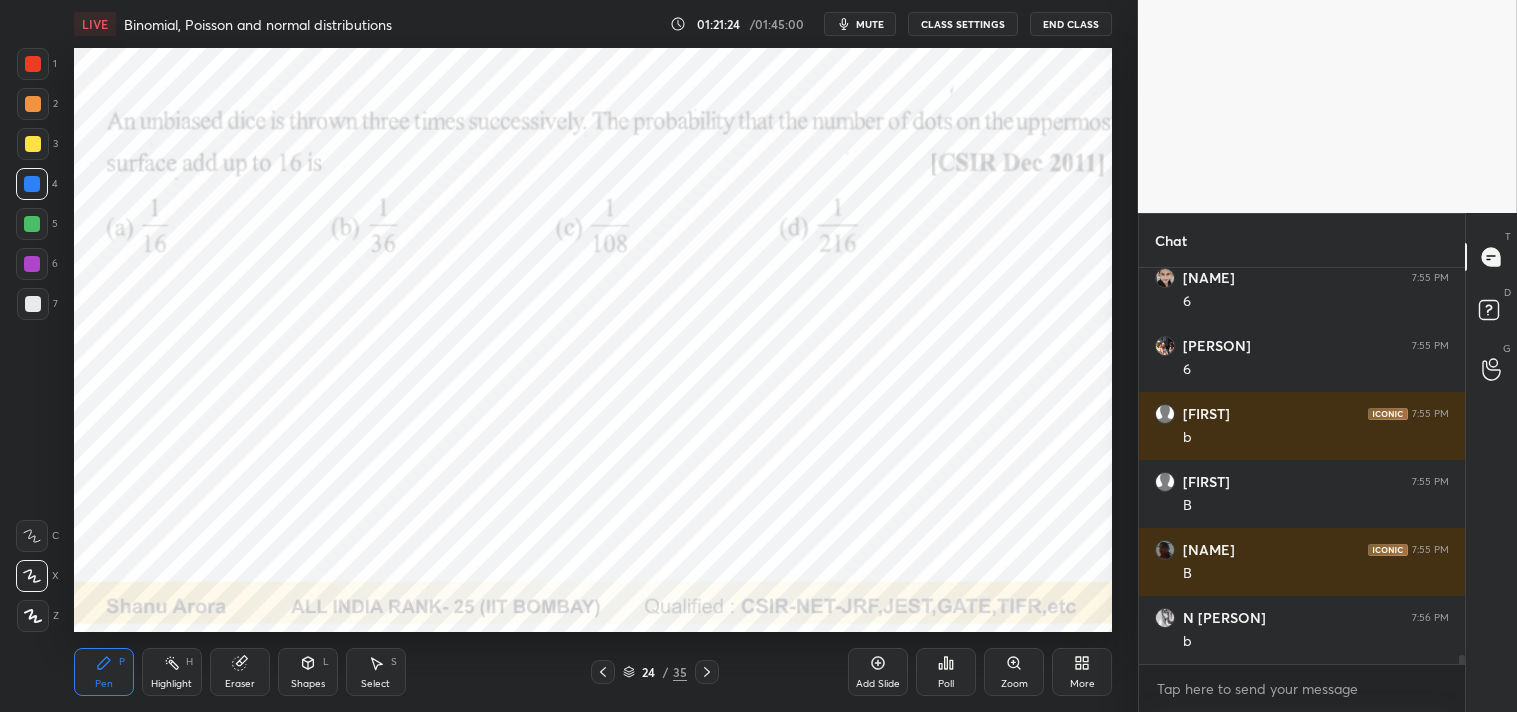 click 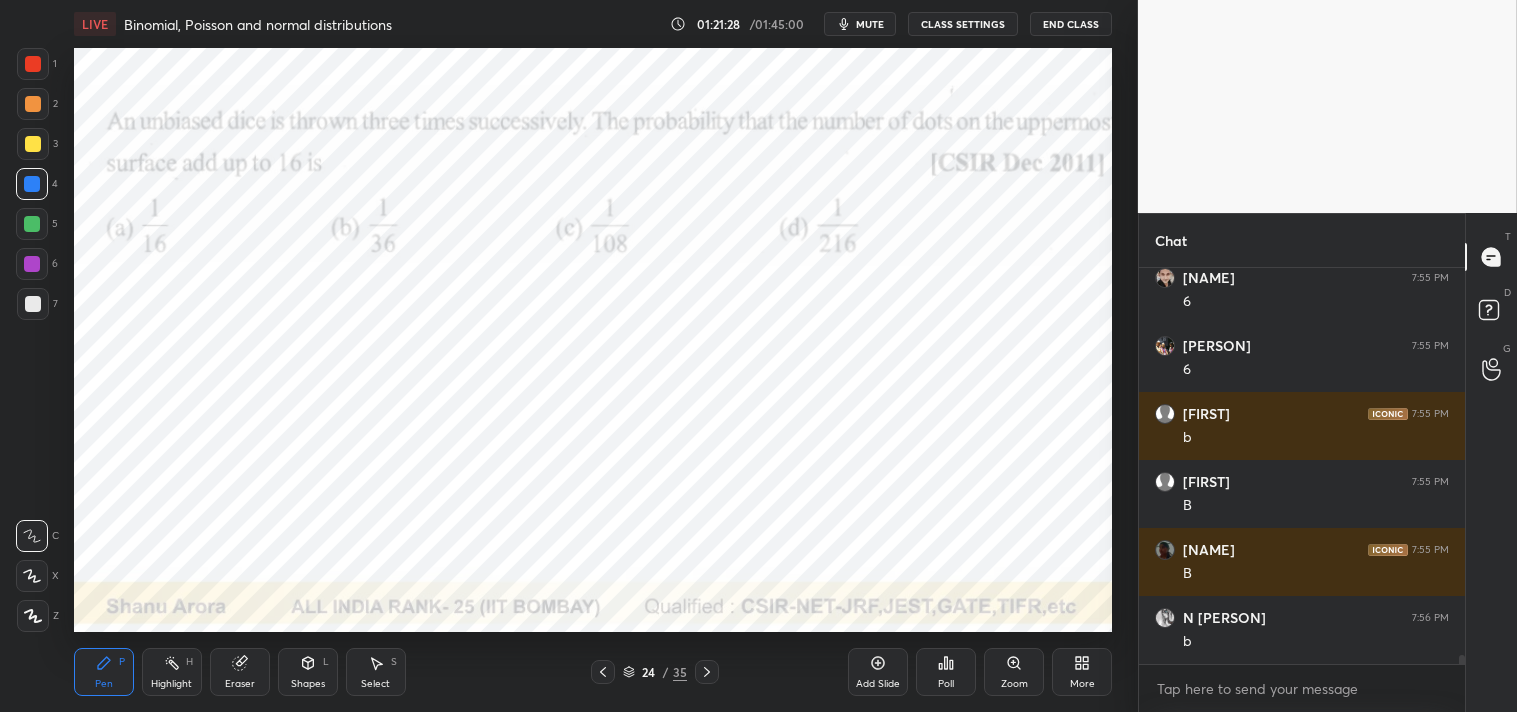 click 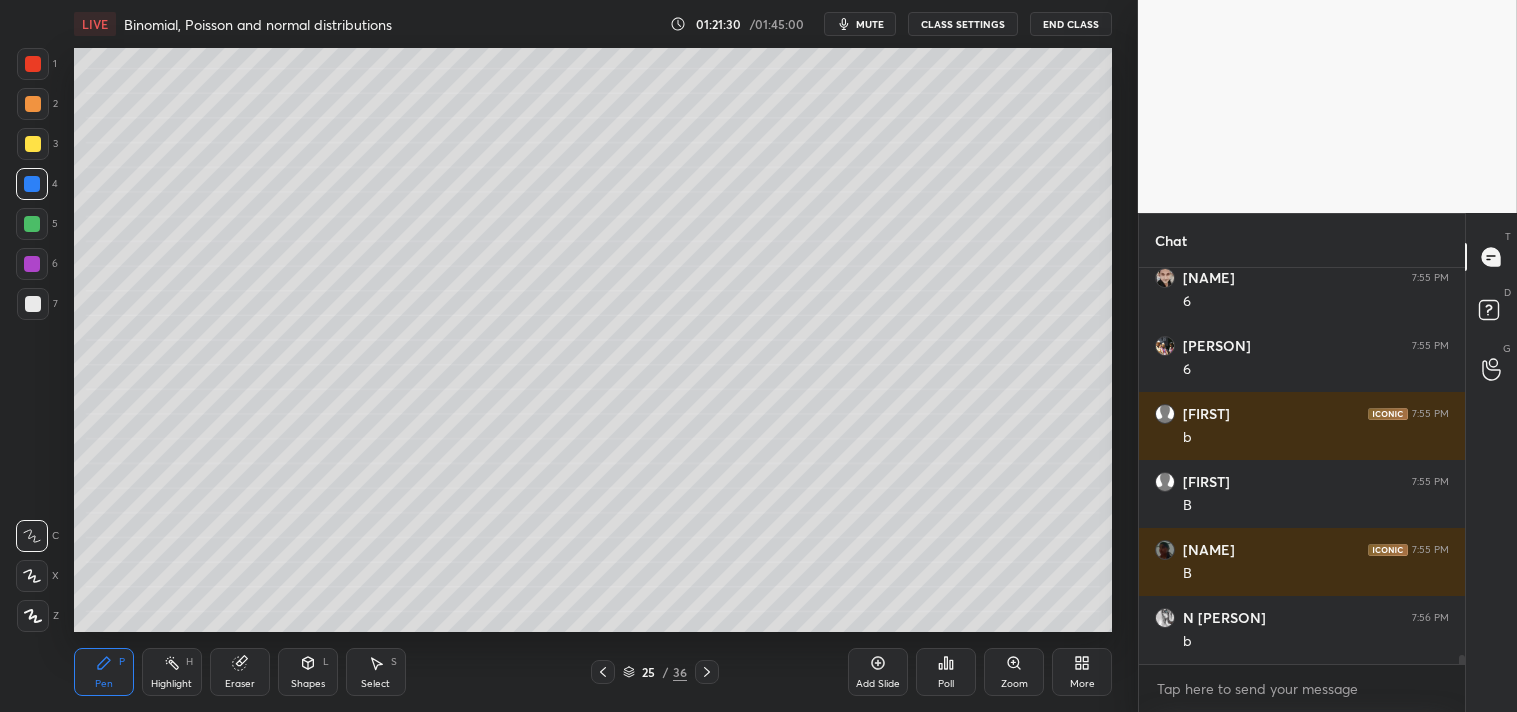 click at bounding box center (33, 144) 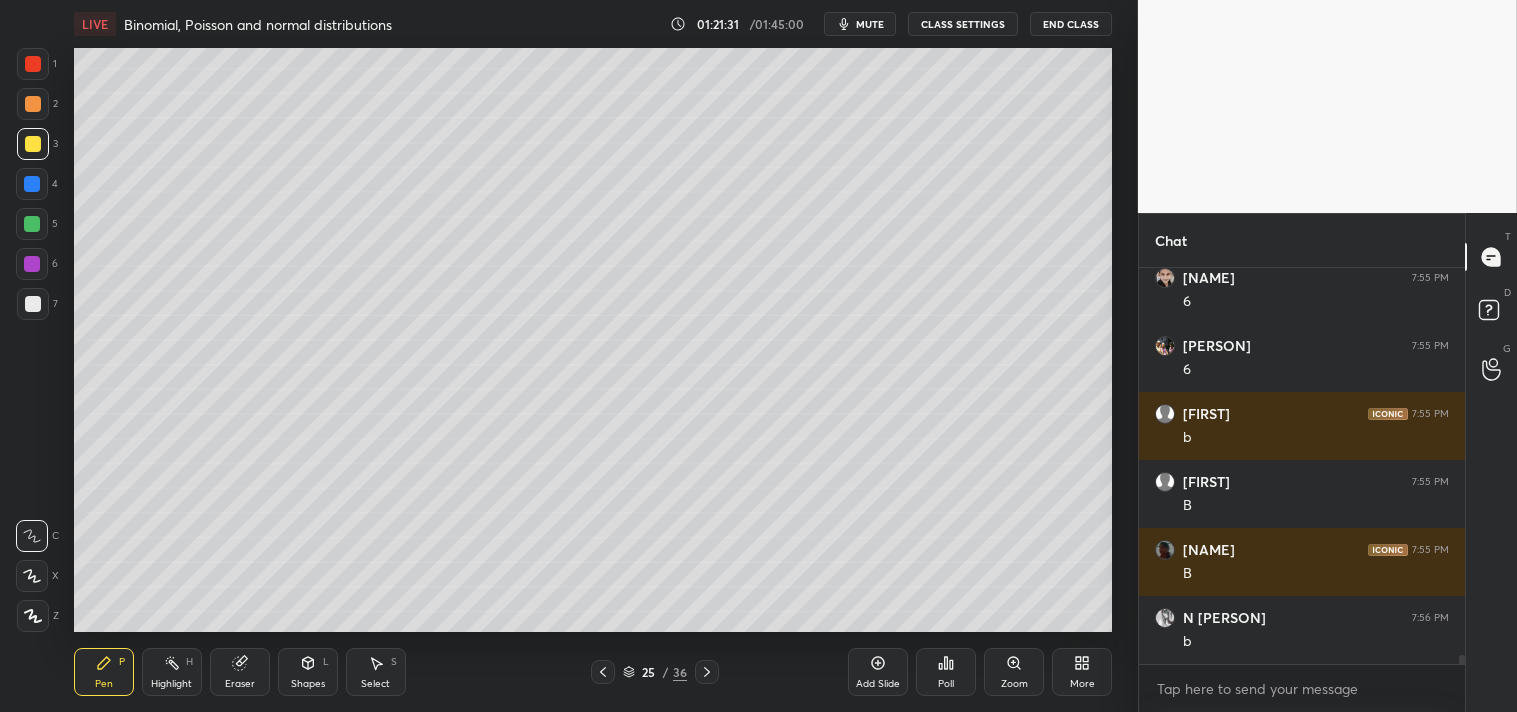 click at bounding box center [33, 144] 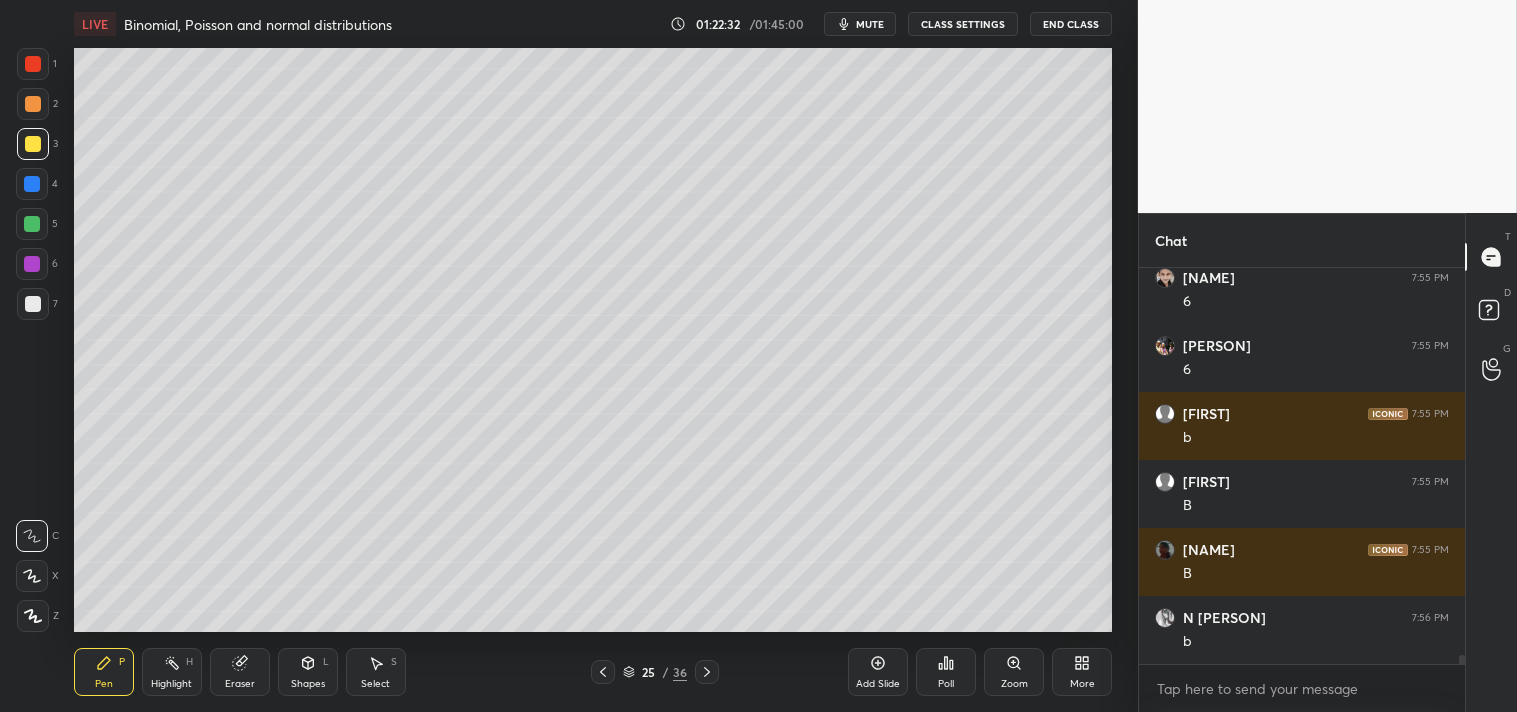 click at bounding box center (33, 304) 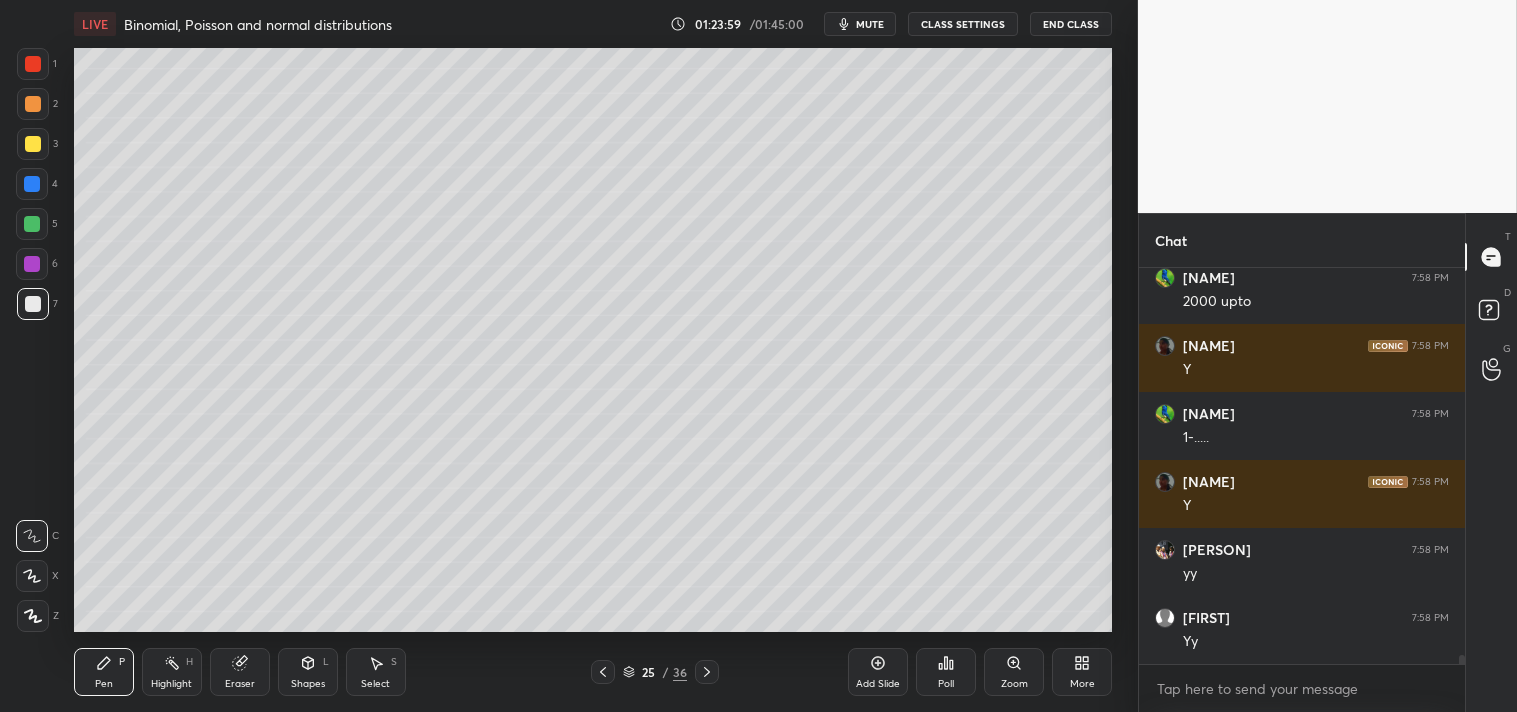 scroll, scrollTop: 16690, scrollLeft: 0, axis: vertical 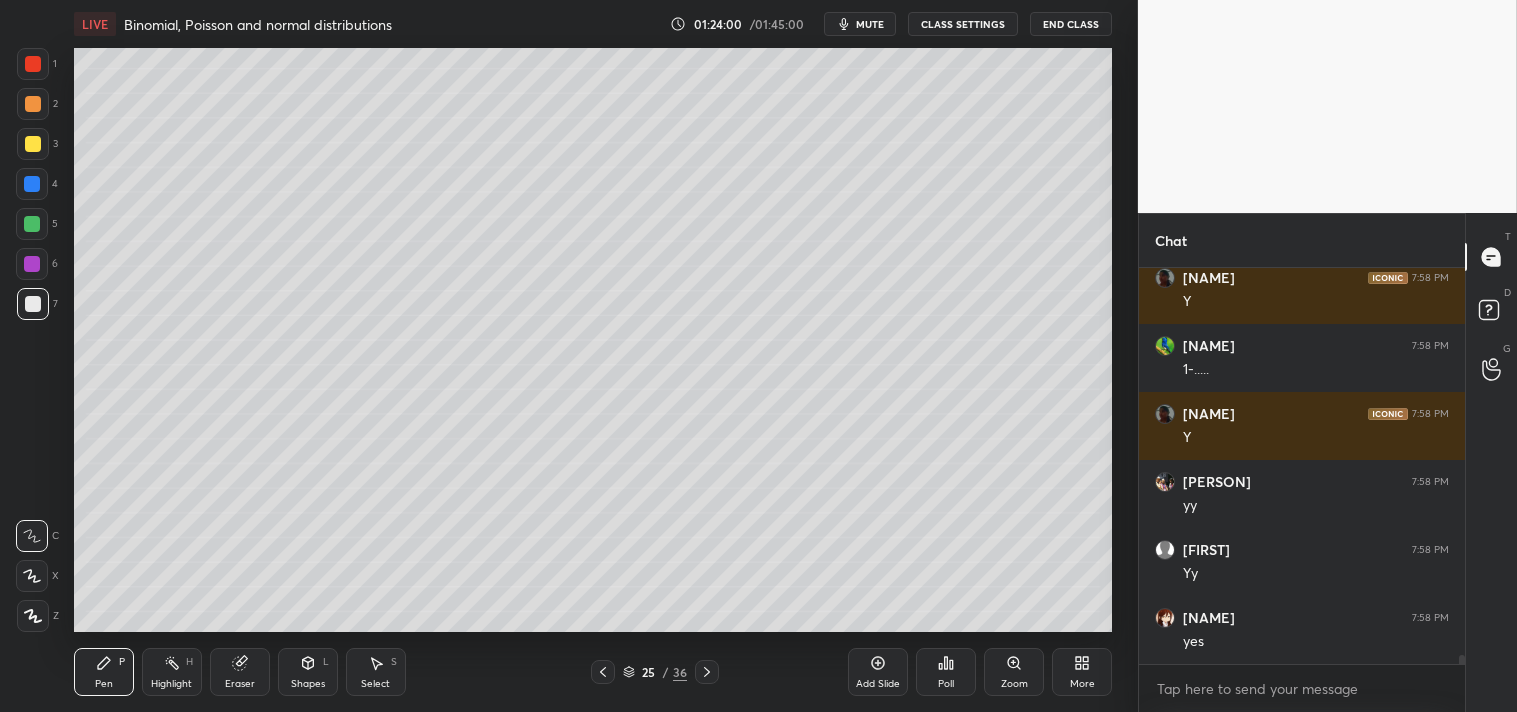 click at bounding box center [33, 144] 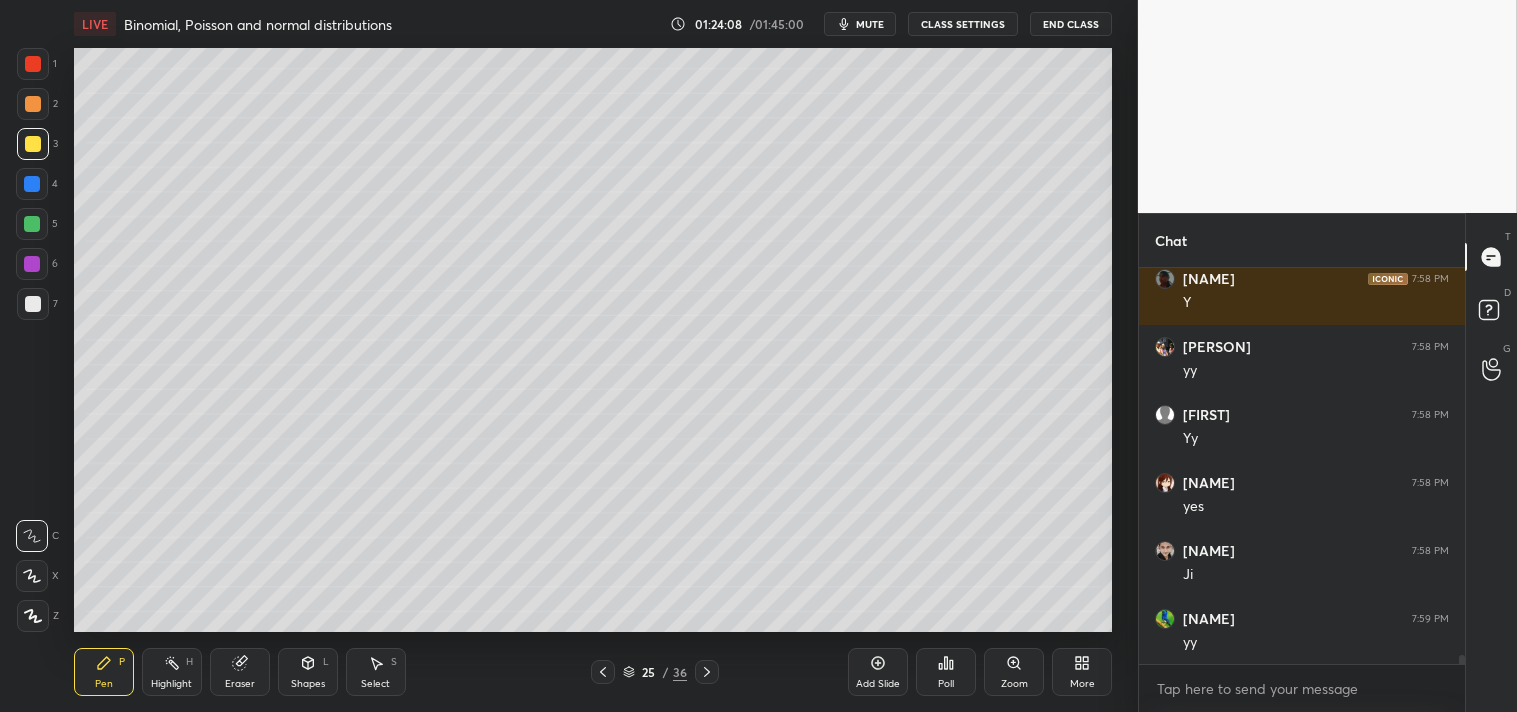 scroll, scrollTop: 16894, scrollLeft: 0, axis: vertical 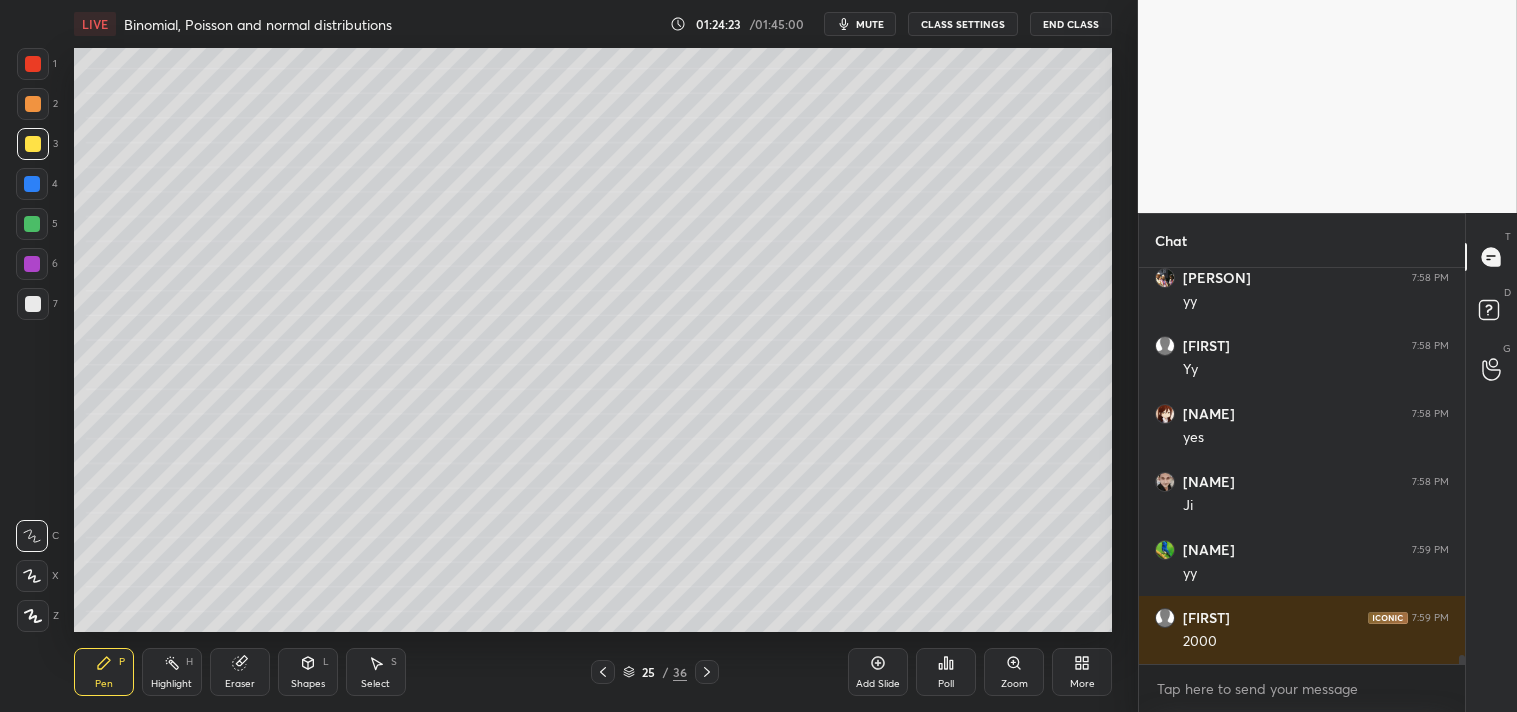 click on "Highlight" at bounding box center [171, 684] 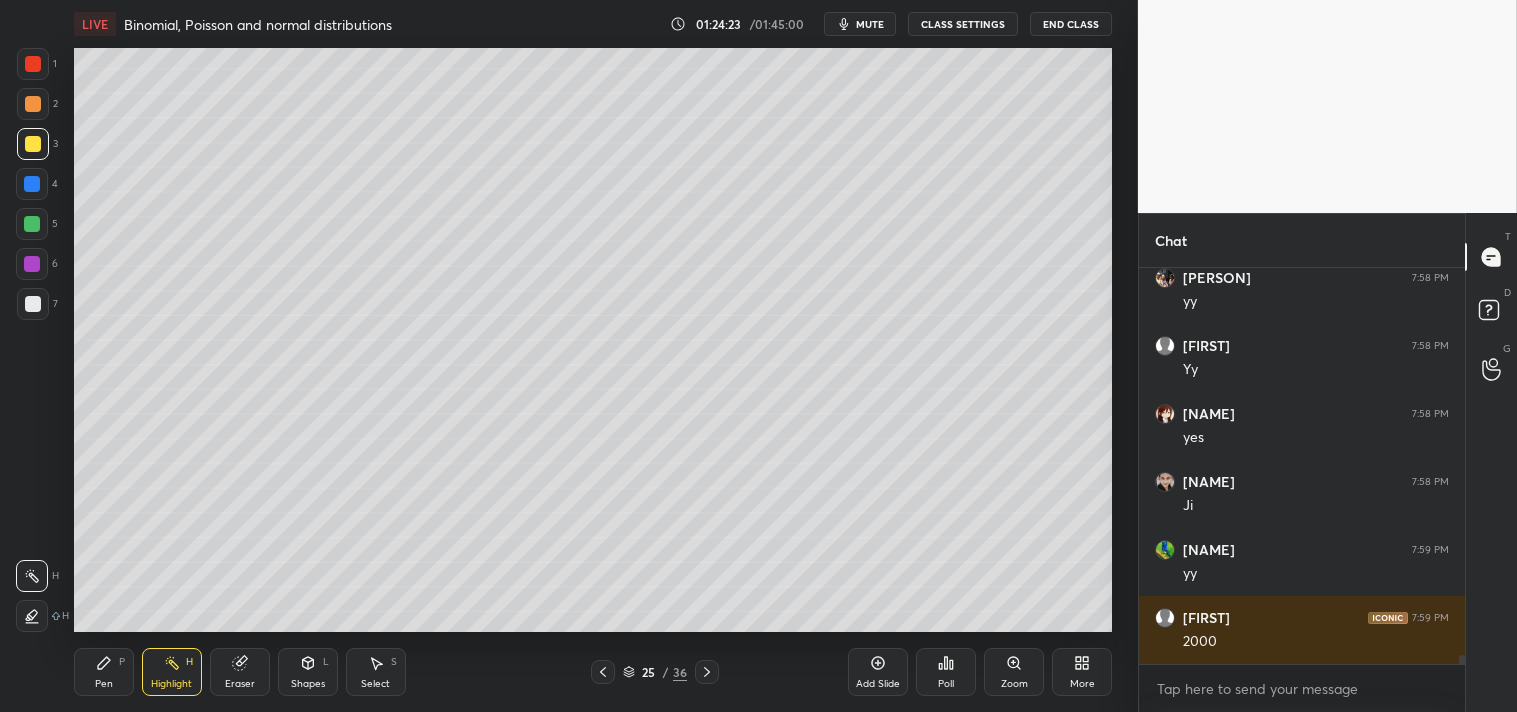click on "Highlight H" at bounding box center (172, 672) 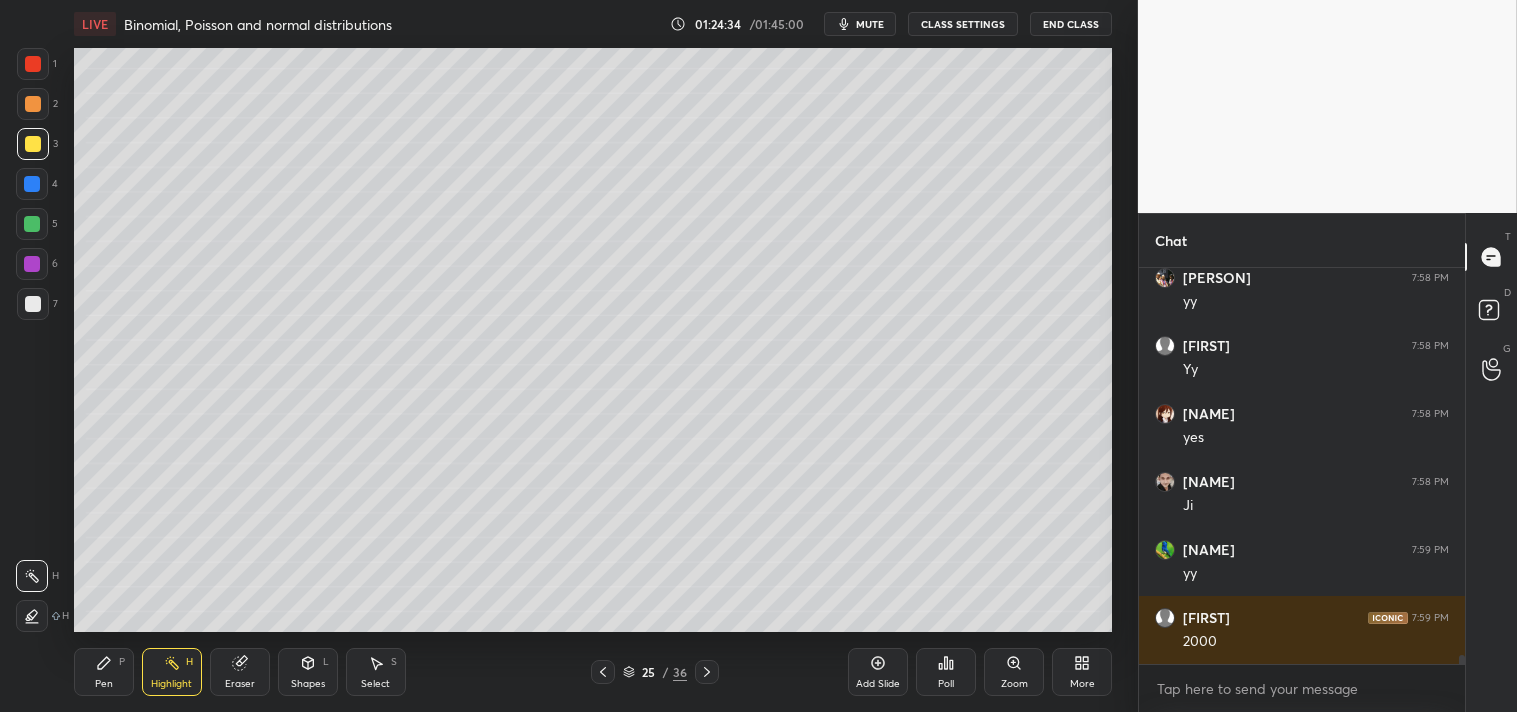 click on "Pen P" at bounding box center [104, 672] 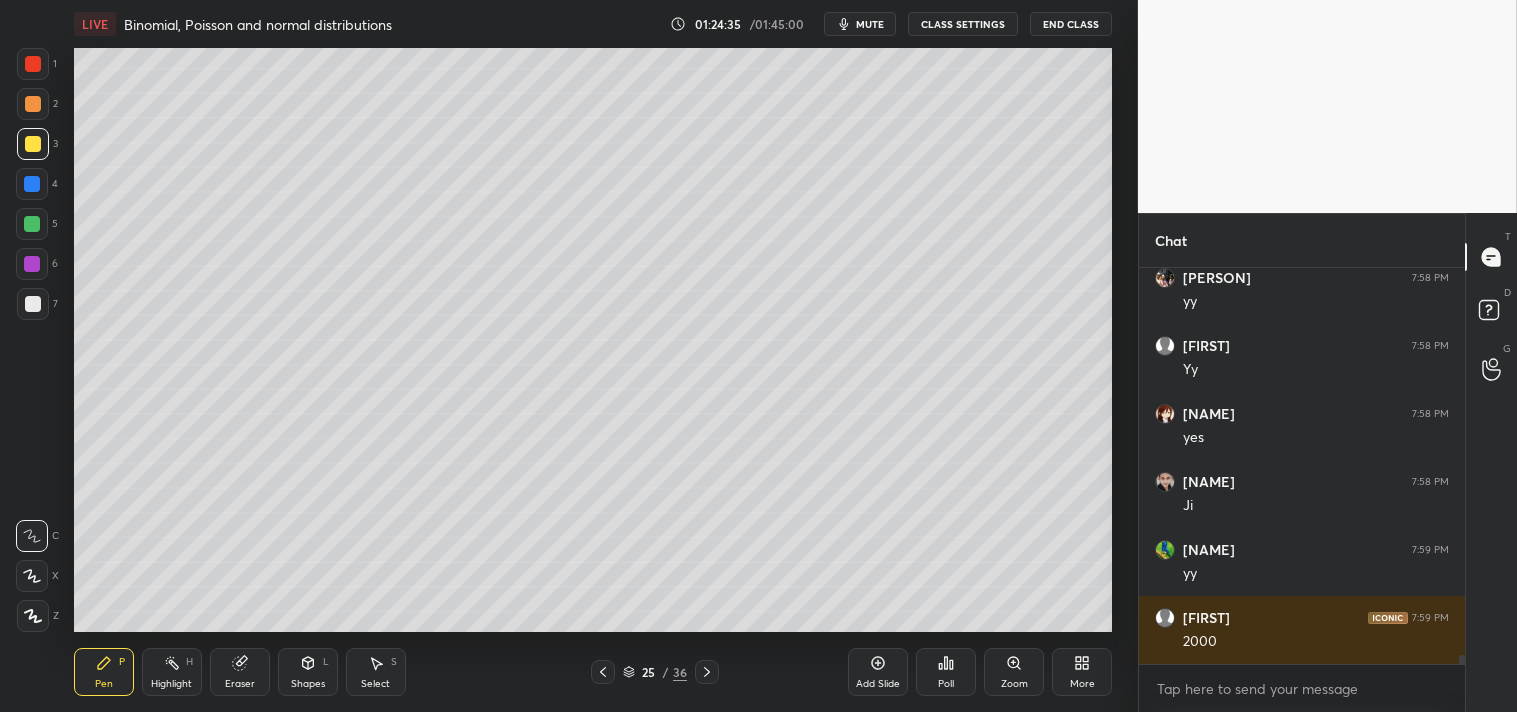 click on "Pen P" at bounding box center (104, 672) 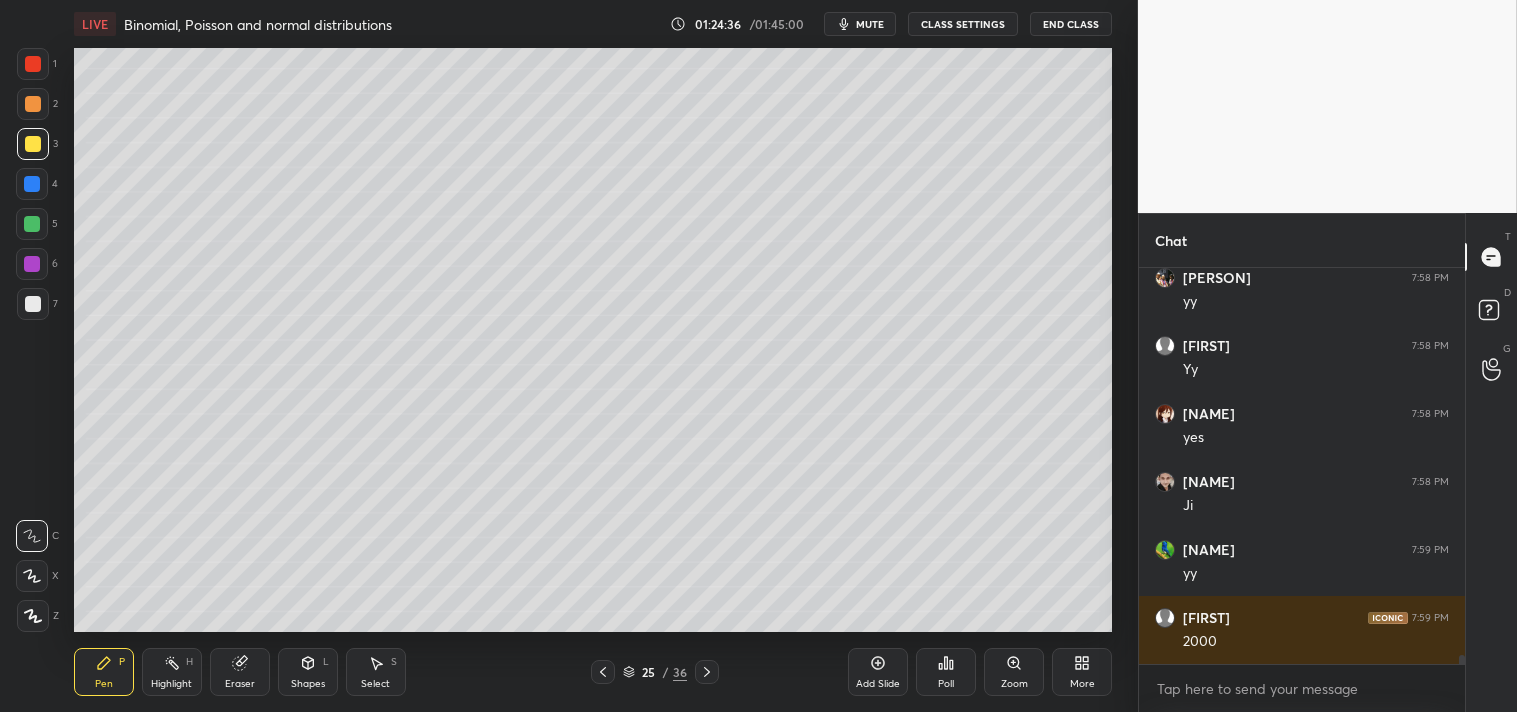 click at bounding box center [33, 104] 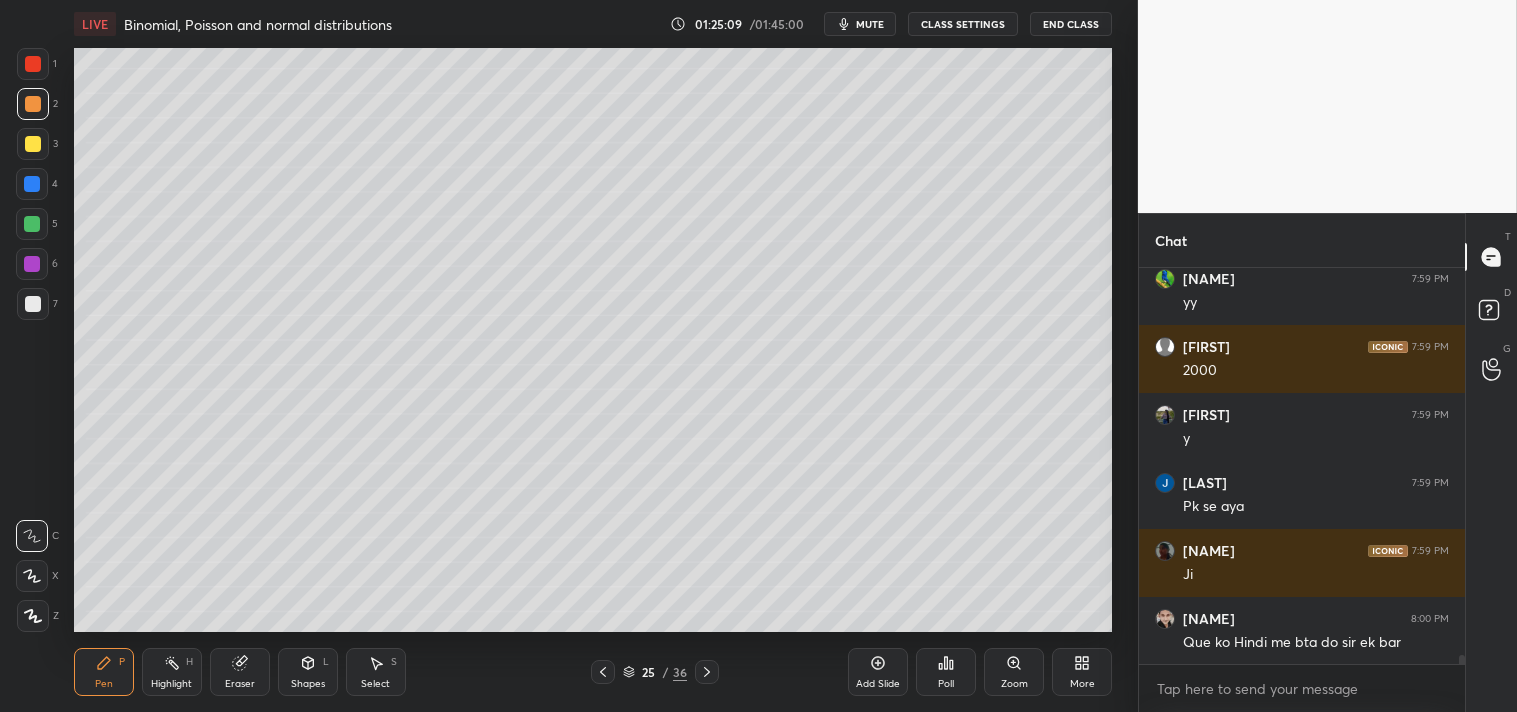 scroll, scrollTop: 17234, scrollLeft: 0, axis: vertical 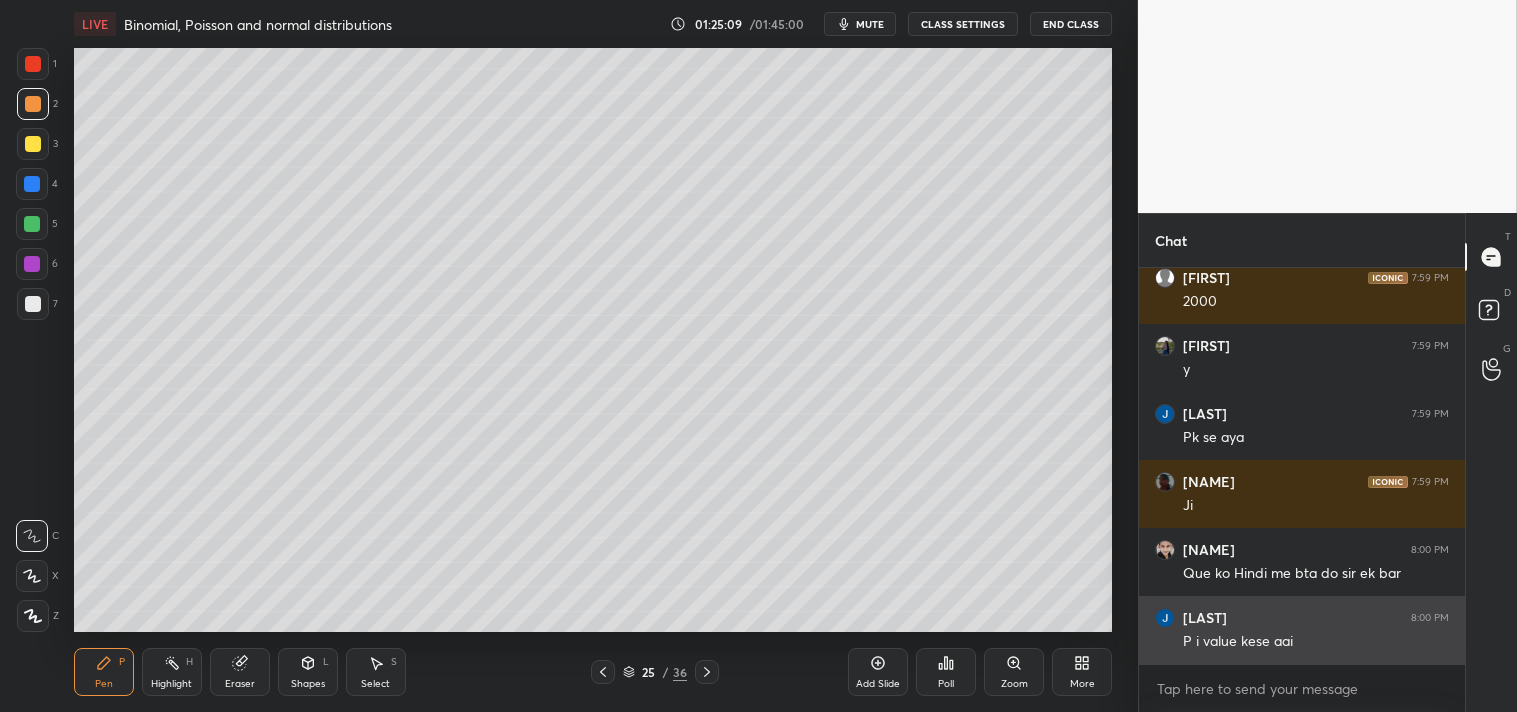 click on "P i value kese aai" at bounding box center (1316, 642) 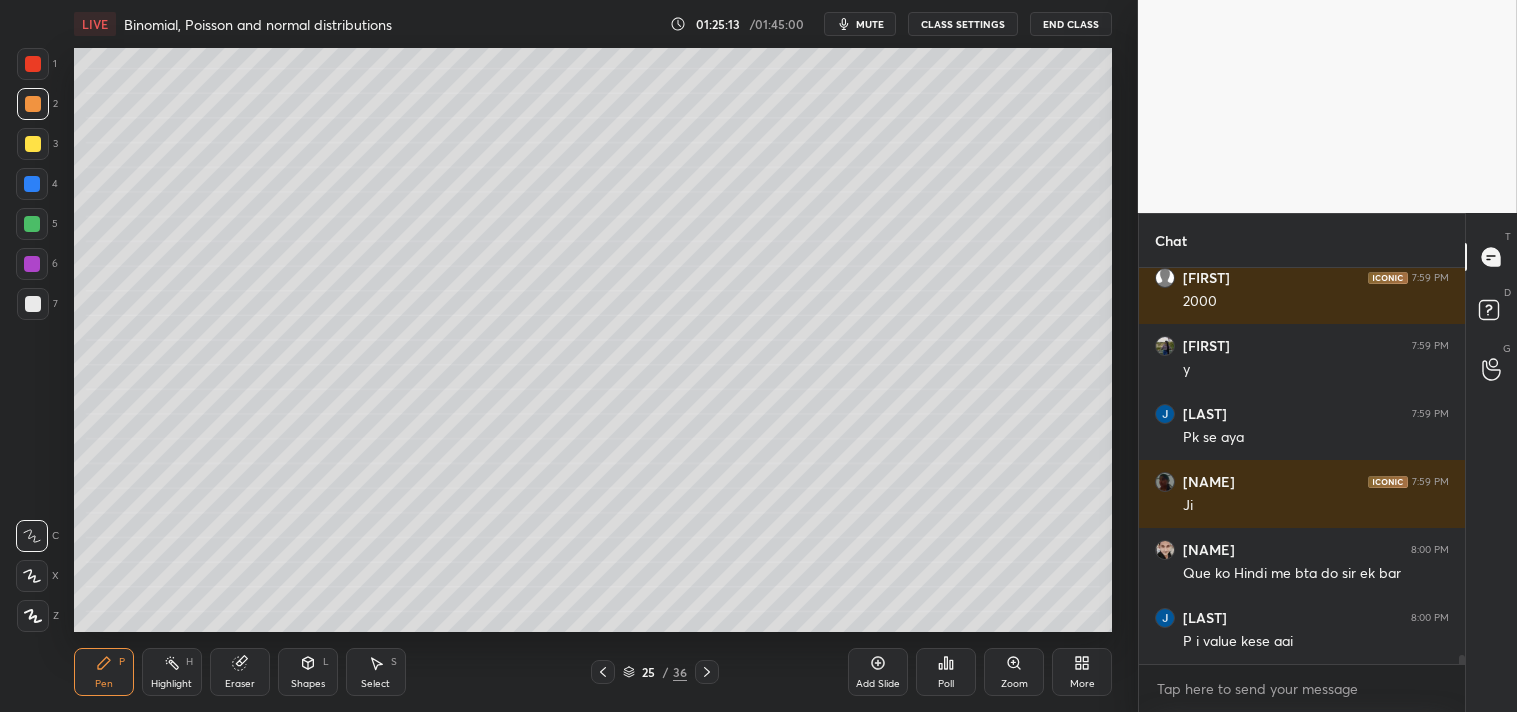 scroll, scrollTop: 17302, scrollLeft: 0, axis: vertical 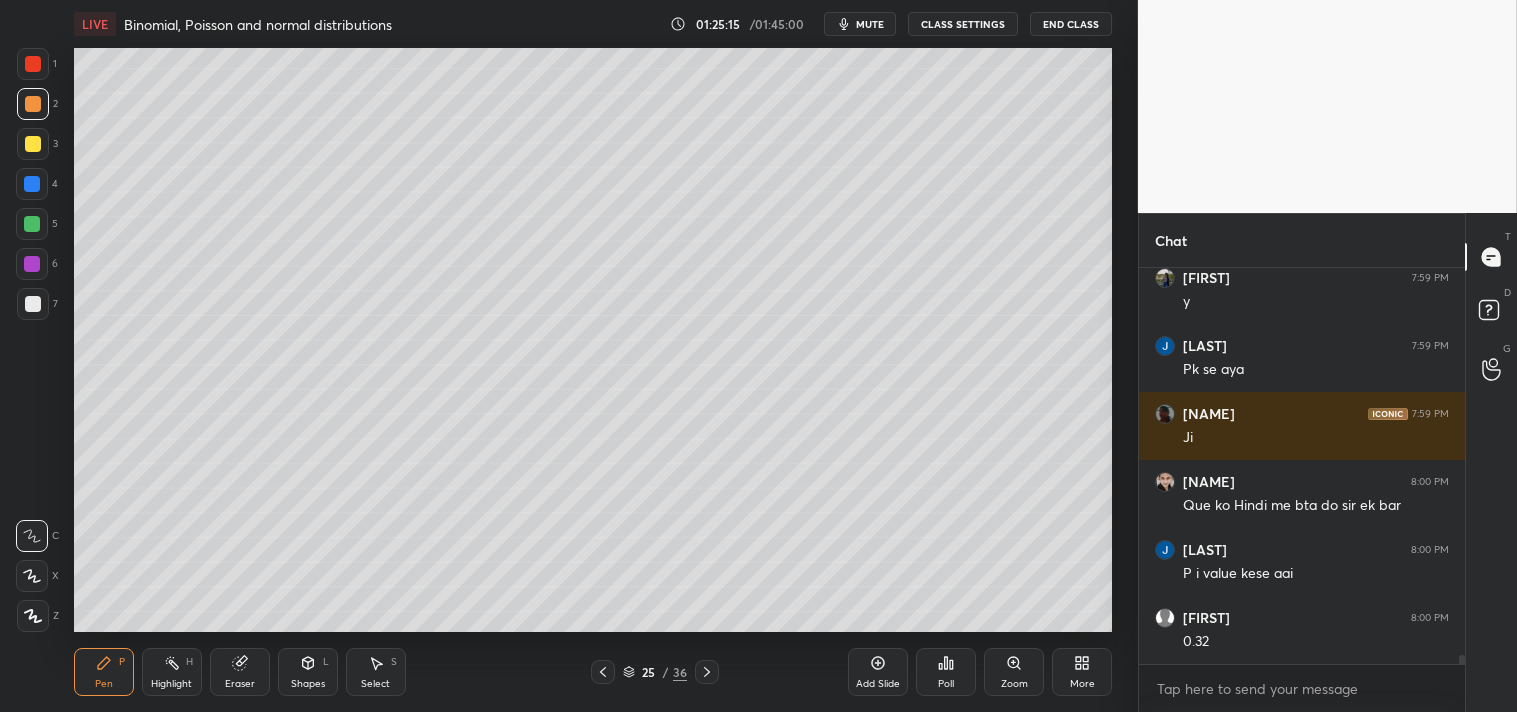 click on "Highlight" at bounding box center (171, 684) 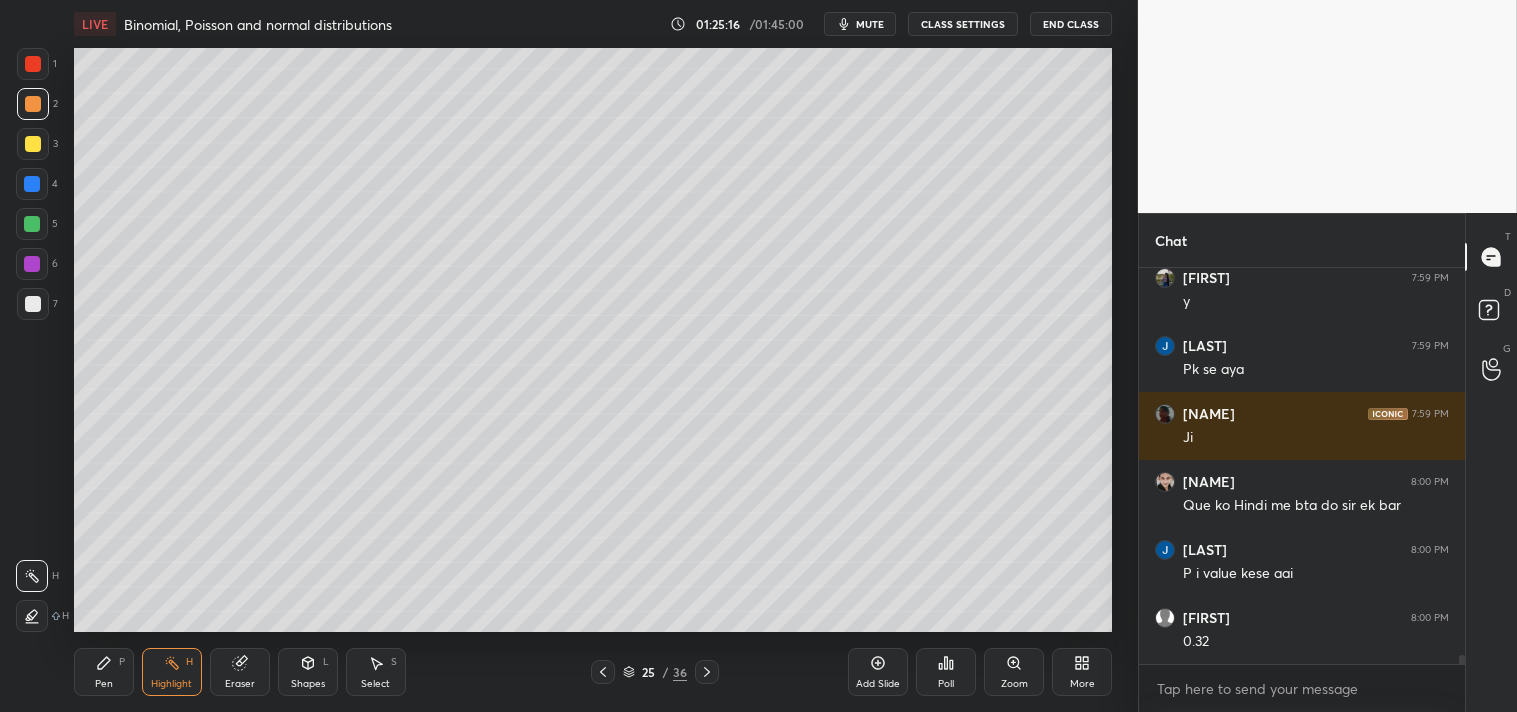 click 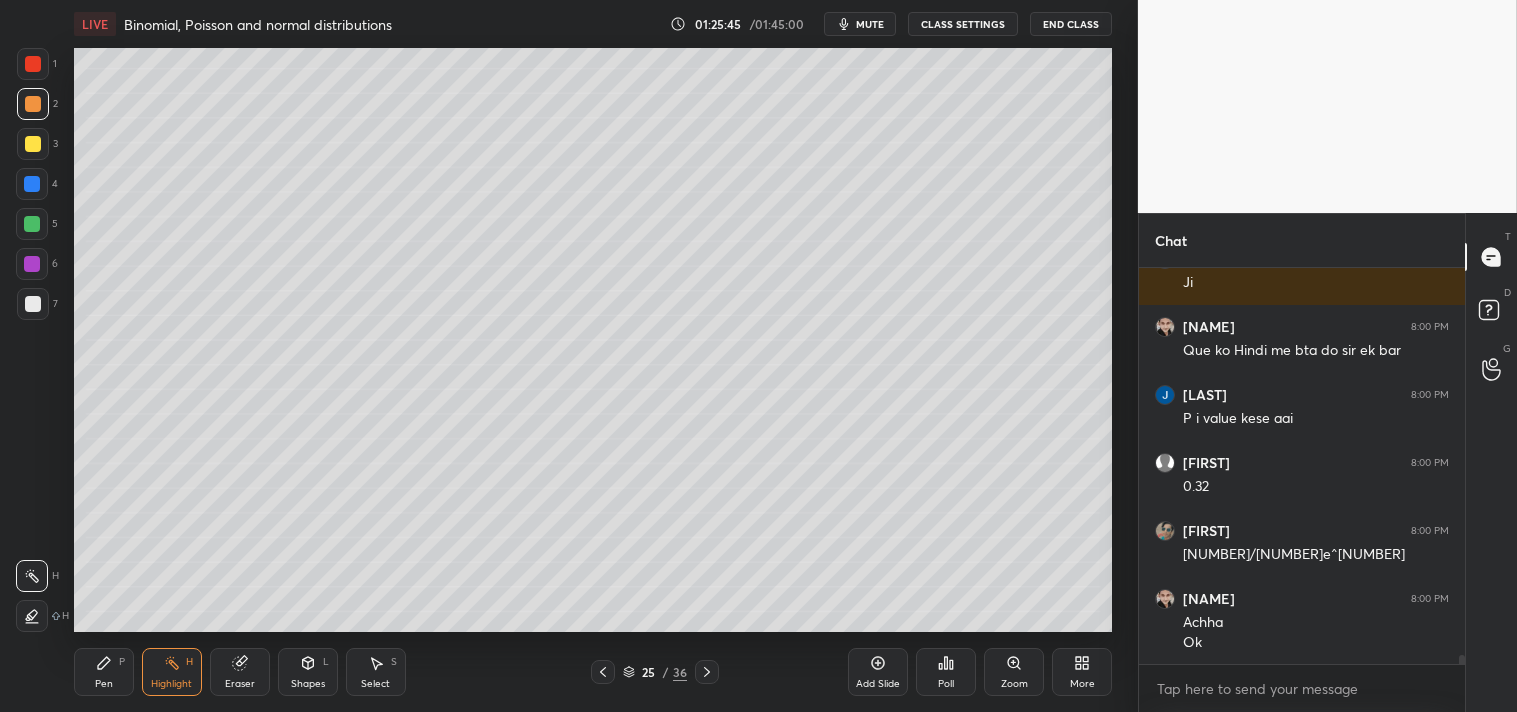 scroll, scrollTop: 17525, scrollLeft: 0, axis: vertical 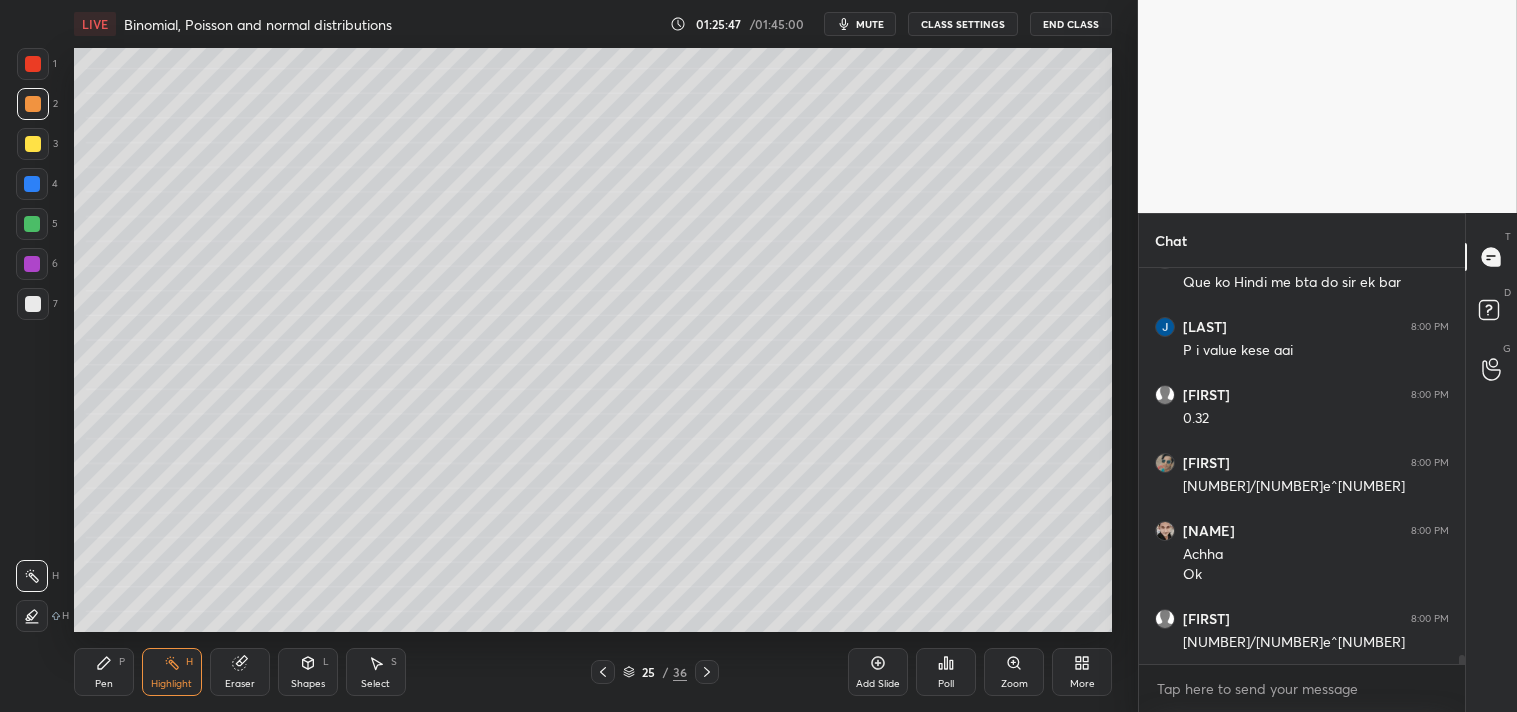 click on "Pen P" at bounding box center (104, 672) 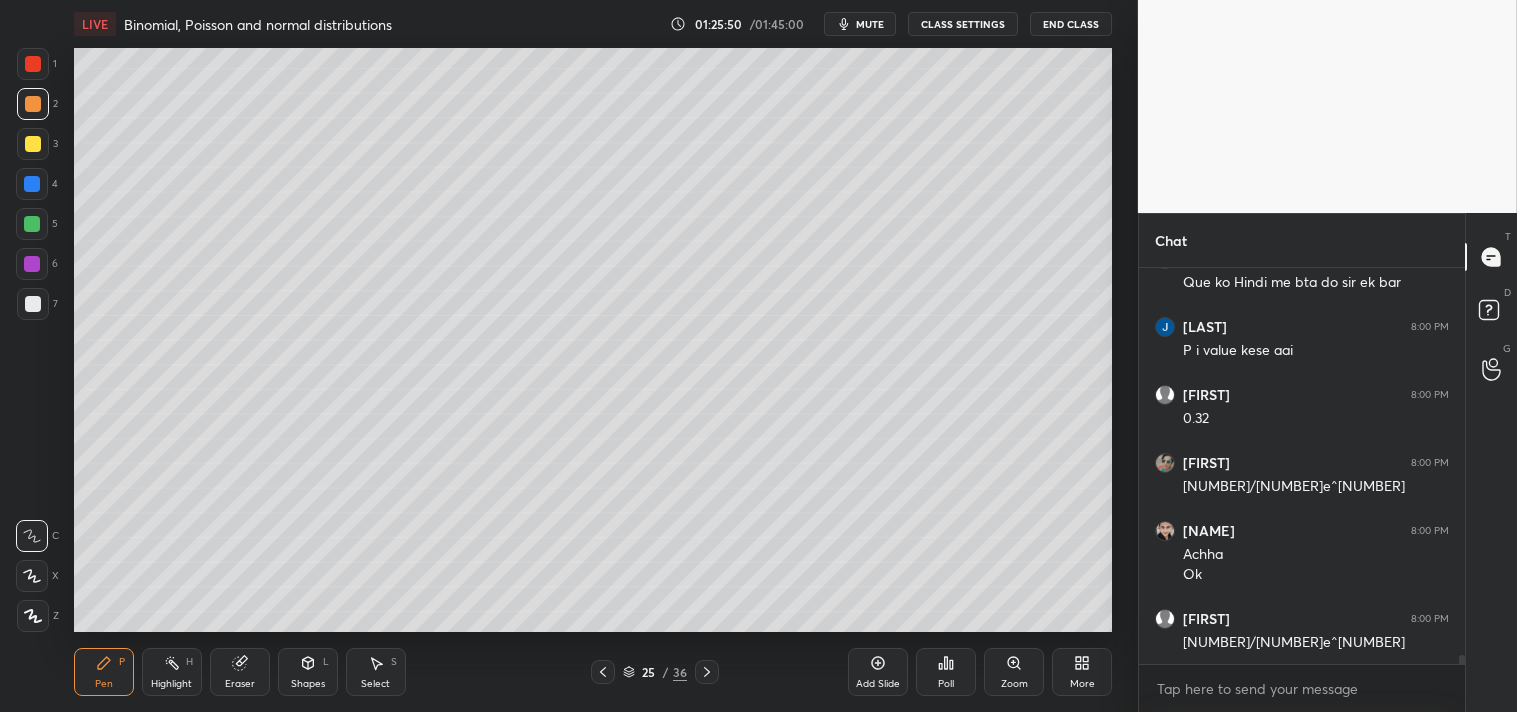 click 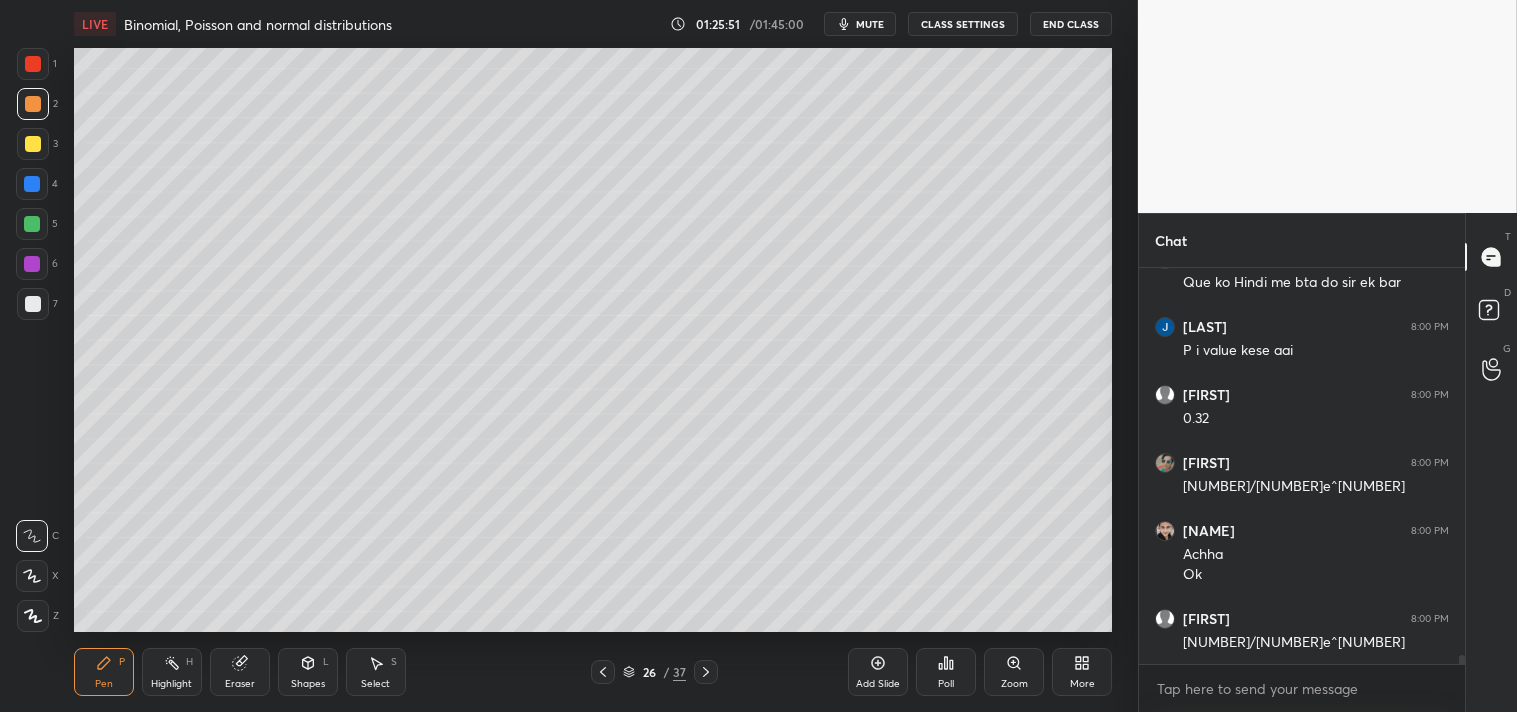 click at bounding box center [33, 304] 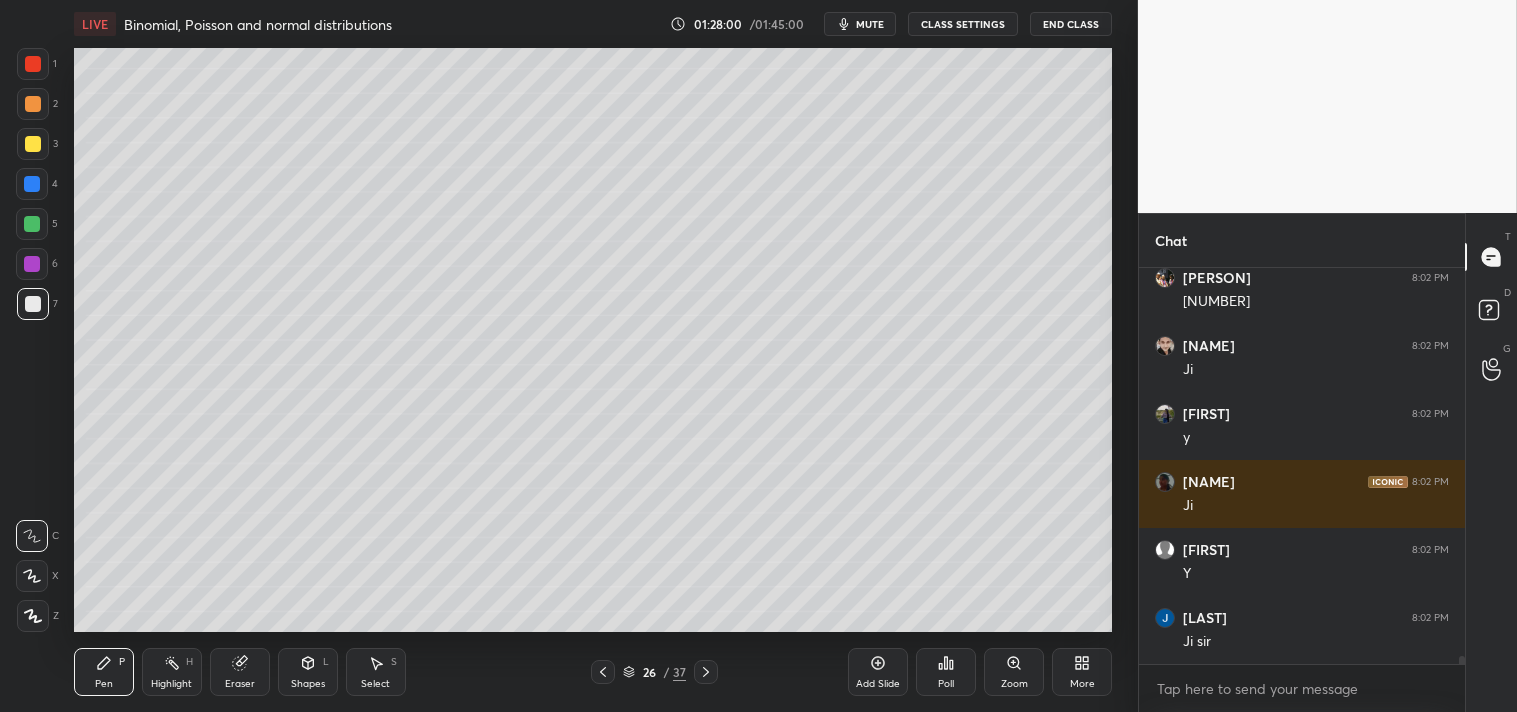 scroll, scrollTop: 18137, scrollLeft: 0, axis: vertical 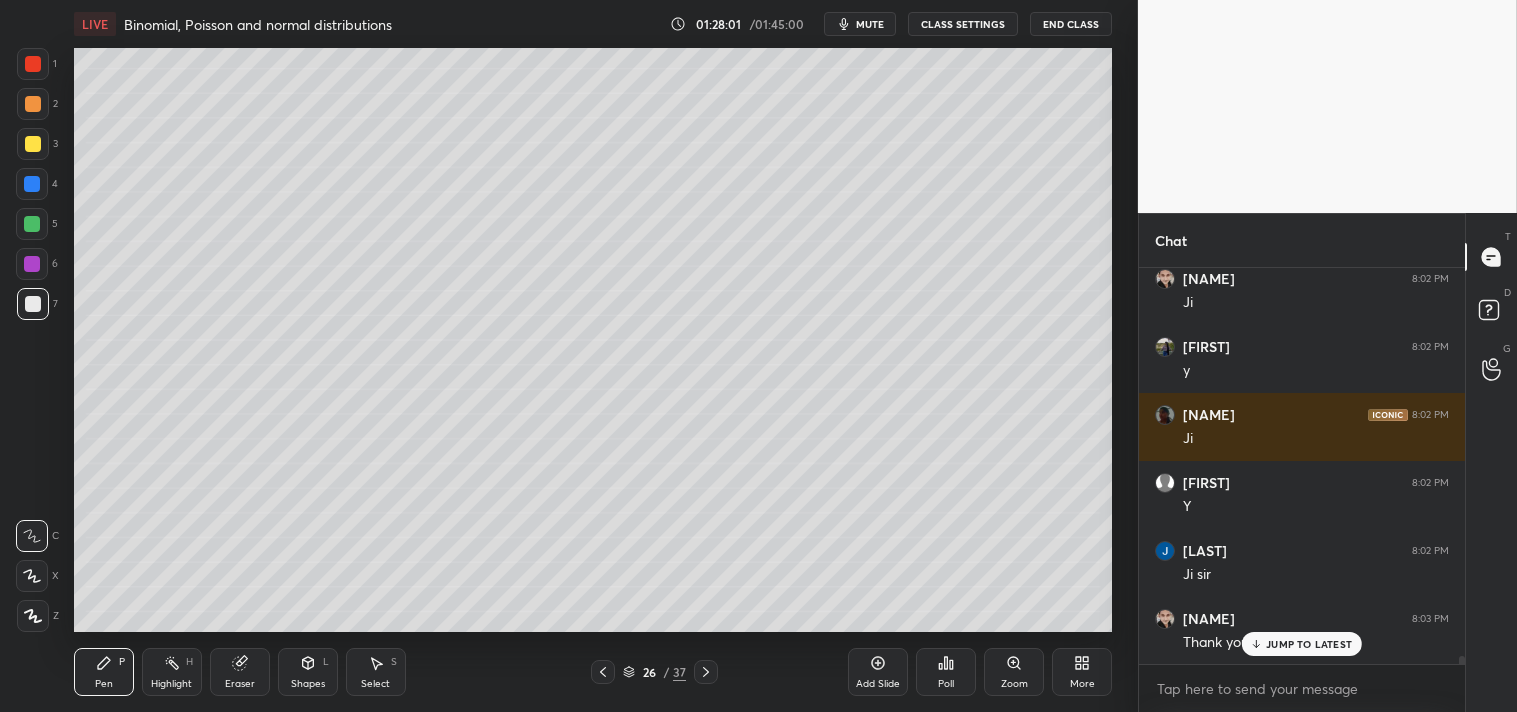 click 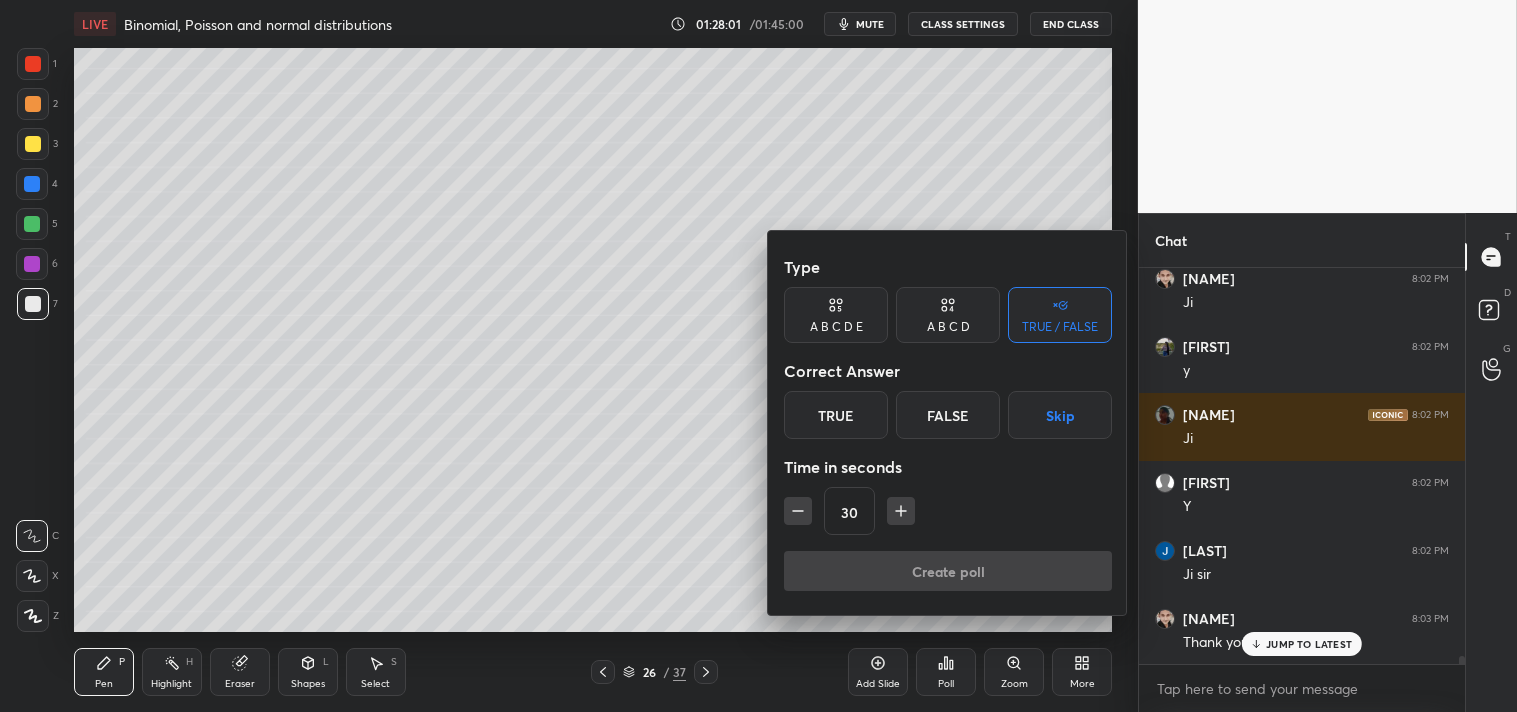 scroll, scrollTop: 18205, scrollLeft: 0, axis: vertical 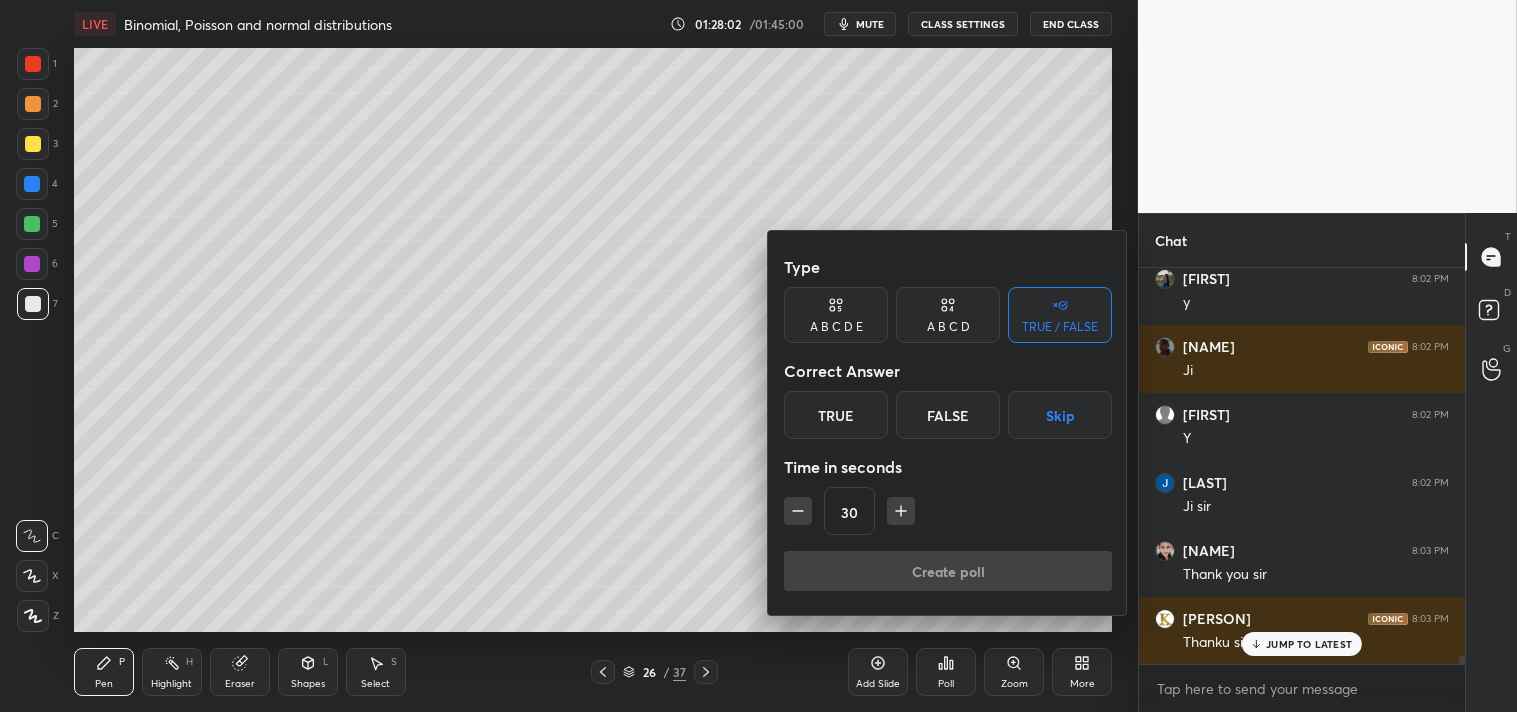 click on "True" at bounding box center (836, 415) 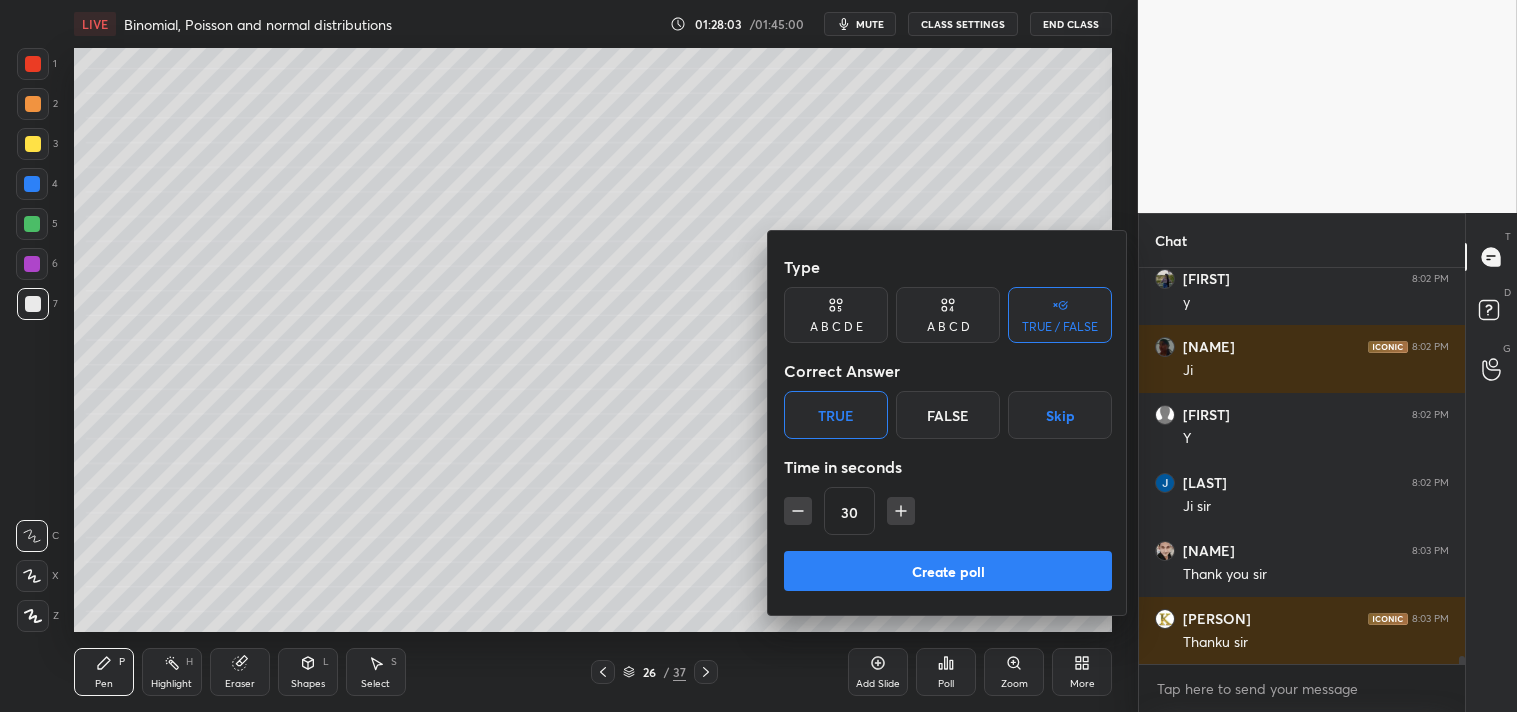 scroll, scrollTop: 18274, scrollLeft: 0, axis: vertical 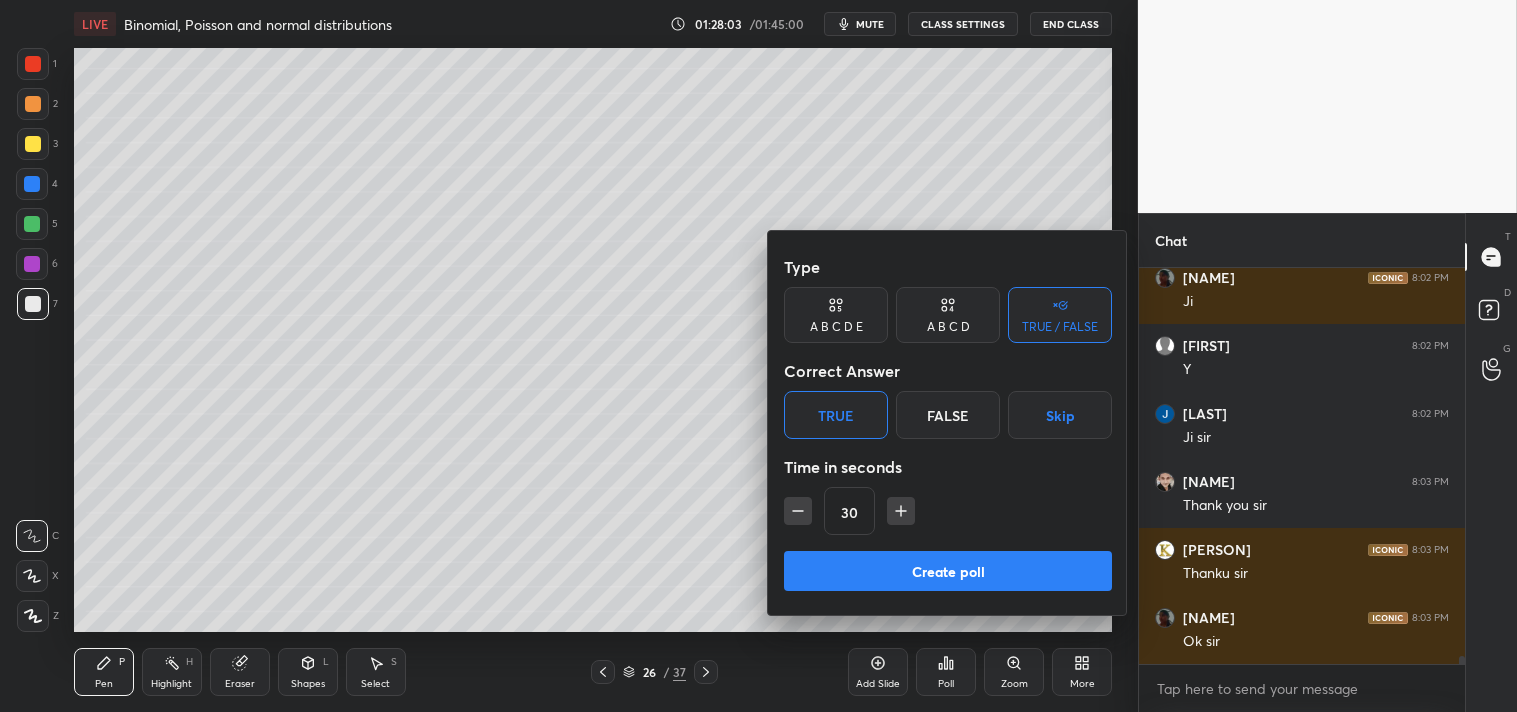 click on "Create poll" at bounding box center [948, 571] 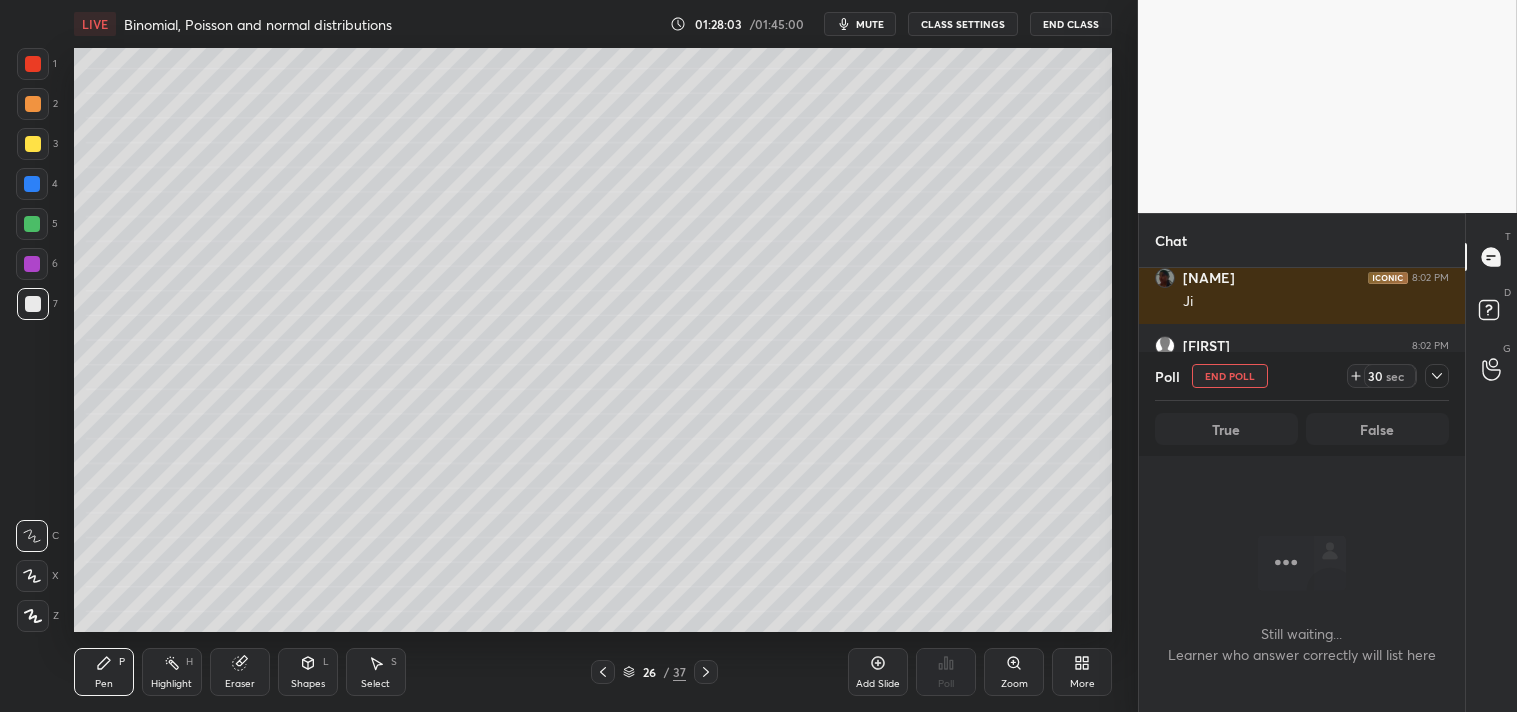 scroll, scrollTop: 303, scrollLeft: 320, axis: both 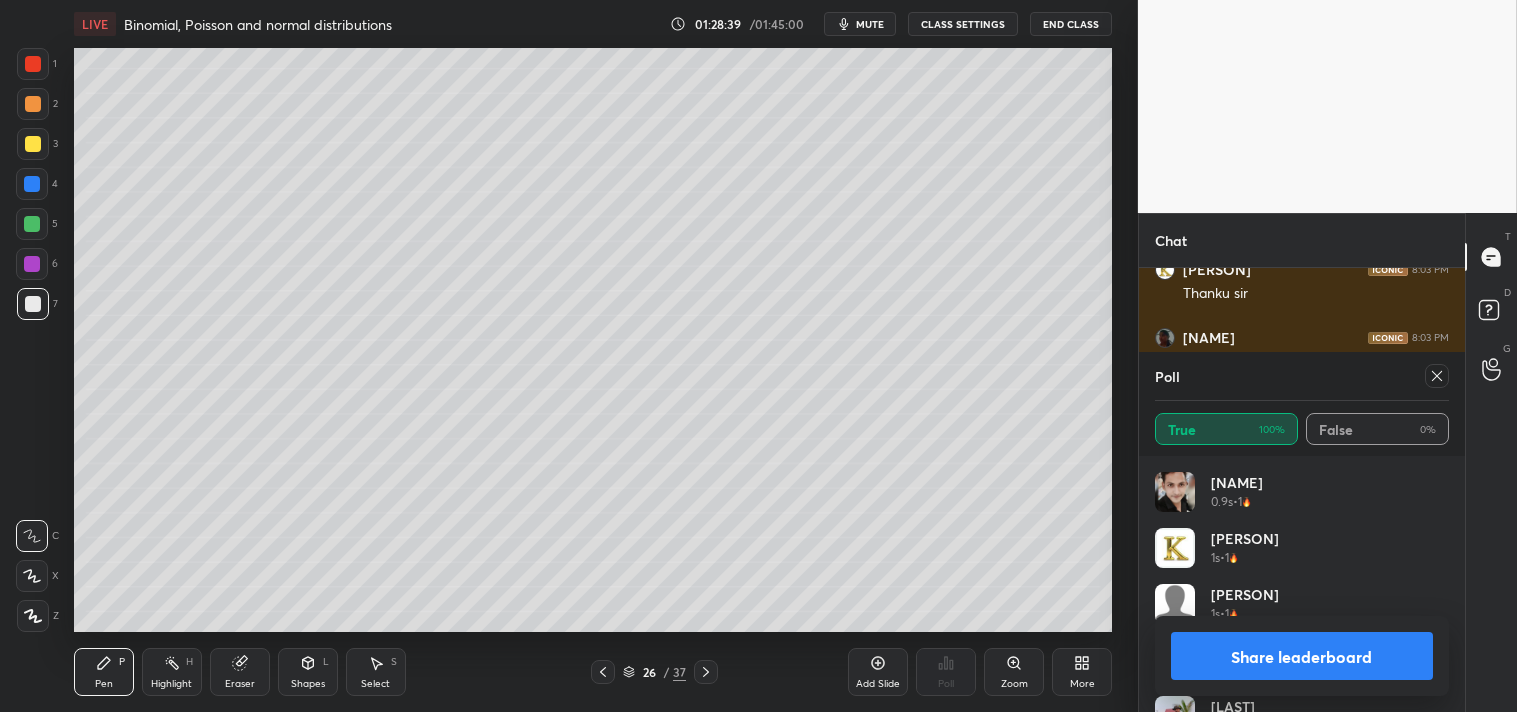 click at bounding box center [1437, 376] 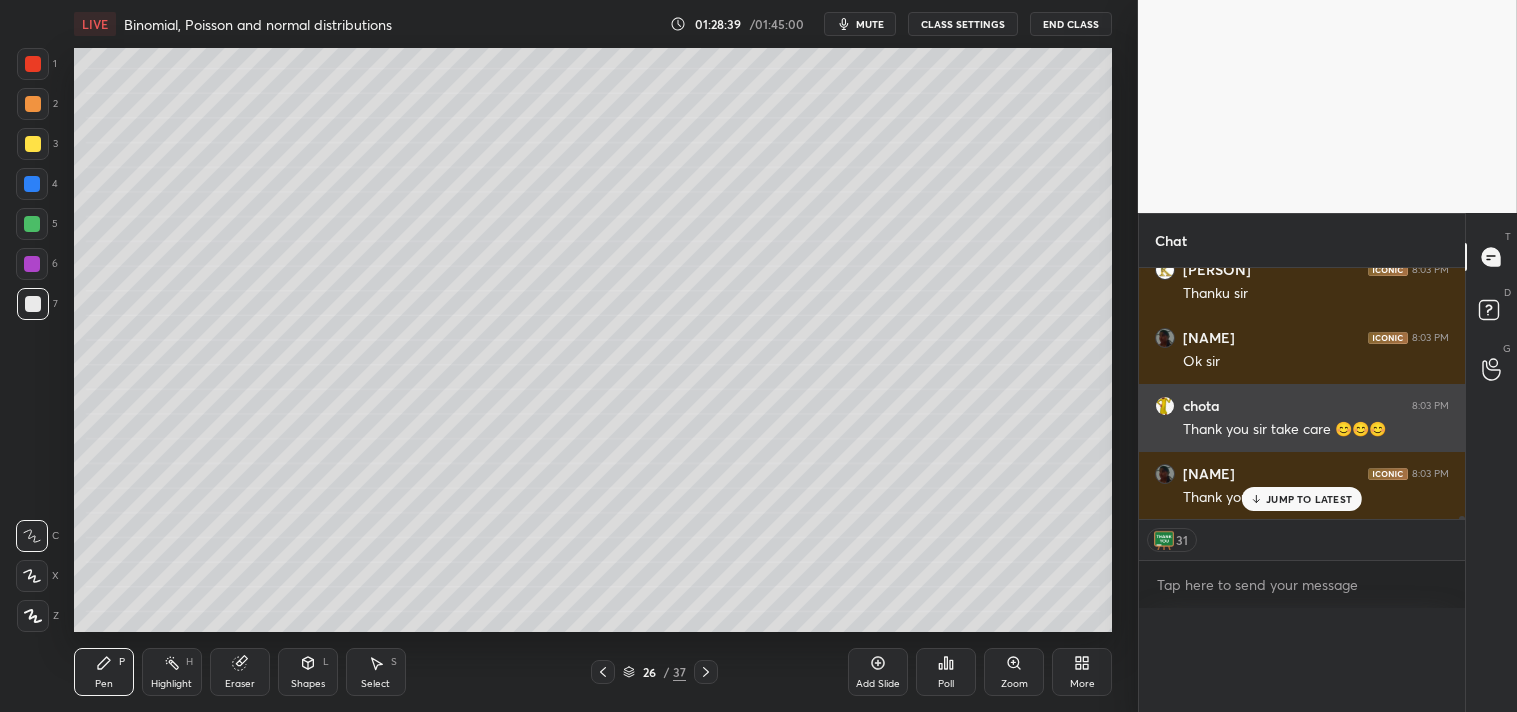 scroll, scrollTop: 1, scrollLeft: 6, axis: both 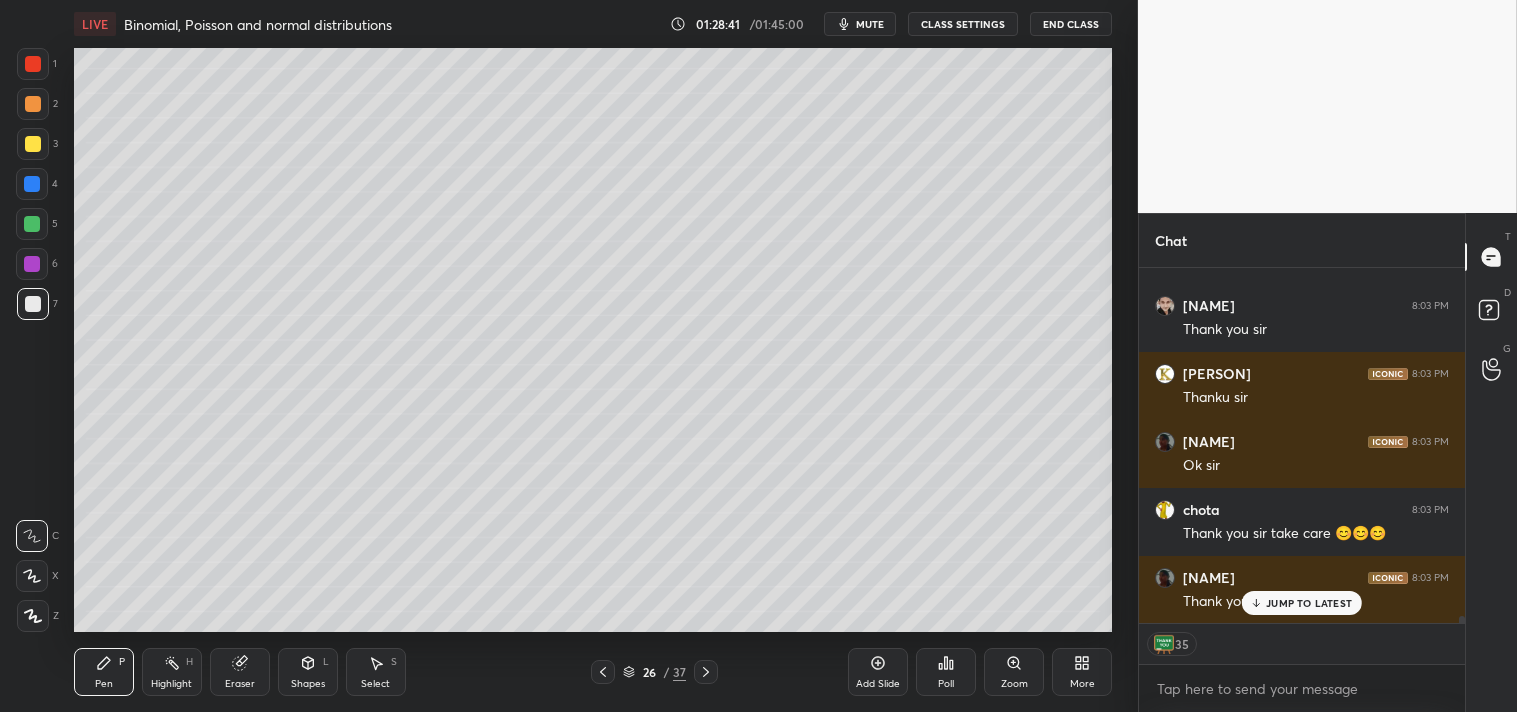 click on "JUMP TO LATEST" at bounding box center (1309, 603) 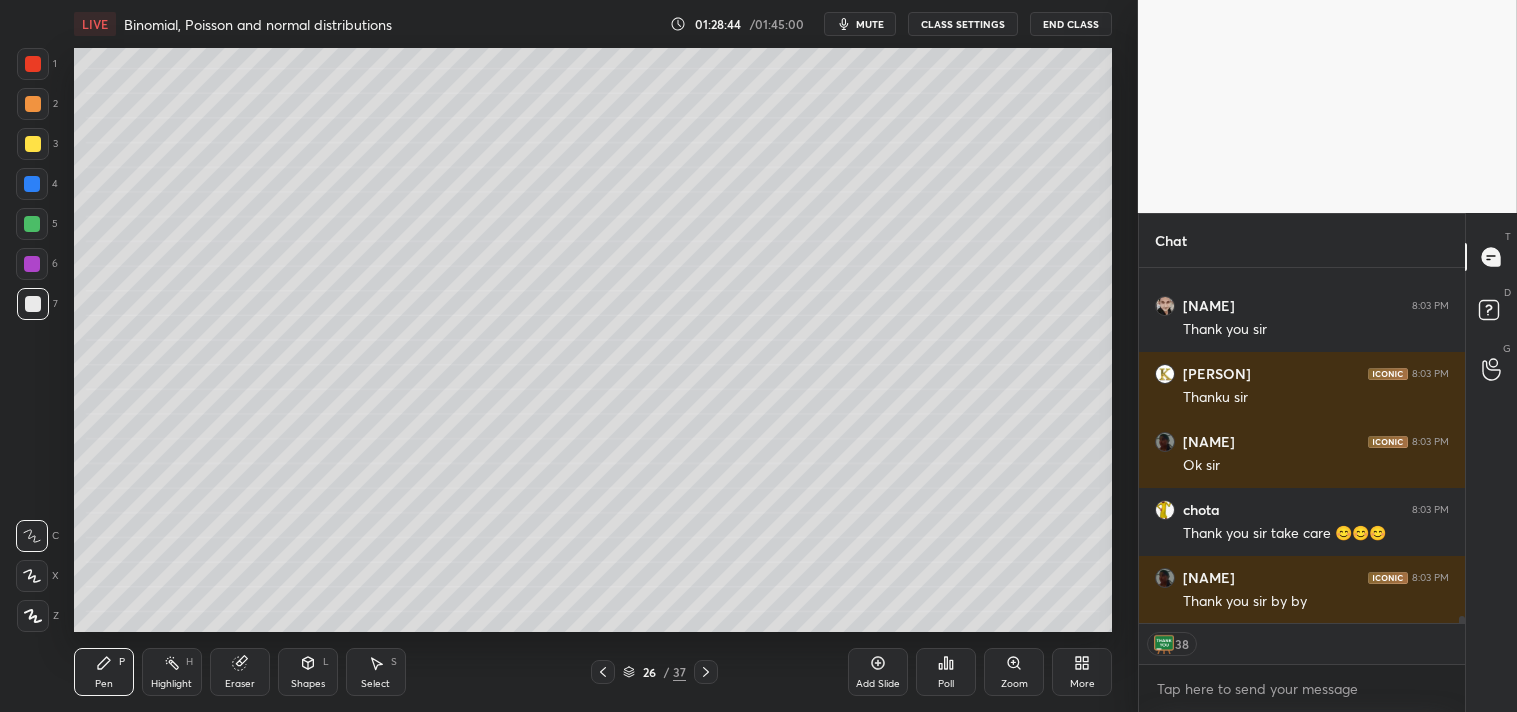 click 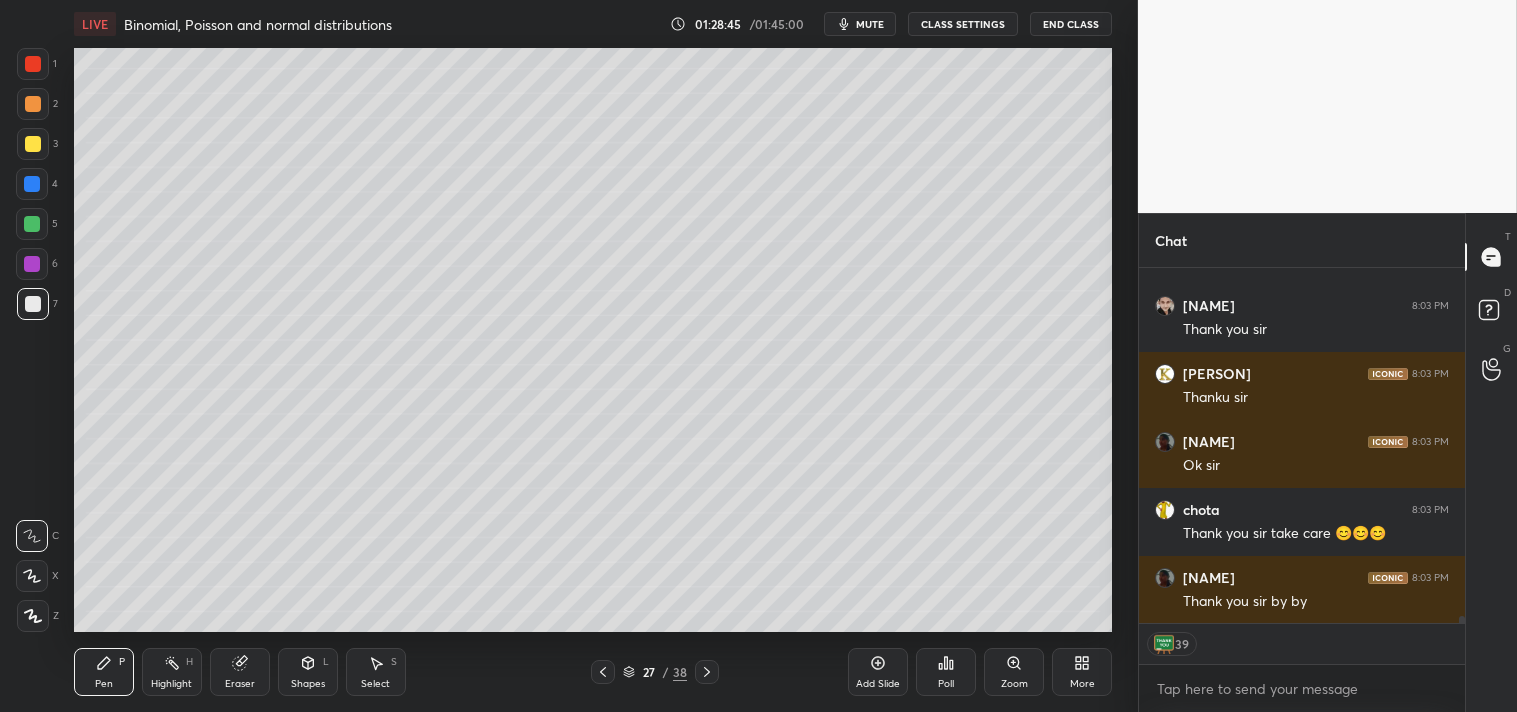 click at bounding box center (33, 304) 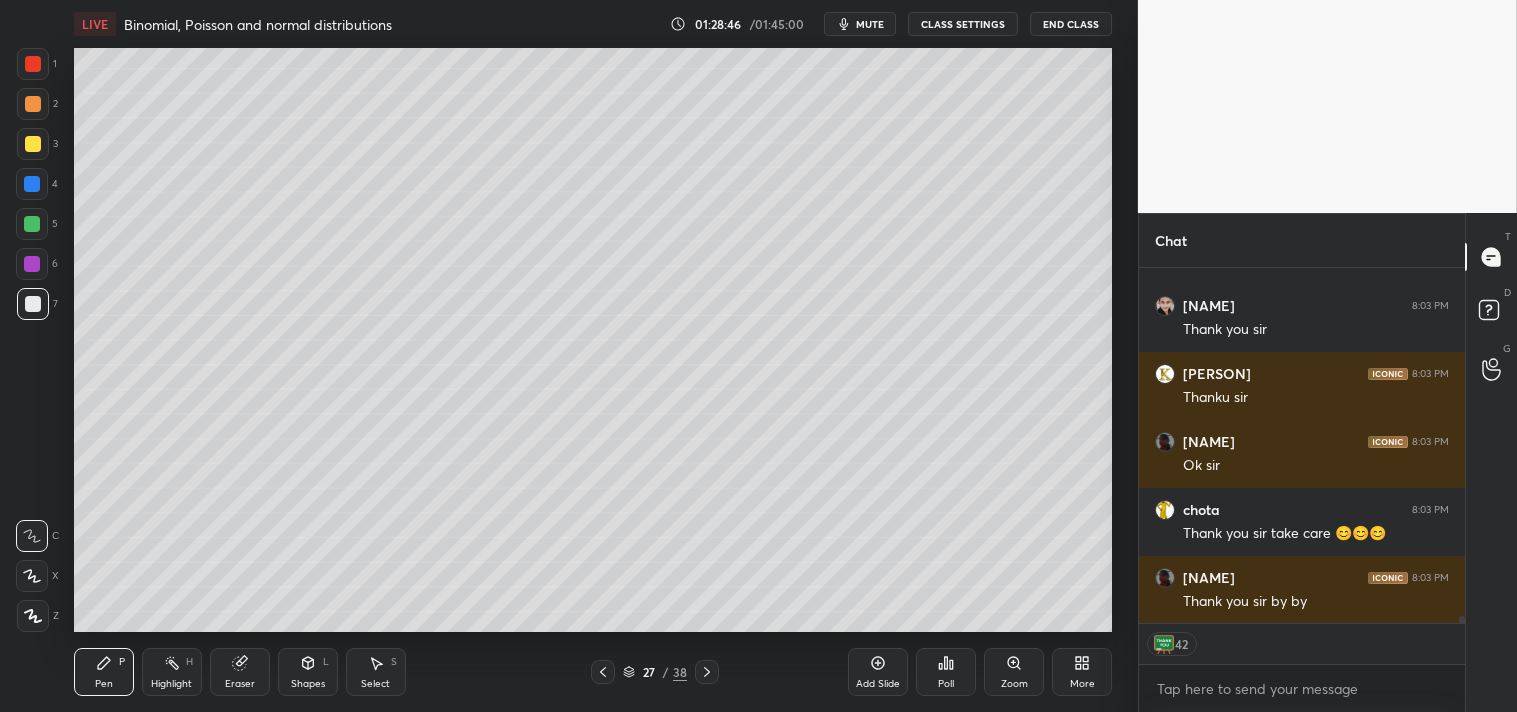 click at bounding box center (33, 144) 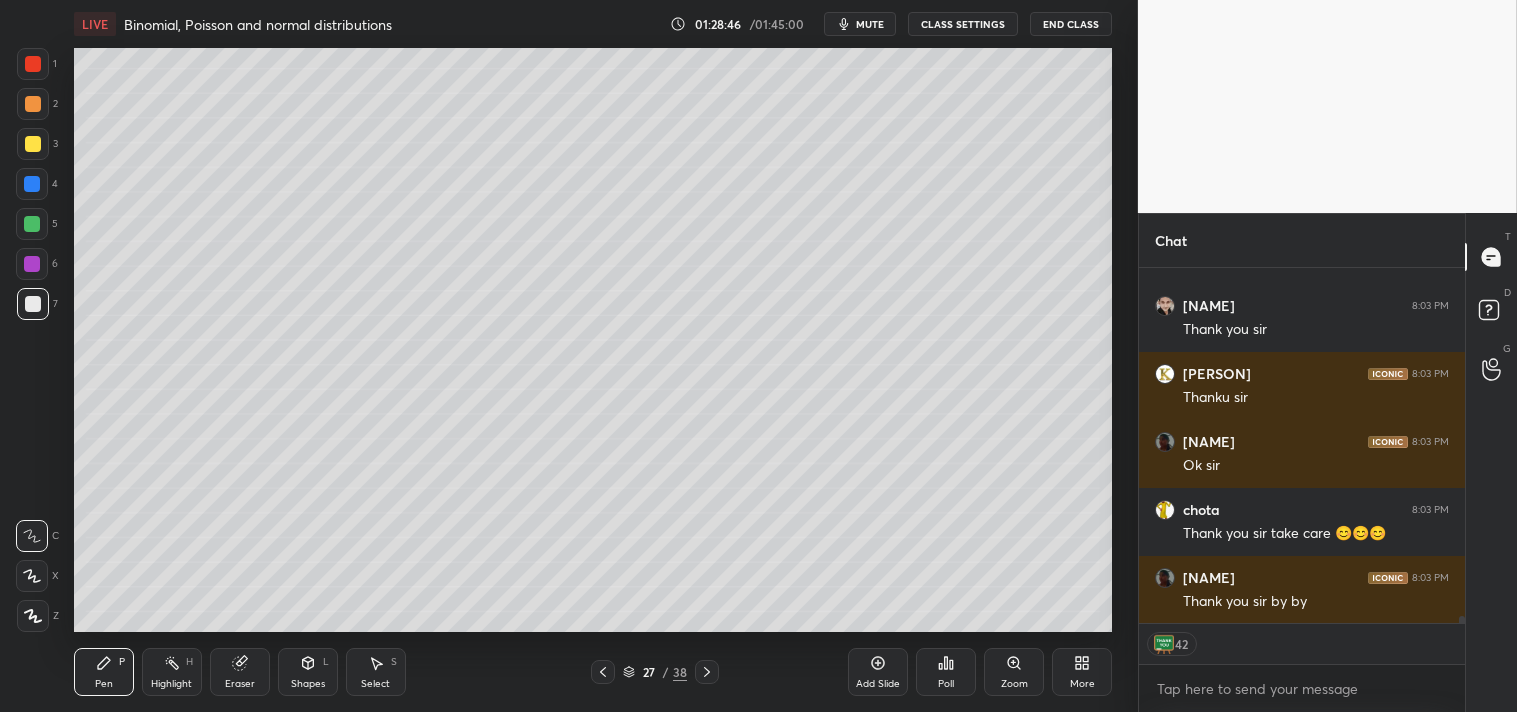 click at bounding box center (33, 144) 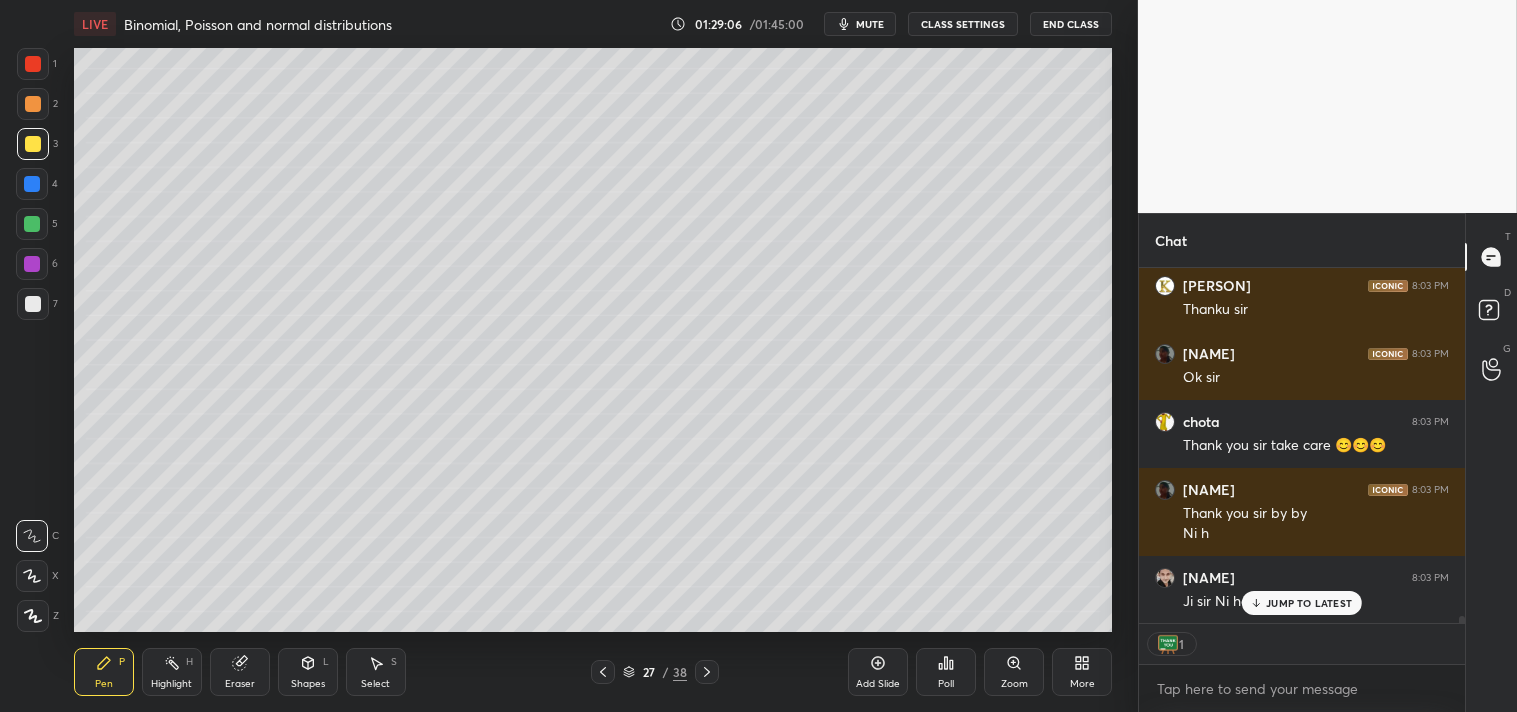 scroll, scrollTop: 6, scrollLeft: 5, axis: both 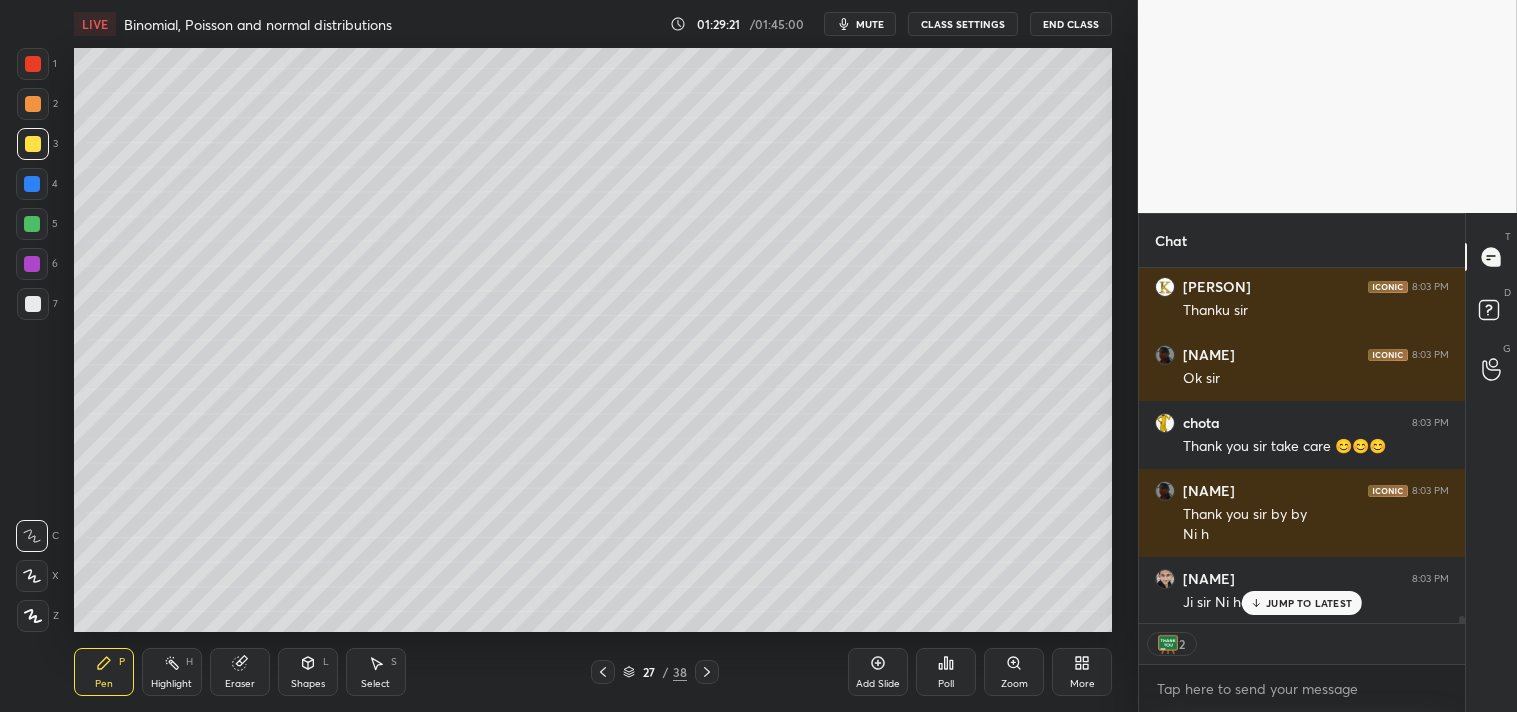 type on "x" 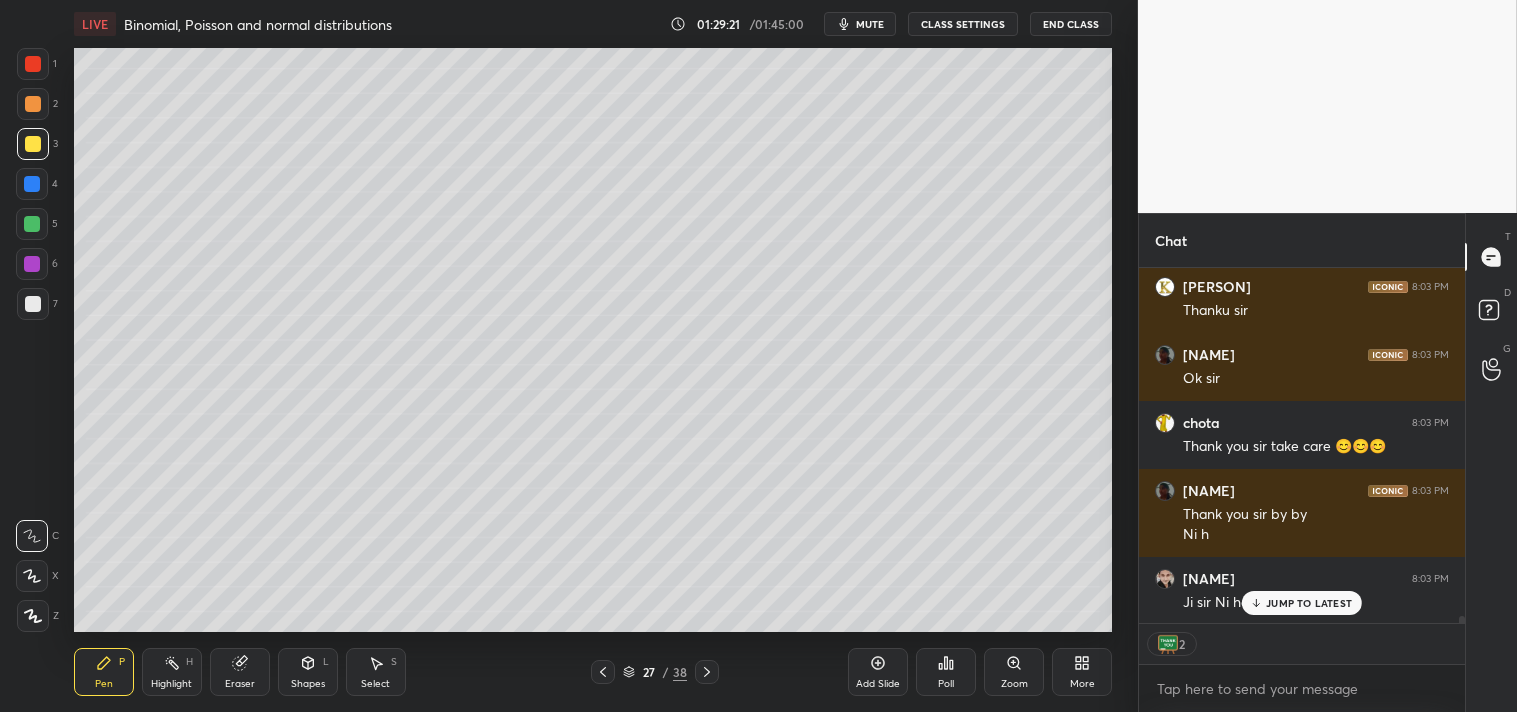 scroll, scrollTop: 390, scrollLeft: 320, axis: both 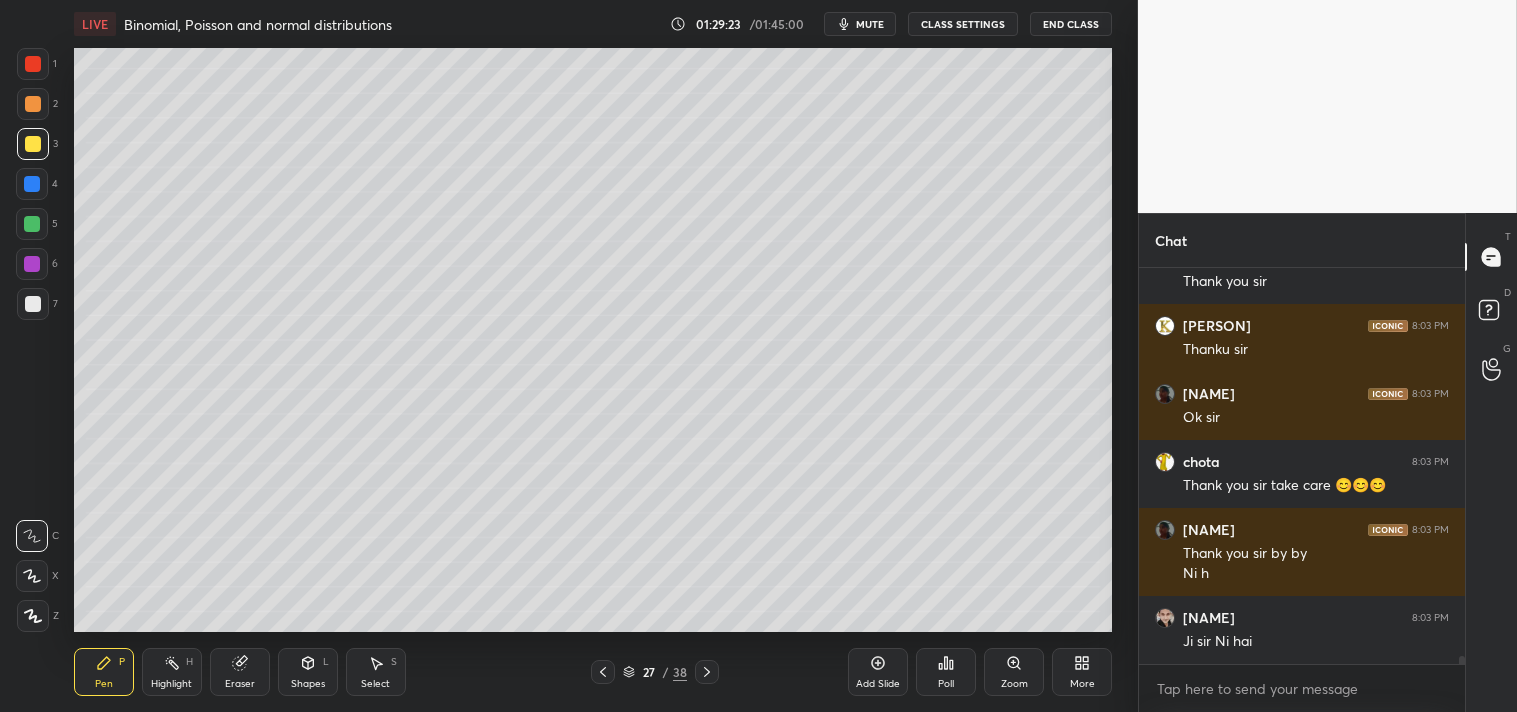 click on "mute" at bounding box center (870, 24) 